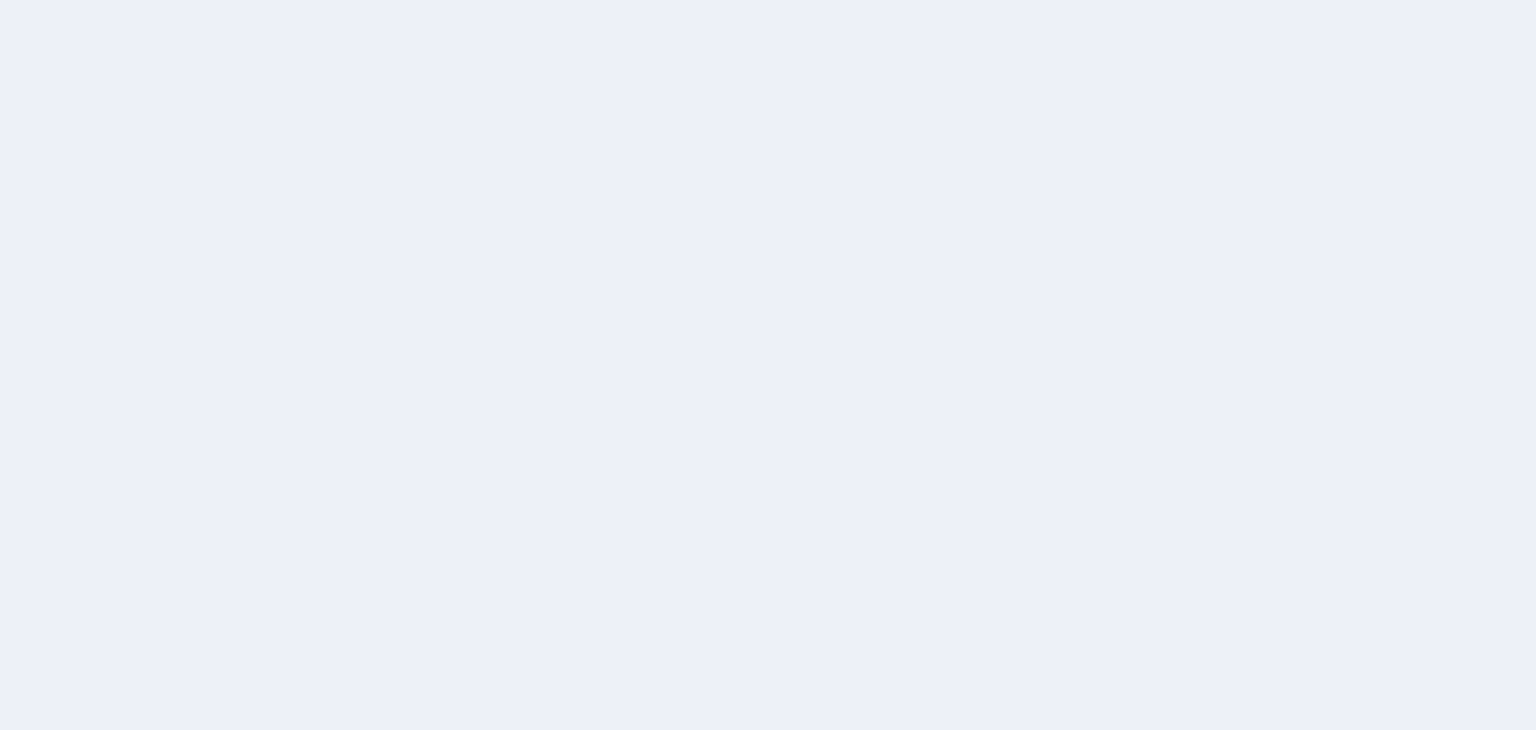 scroll, scrollTop: 0, scrollLeft: 0, axis: both 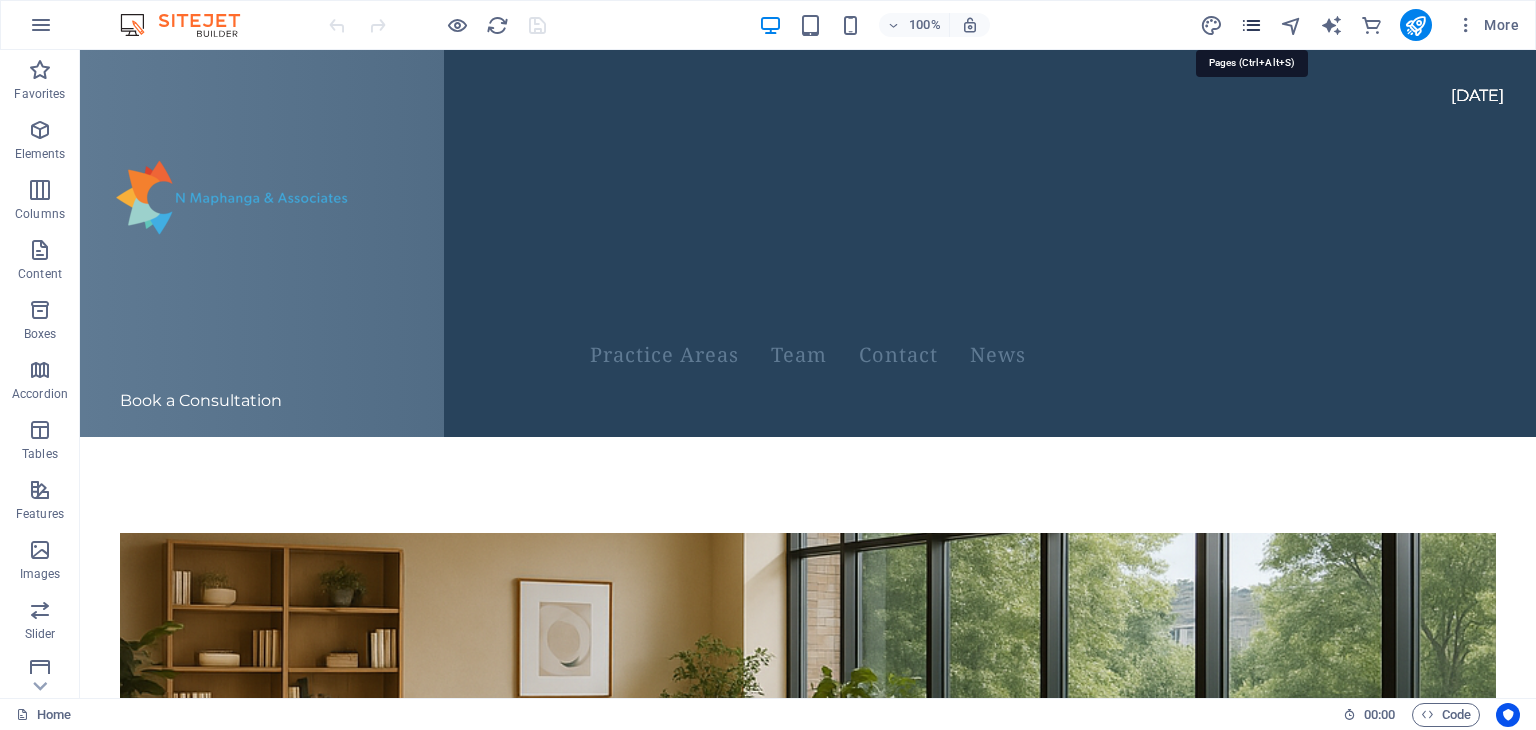 click at bounding box center [1251, 25] 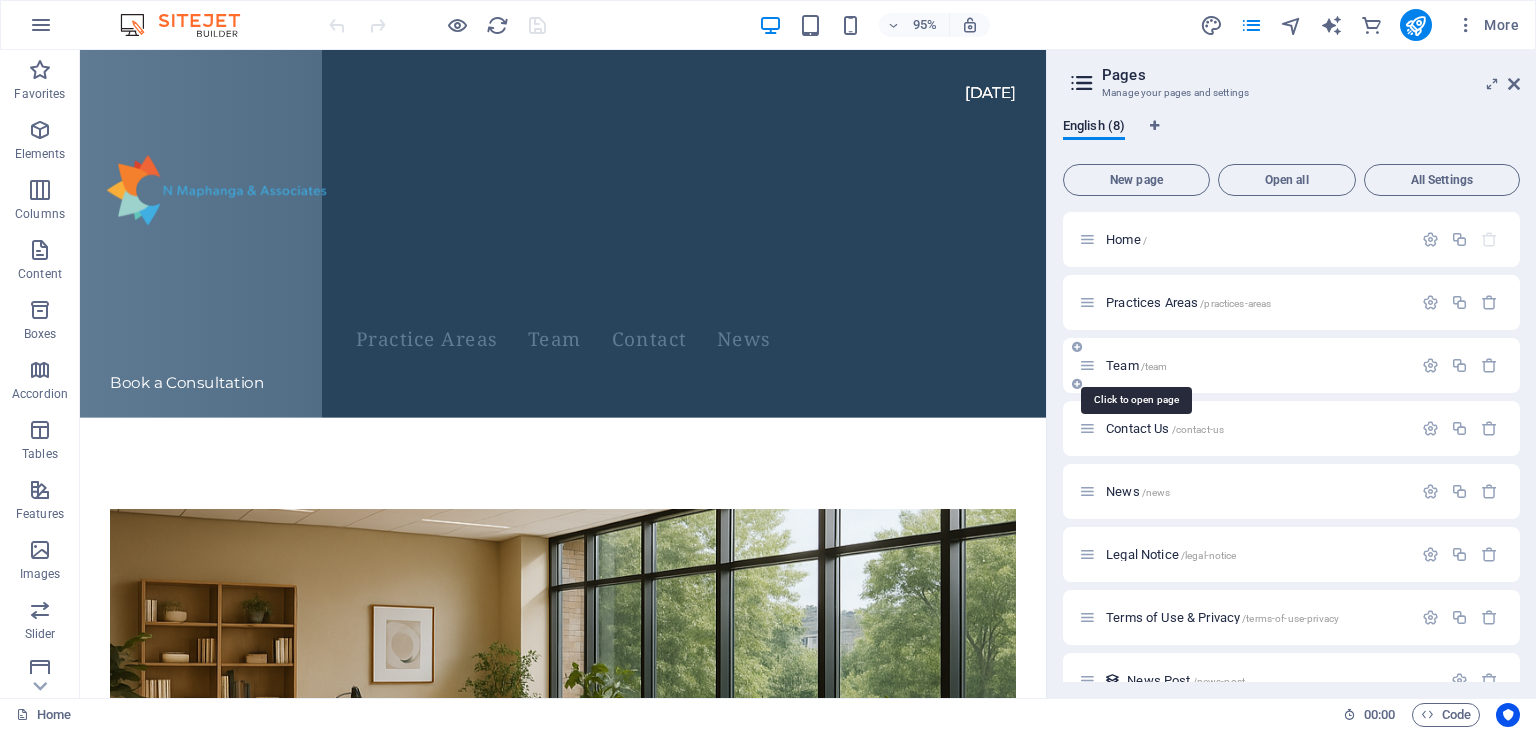 click on "Team /team" at bounding box center (1136, 365) 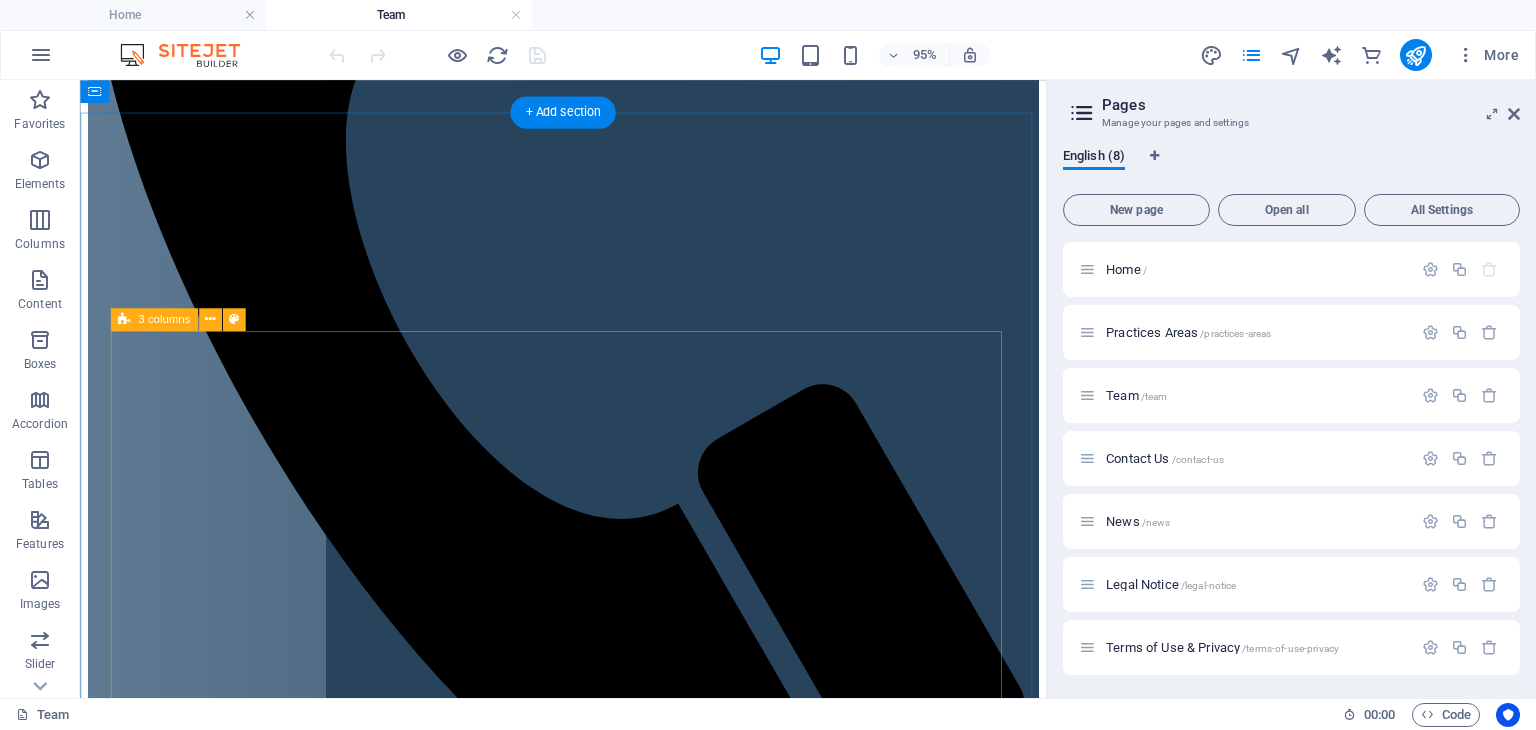 scroll, scrollTop: 876, scrollLeft: 0, axis: vertical 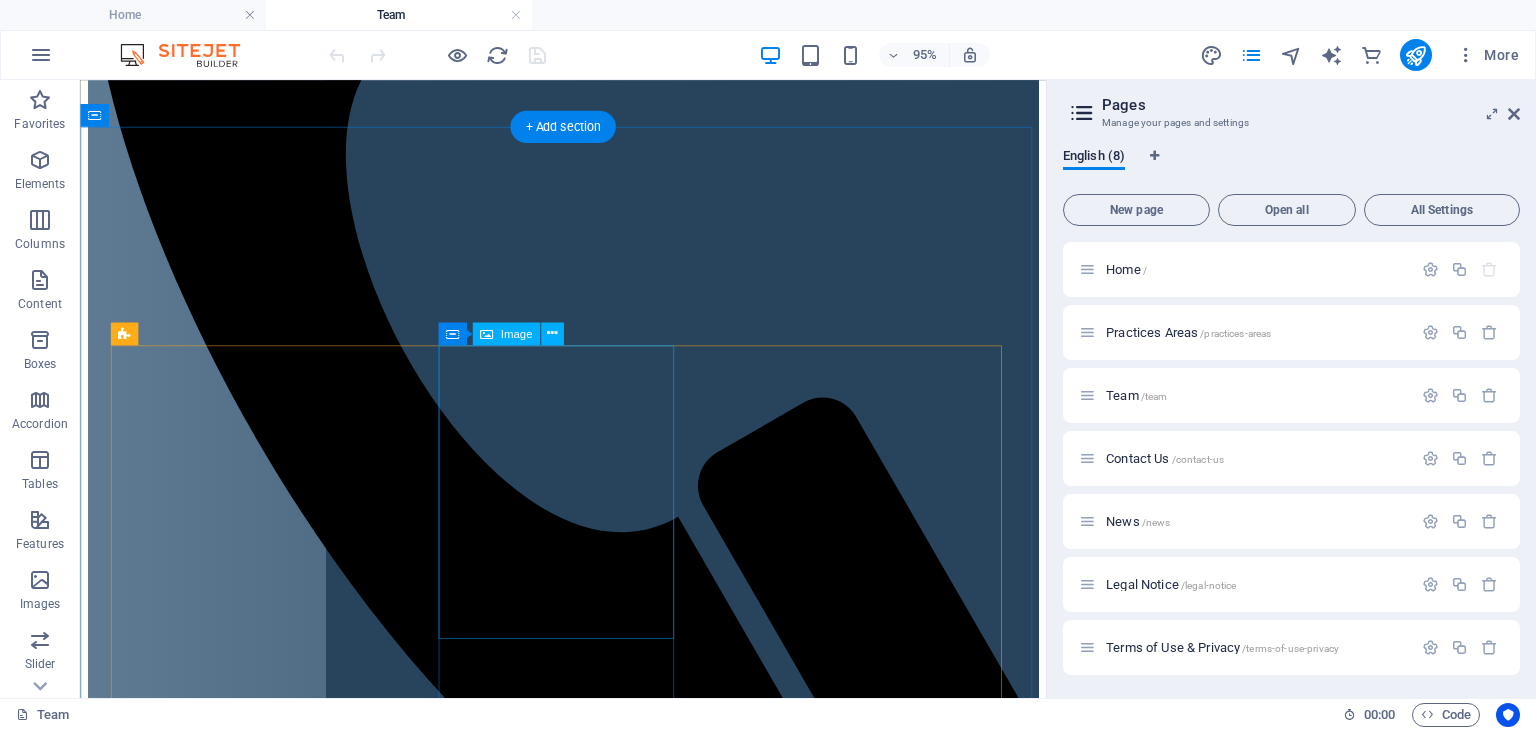 click at bounding box center [588, 4280] 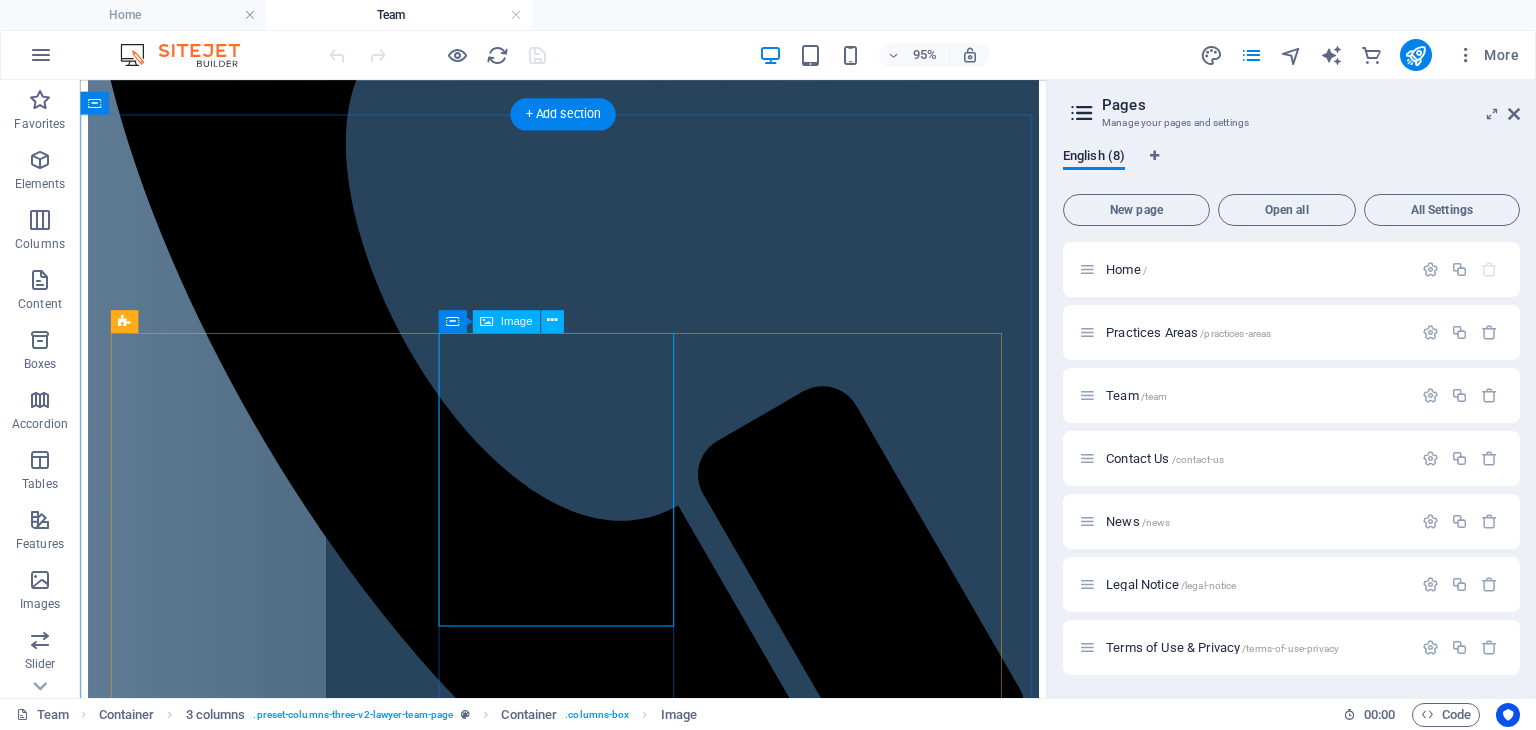 scroll, scrollTop: 888, scrollLeft: 0, axis: vertical 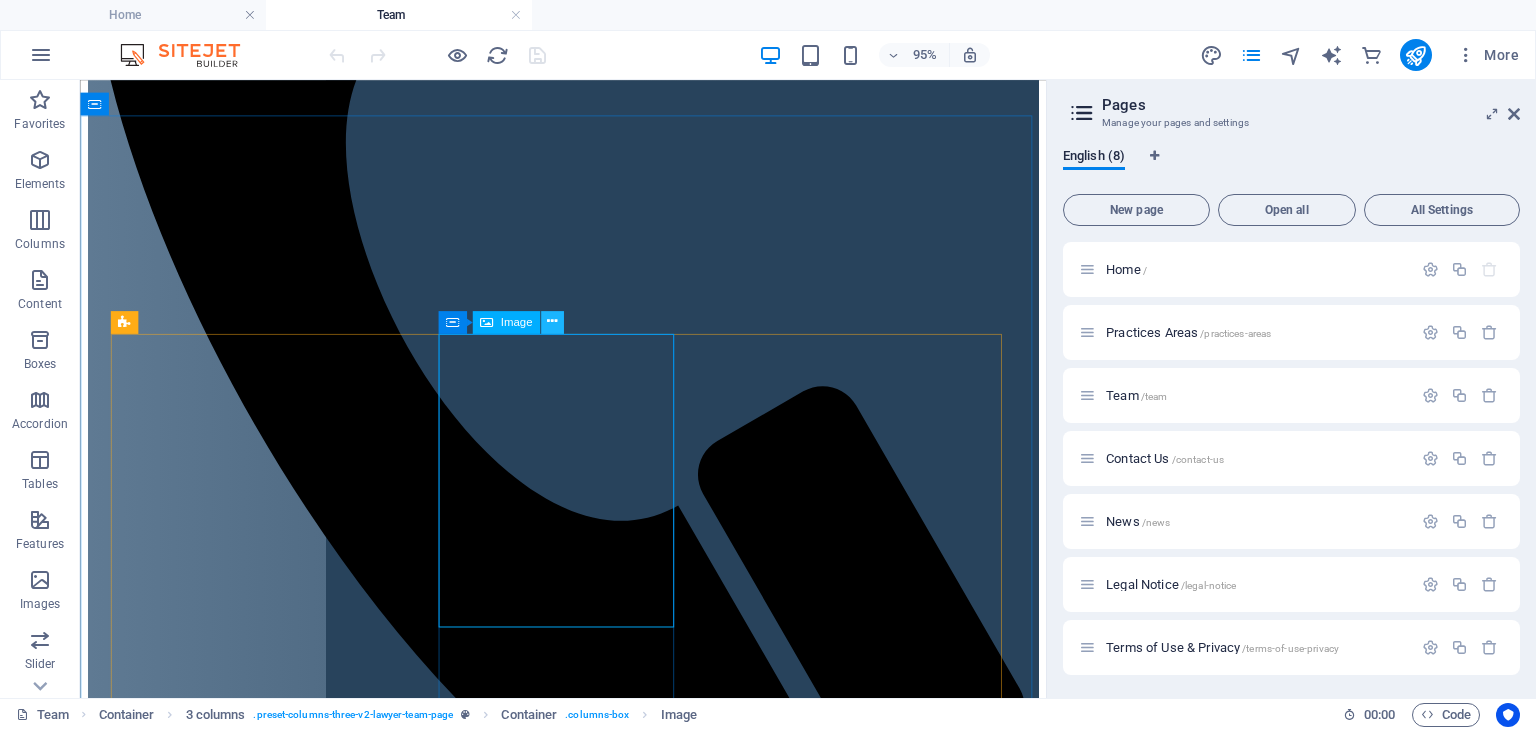 click at bounding box center (552, 322) 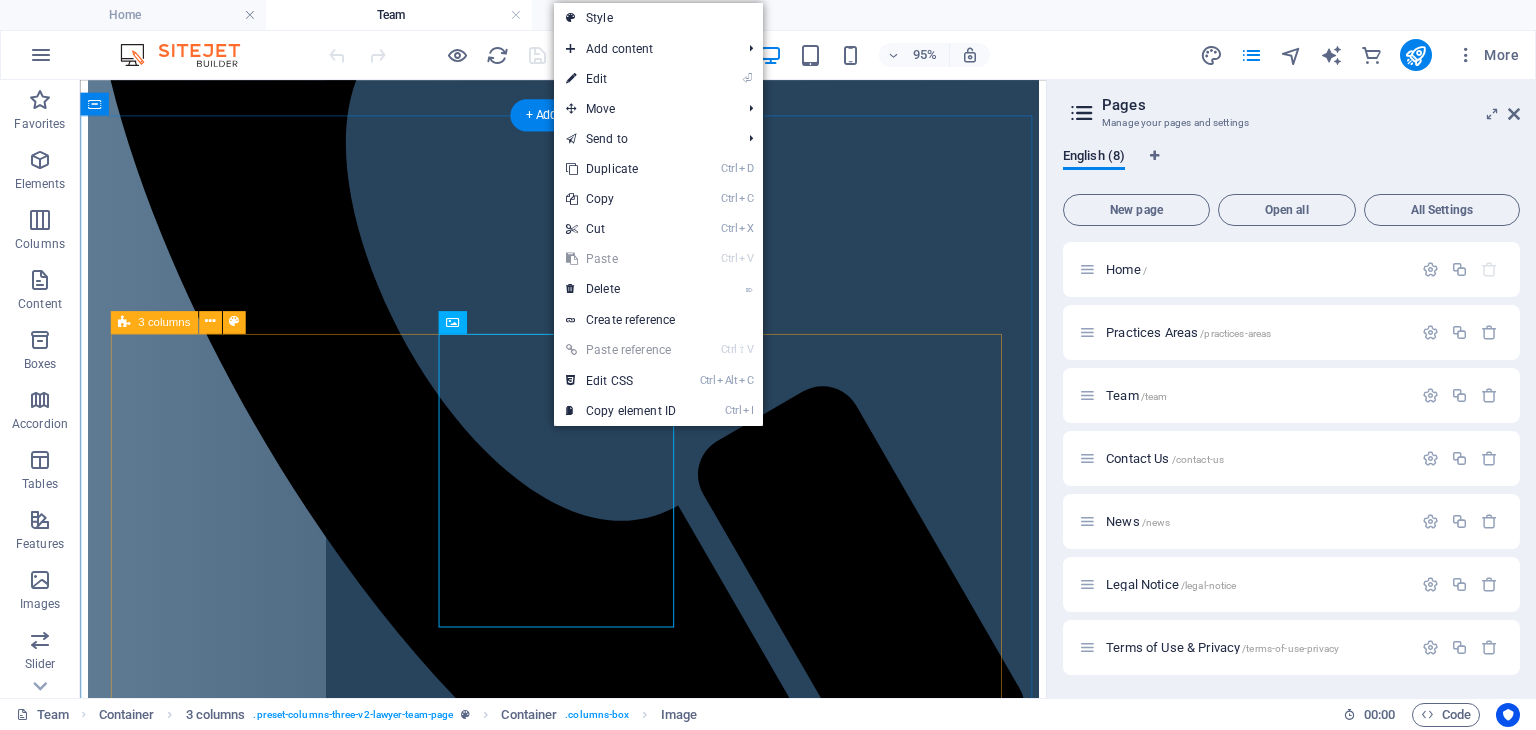 click on "Ntobeko Maphanga Ntobeko is the Managing Partner of the Firm. He has over 9 years of legal experience across a range of practice areas having begun his career as an attorney at a reputable law firm.  Through his practice, he provides companies and individuals with the expertise for navigating South Africa's regulatory landscape so that their businesses, big or small, can perform optimally. This is in addition to assisting clients with dispute resolution processes. Ntobeko also has a keen interest in property law, family law and data privacy. Vuyelwa Diniso Vuyelwa is a Partner specialising in corporate transactions, strategic litigation and regulatory advisory. Throughout her career, as an attorney, she has built a solid track record of over 9 years supporting senior leadership at large organisations with risk management, compliance, corporate transactions and litigious matters." at bounding box center [588, 3475] 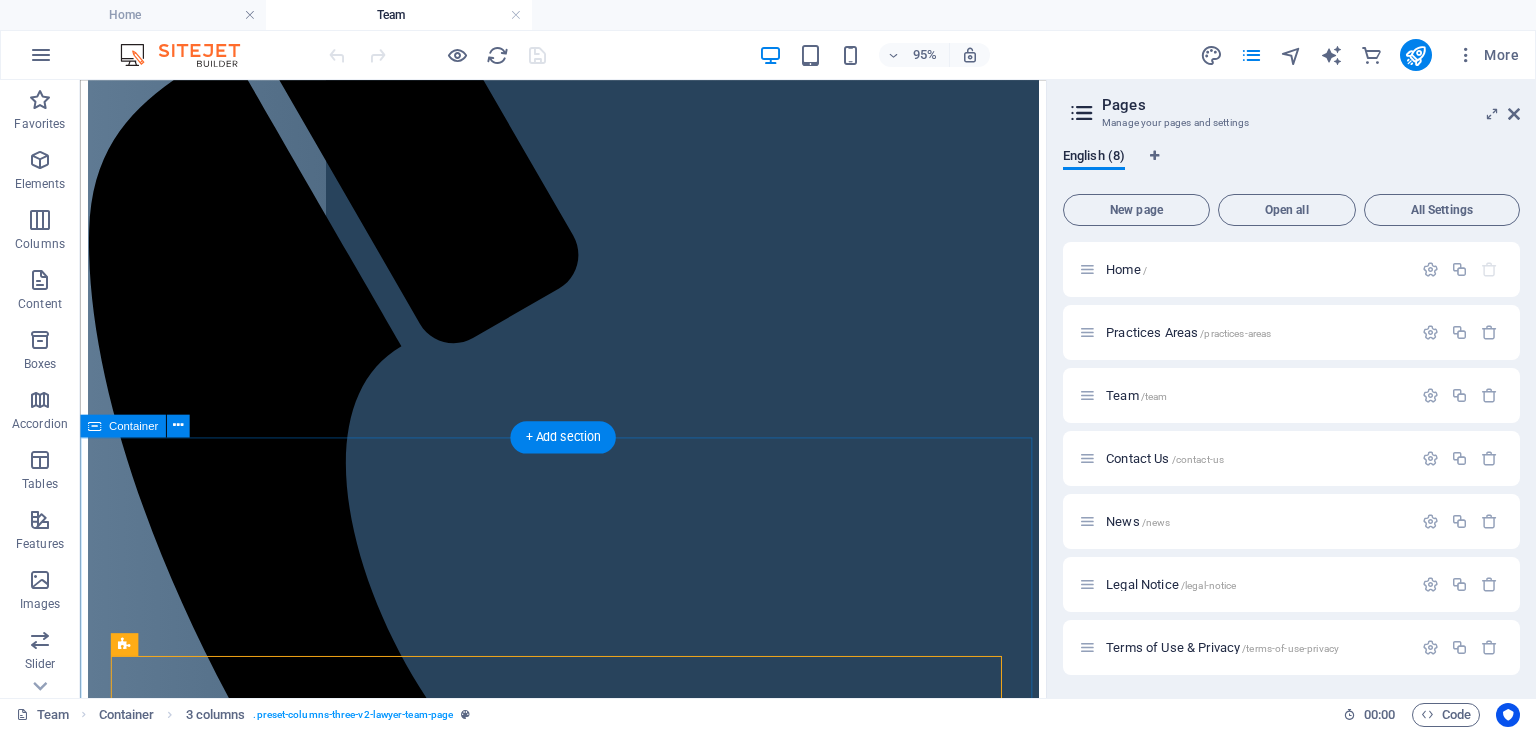 scroll, scrollTop: 548, scrollLeft: 0, axis: vertical 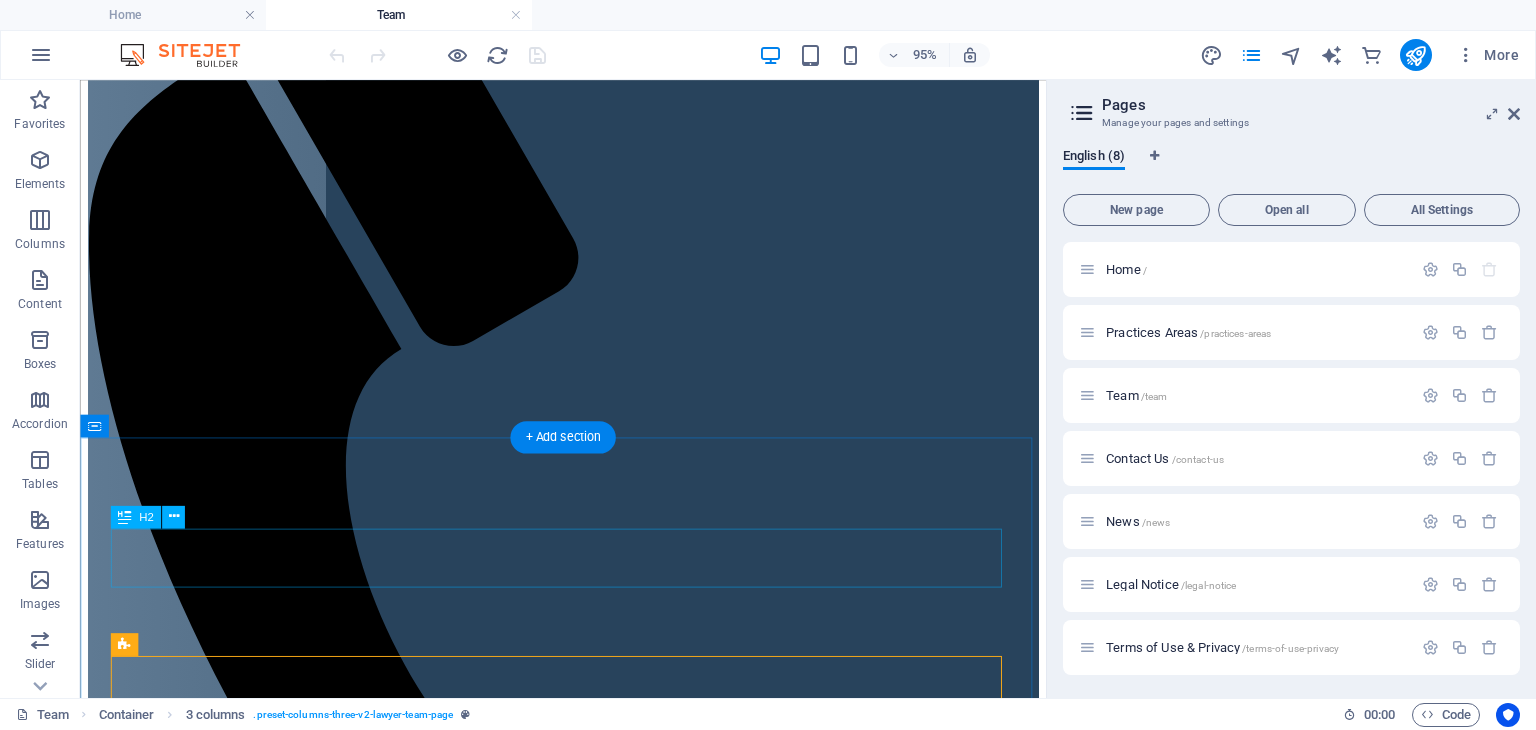 click on "Our Team" at bounding box center (588, 2013) 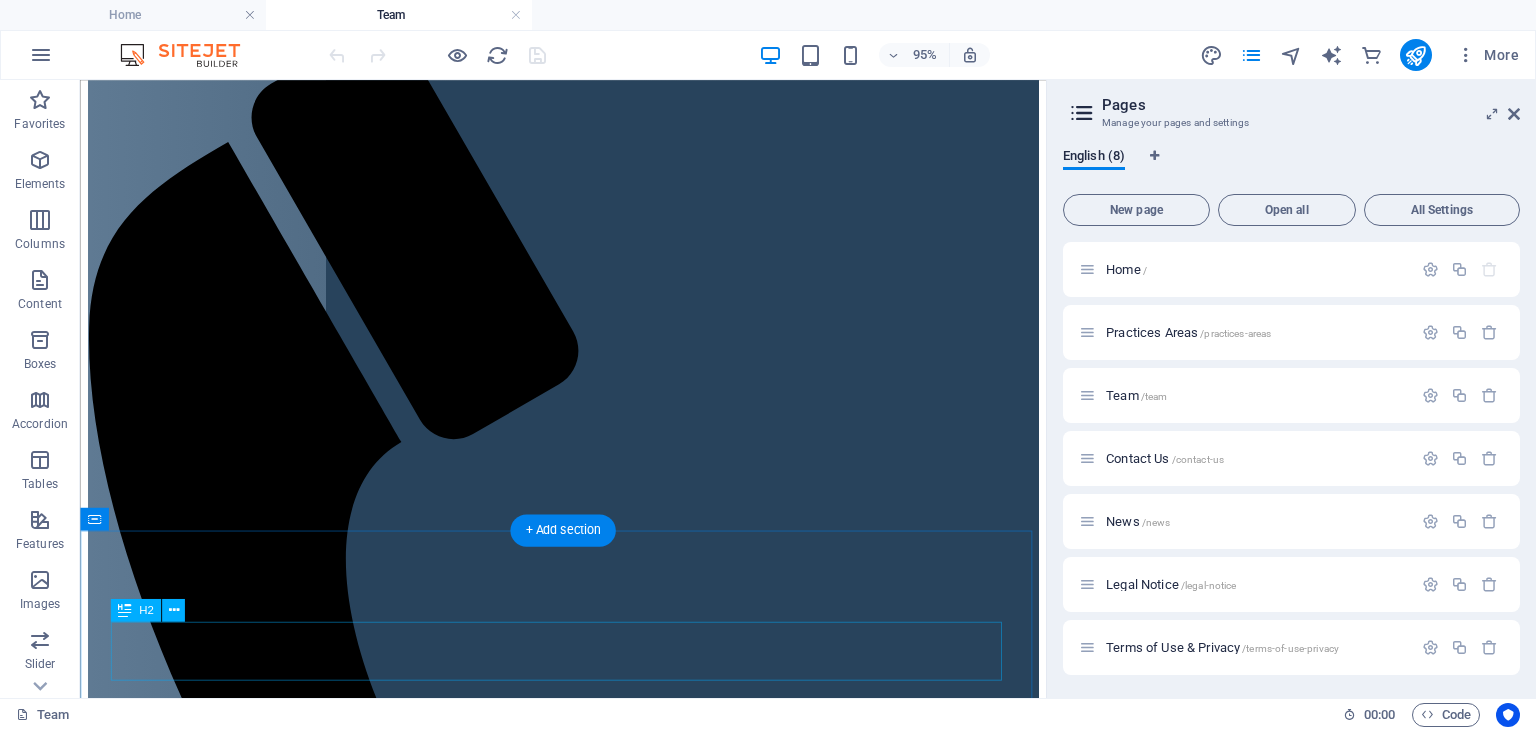 scroll, scrollTop: 448, scrollLeft: 0, axis: vertical 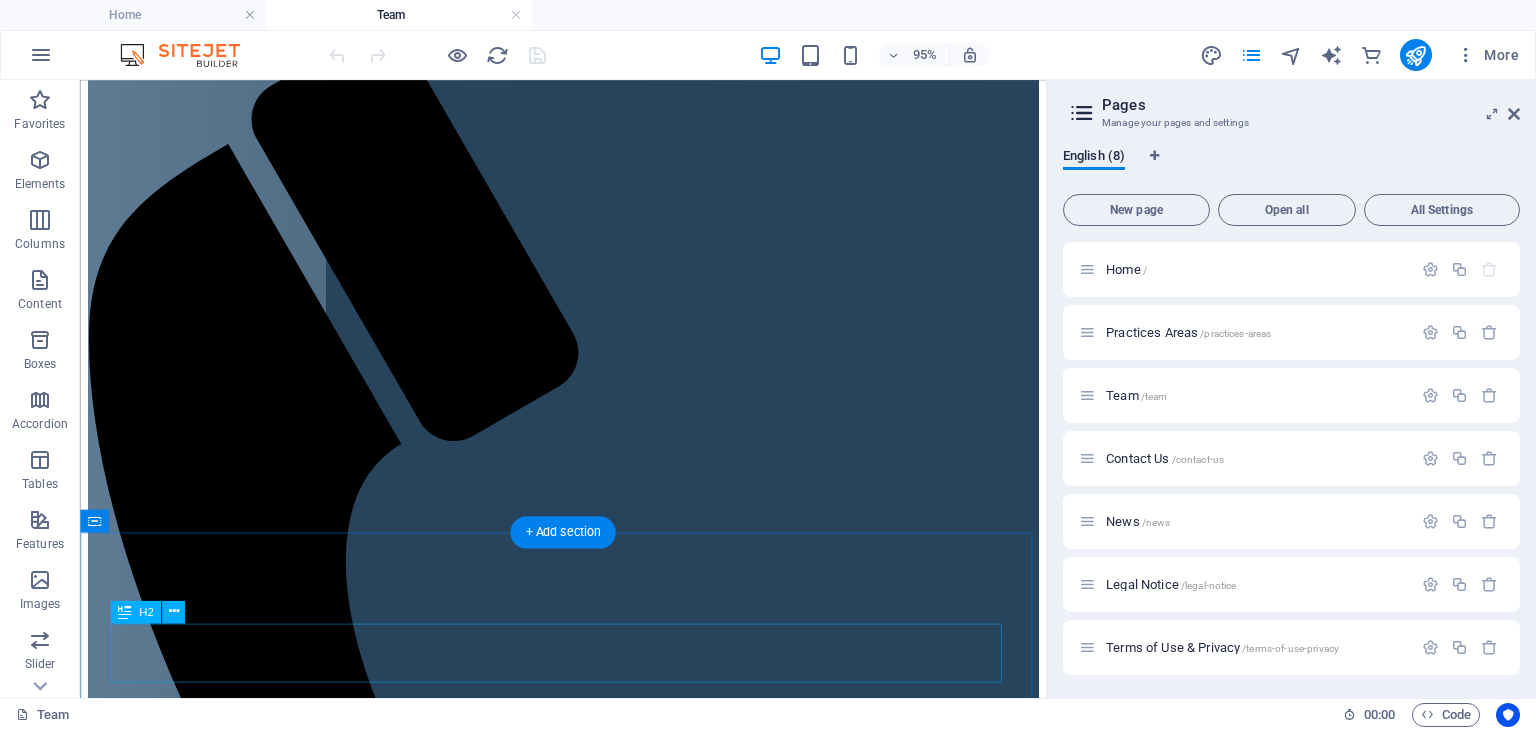 click on "Our Team" at bounding box center (588, 2113) 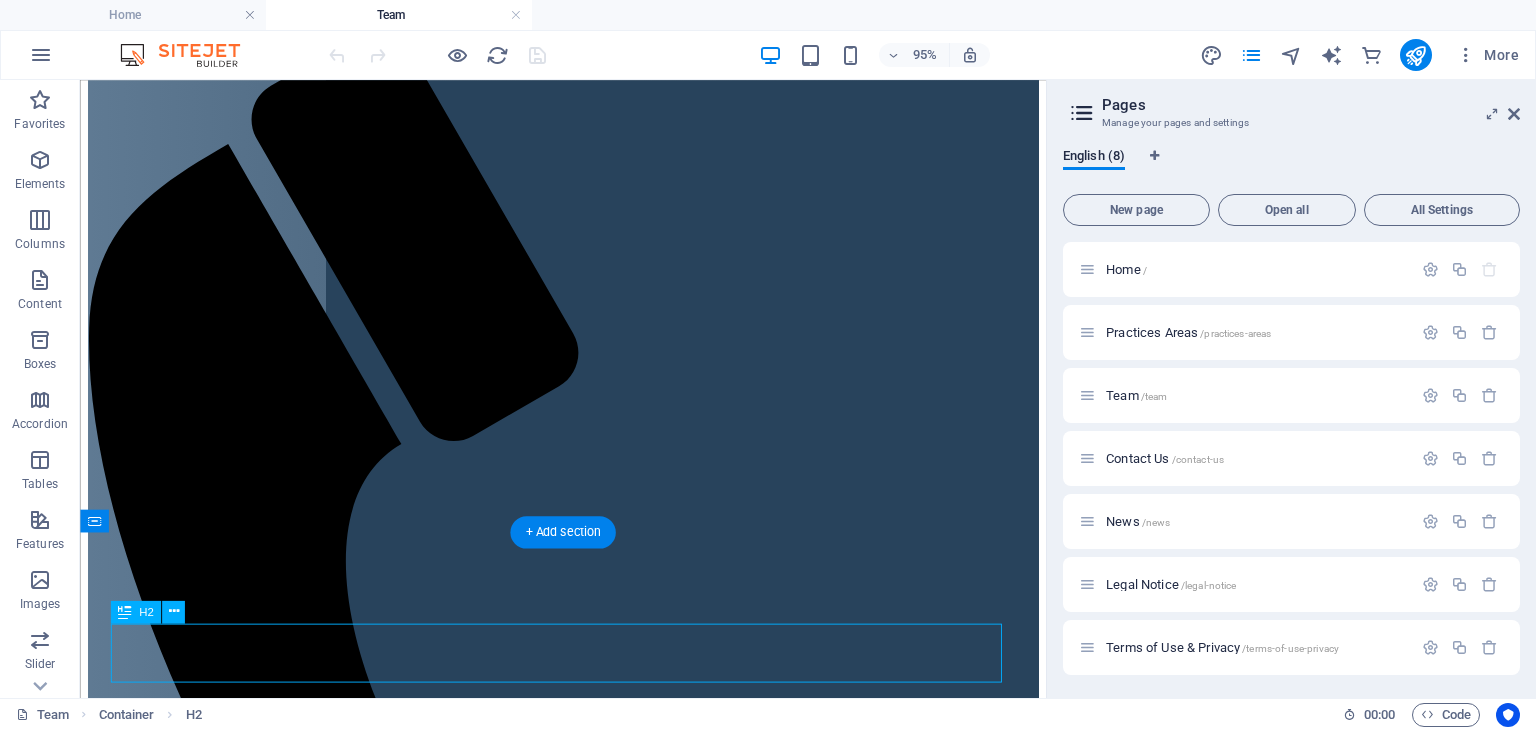 click on "Our Team" at bounding box center (588, 2113) 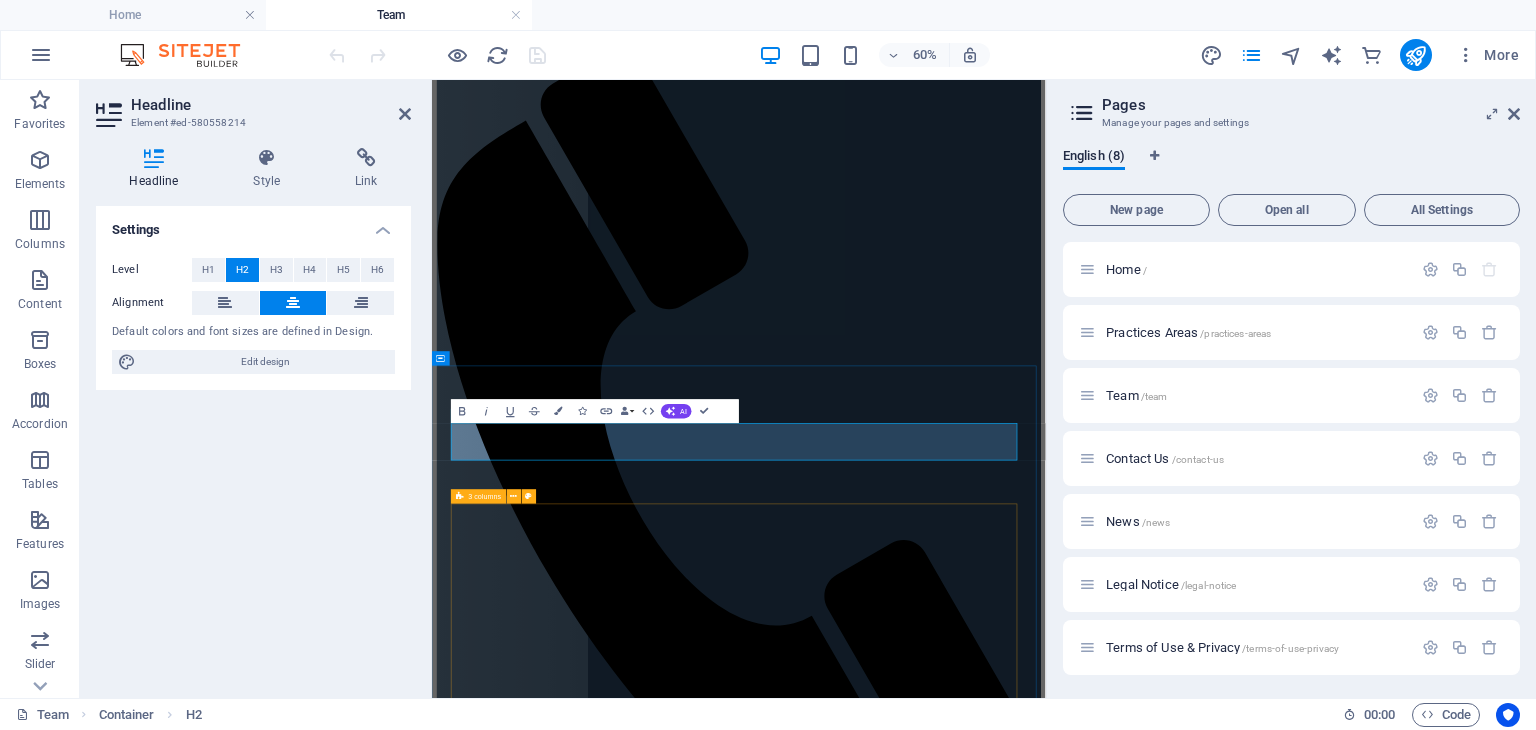 type 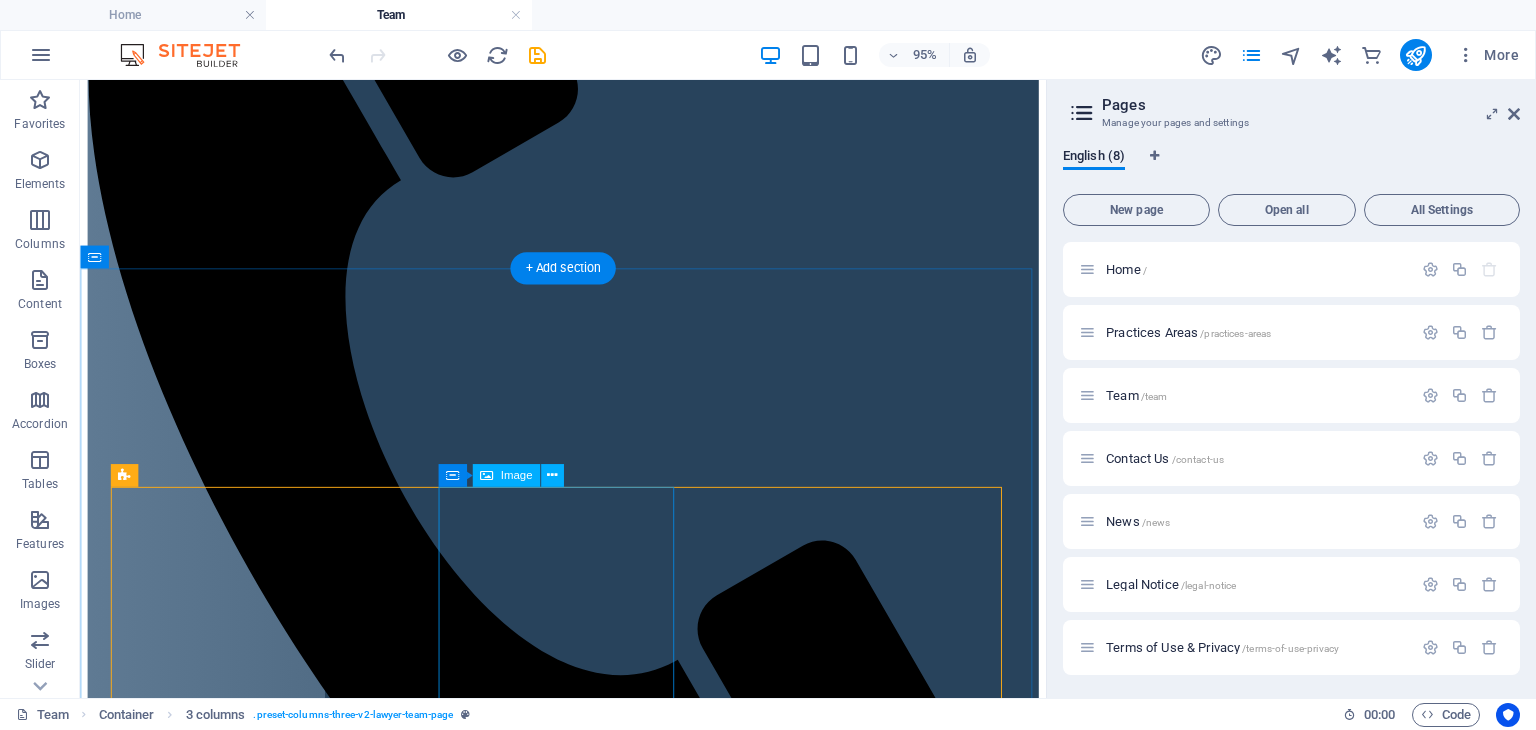 scroll, scrollTop: 872, scrollLeft: 0, axis: vertical 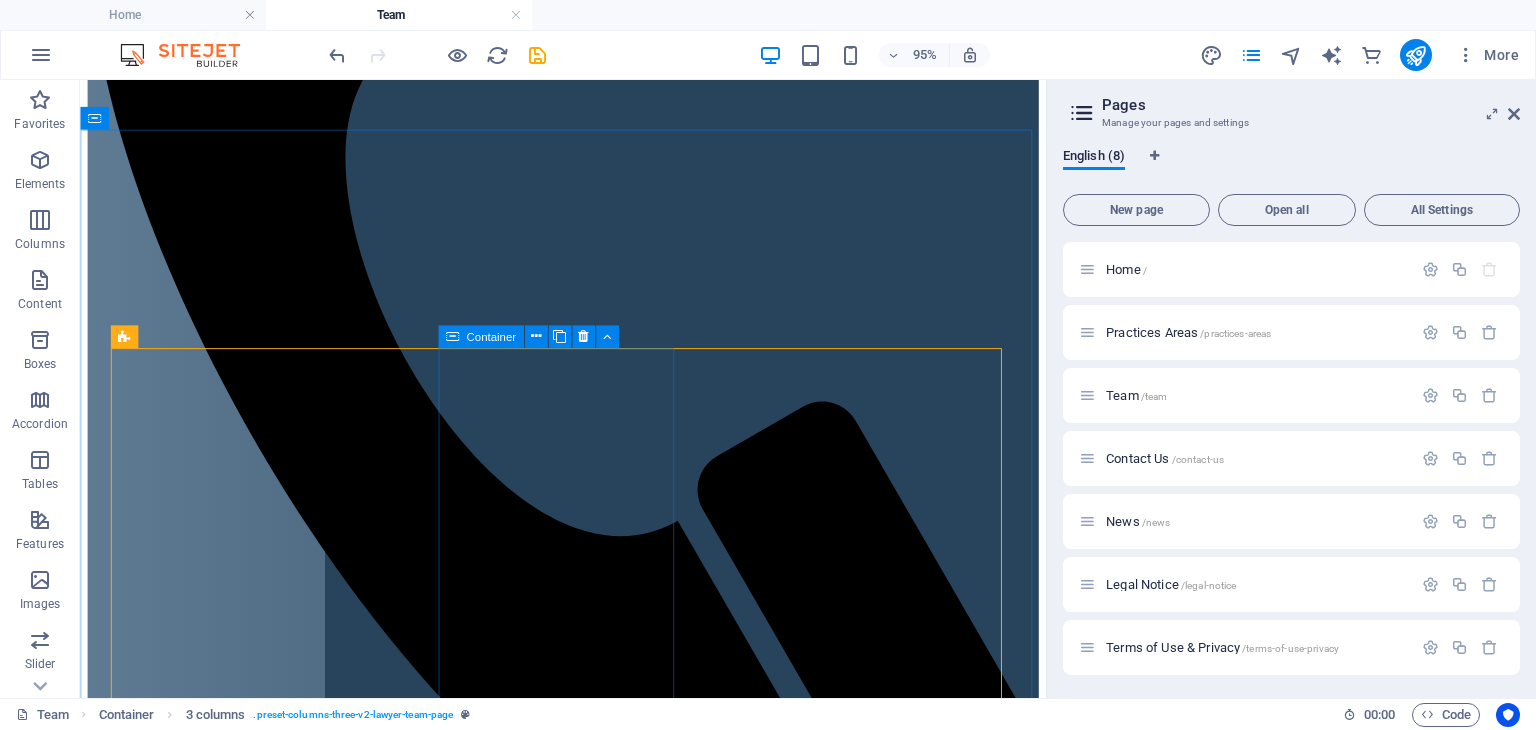 click at bounding box center (451, 336) 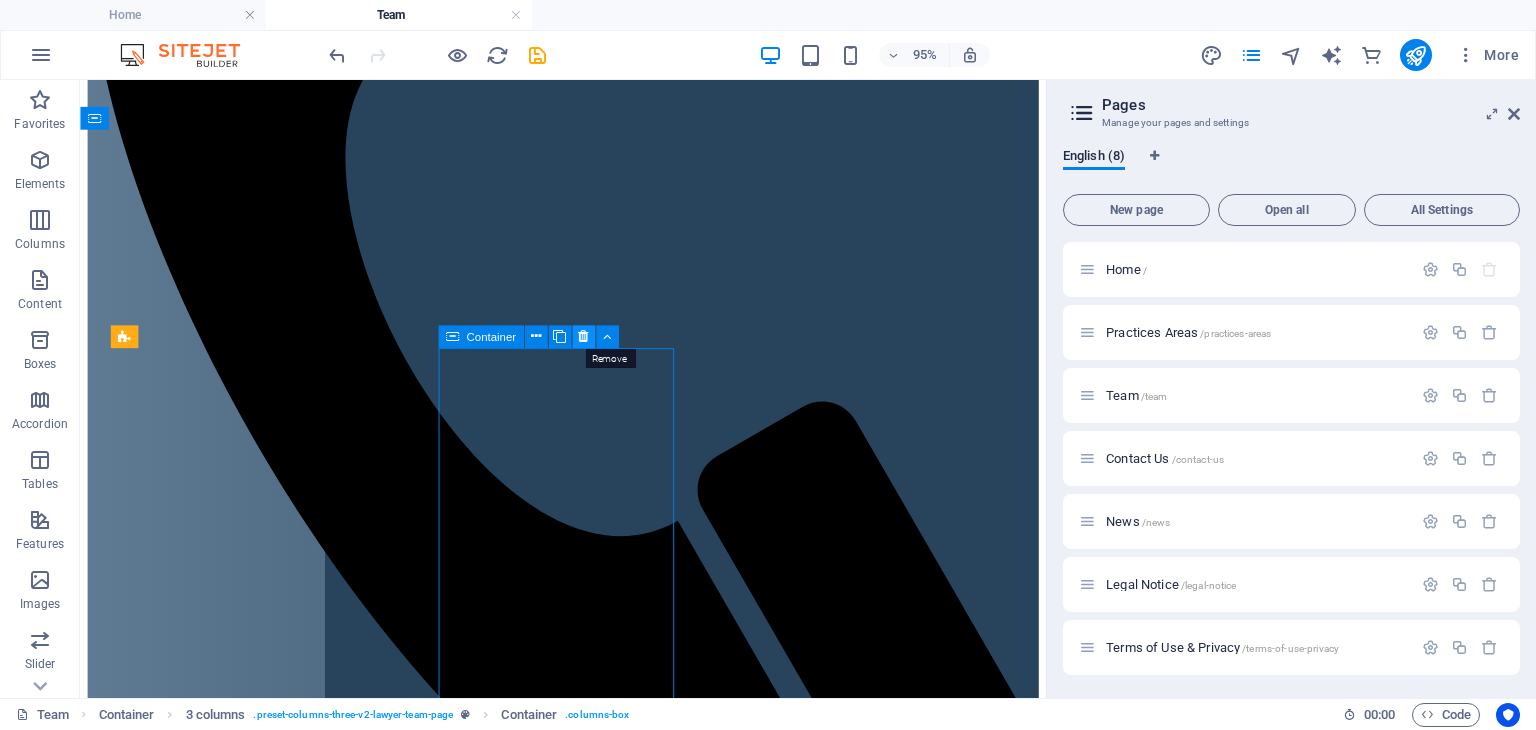 click at bounding box center (583, 336) 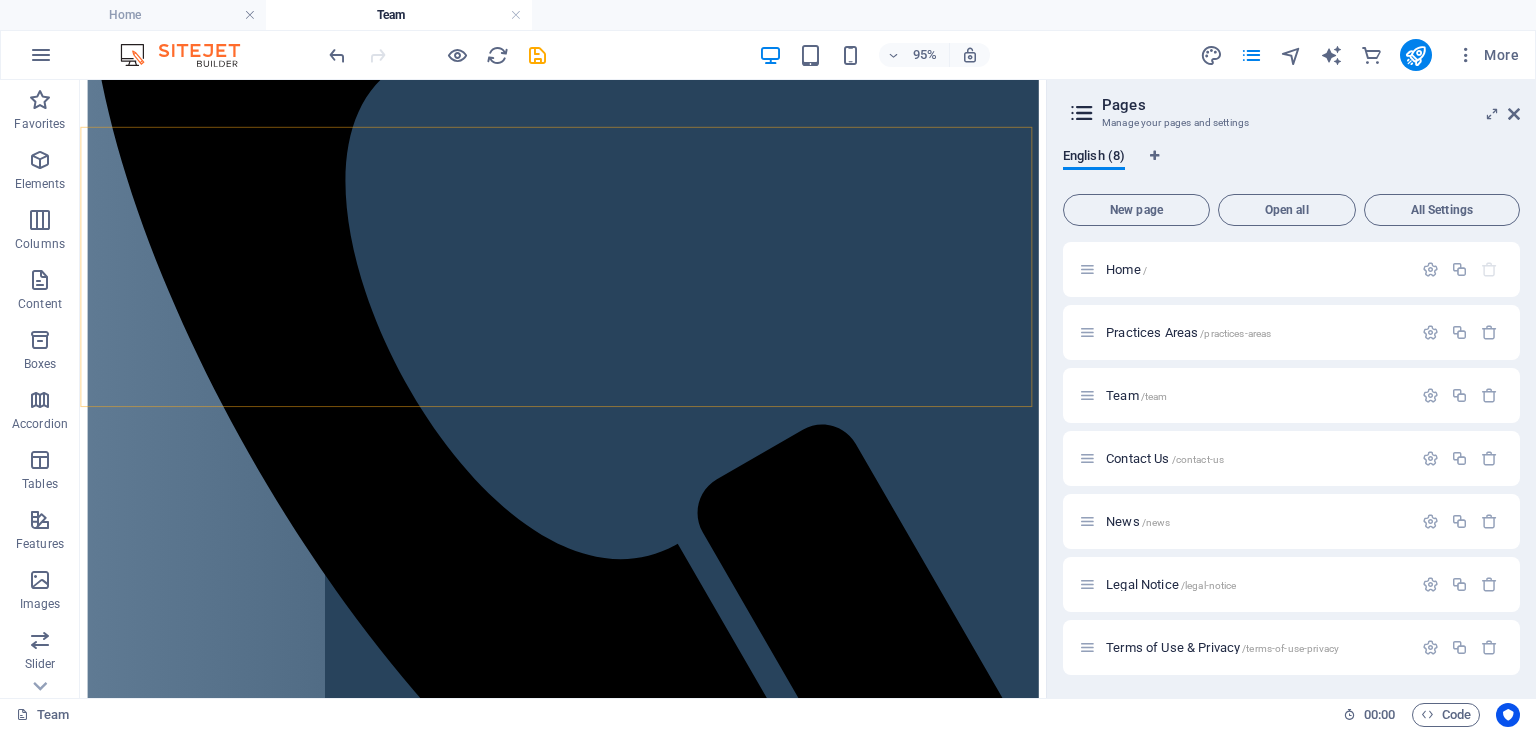 scroll, scrollTop: 825, scrollLeft: 0, axis: vertical 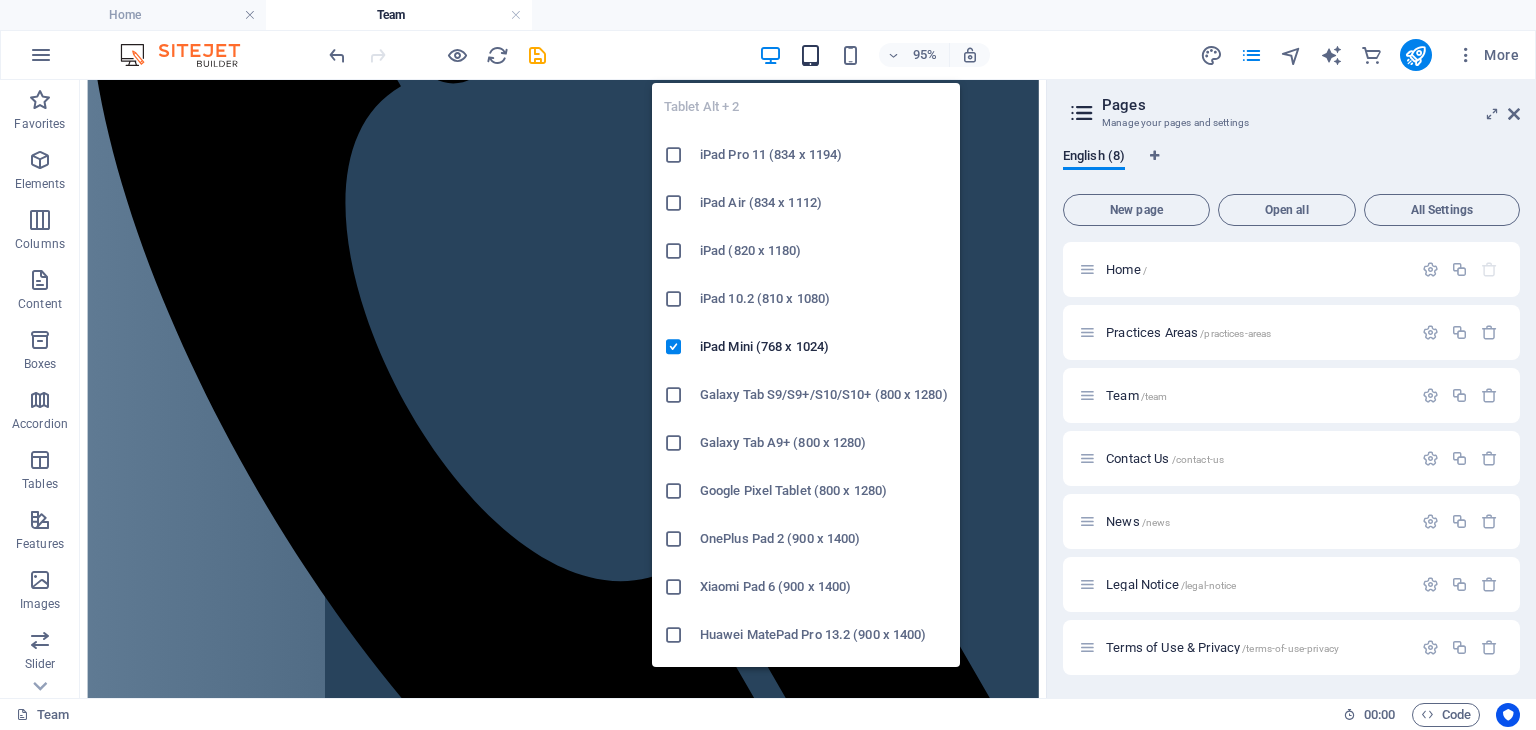 click at bounding box center (810, 55) 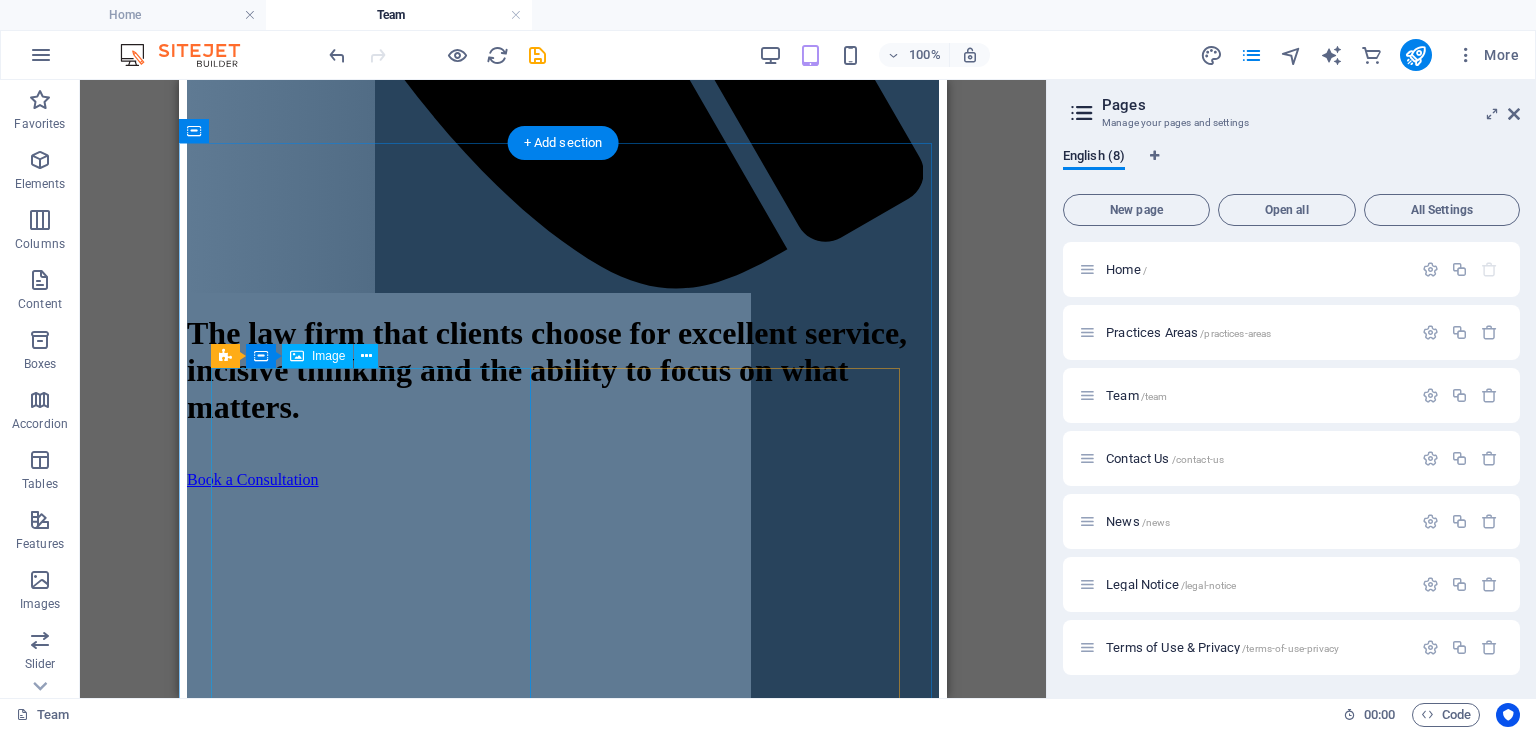 scroll, scrollTop: 1164, scrollLeft: 0, axis: vertical 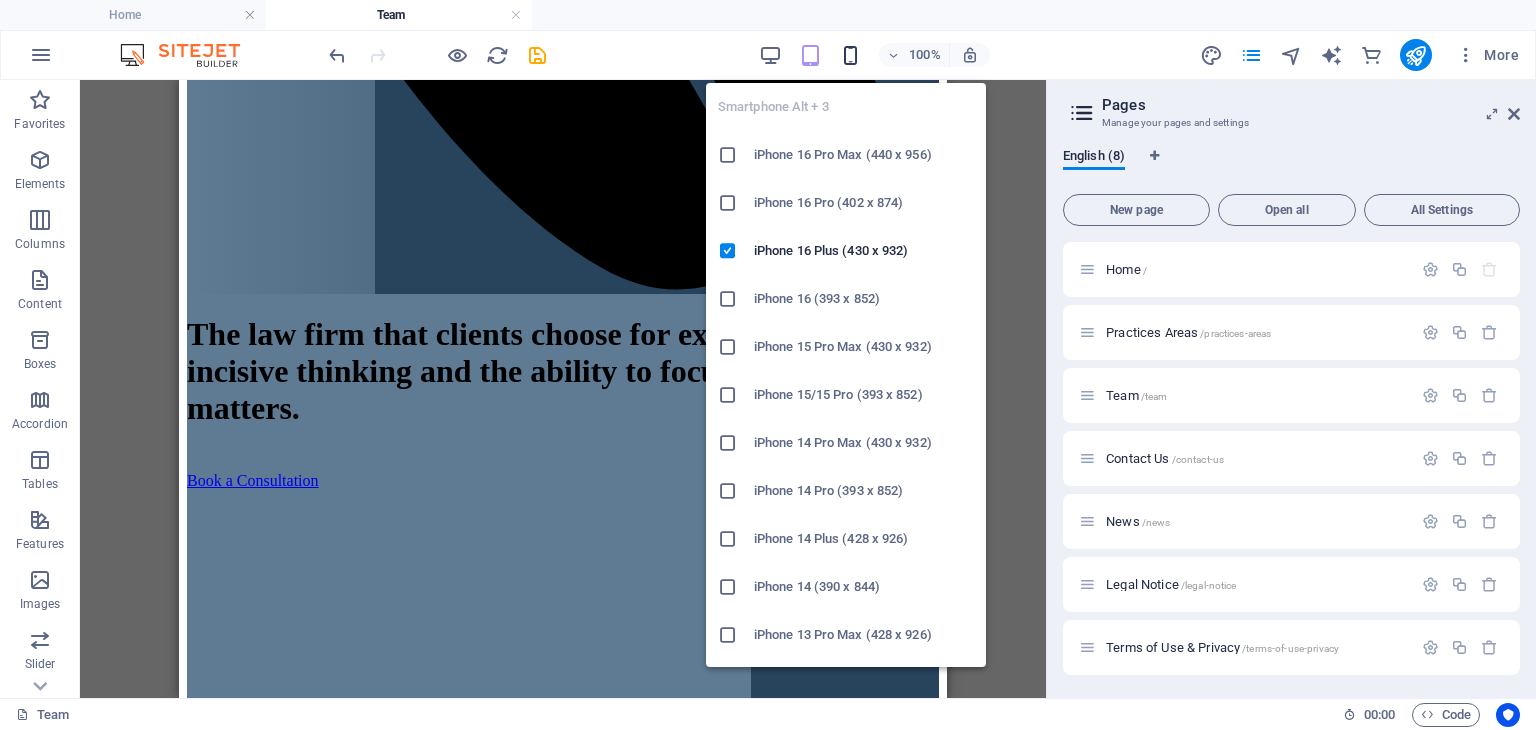 click at bounding box center (850, 55) 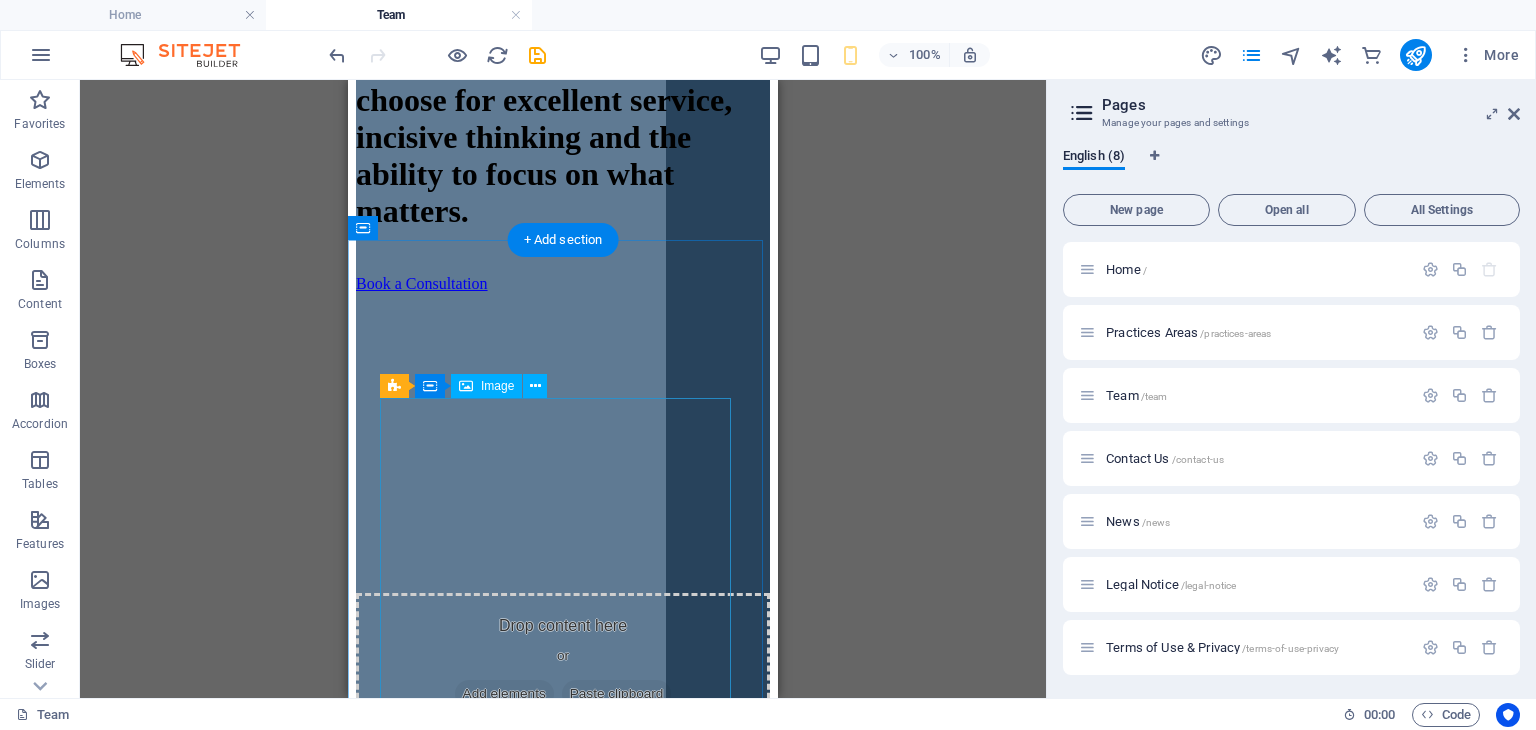 scroll, scrollTop: 911, scrollLeft: 0, axis: vertical 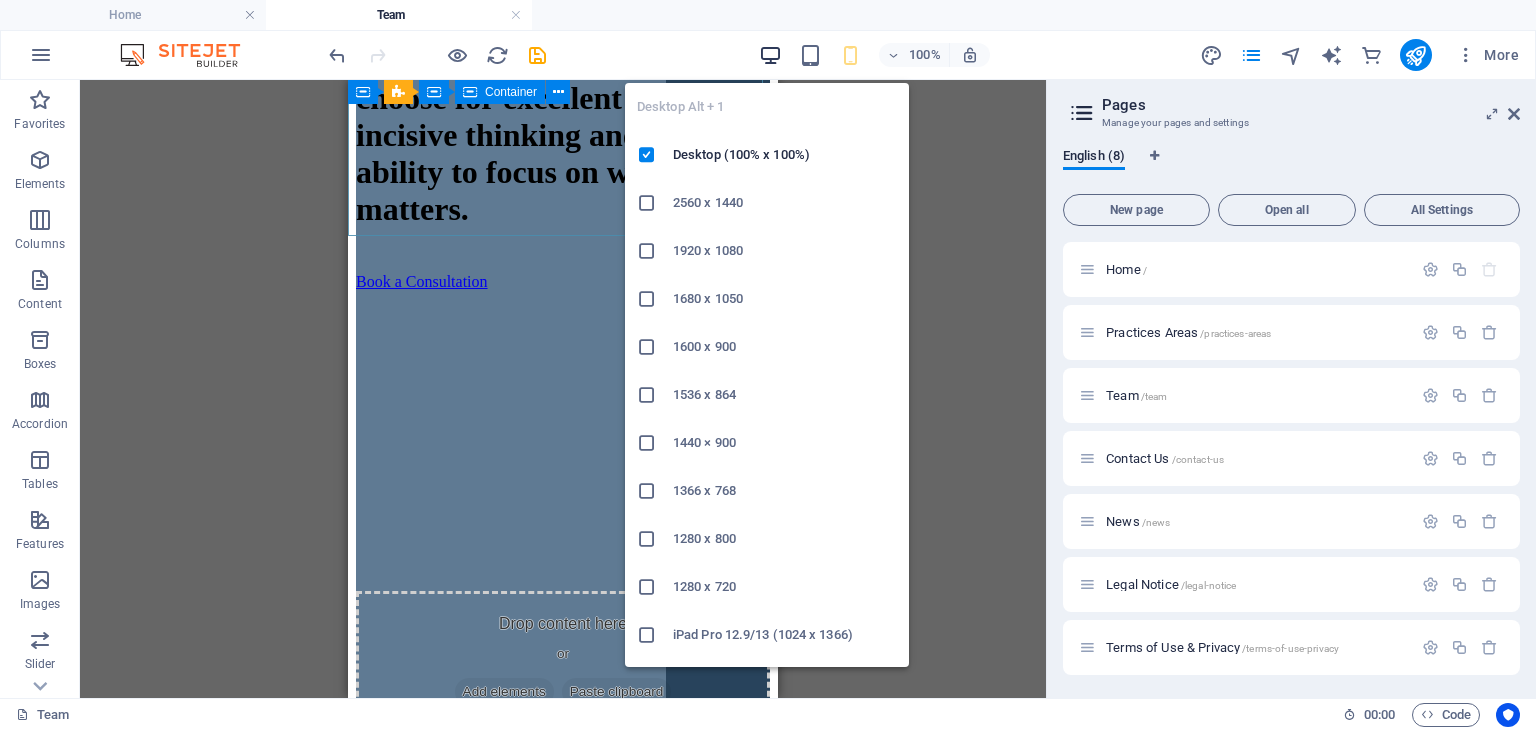 click at bounding box center [770, 55] 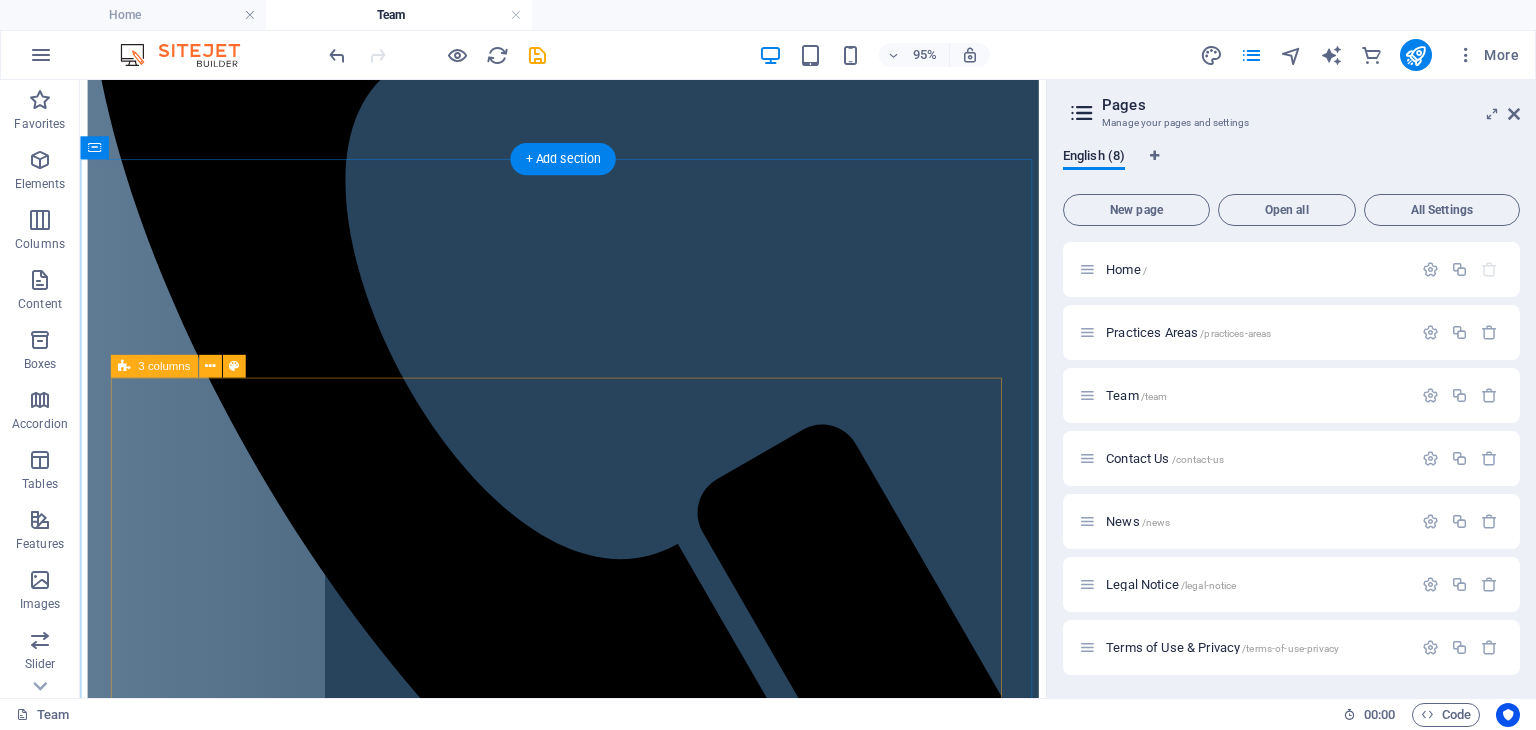 scroll, scrollTop: 848, scrollLeft: 0, axis: vertical 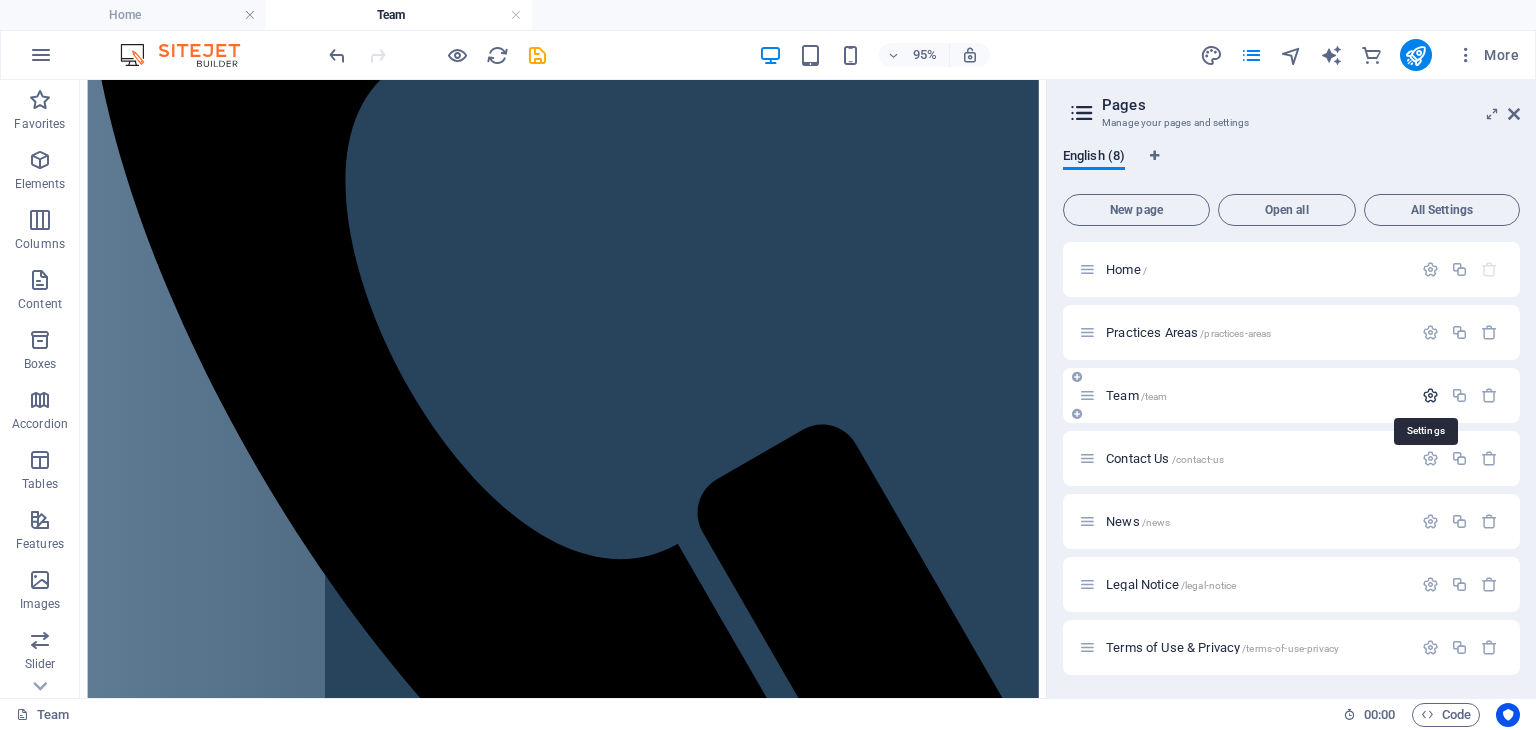 click at bounding box center [1430, 395] 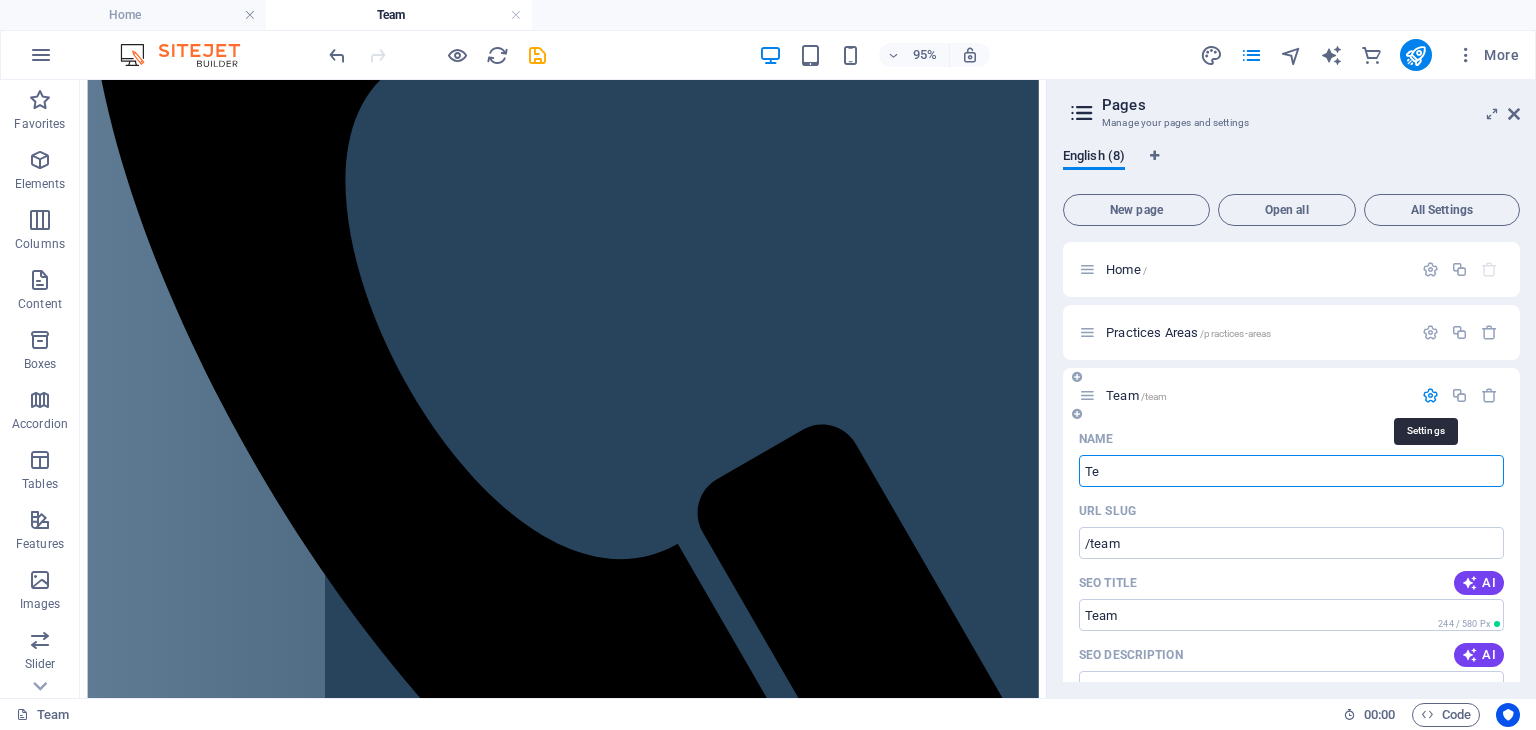 type on "T" 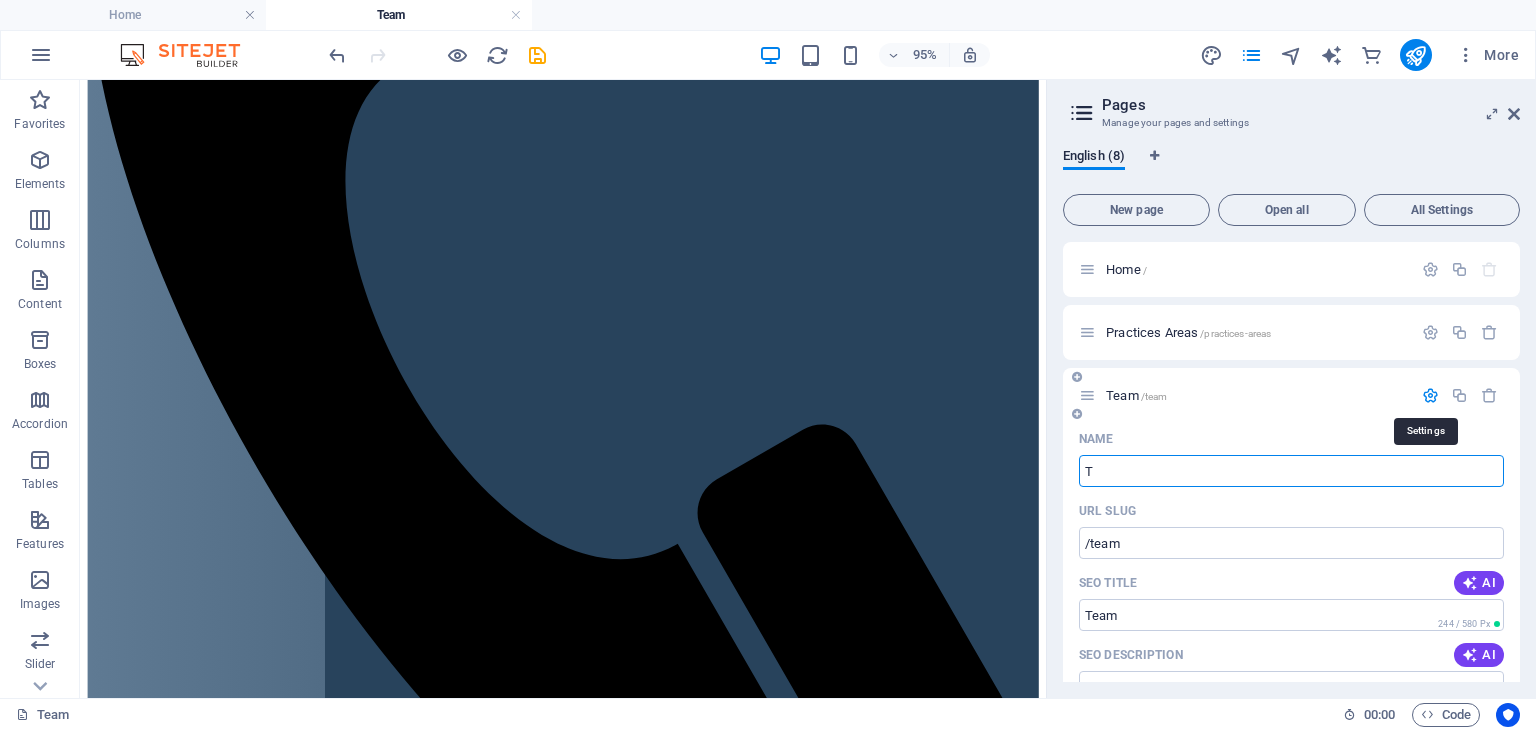 type 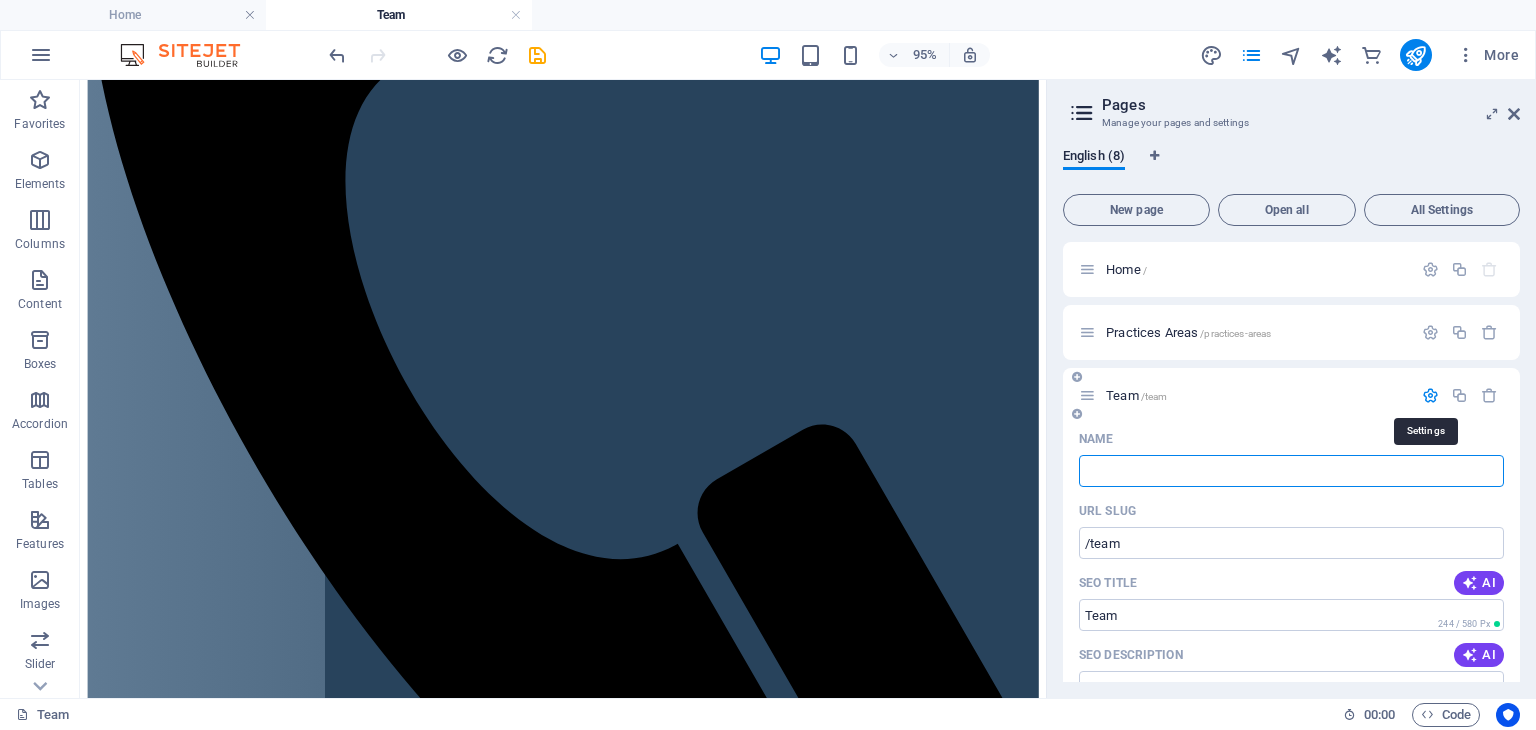 type on "/t" 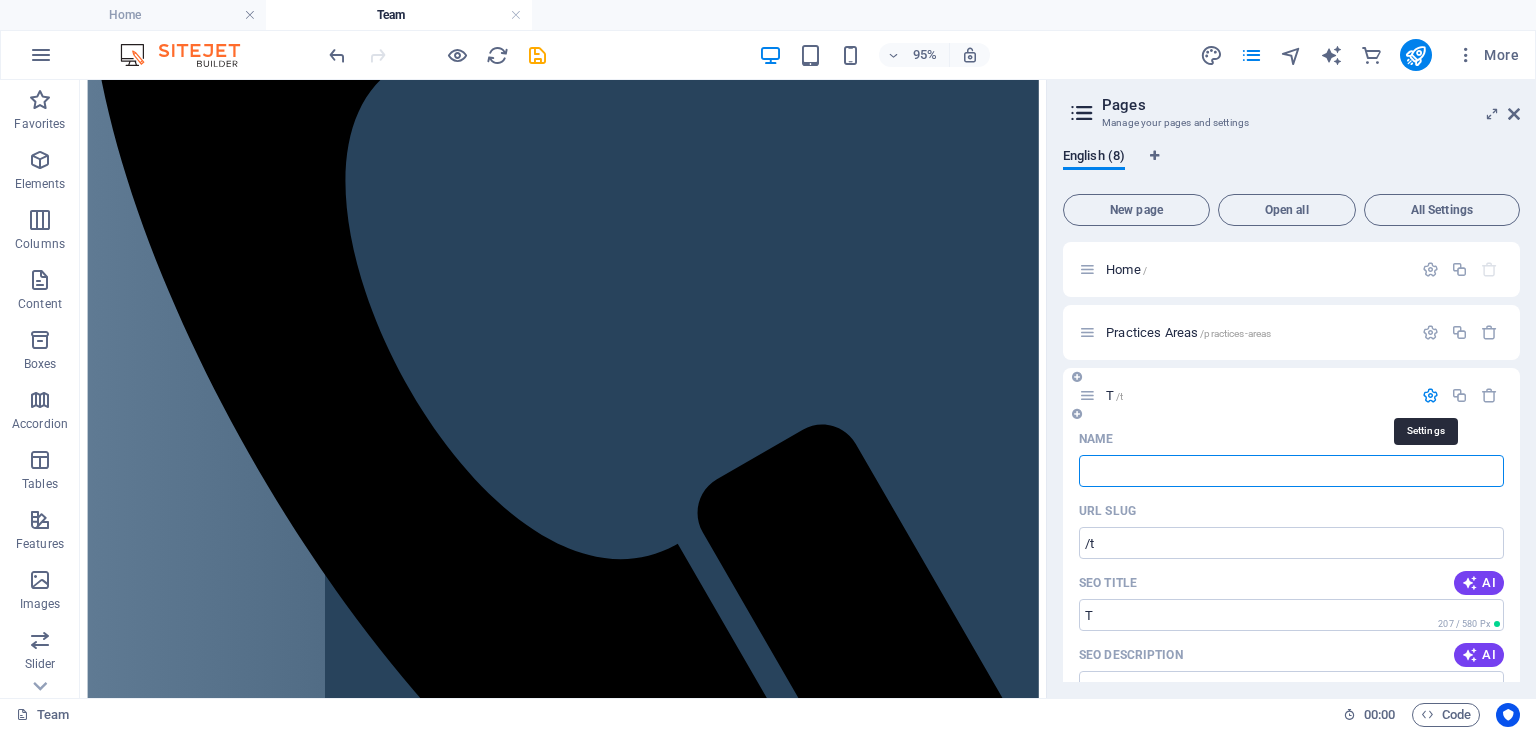 type 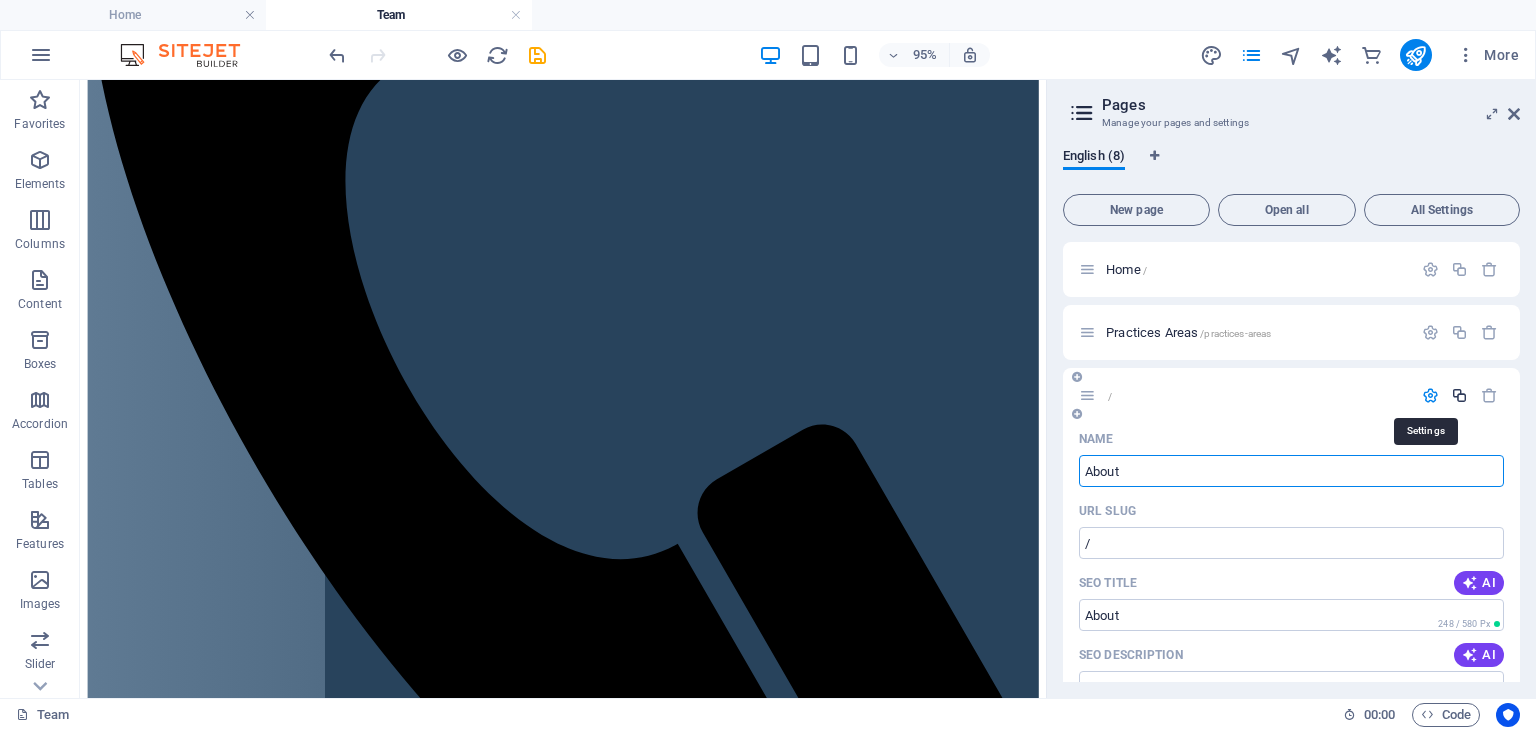 type on "About" 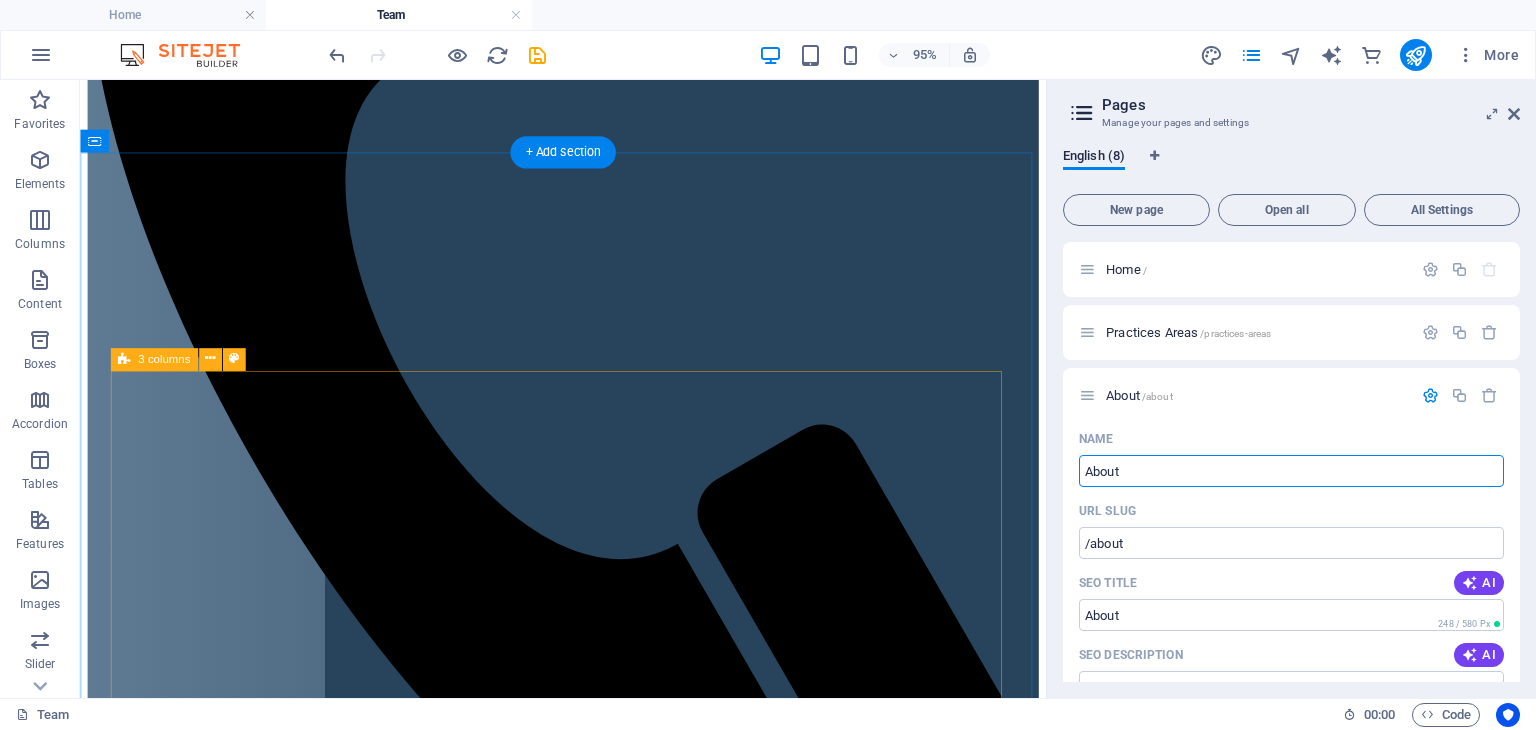 type on "About" 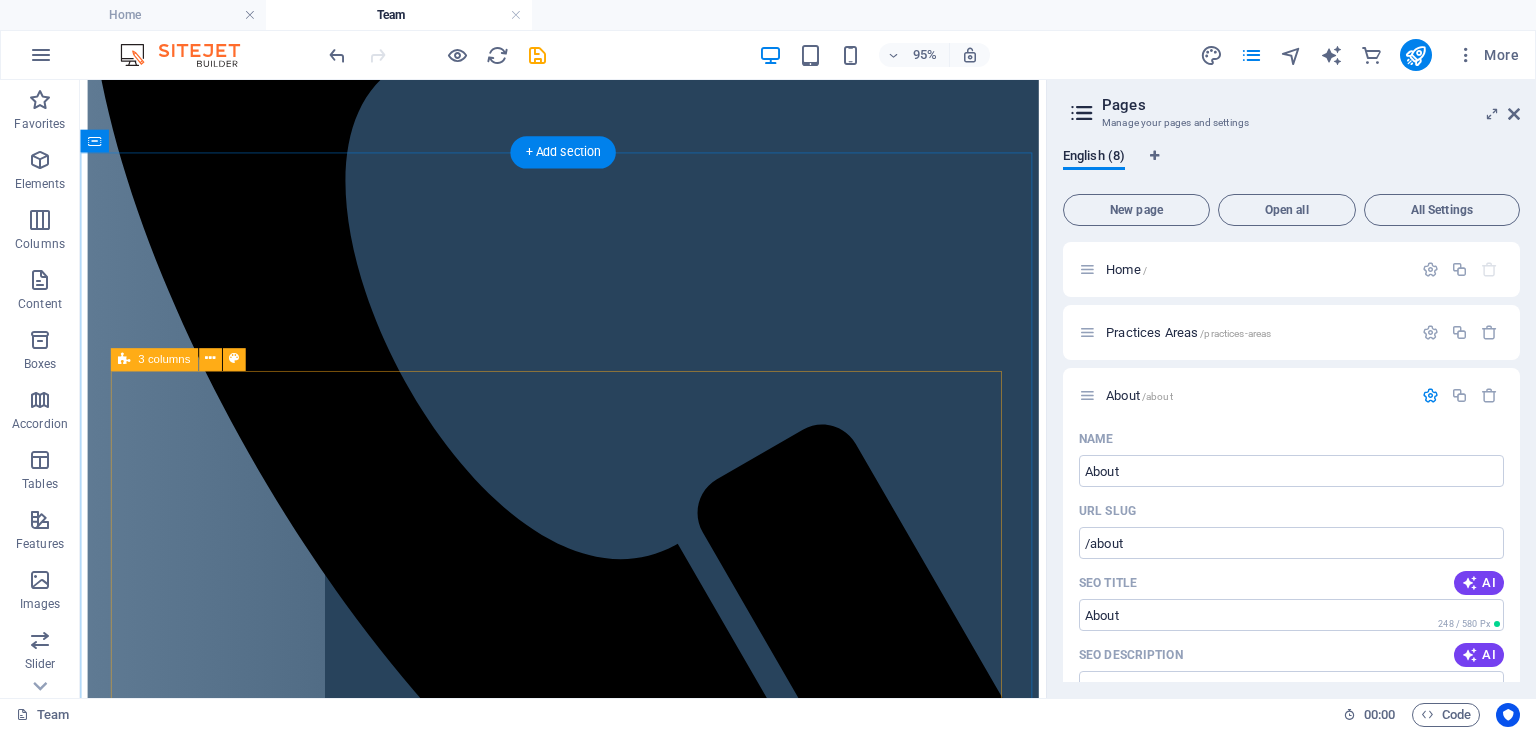 click on "Ntobeko Maphanga Ntobeko is the Managing Partner of the Firm. He has over 9 years of legal experience across a range of practice areas having begun his career as an attorney at a reputable law firm.  Through his practice, he provides companies and individuals with the expertise for navigating South Africa's regulatory landscape so that their businesses, big or small, can perform optimally. This is in addition to assisting clients with dispute resolution processes. Ntobeko also has a keen interest in property law, family law and data privacy." at bounding box center [588, 2743] 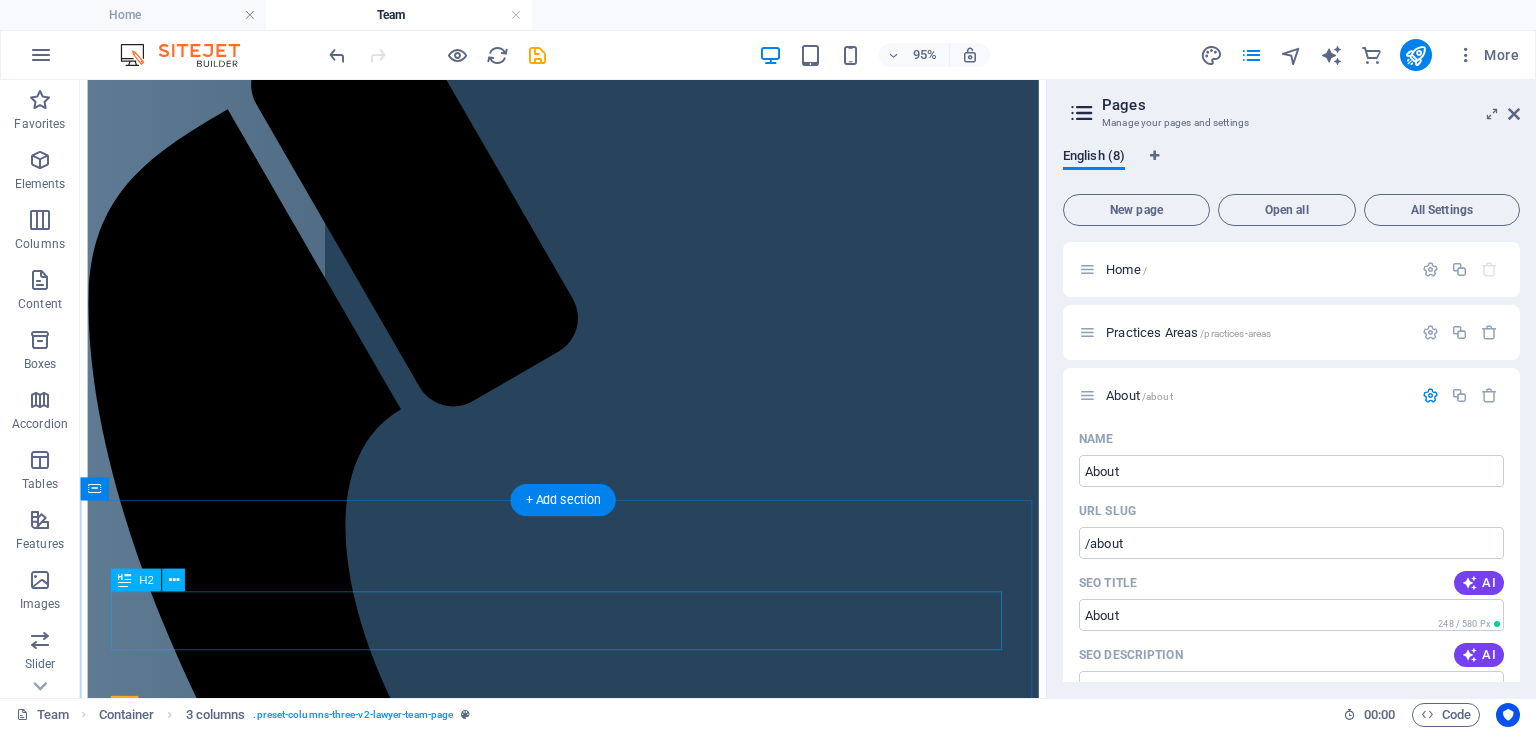scroll, scrollTop: 482, scrollLeft: 0, axis: vertical 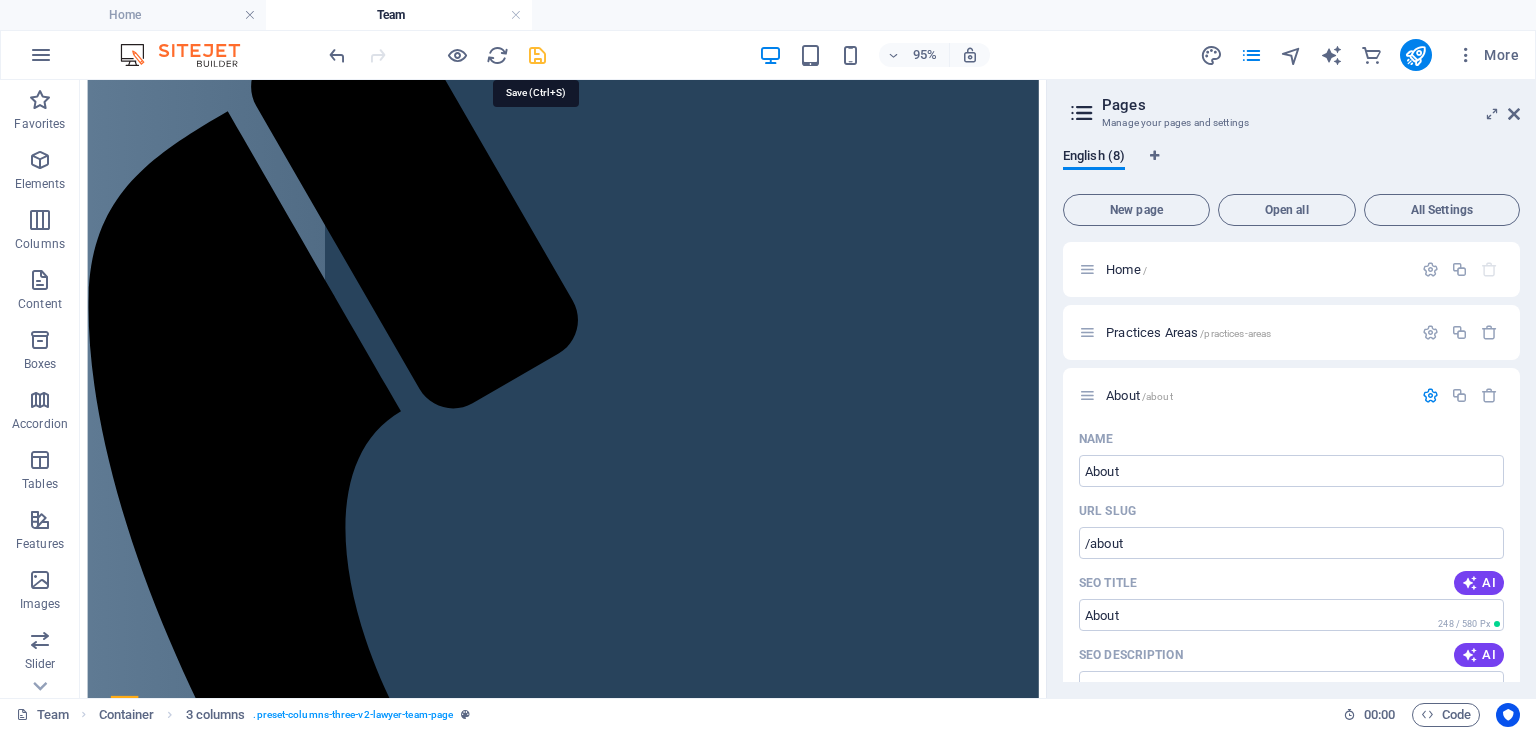 click at bounding box center [537, 55] 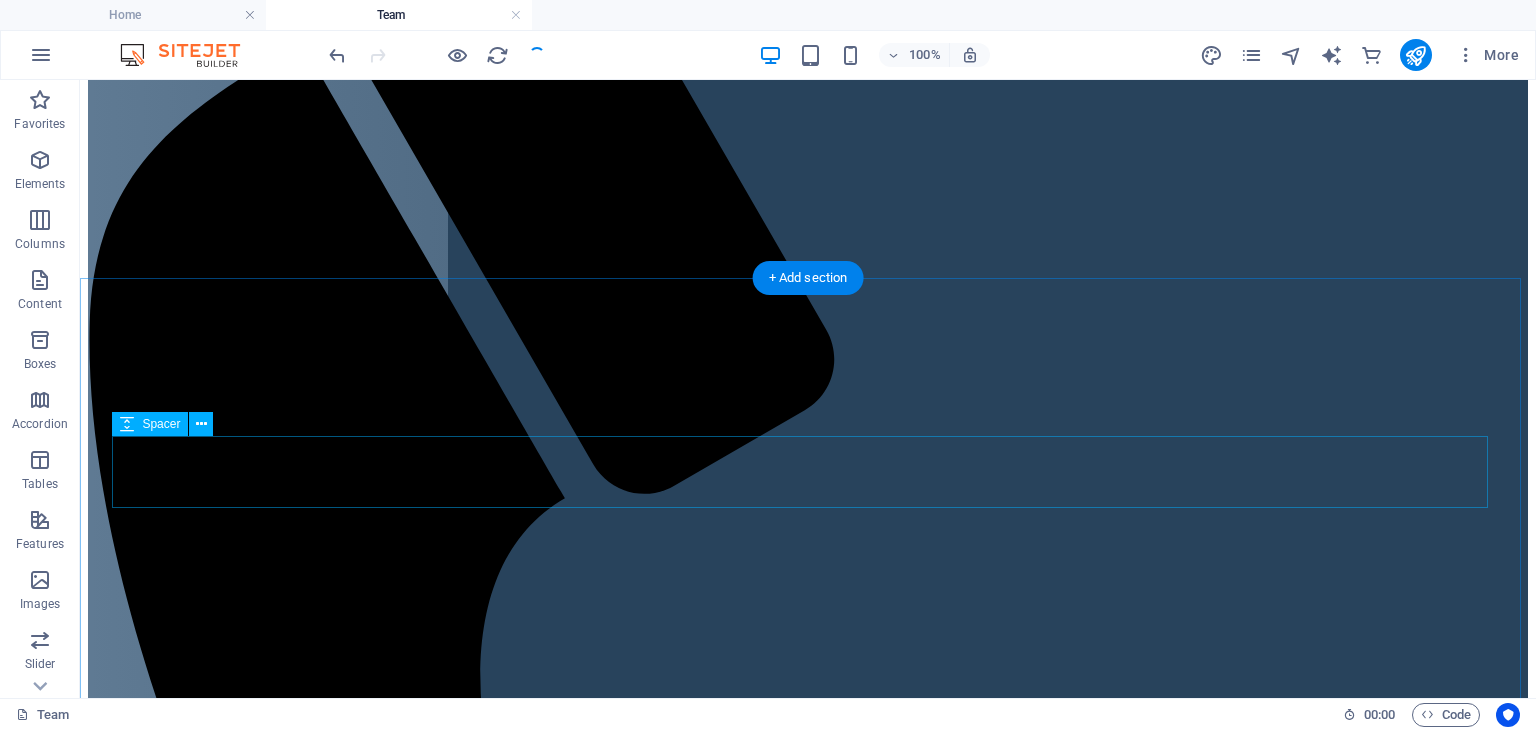 scroll, scrollTop: 610, scrollLeft: 0, axis: vertical 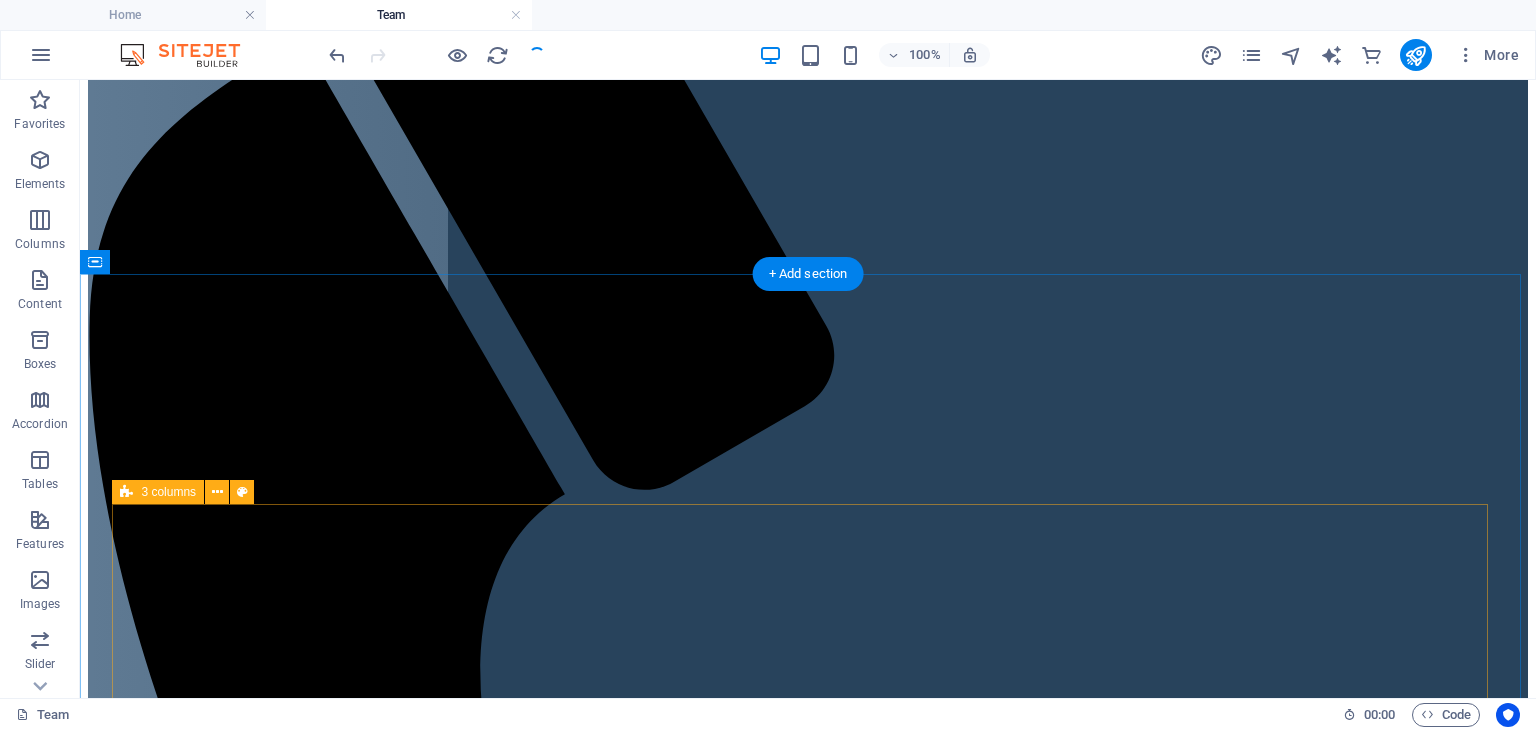 click on "Ntobeko Maphanga Ntobeko is the Managing Partner of the Firm. He has over 9 years of legal experience across a range of practice areas having begun his career as an attorney at a reputable law firm.  Through his practice, he provides companies and individuals with the expertise for navigating South Africa's regulatory landscape so that their businesses, big or small, can perform optimally. This is in addition to assisting clients with dispute resolution processes. Ntobeko also has a keen interest in property law, family law and data privacy." at bounding box center (808, 3763) 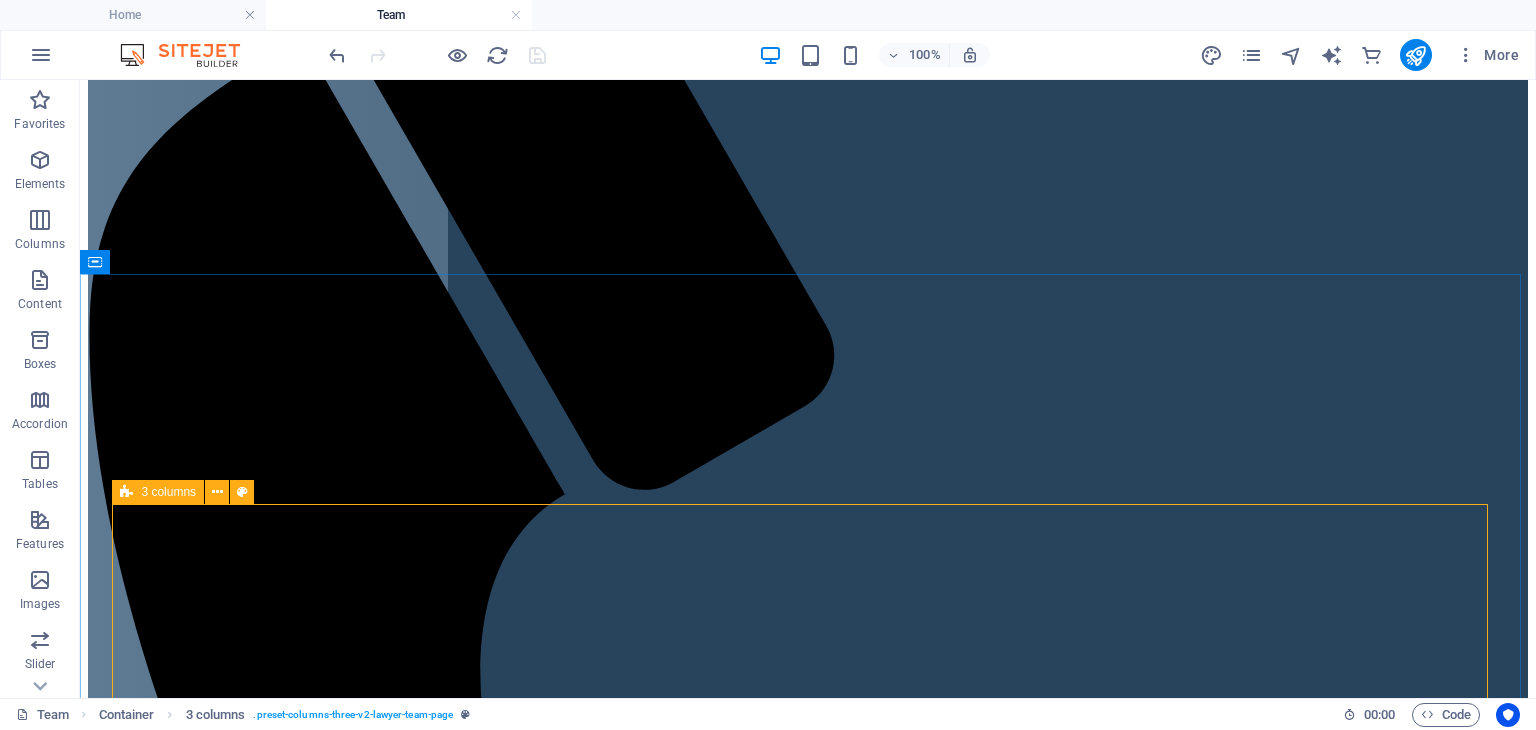 click on "3 columns" at bounding box center (158, 492) 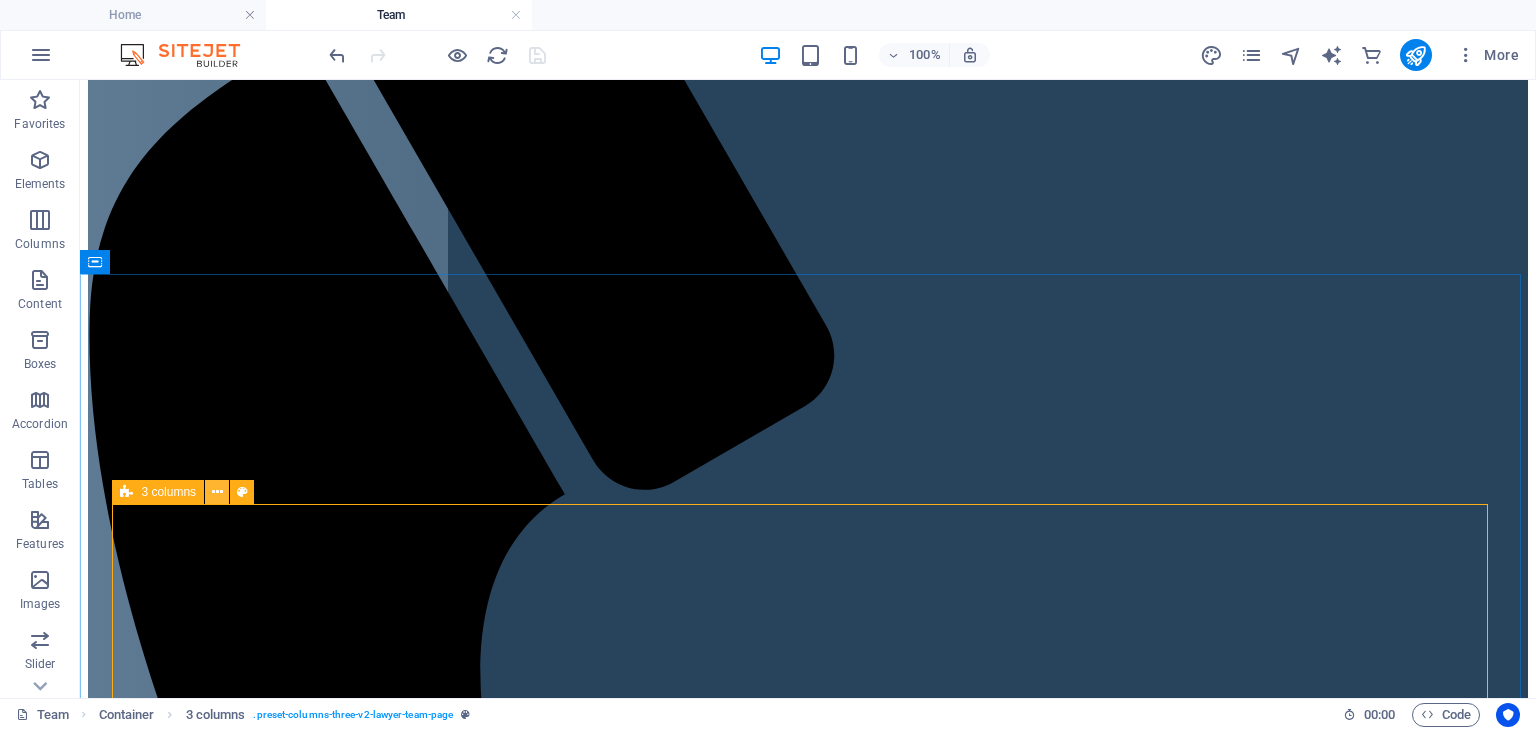click at bounding box center [217, 492] 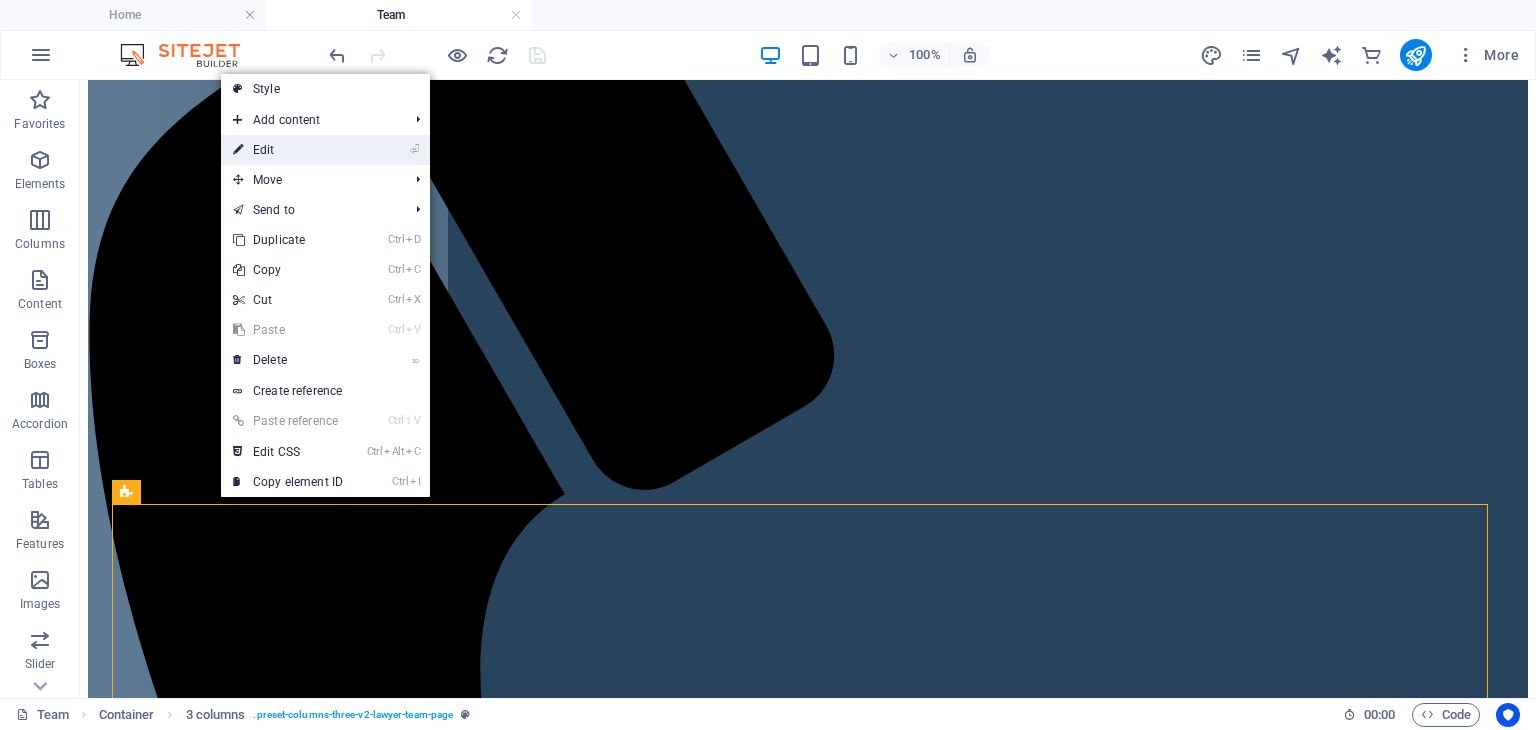 click on "⏎  Edit" at bounding box center [288, 150] 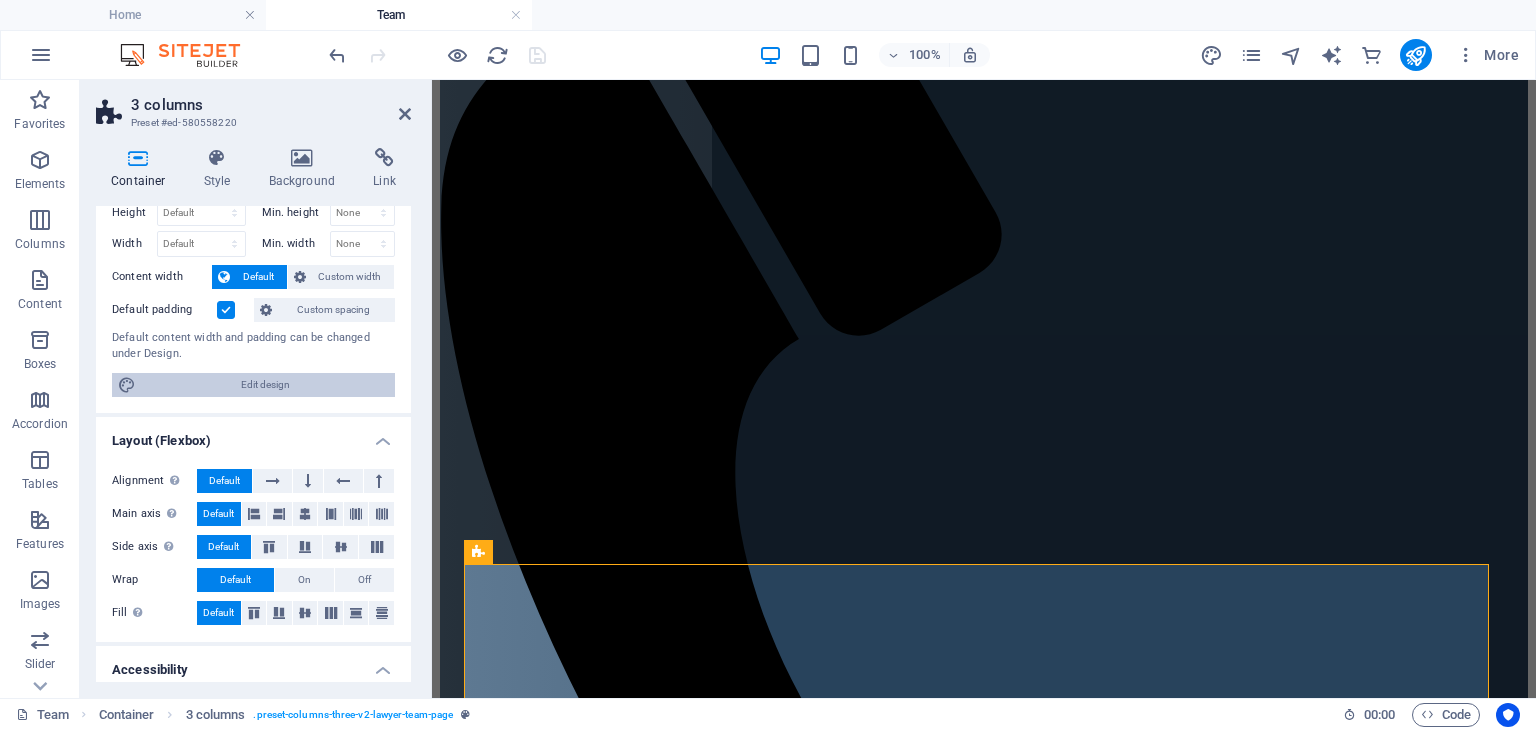 scroll, scrollTop: 0, scrollLeft: 0, axis: both 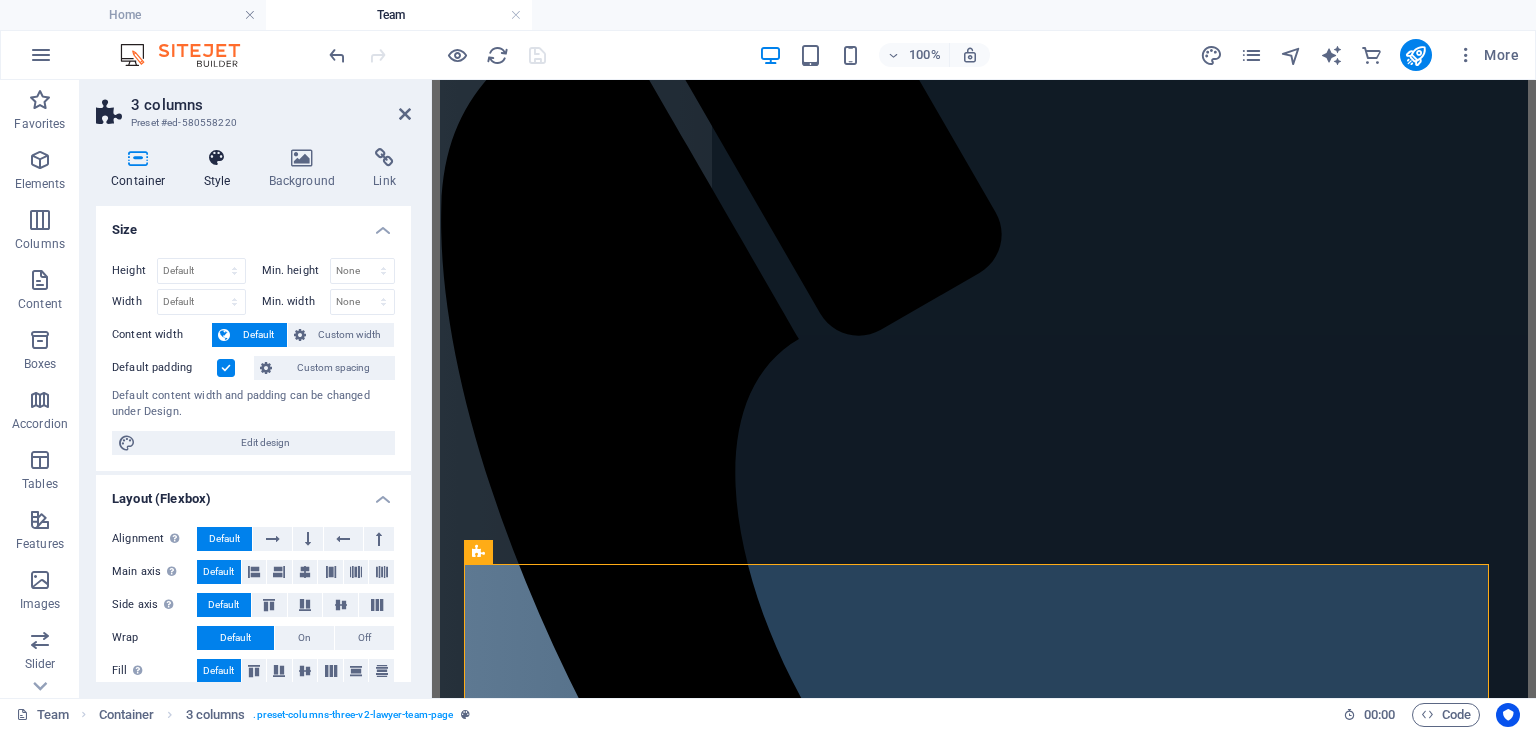 click at bounding box center (217, 158) 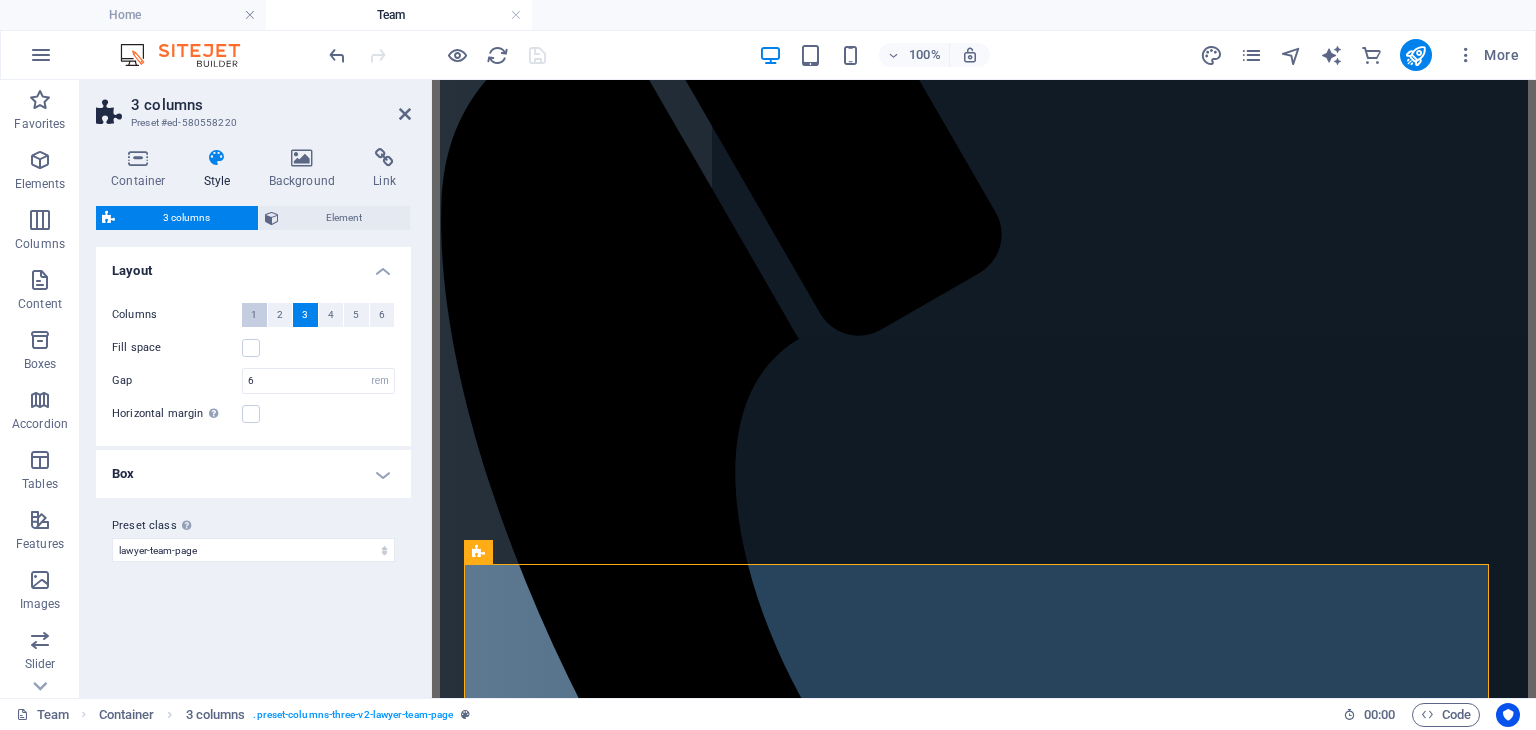 click on "1" at bounding box center (254, 315) 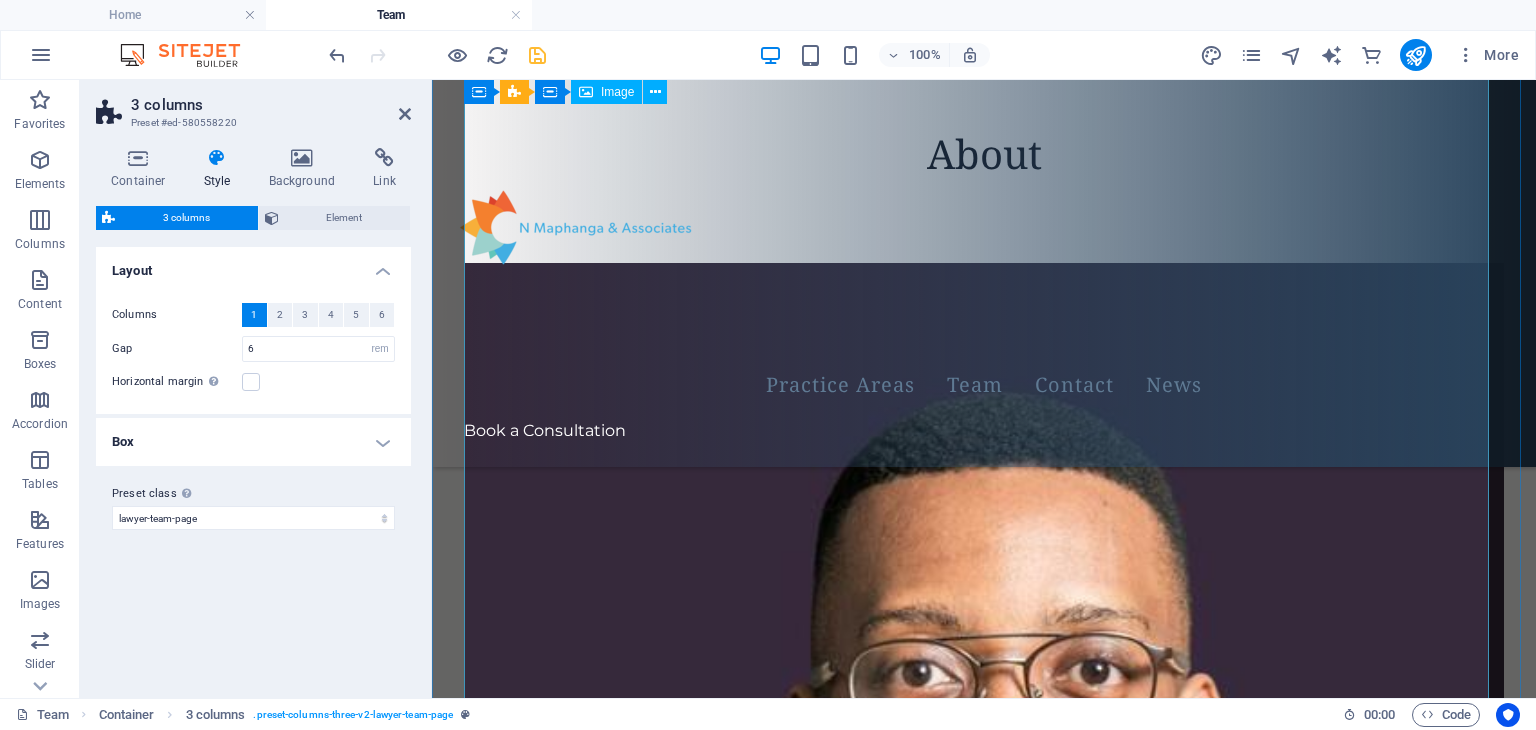 scroll, scrollTop: 1160, scrollLeft: 0, axis: vertical 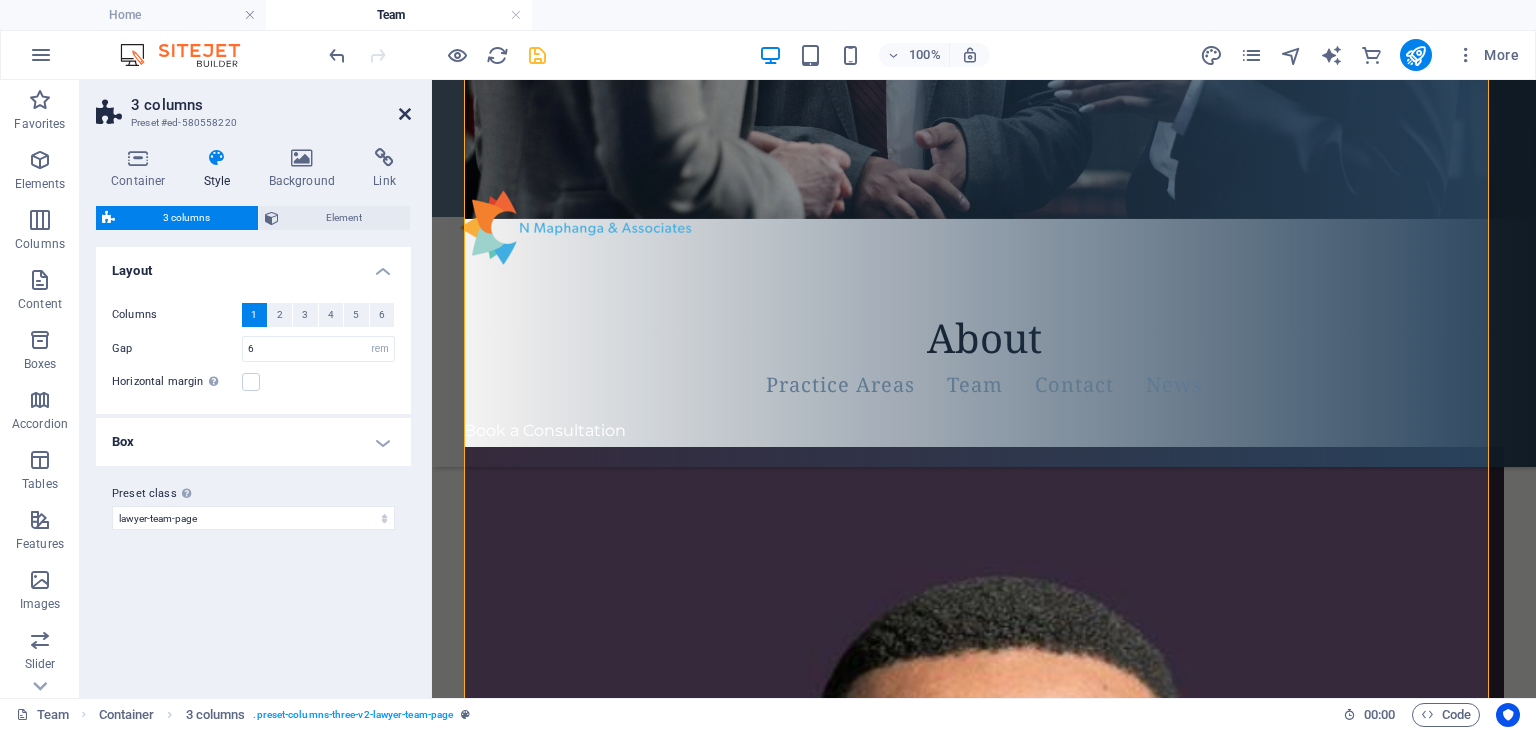 click at bounding box center (405, 114) 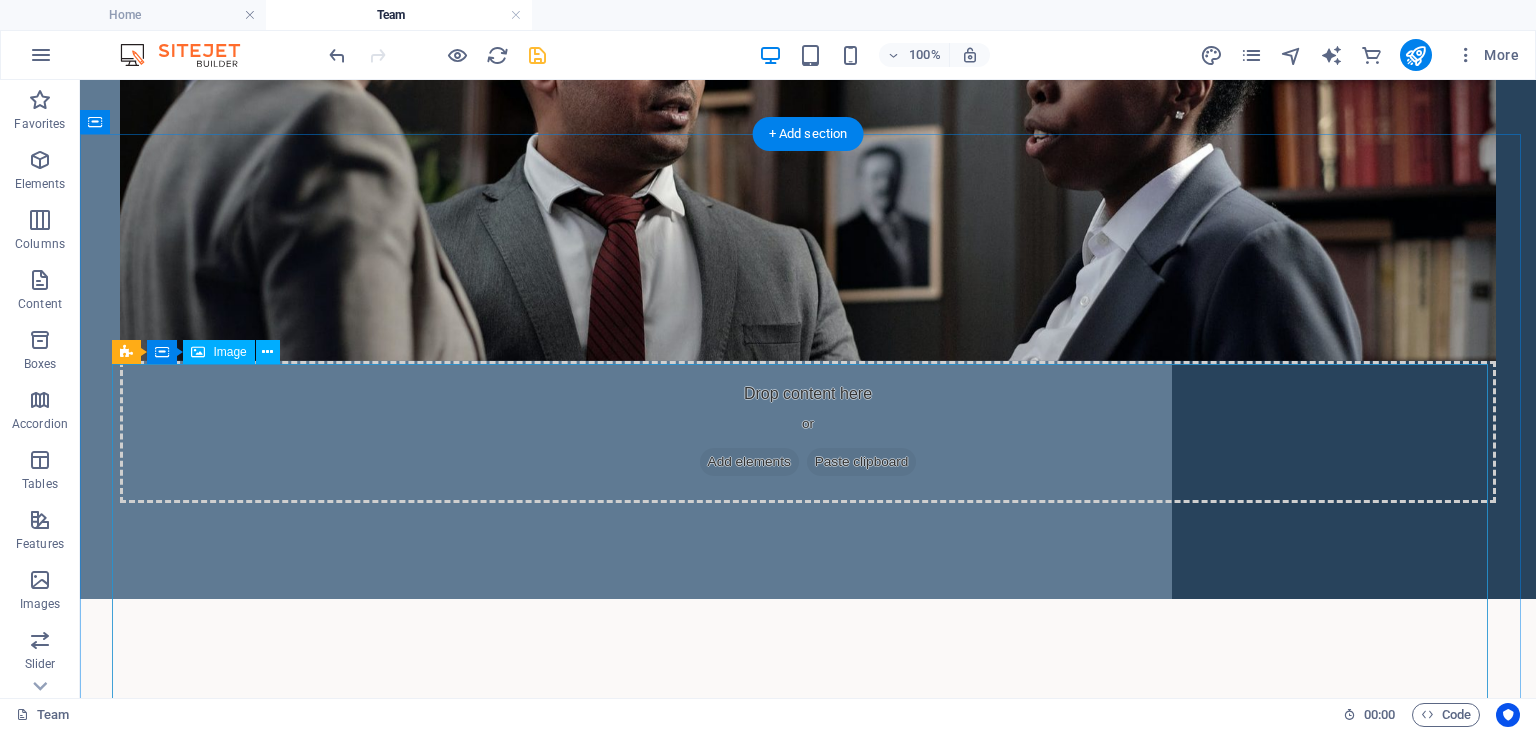 scroll, scrollTop: 748, scrollLeft: 0, axis: vertical 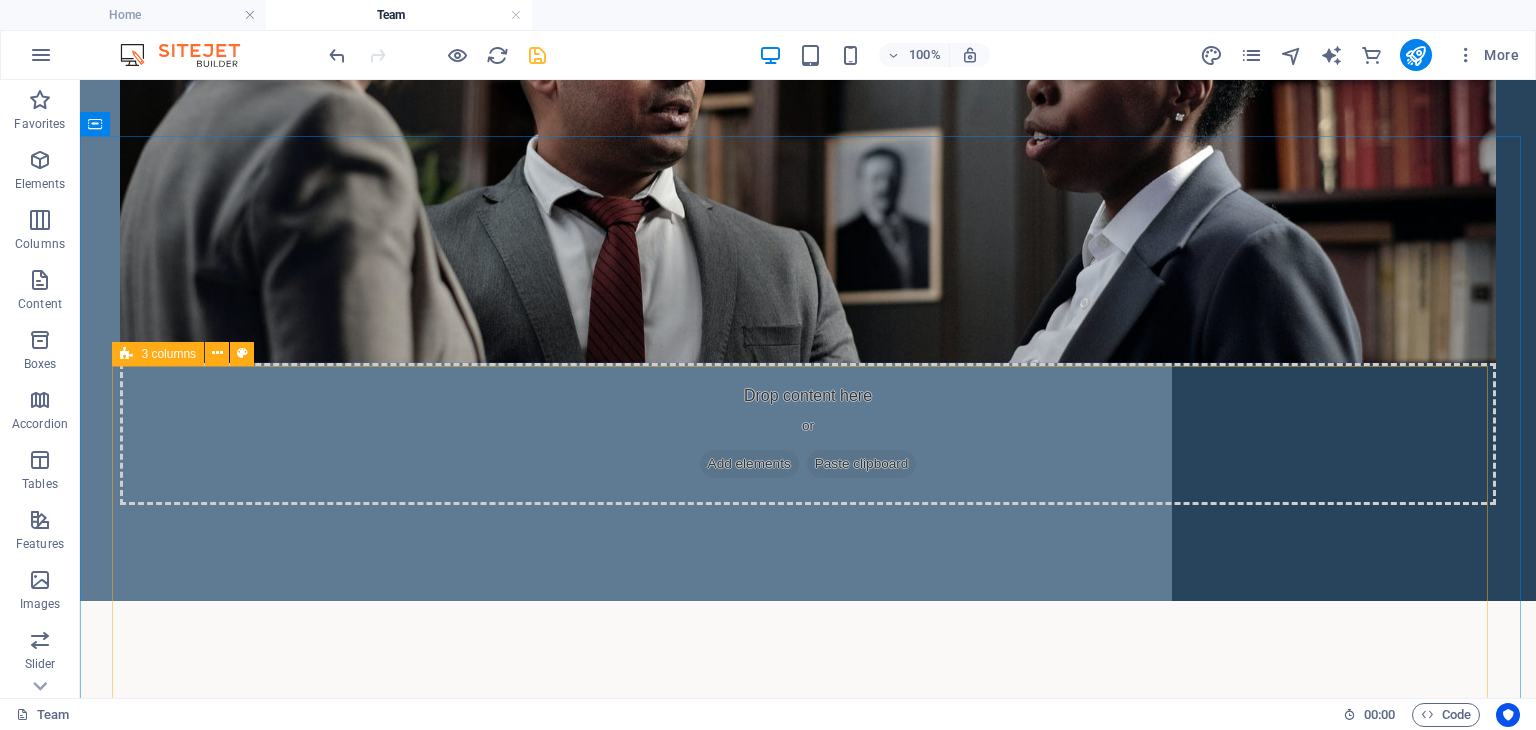click at bounding box center (126, 354) 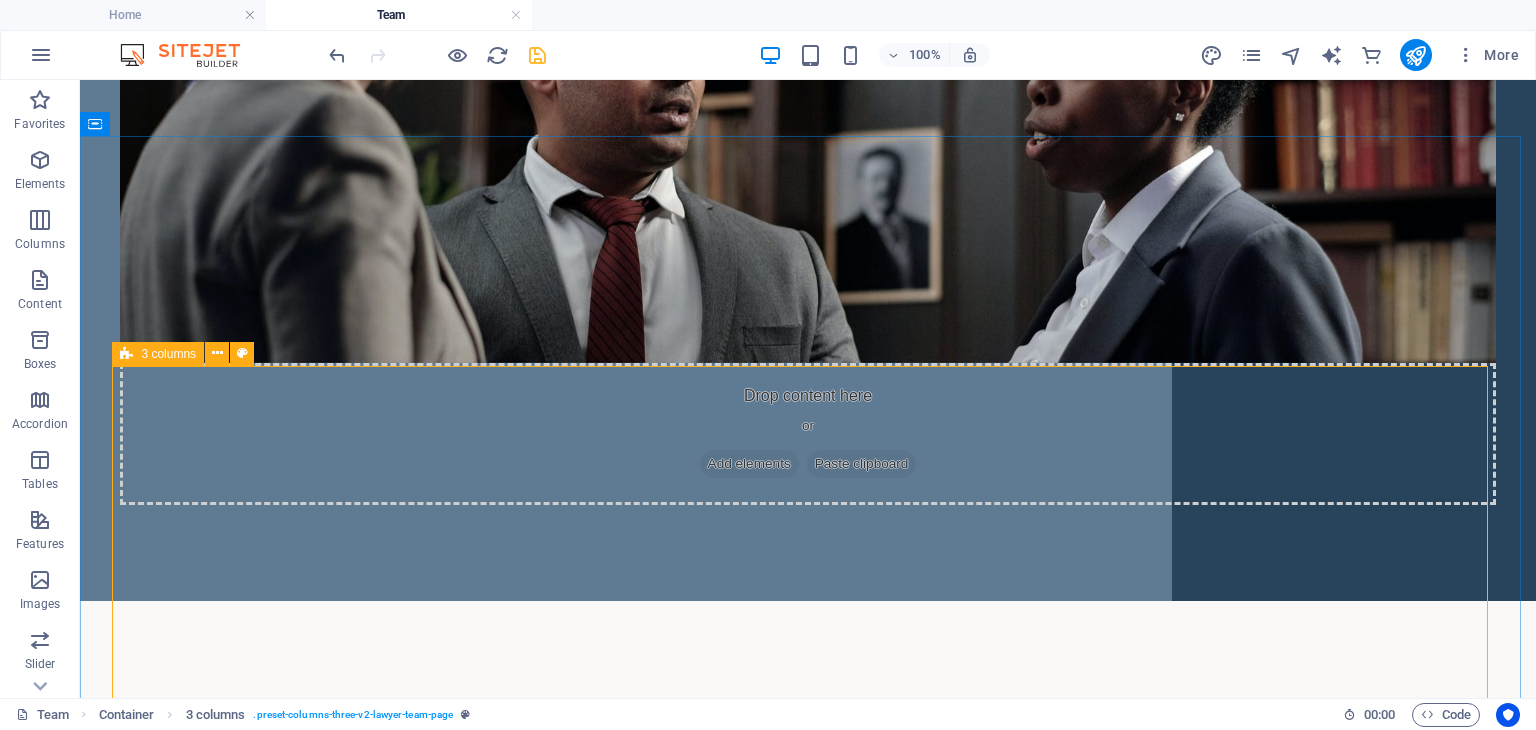 click on "3 columns" at bounding box center (158, 354) 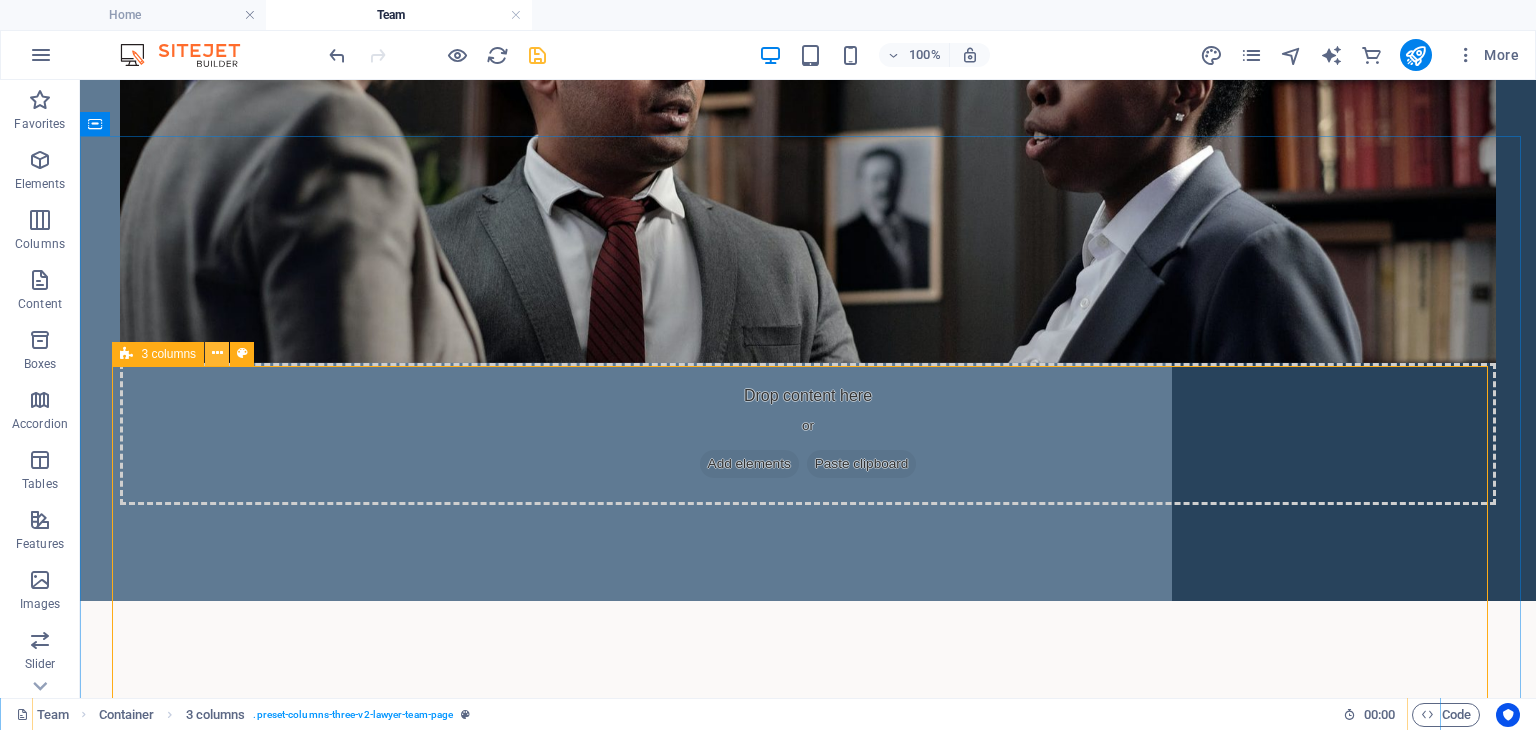 click at bounding box center (217, 353) 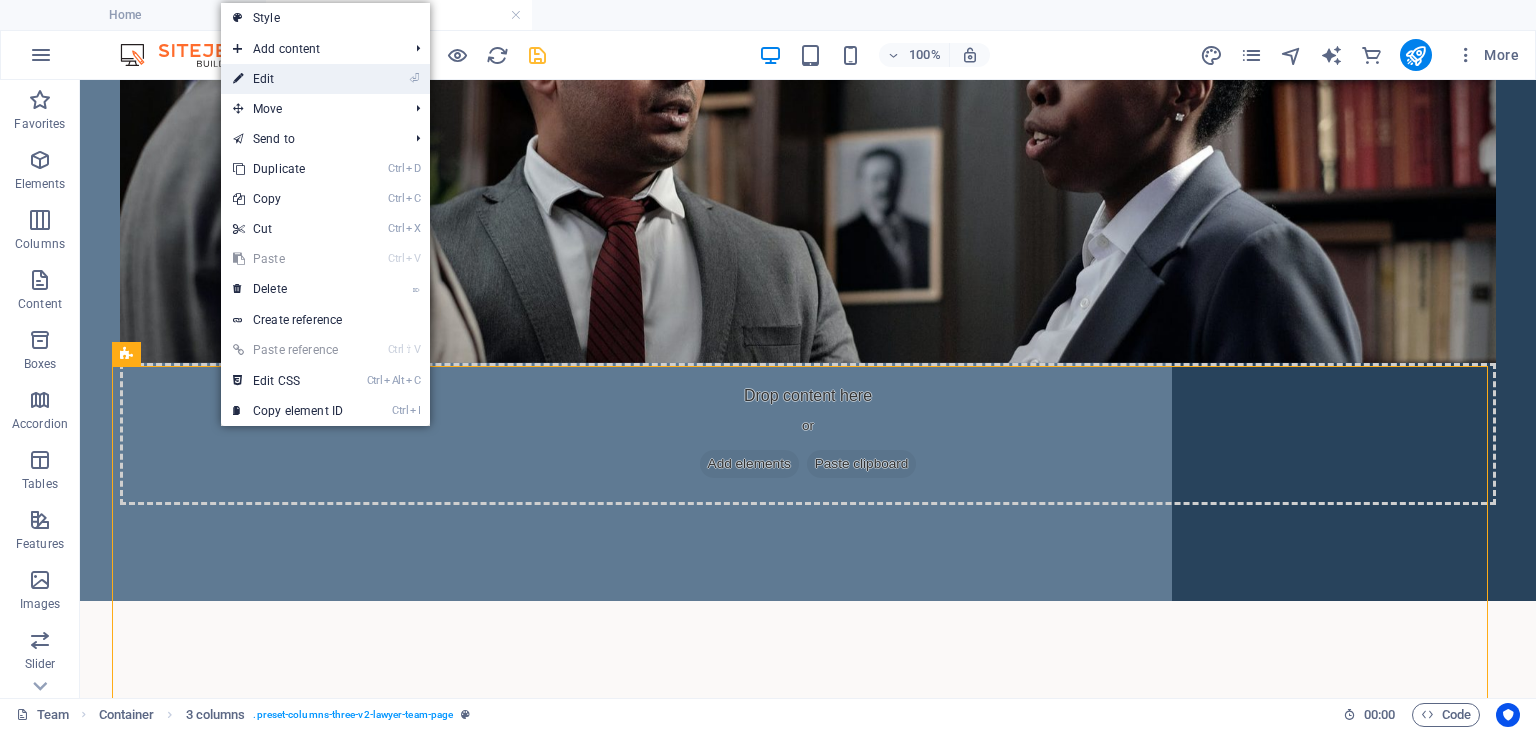 click on "⏎  Edit" at bounding box center (288, 79) 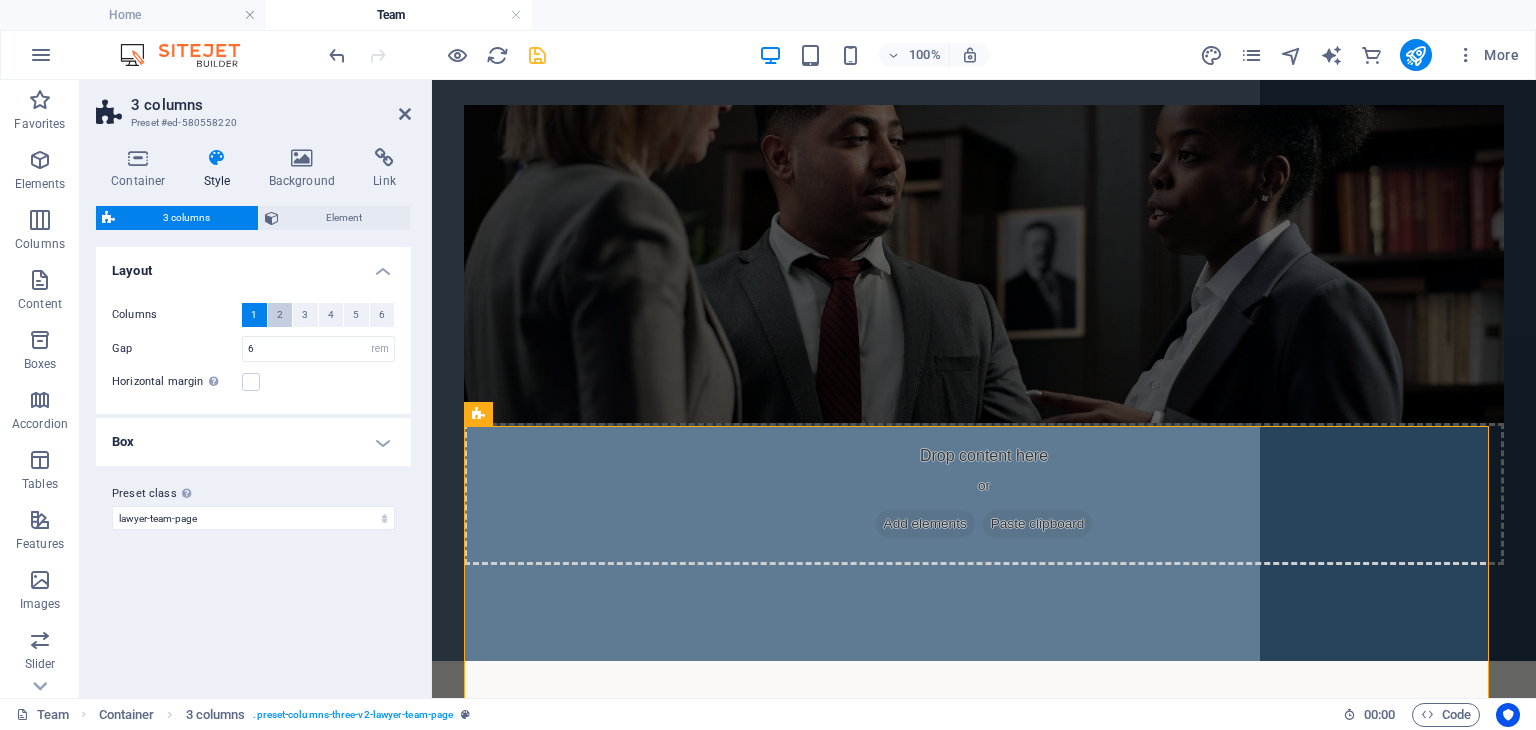 click on "2" at bounding box center [280, 315] 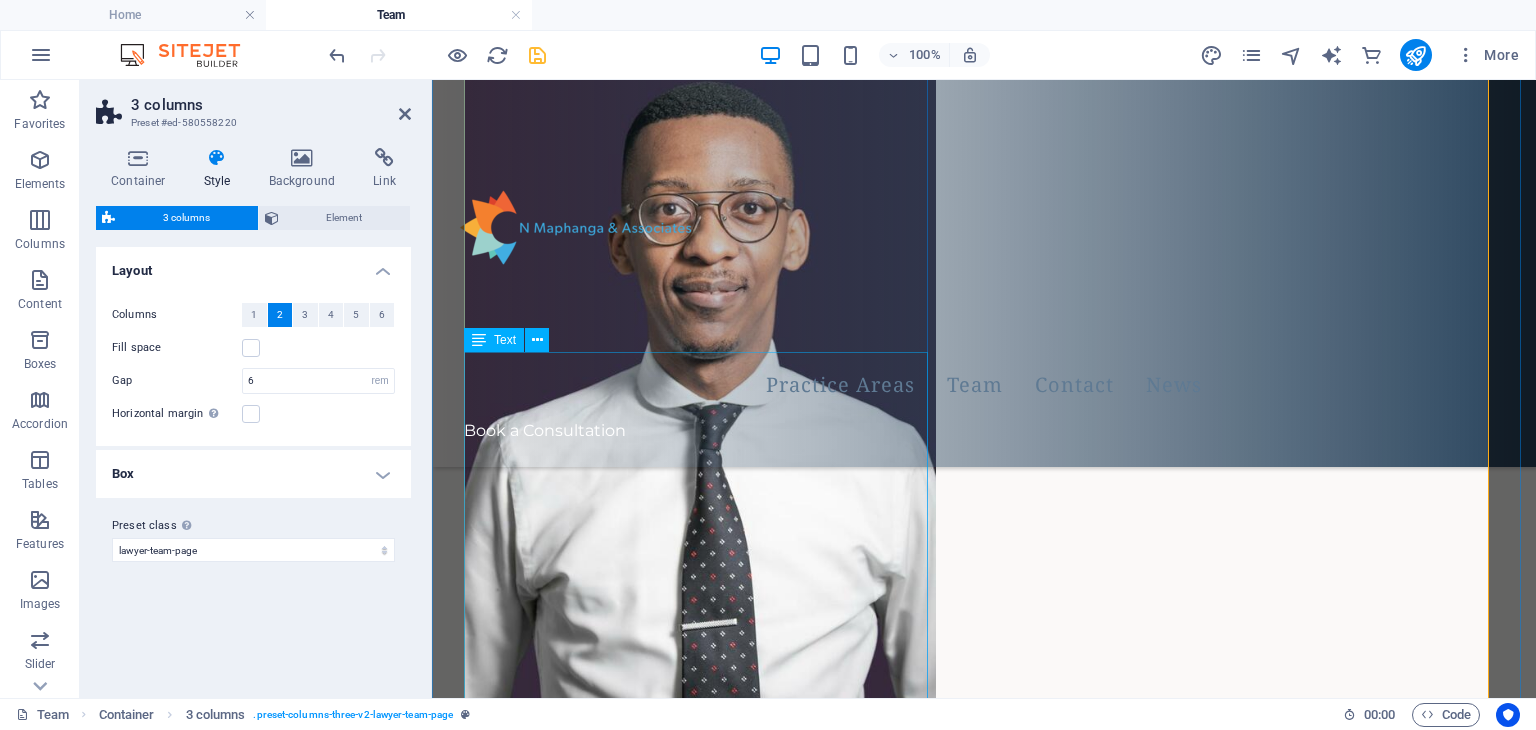 scroll, scrollTop: 1584, scrollLeft: 0, axis: vertical 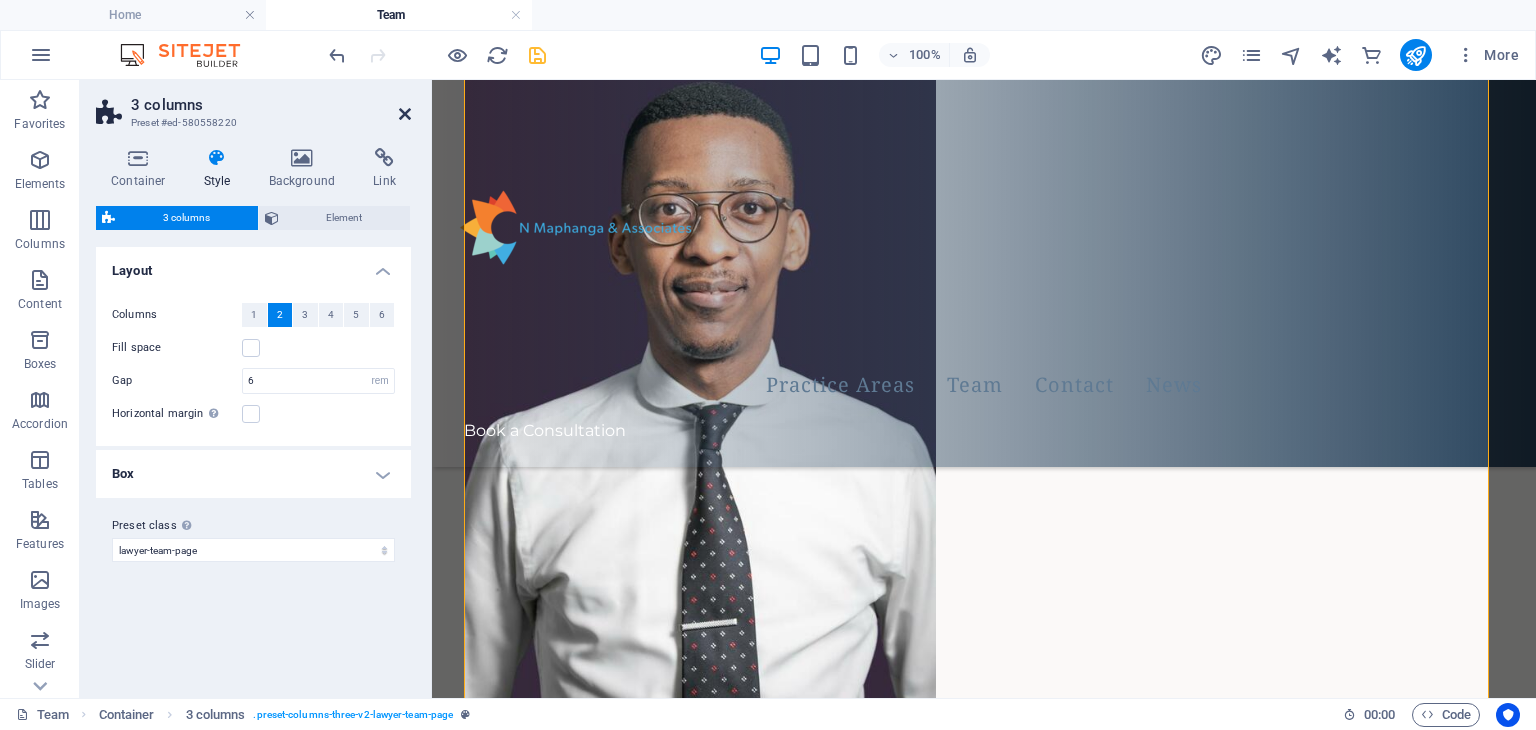 click at bounding box center [405, 114] 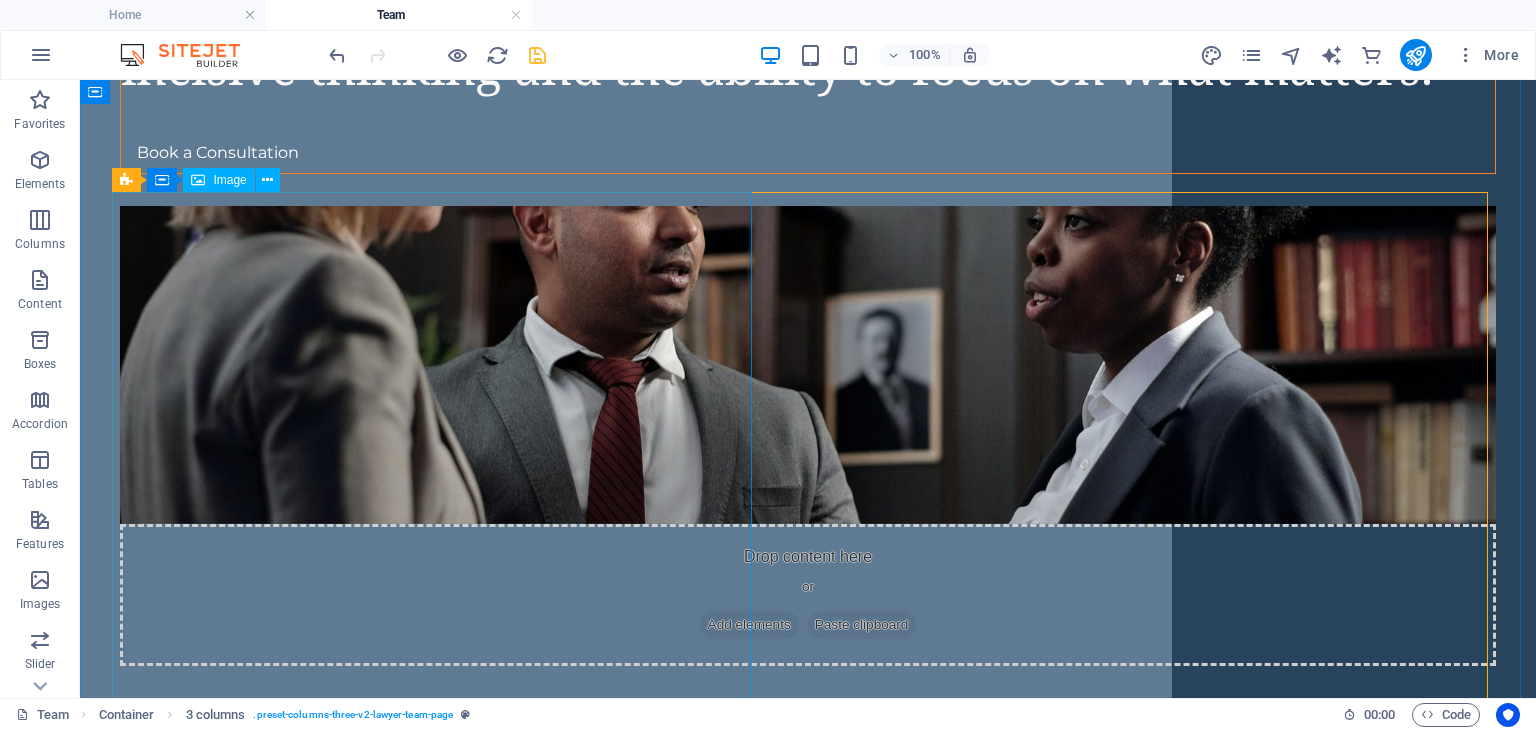 scroll, scrollTop: 539, scrollLeft: 0, axis: vertical 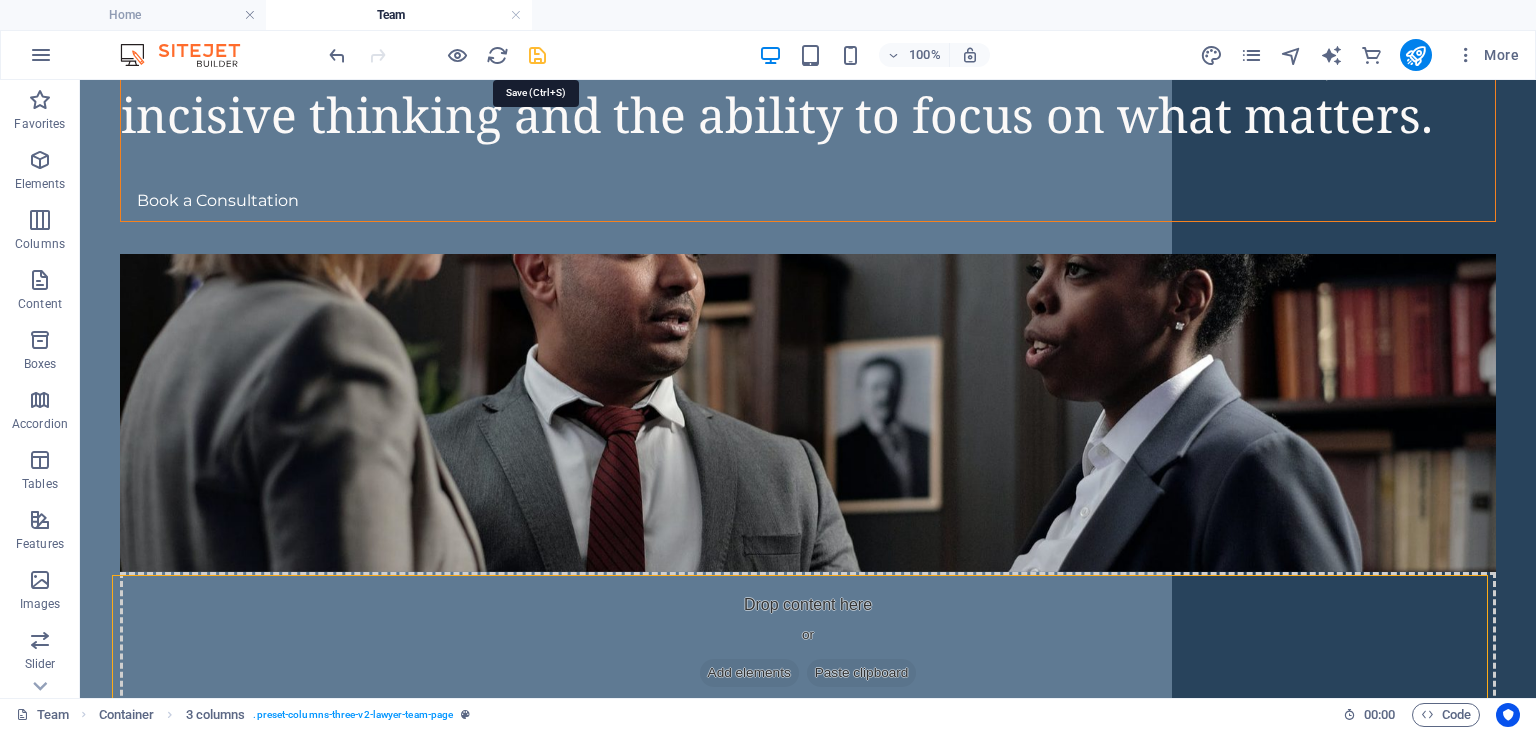click at bounding box center [537, 55] 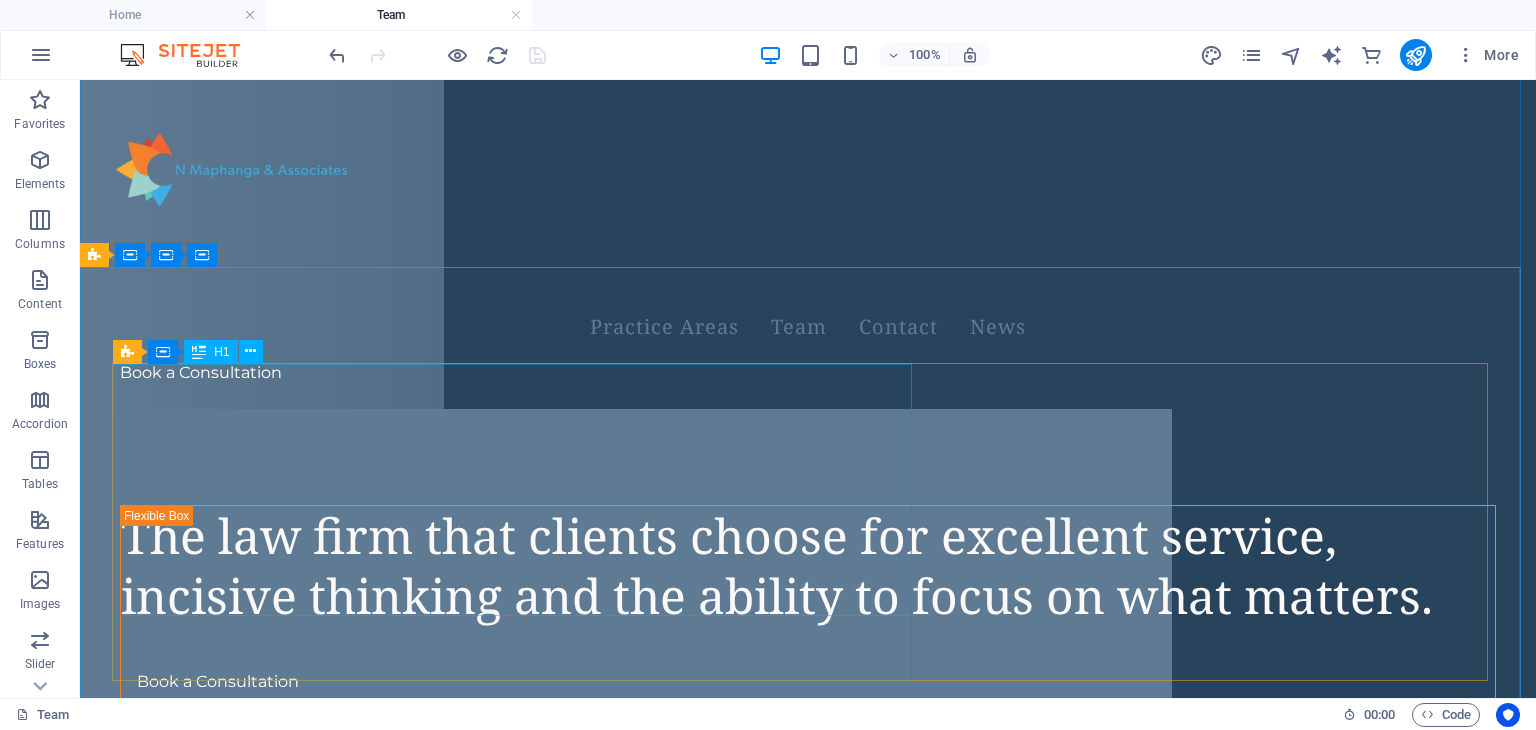 scroll, scrollTop: 0, scrollLeft: 0, axis: both 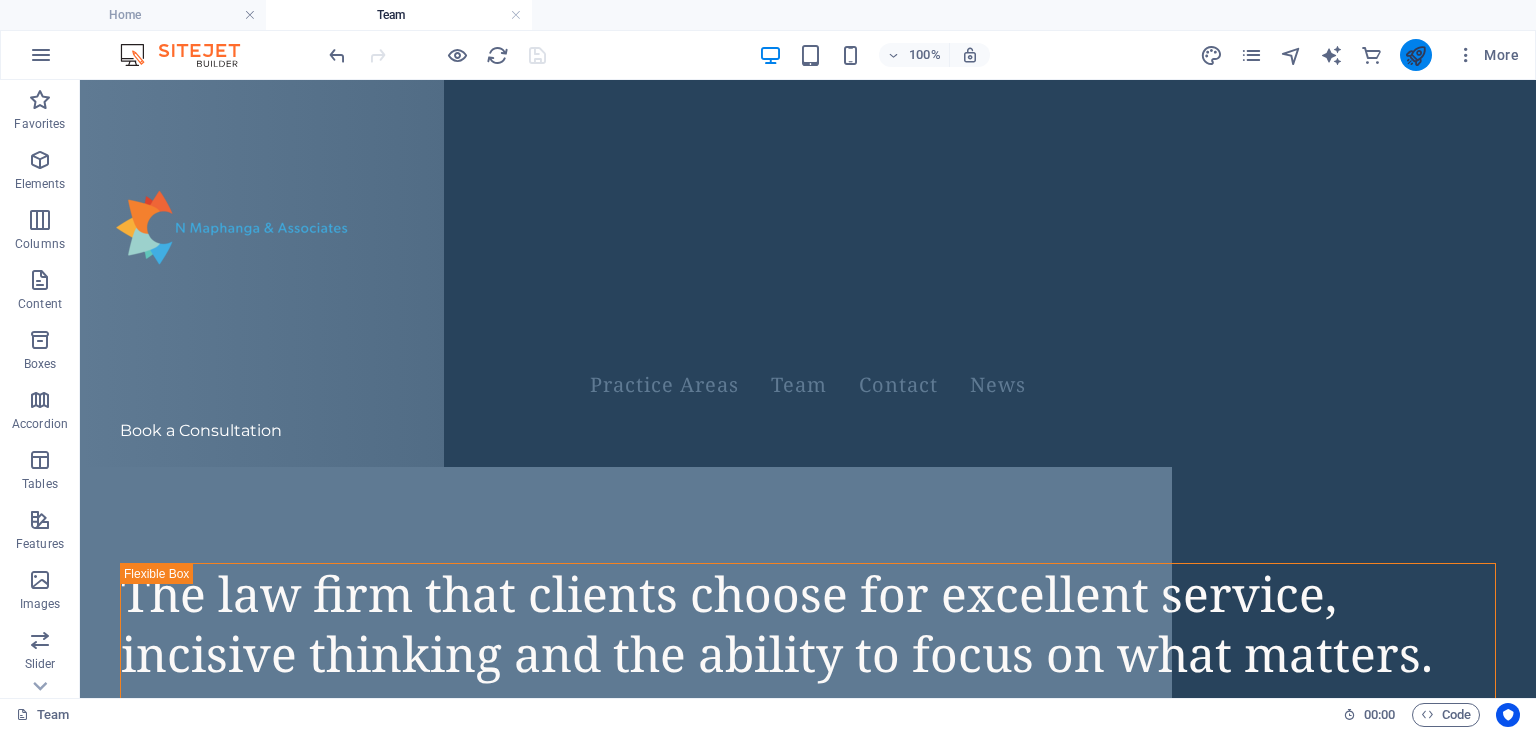 click at bounding box center [1416, 55] 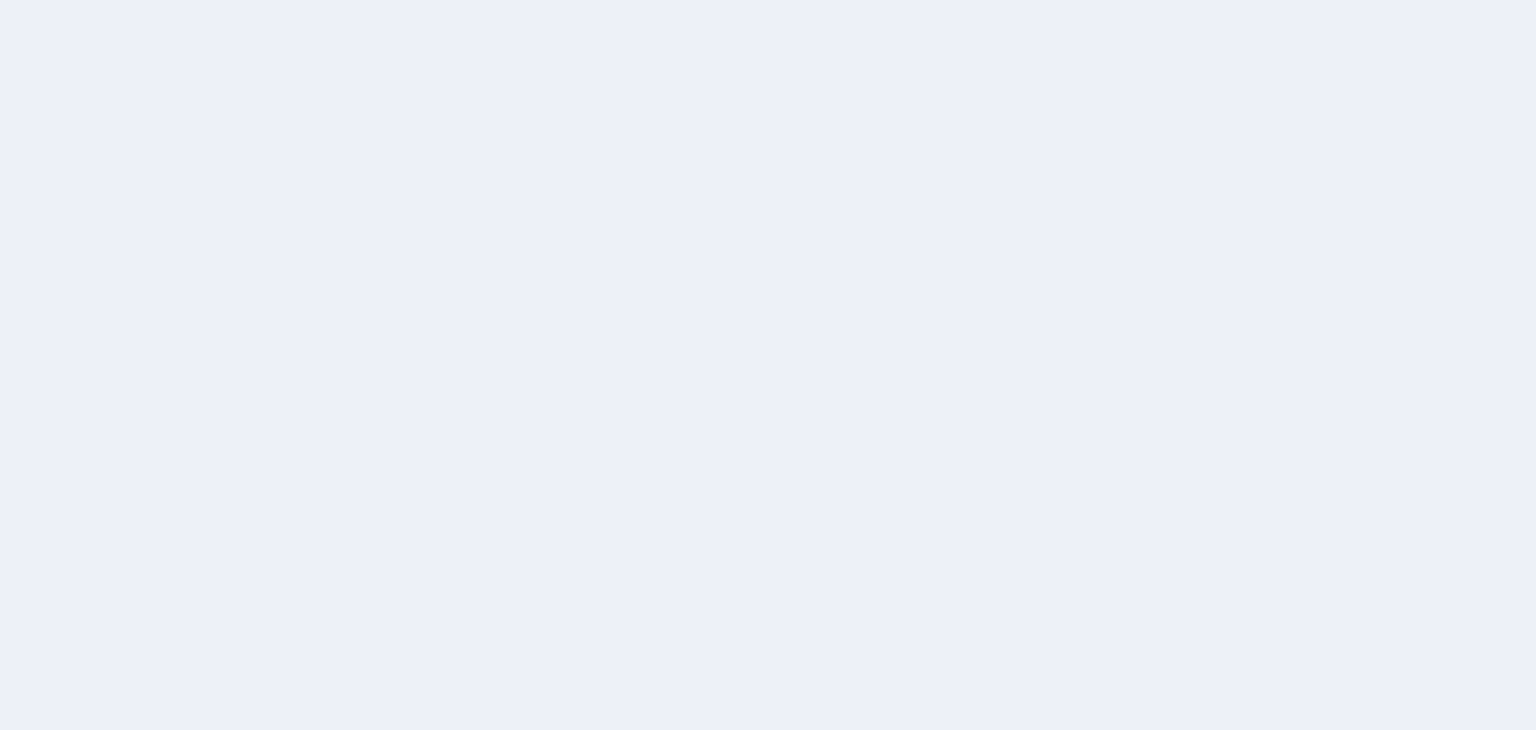 scroll, scrollTop: 0, scrollLeft: 0, axis: both 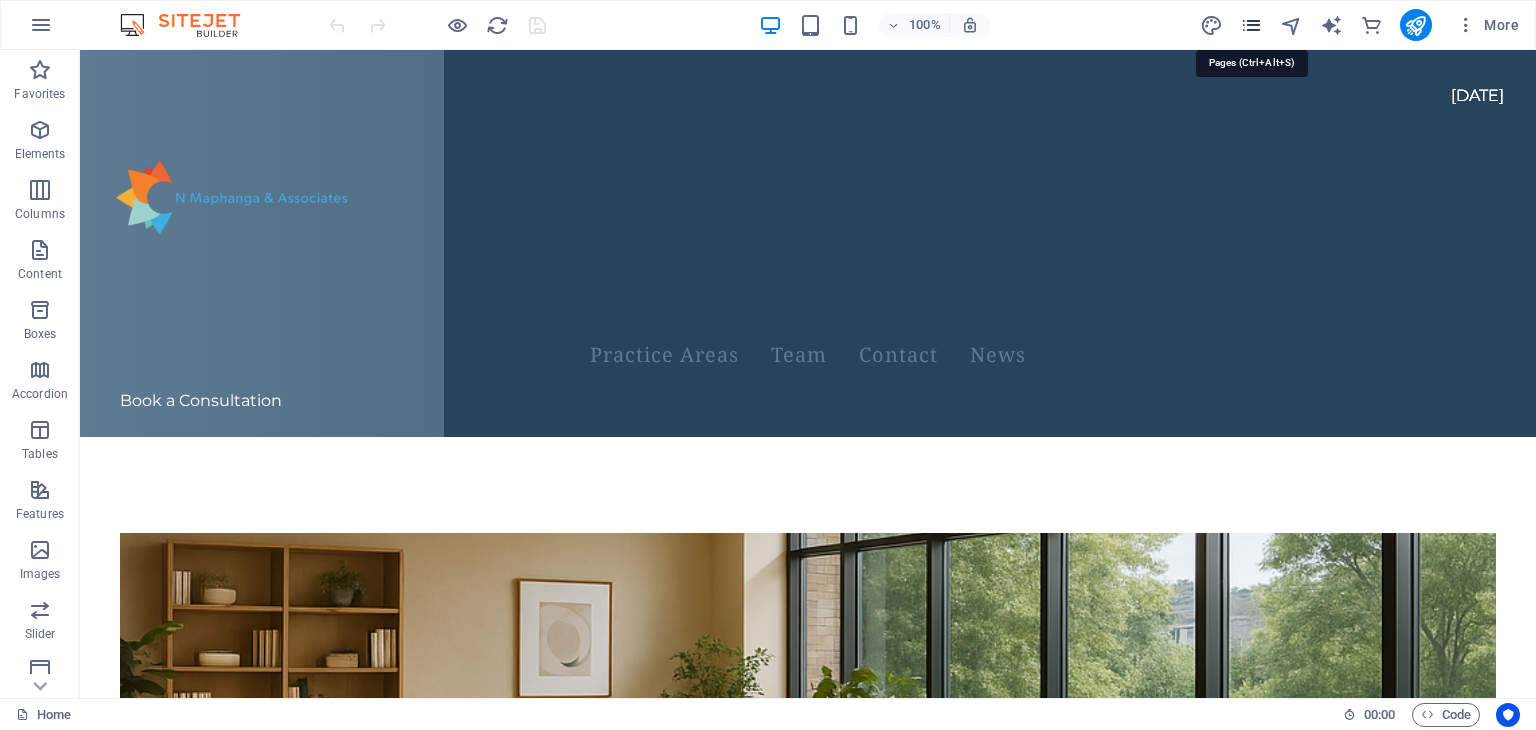 click at bounding box center (1251, 25) 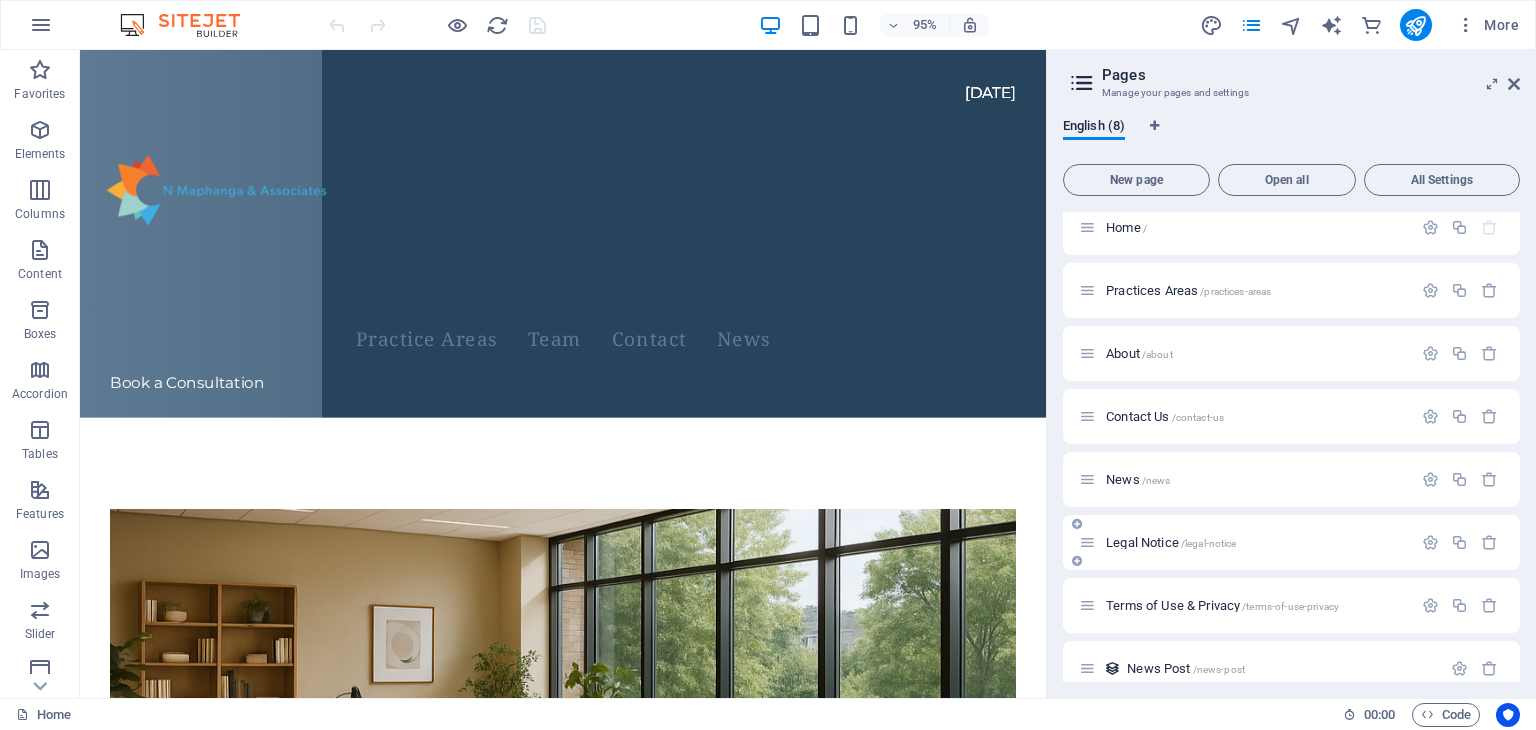 scroll, scrollTop: 0, scrollLeft: 0, axis: both 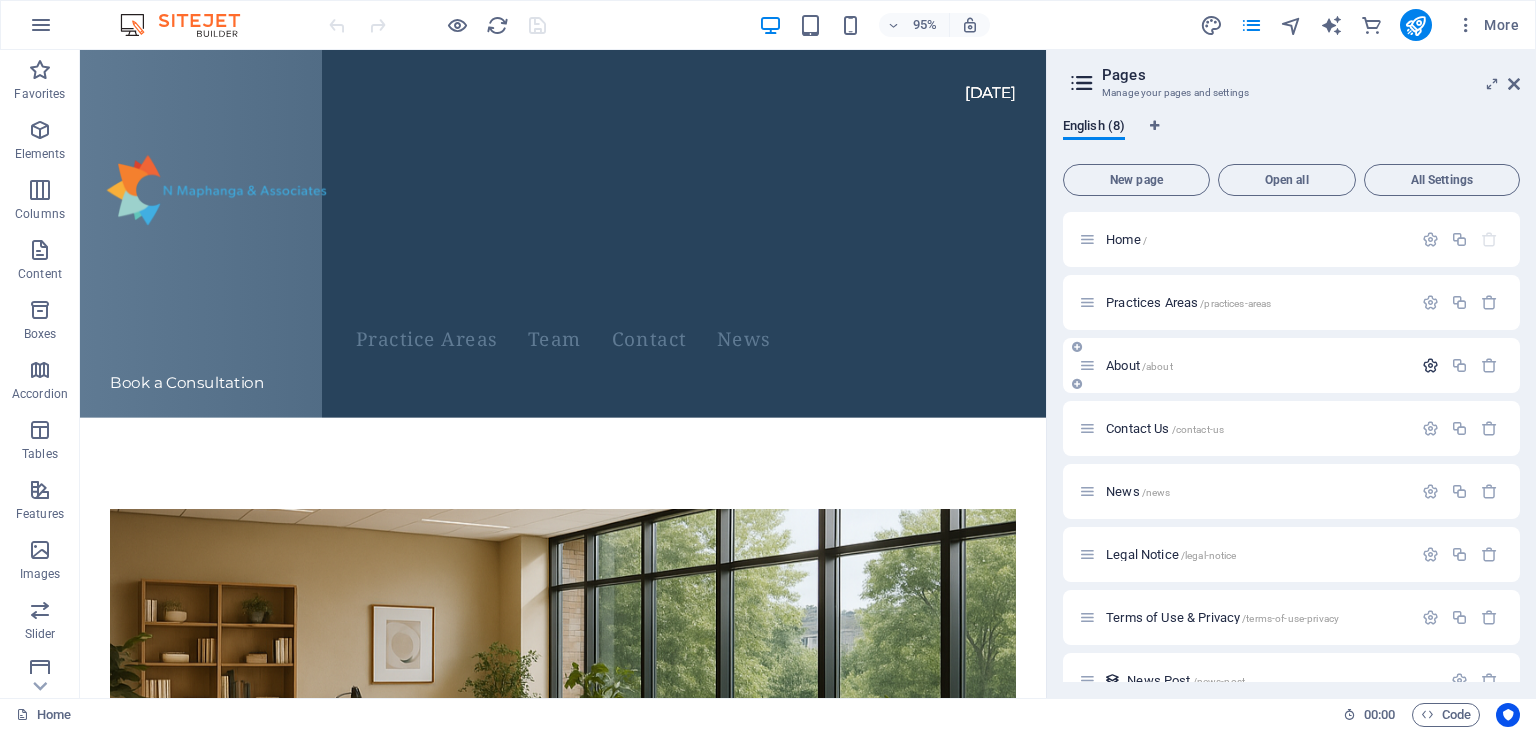 click at bounding box center [1430, 365] 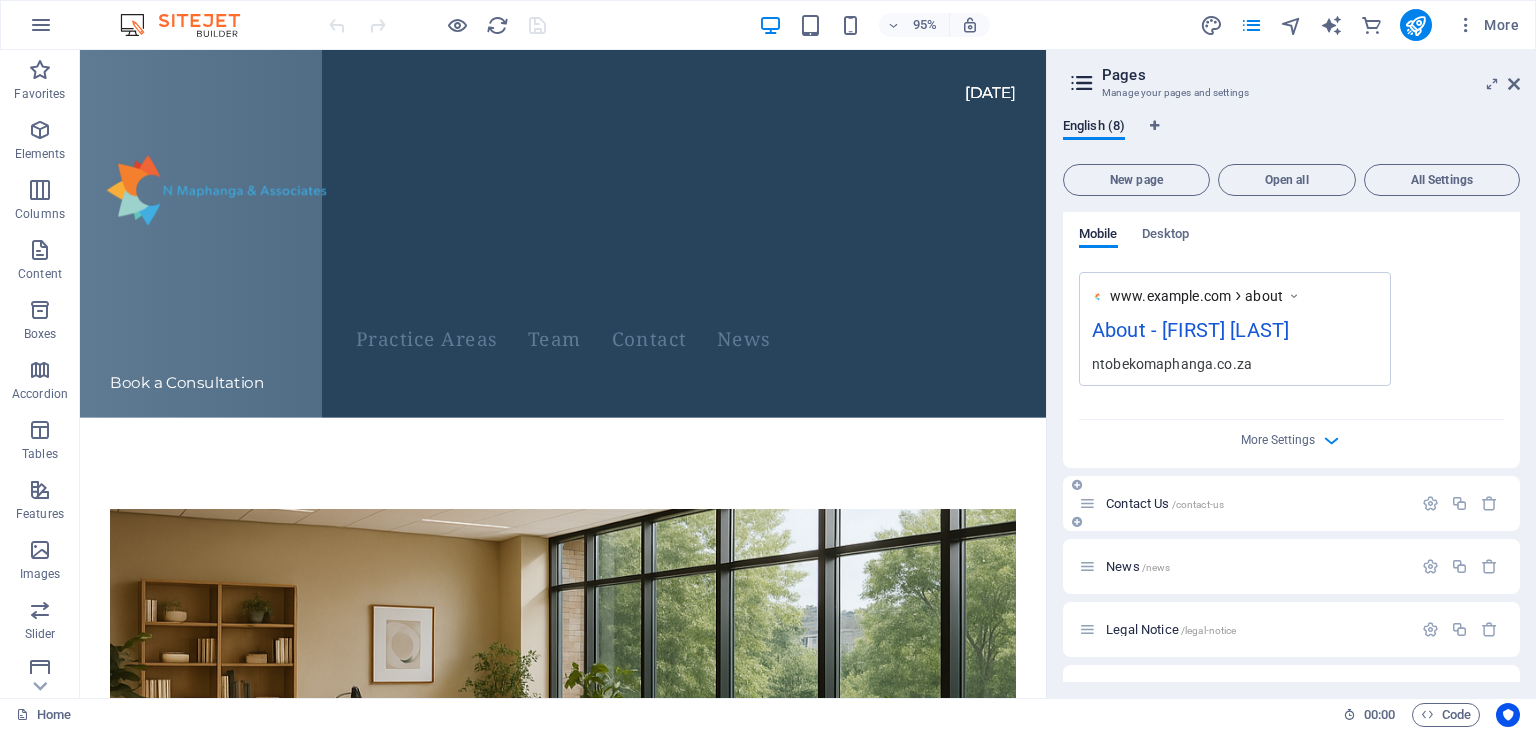 scroll, scrollTop: 672, scrollLeft: 0, axis: vertical 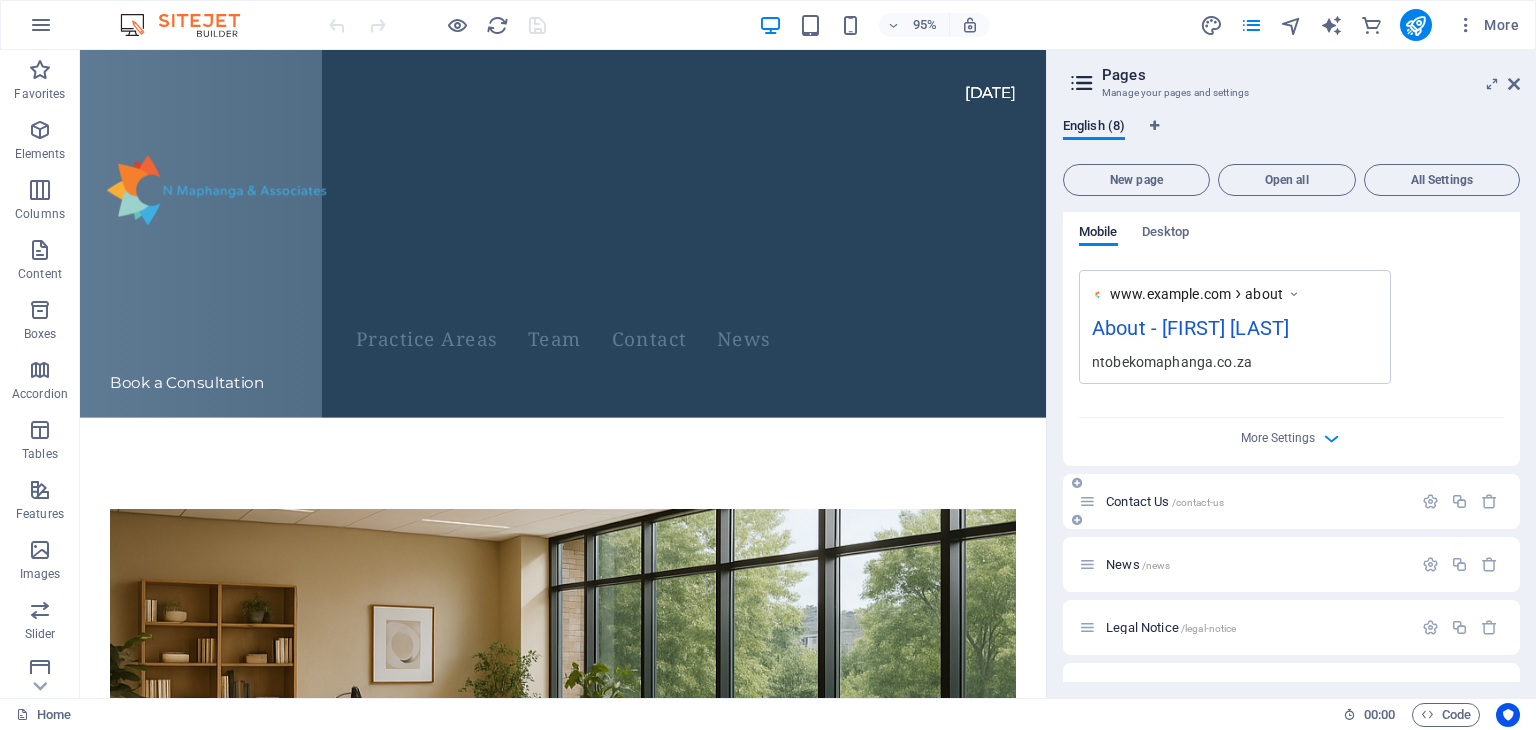 click on "Contact Us /contact-us" at bounding box center (1245, 501) 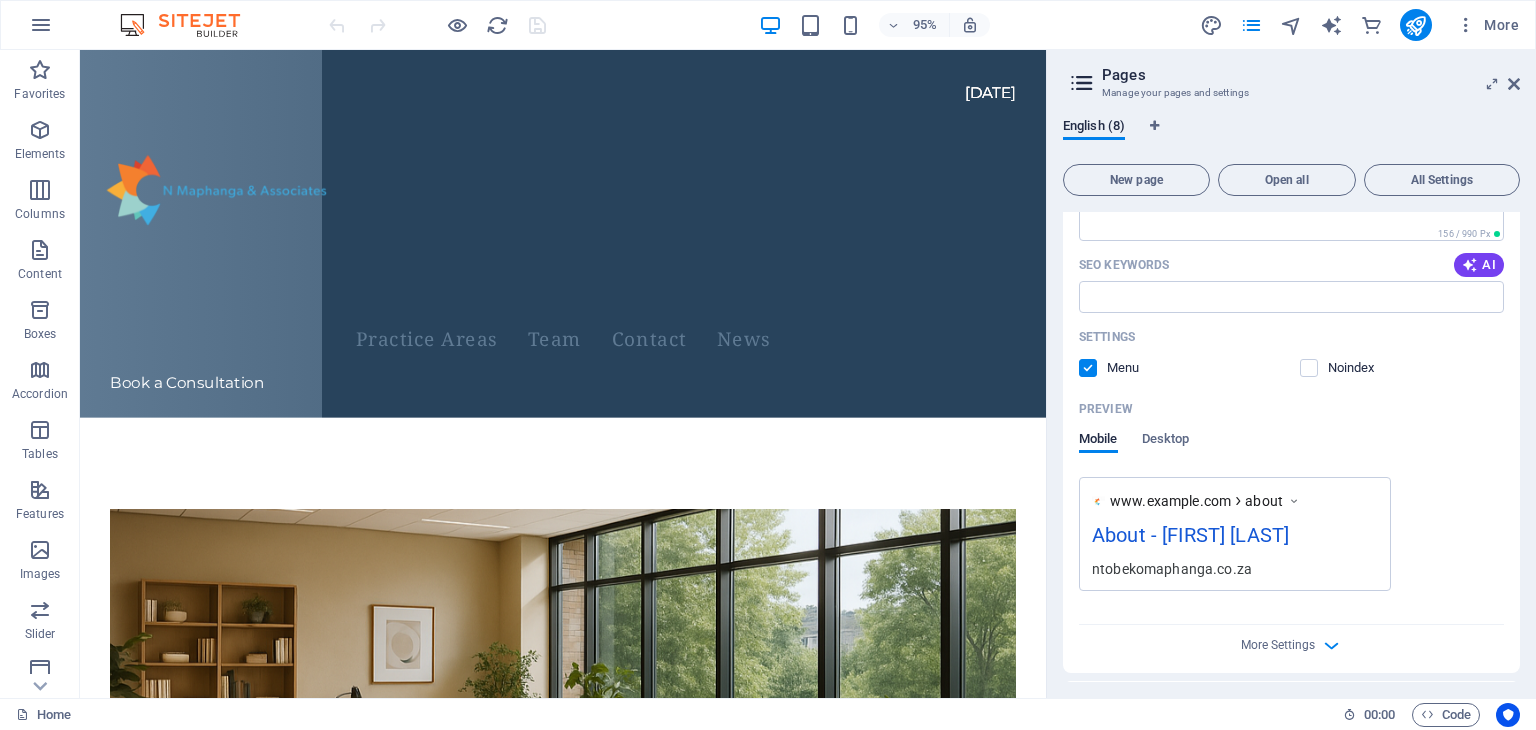 scroll, scrollTop: 465, scrollLeft: 0, axis: vertical 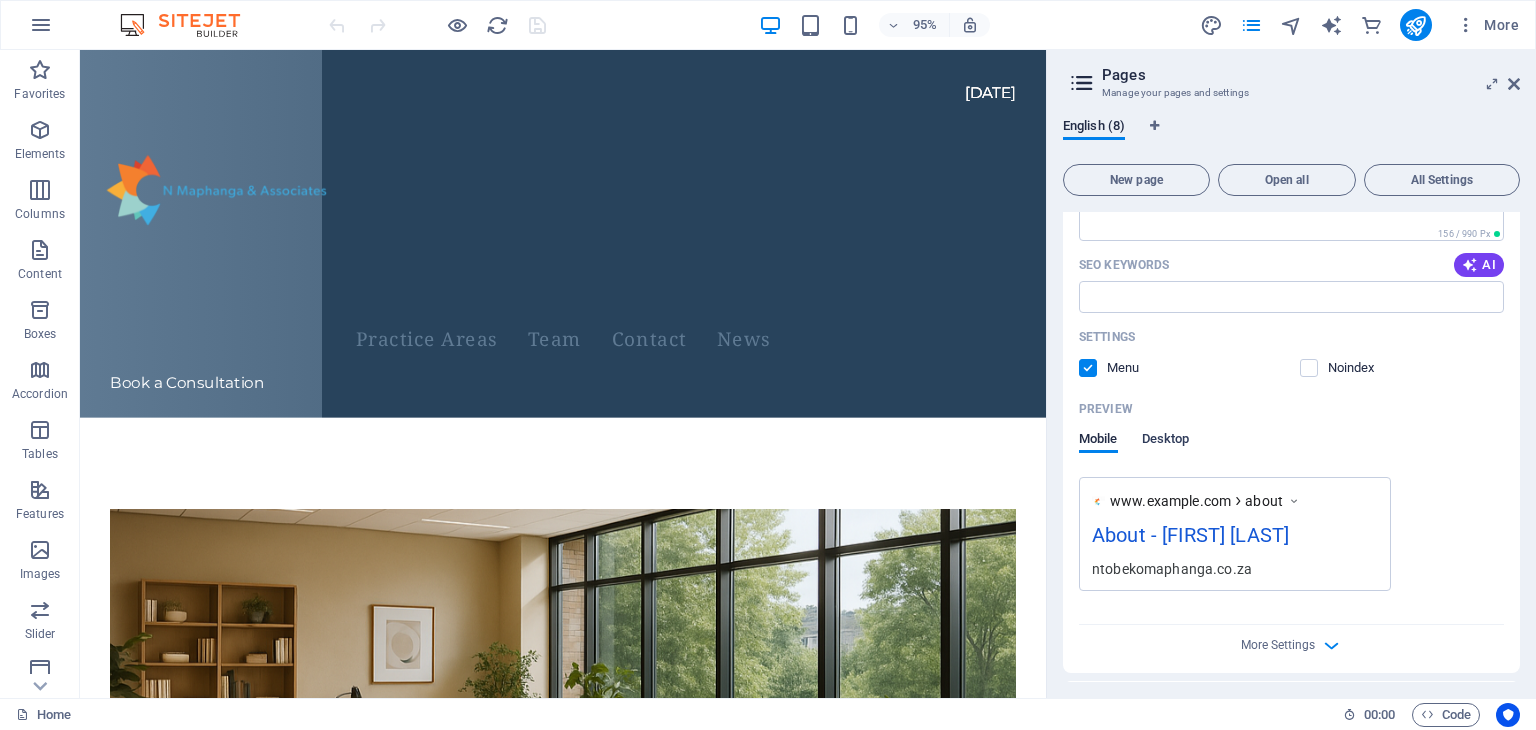 click on "Desktop" at bounding box center [1166, 441] 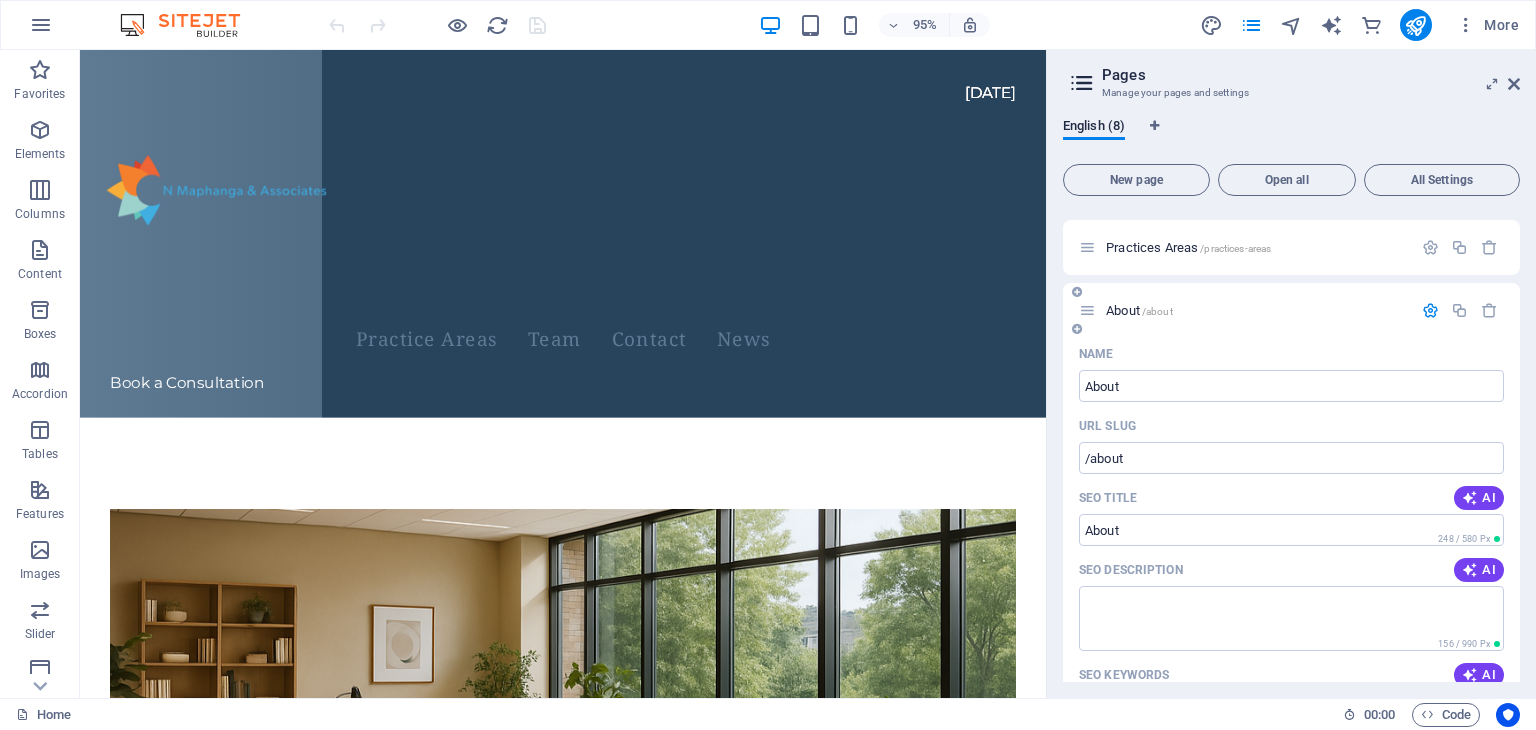 scroll, scrollTop: 0, scrollLeft: 0, axis: both 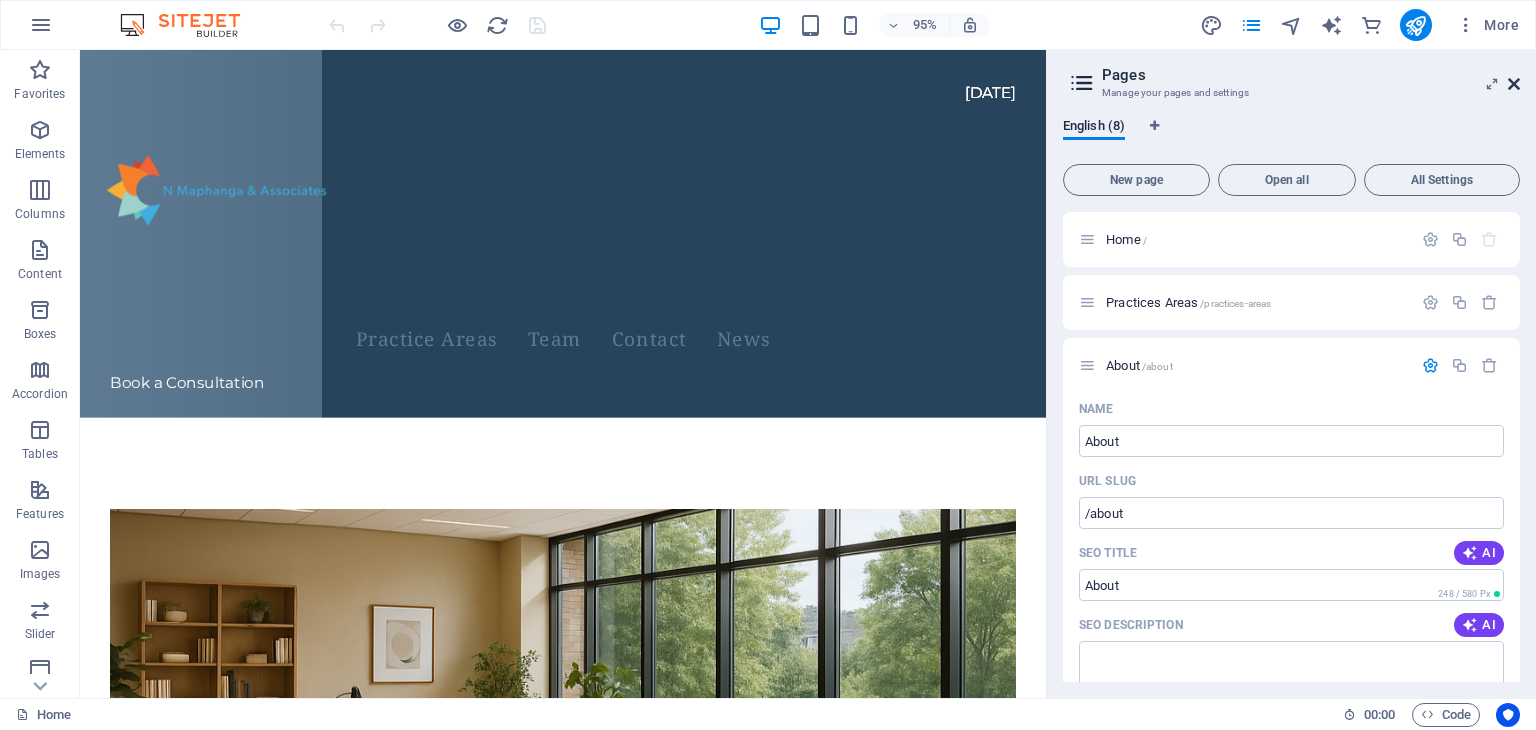 click at bounding box center [1514, 84] 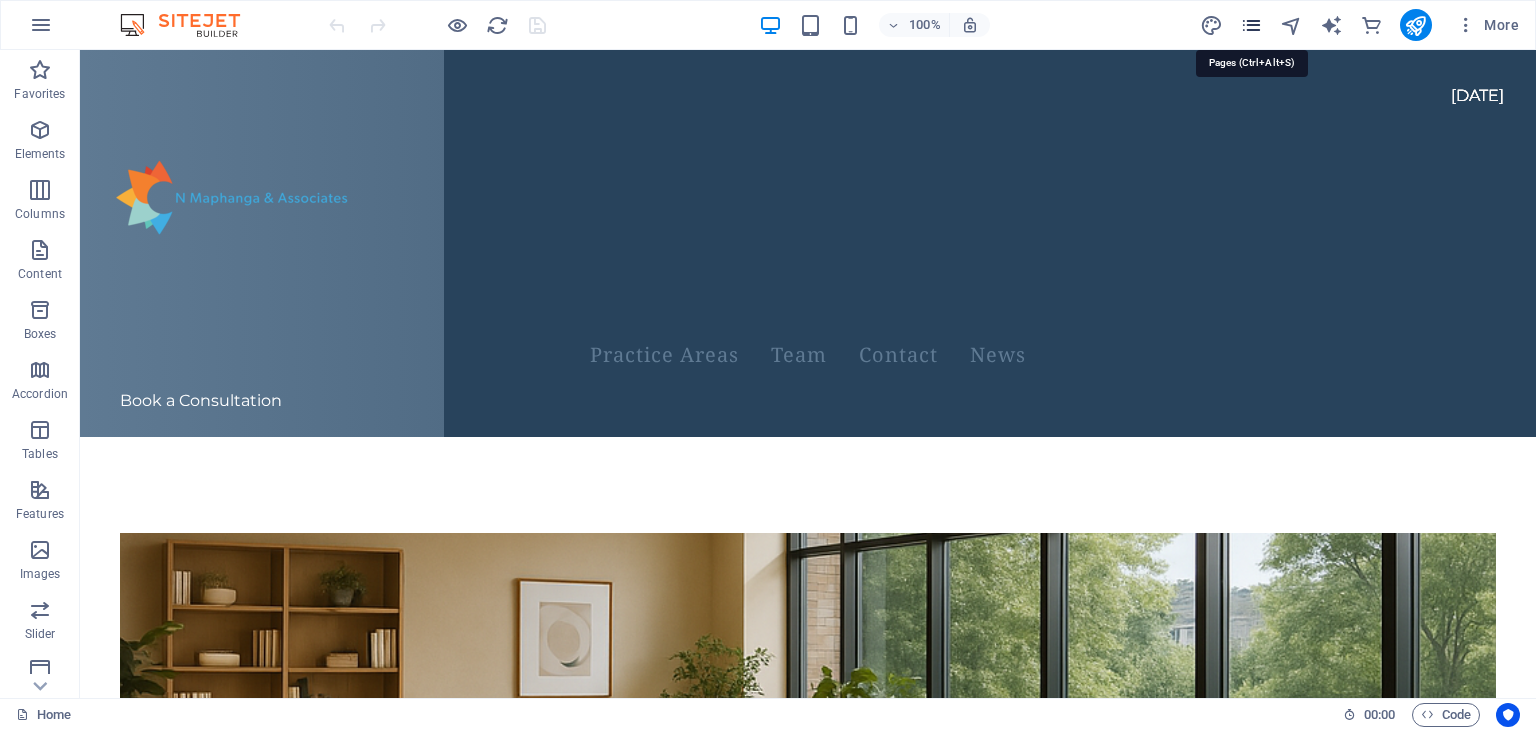 click at bounding box center [1251, 25] 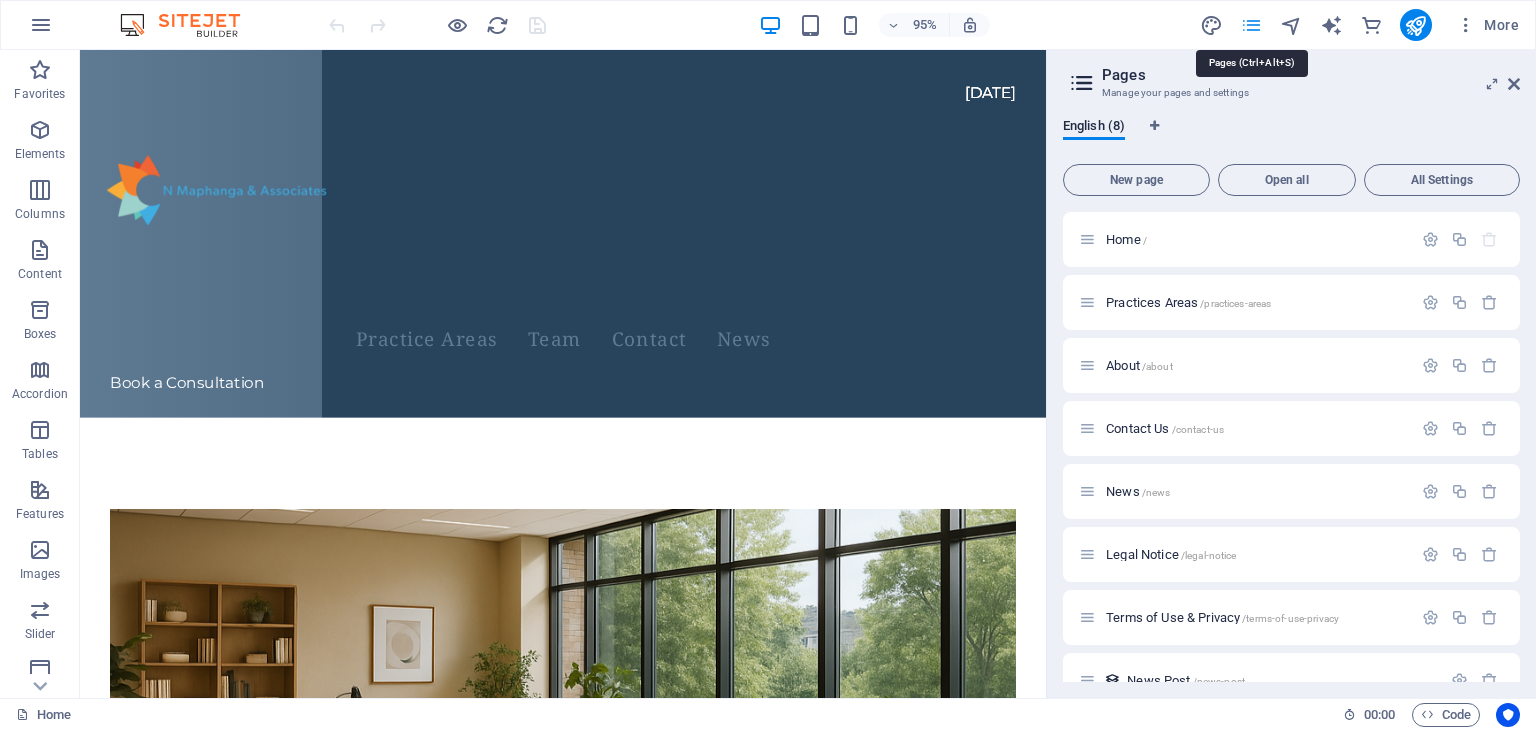 click at bounding box center (1251, 25) 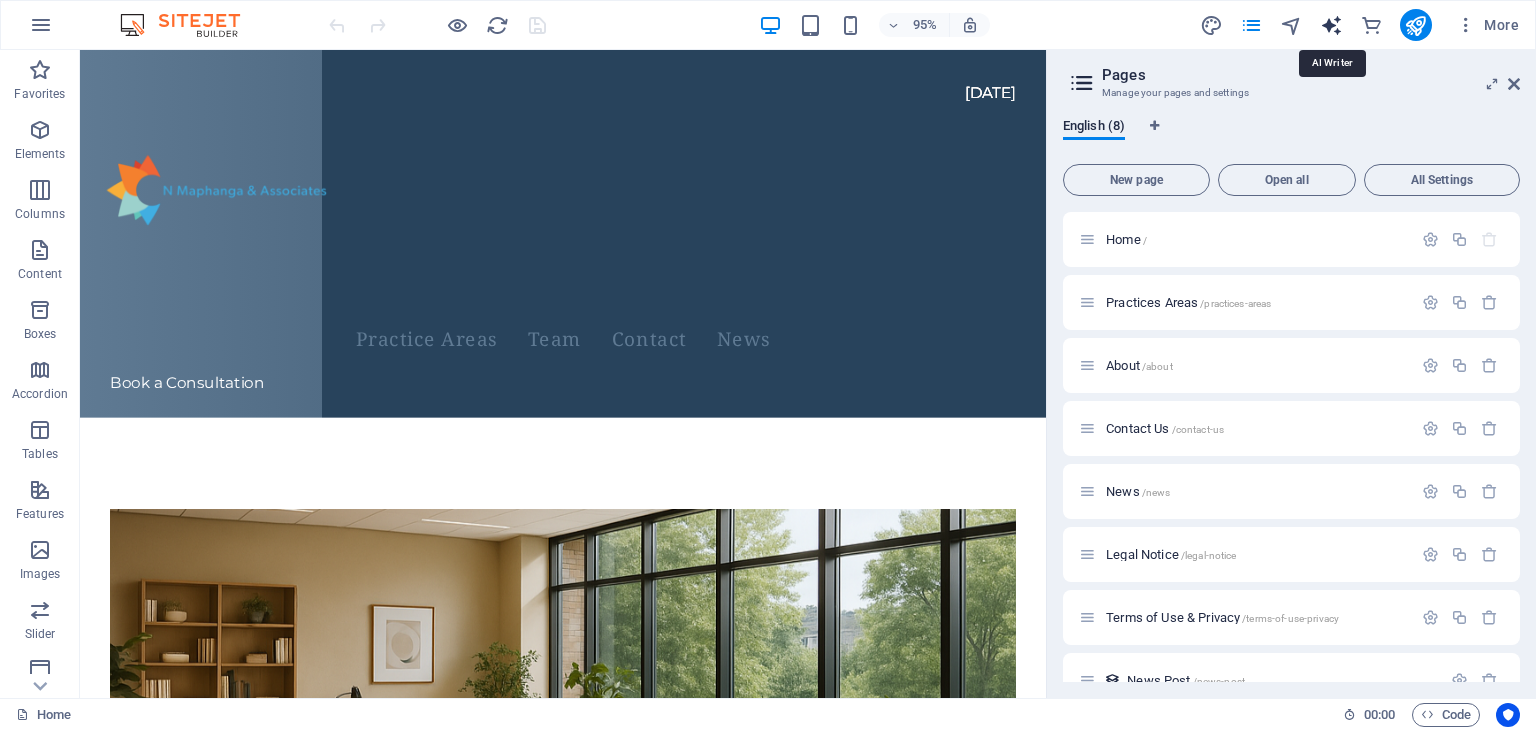 click at bounding box center [1331, 25] 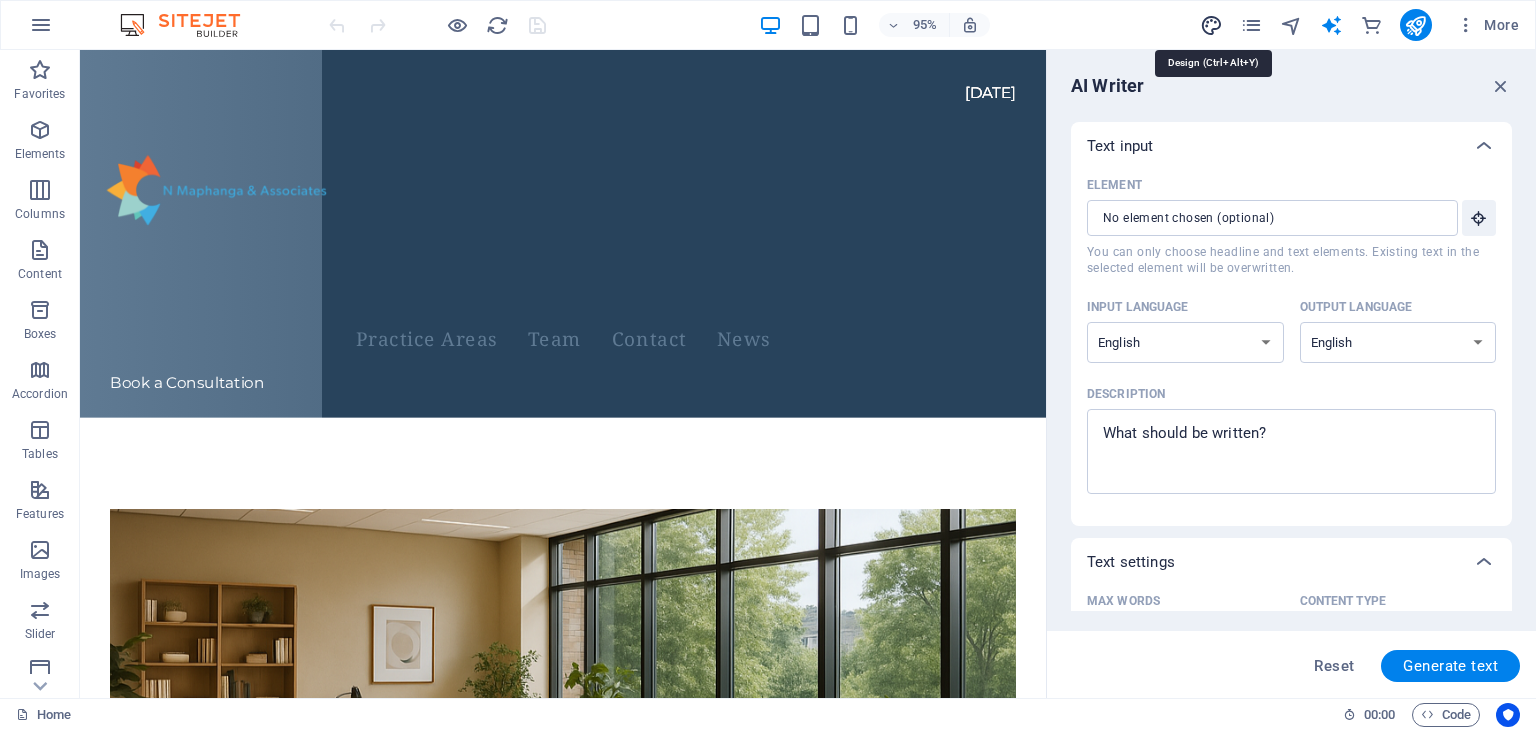 click at bounding box center [1211, 25] 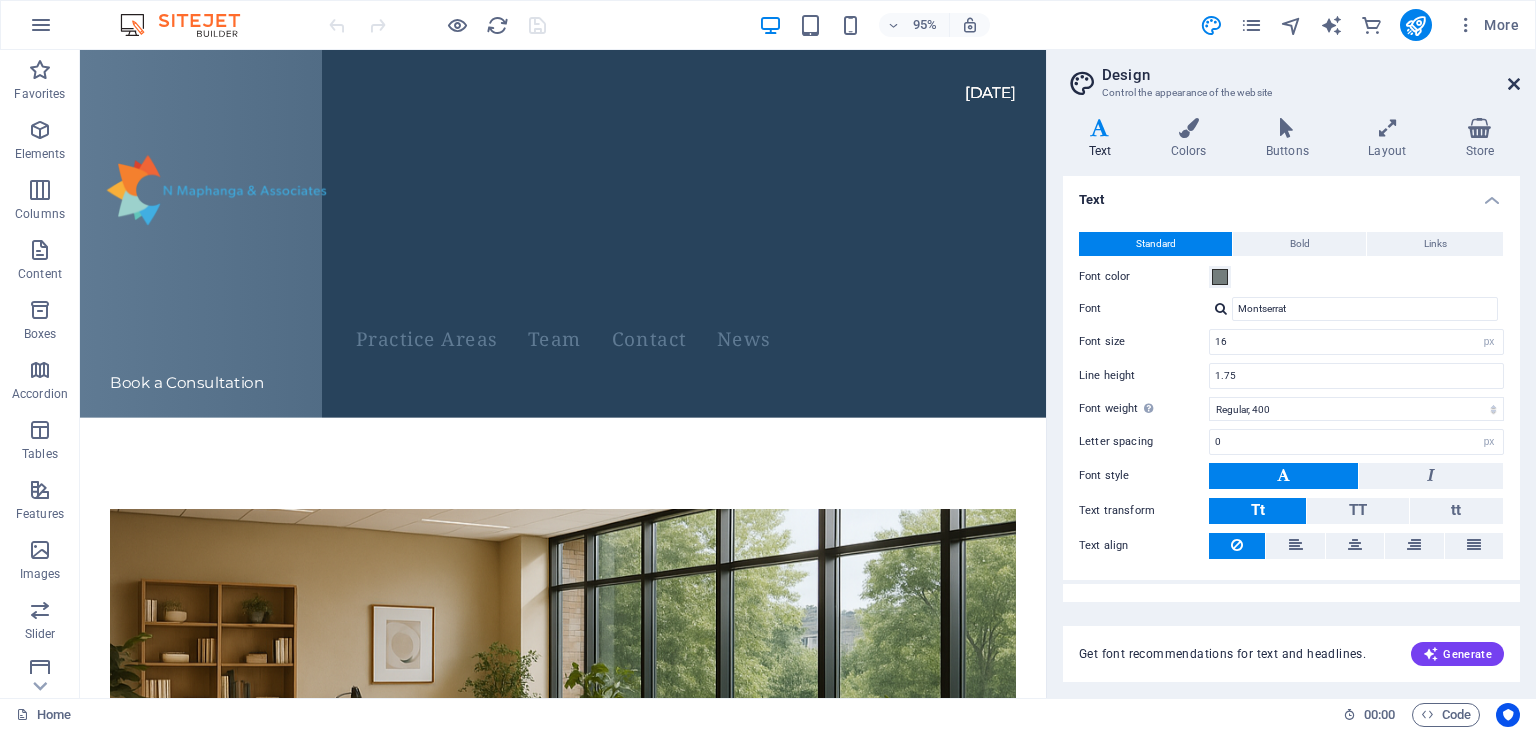 click at bounding box center [1514, 84] 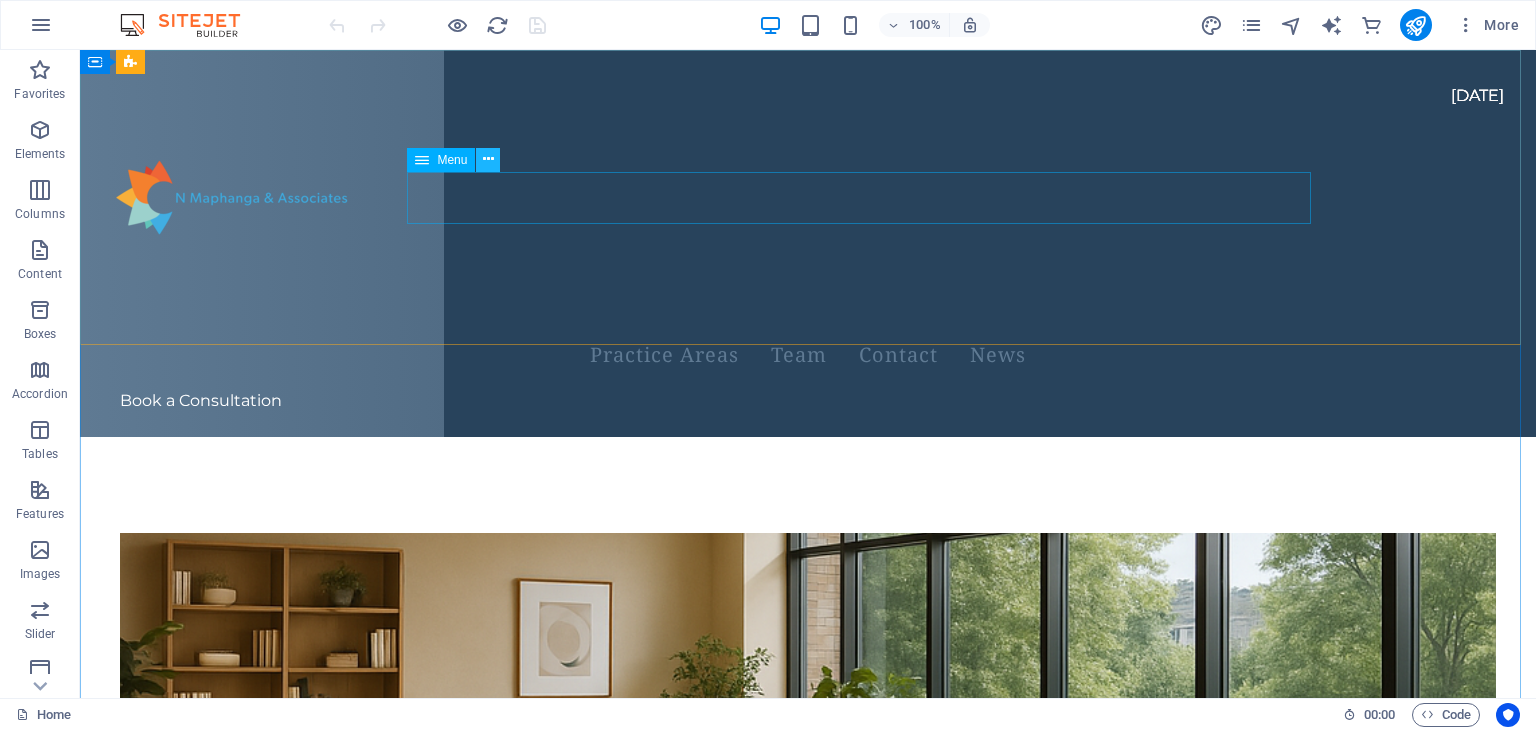 click at bounding box center [488, 159] 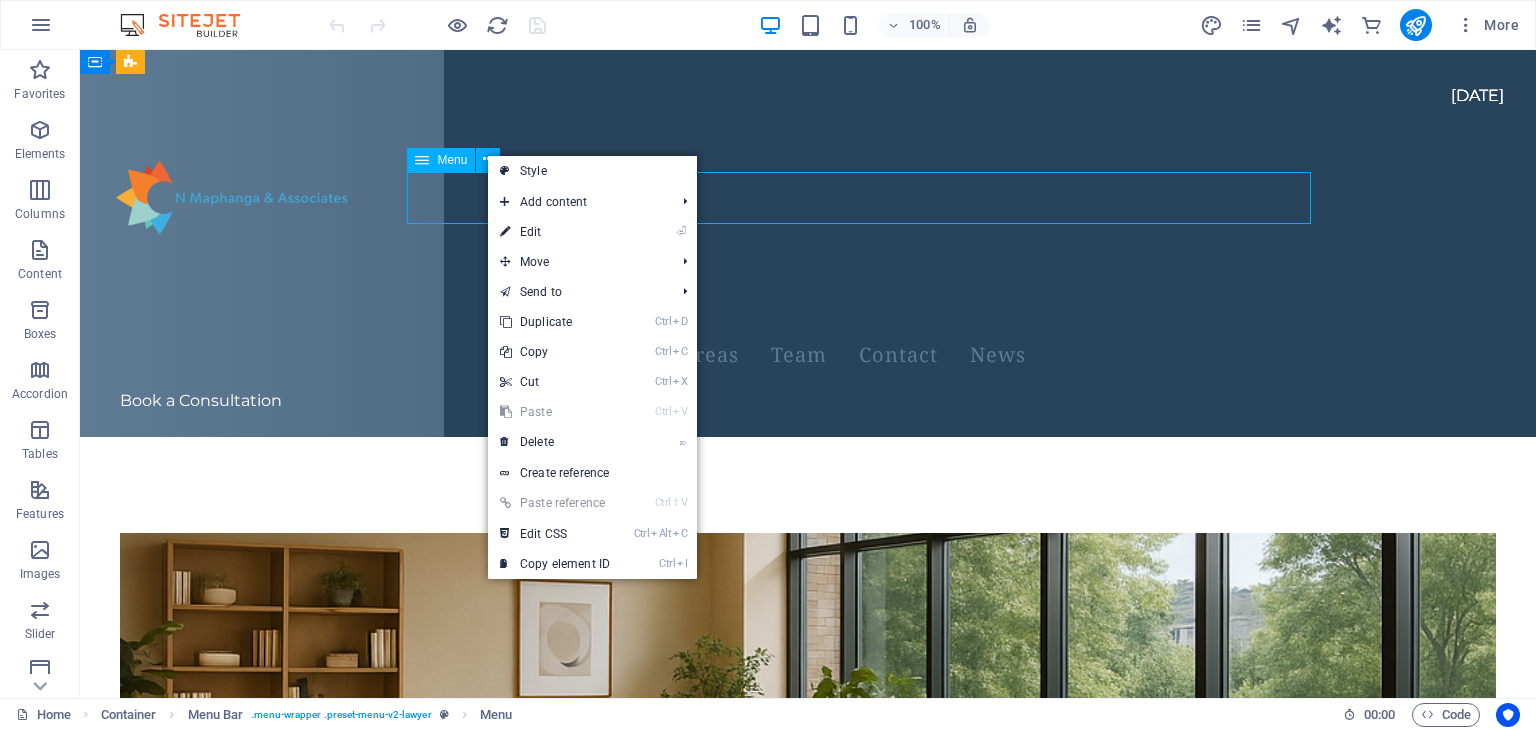 click on "Menu" at bounding box center (452, 160) 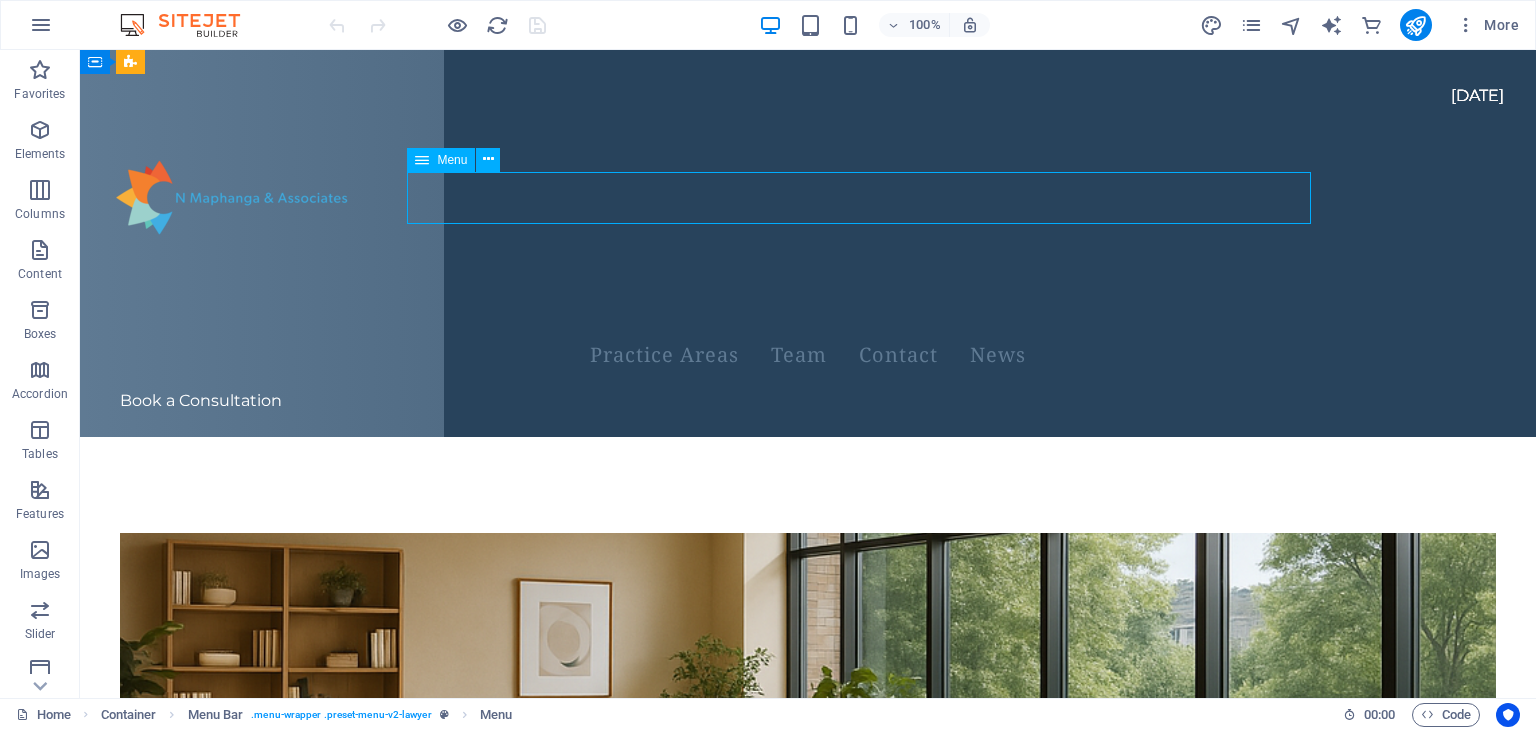 click on "Menu" at bounding box center [452, 160] 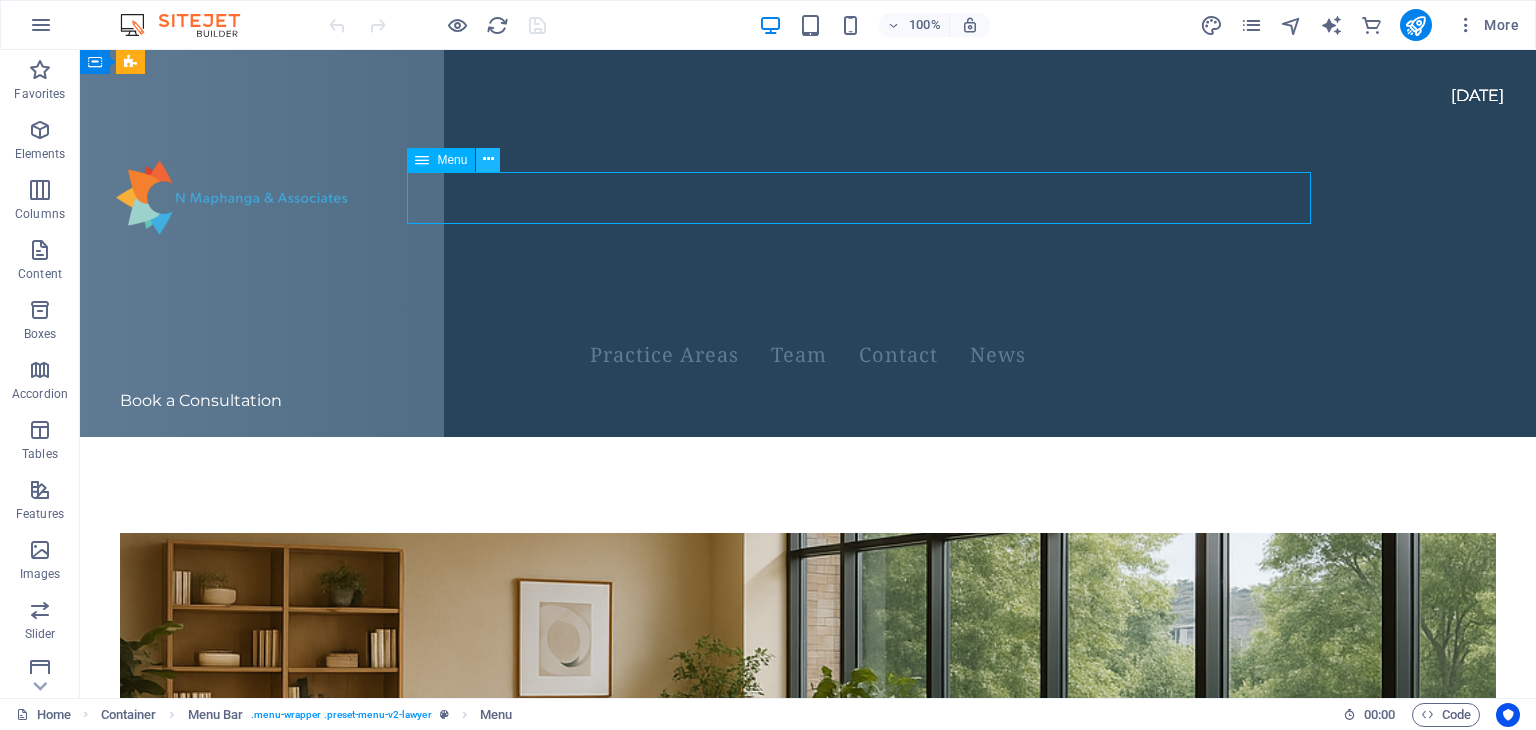 click at bounding box center [488, 159] 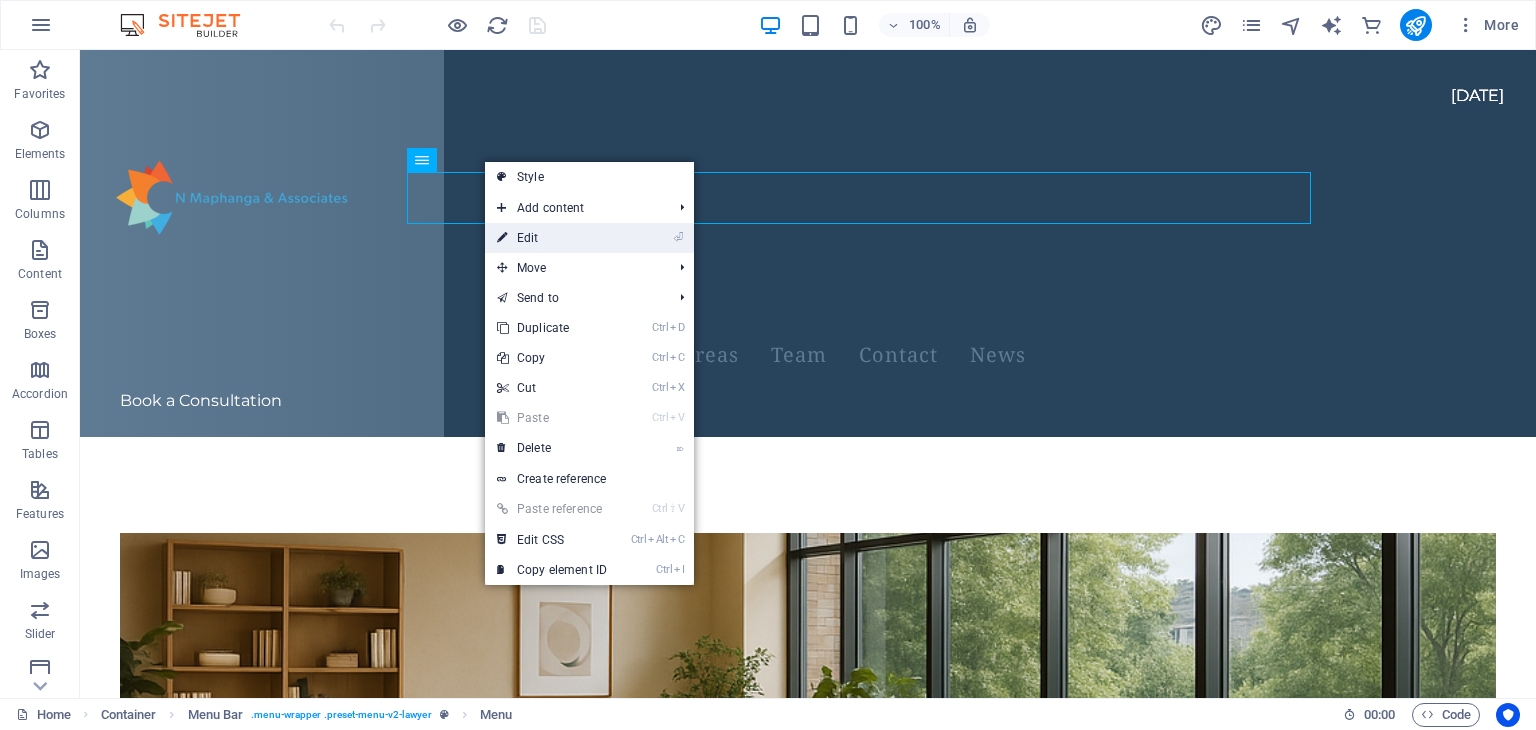 click on "⏎  Edit" at bounding box center [552, 238] 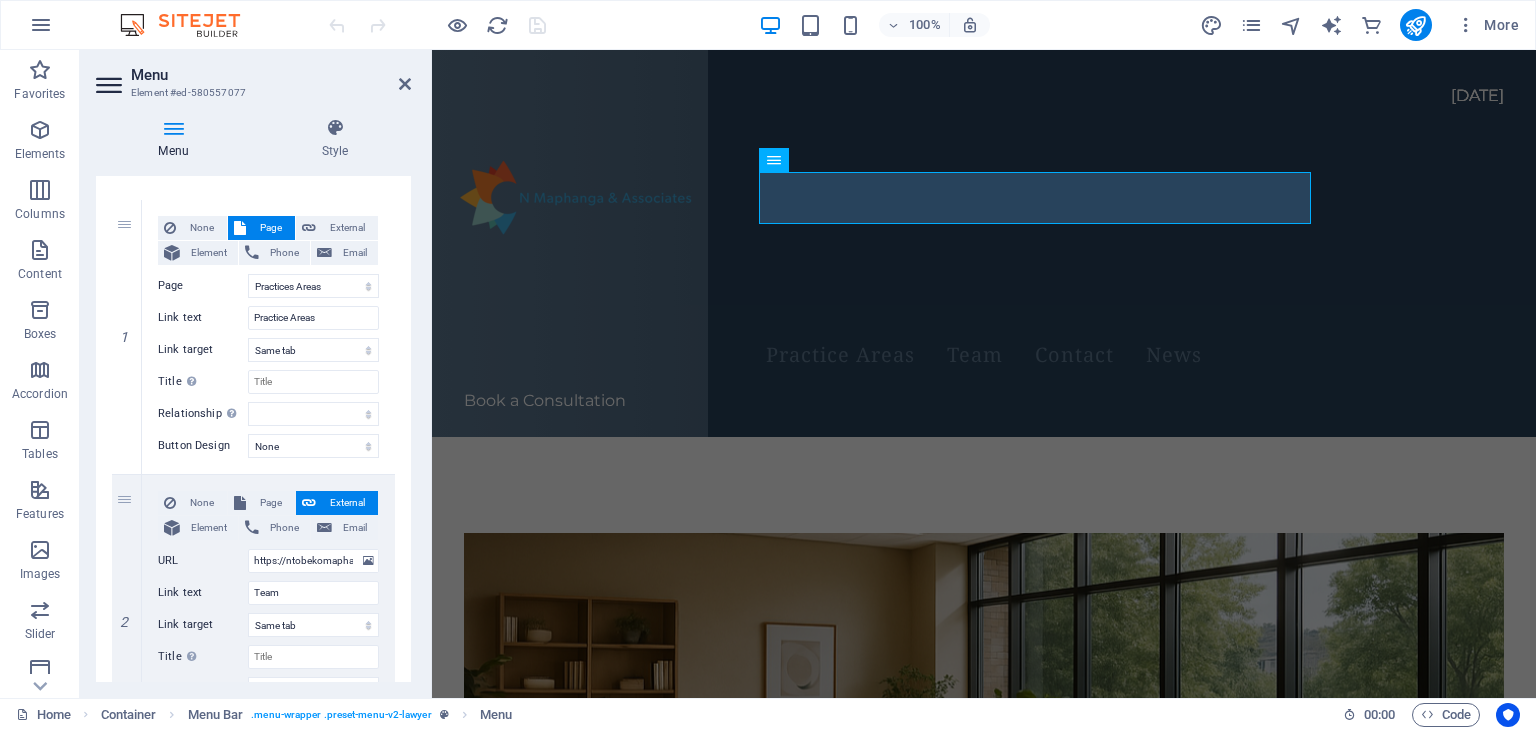 scroll, scrollTop: 164, scrollLeft: 0, axis: vertical 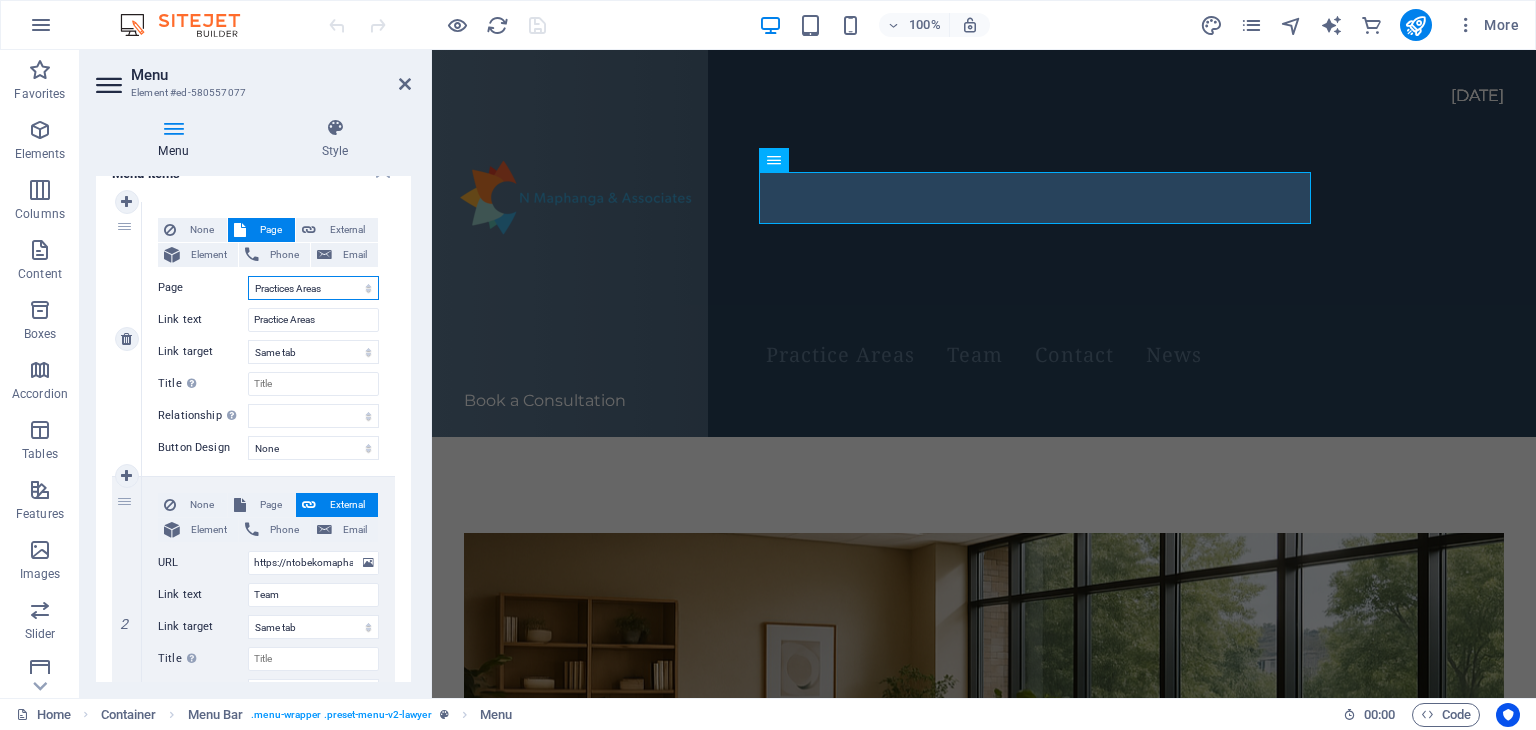click on "Home Practices Areas About Contact Us News Legal Notice Terms of Use &amp; Privacy" at bounding box center [313, 288] 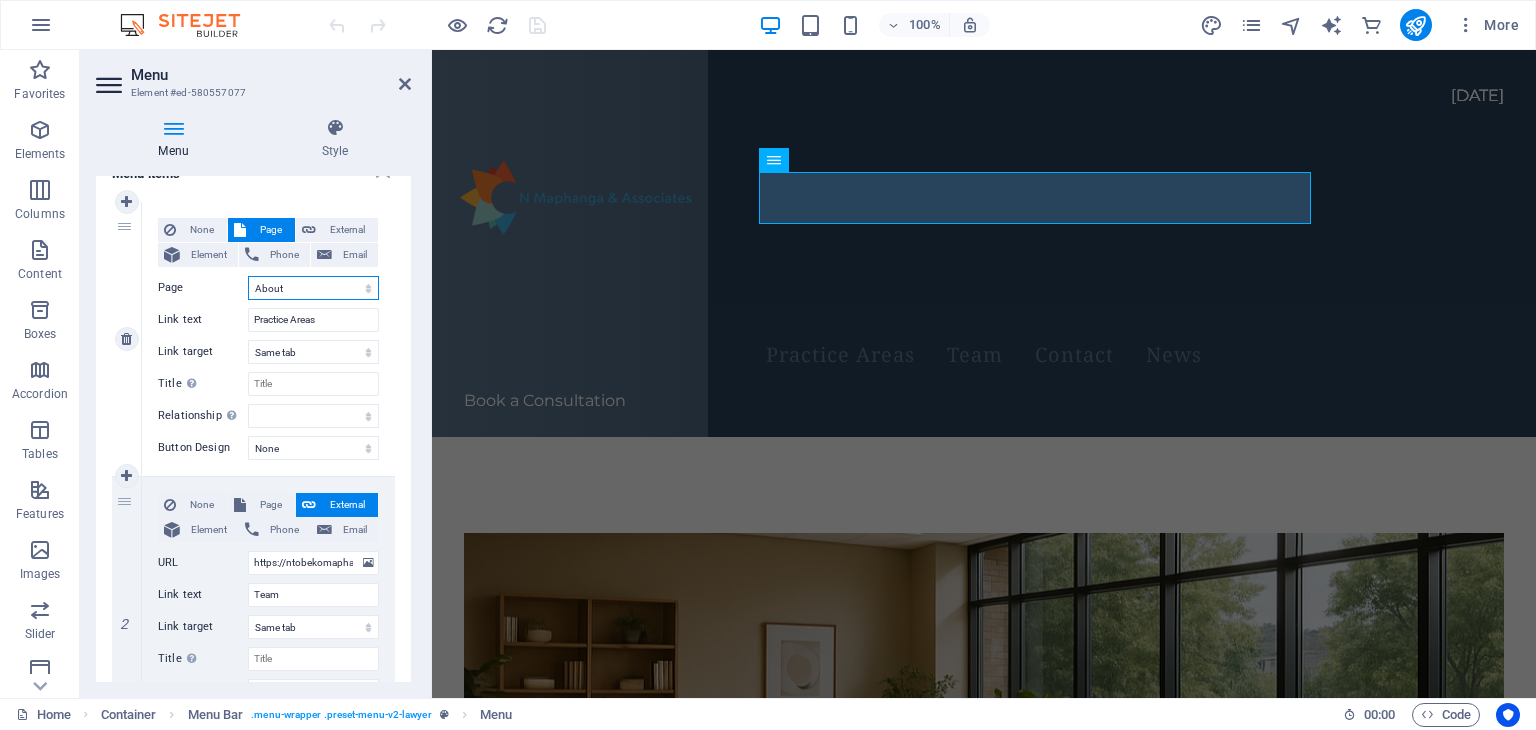 click on "Home Practices Areas About Contact Us News Legal Notice Terms of Use &amp; Privacy" at bounding box center [313, 288] 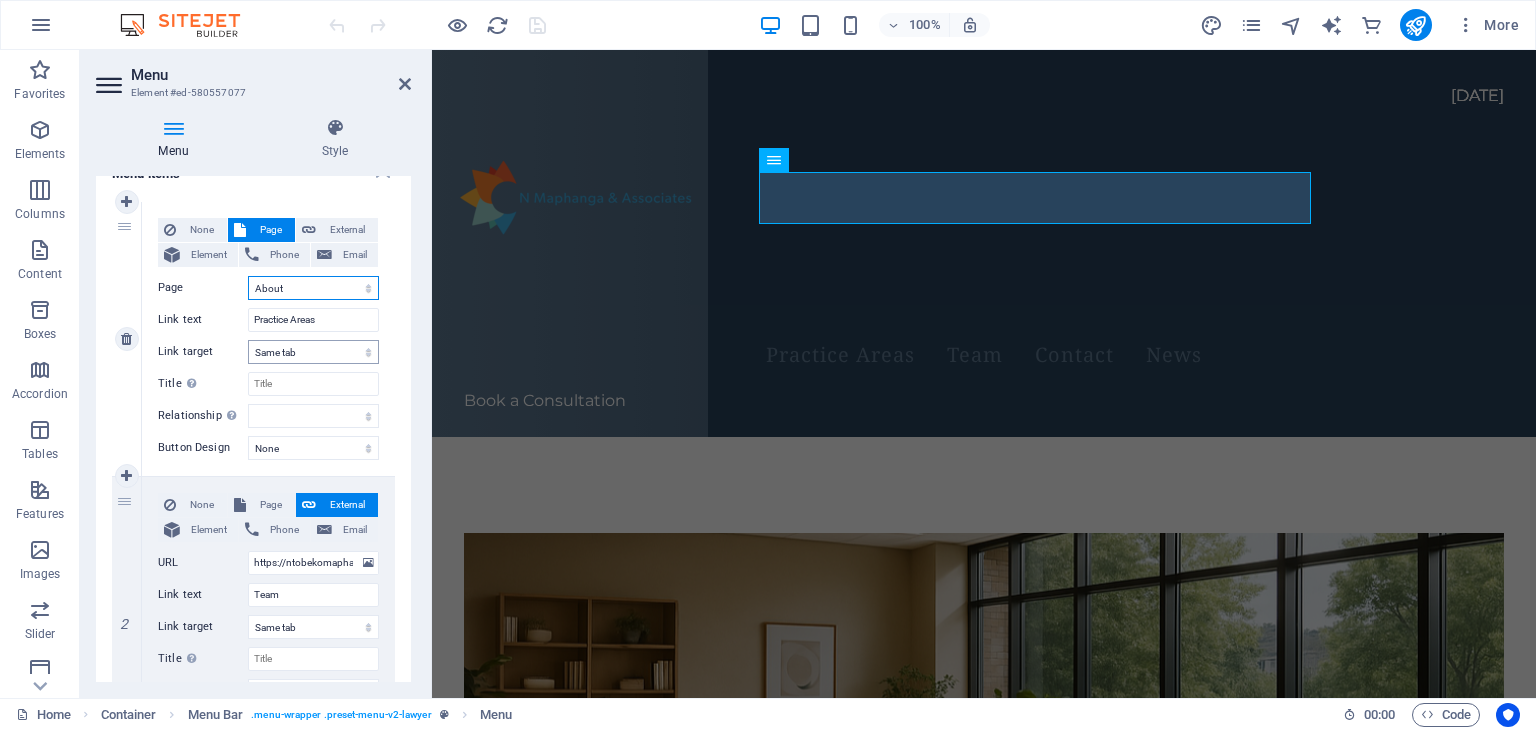 select 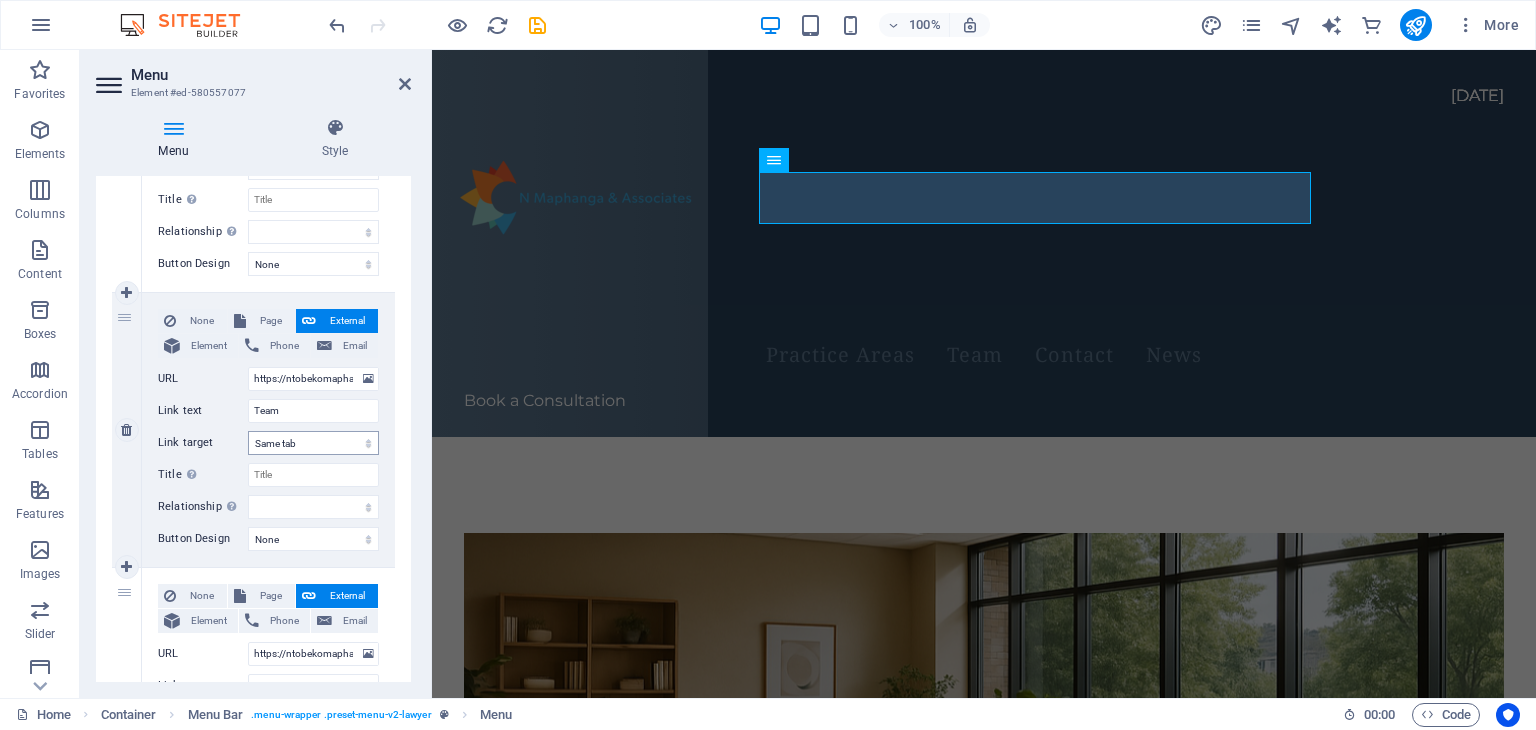 scroll, scrollTop: 356, scrollLeft: 0, axis: vertical 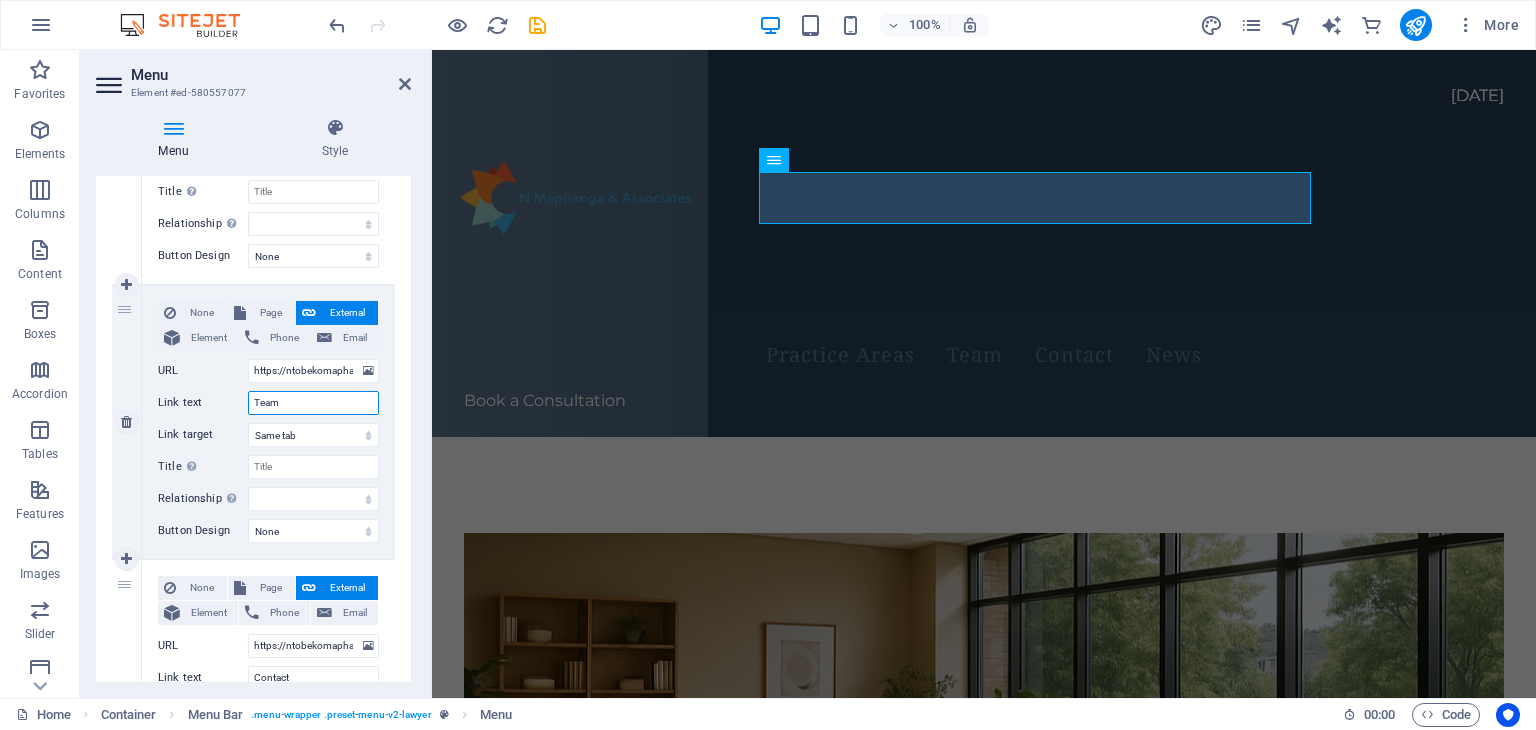 click on "Team" at bounding box center [313, 403] 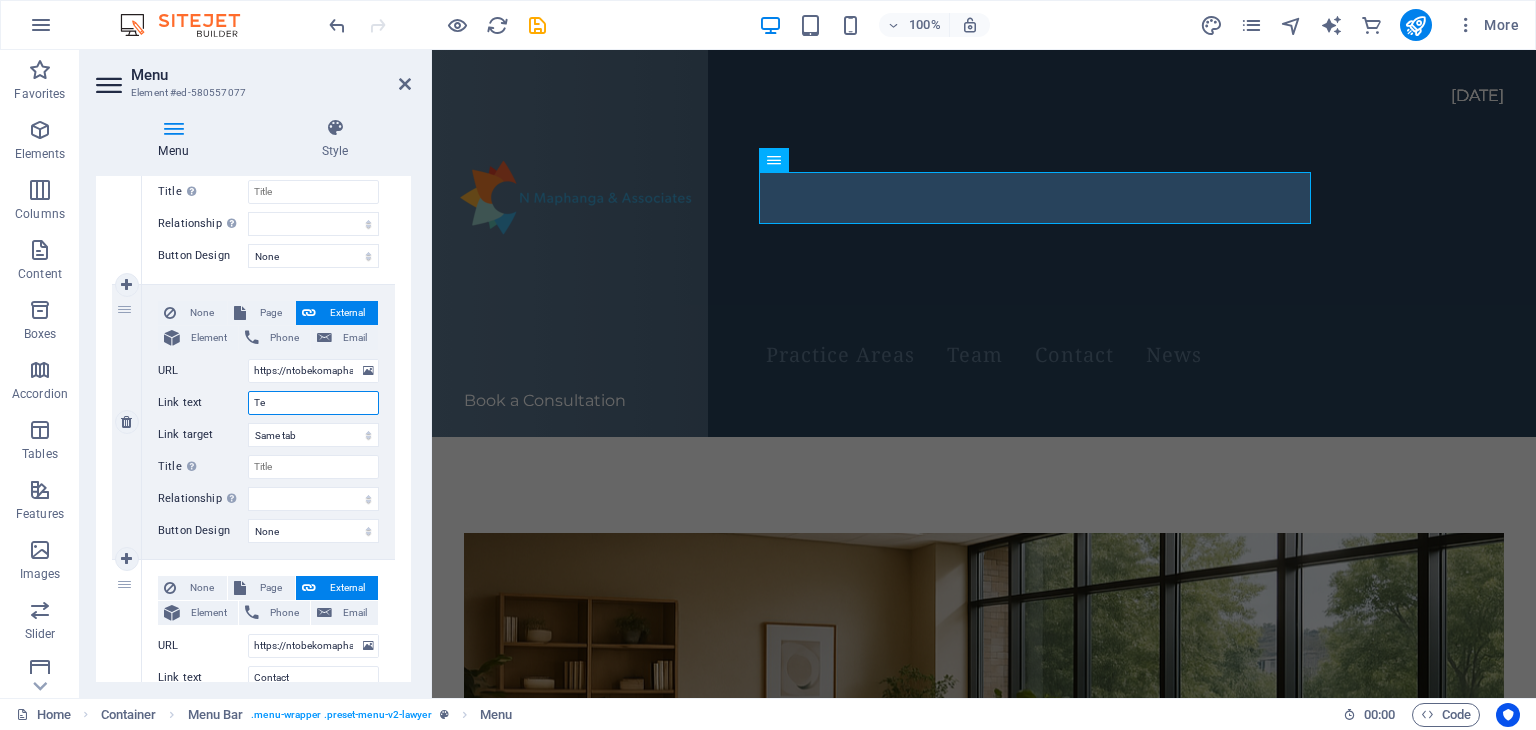 type on "T" 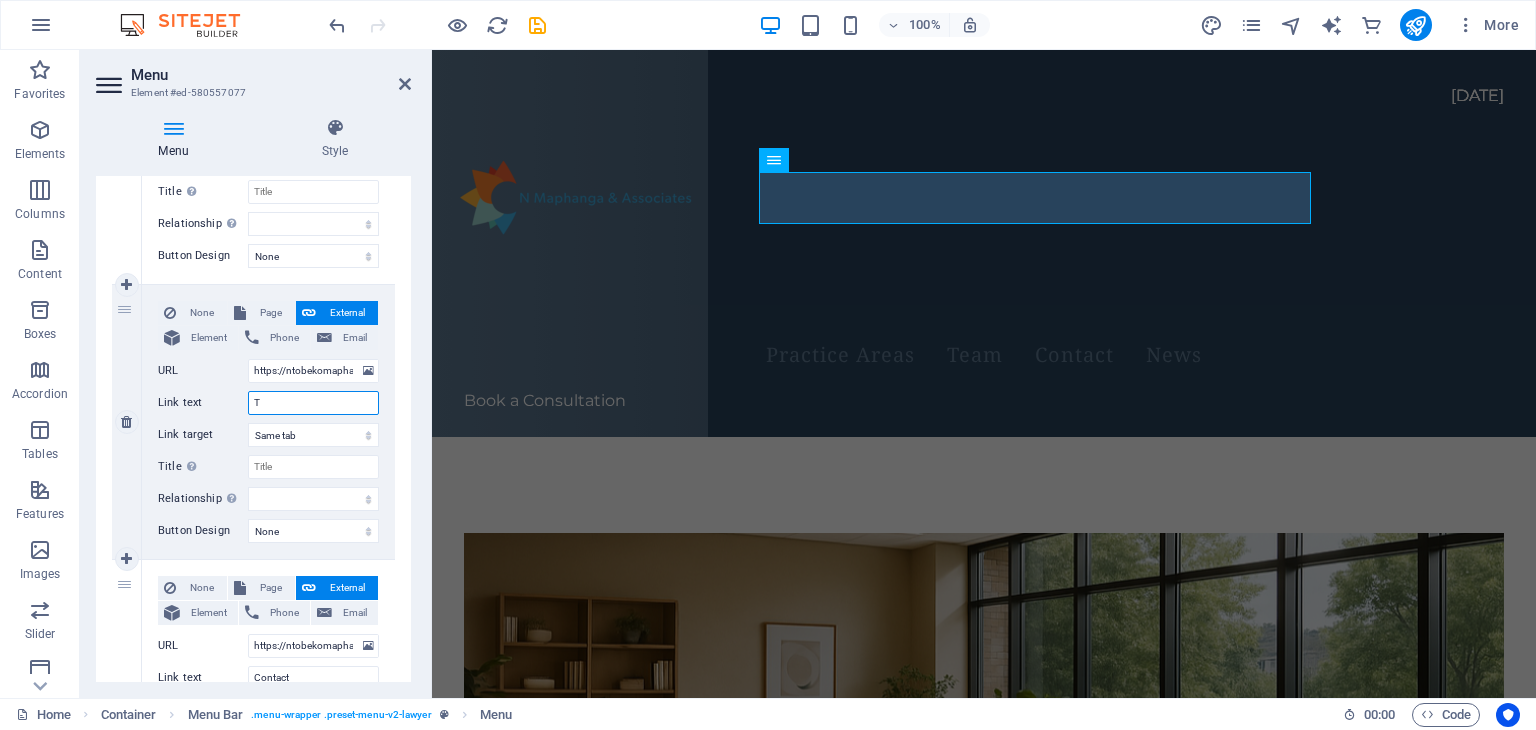 type 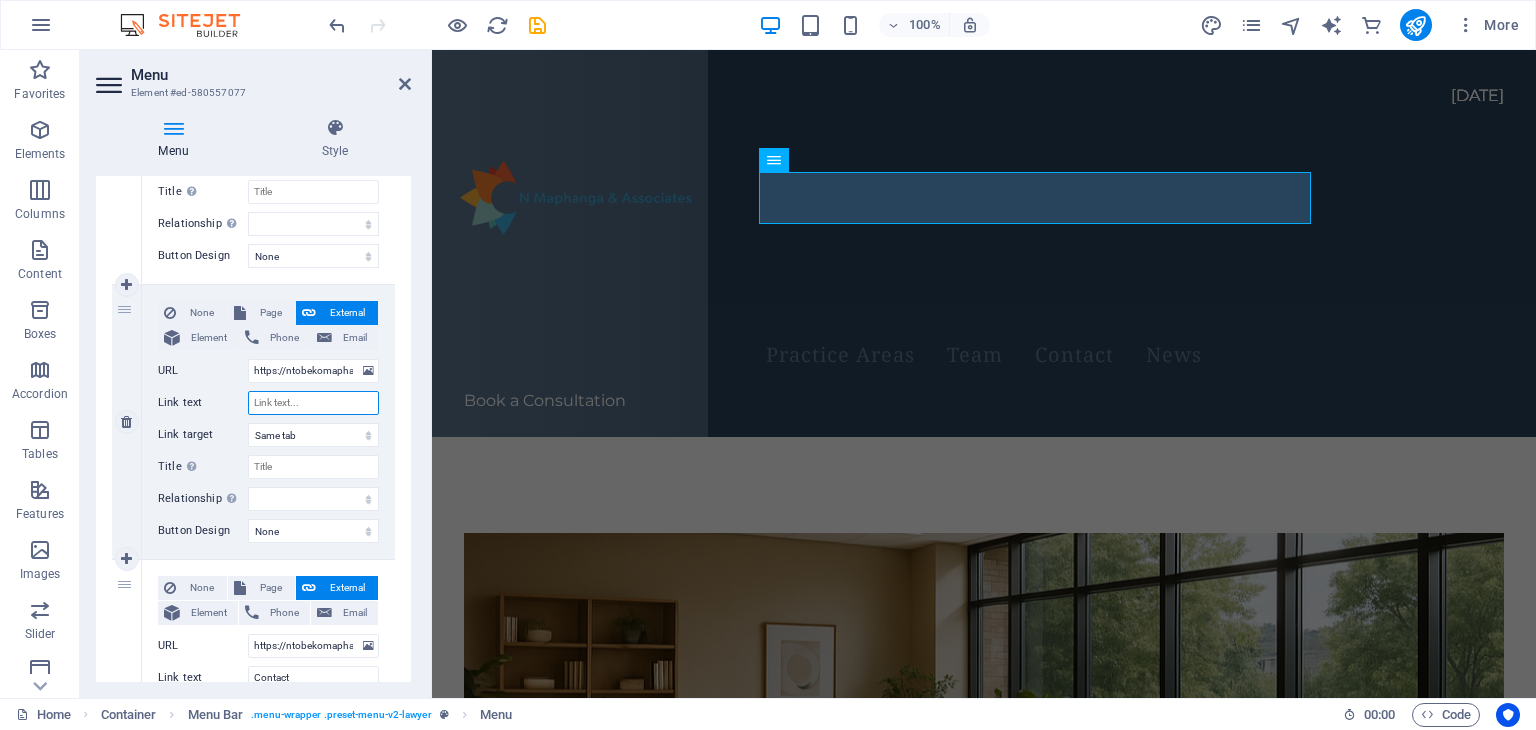 select 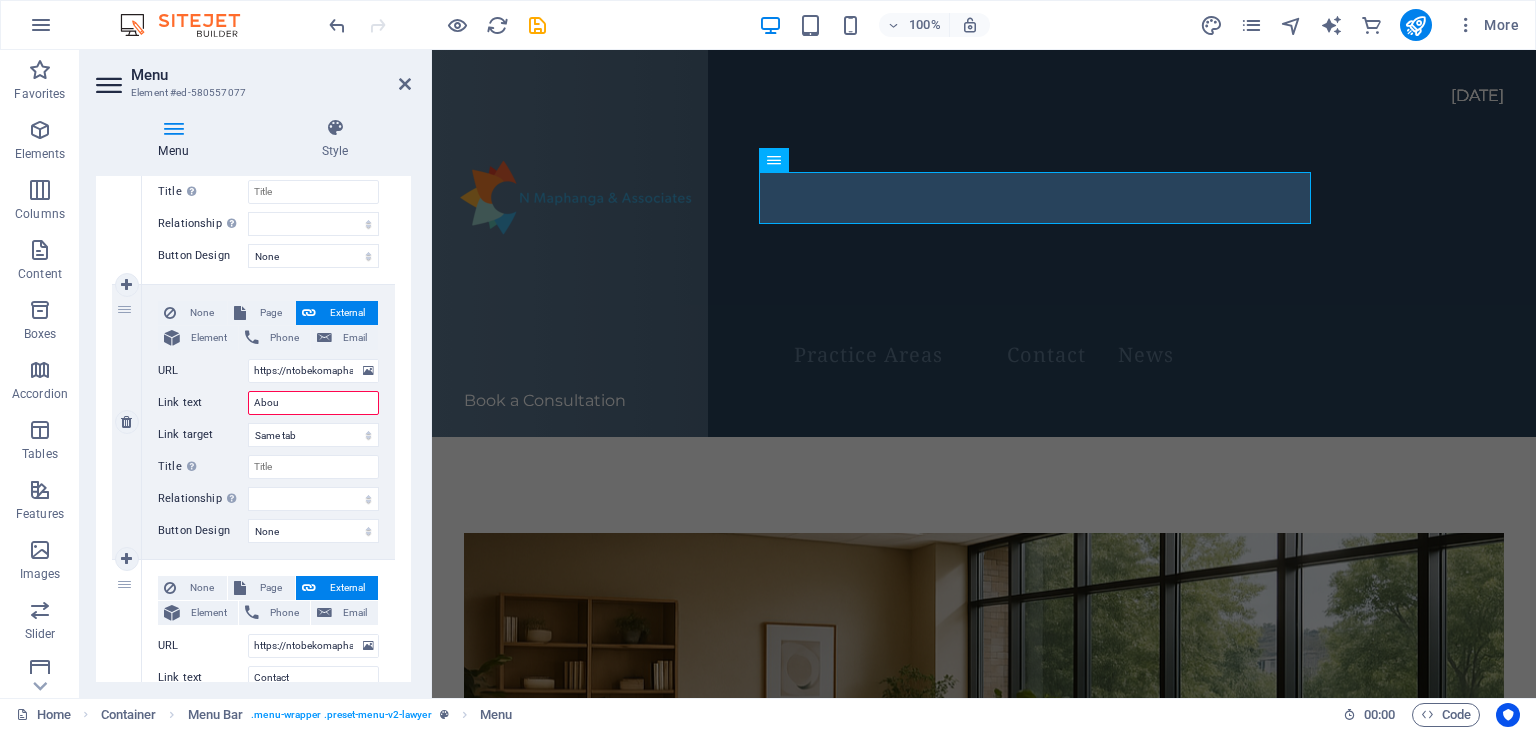 type on "About" 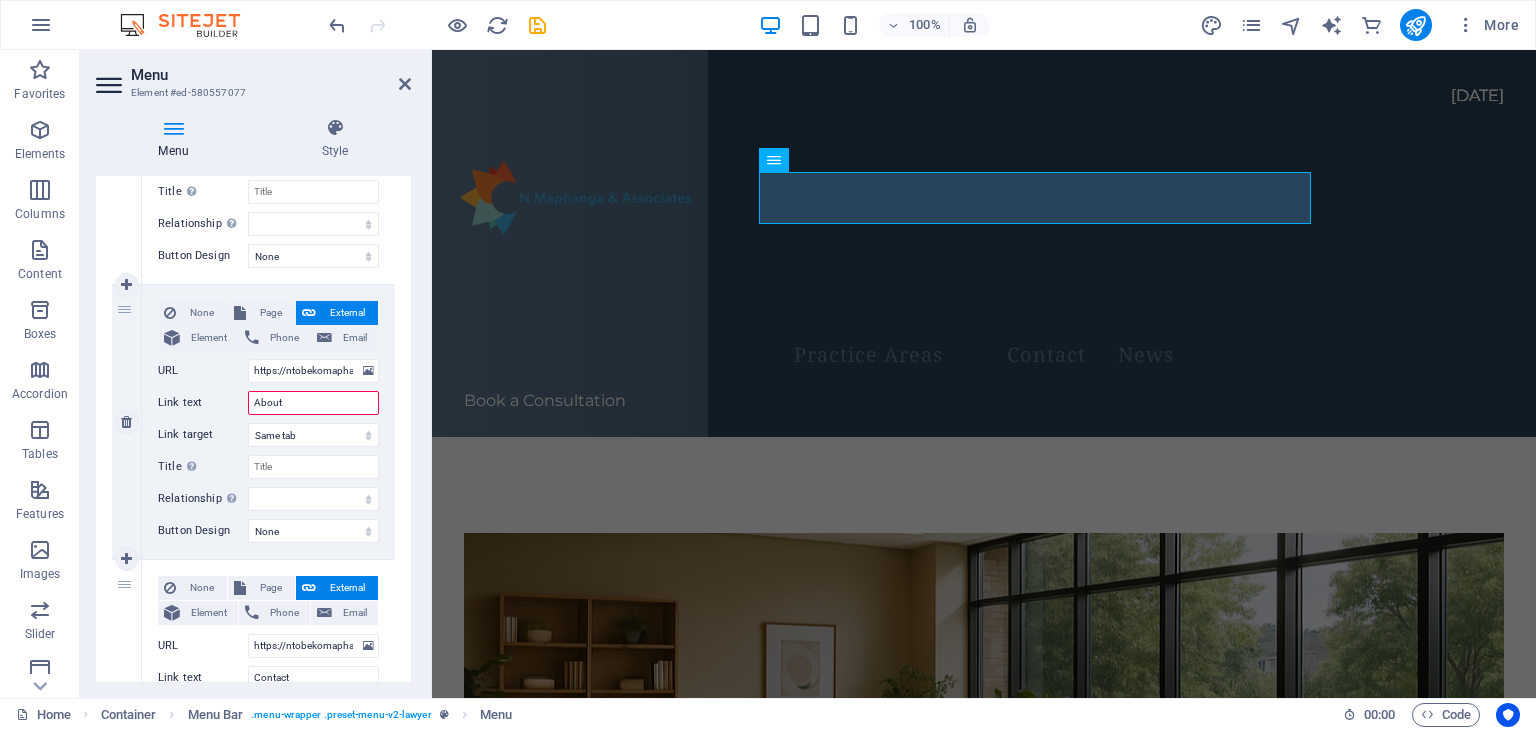 select 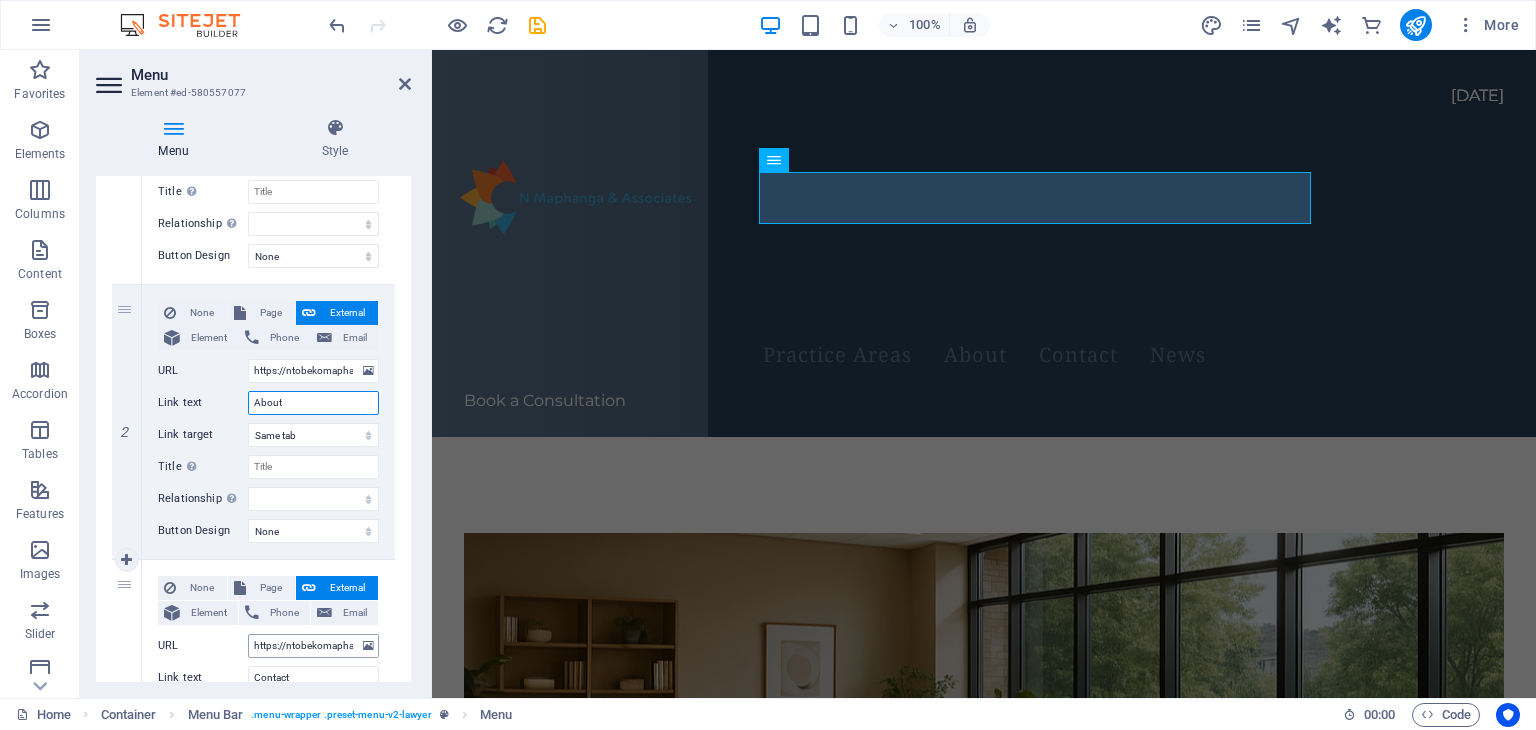 type on "About" 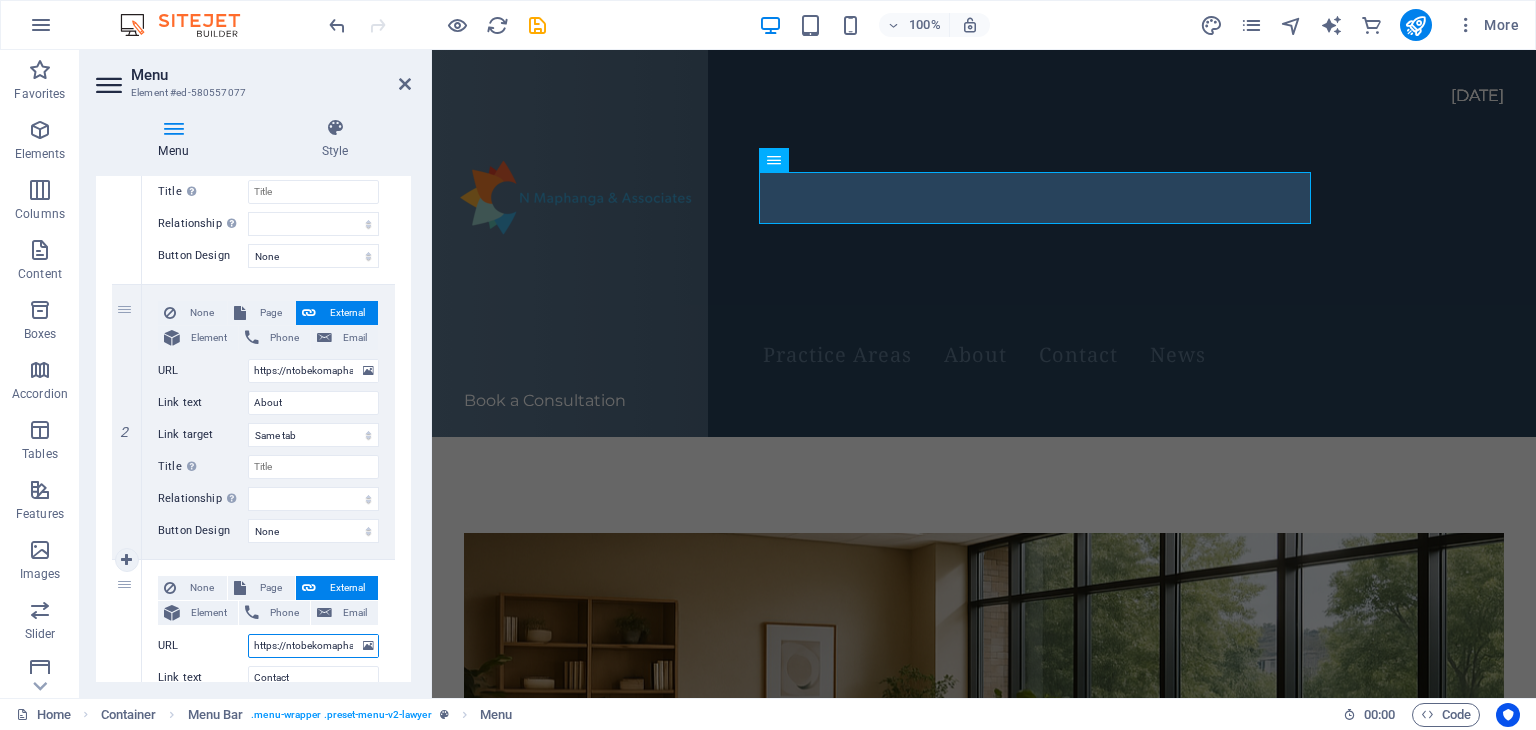 click on "https://ntobekomaphanga.co.za/contact-us/" at bounding box center (313, 646) 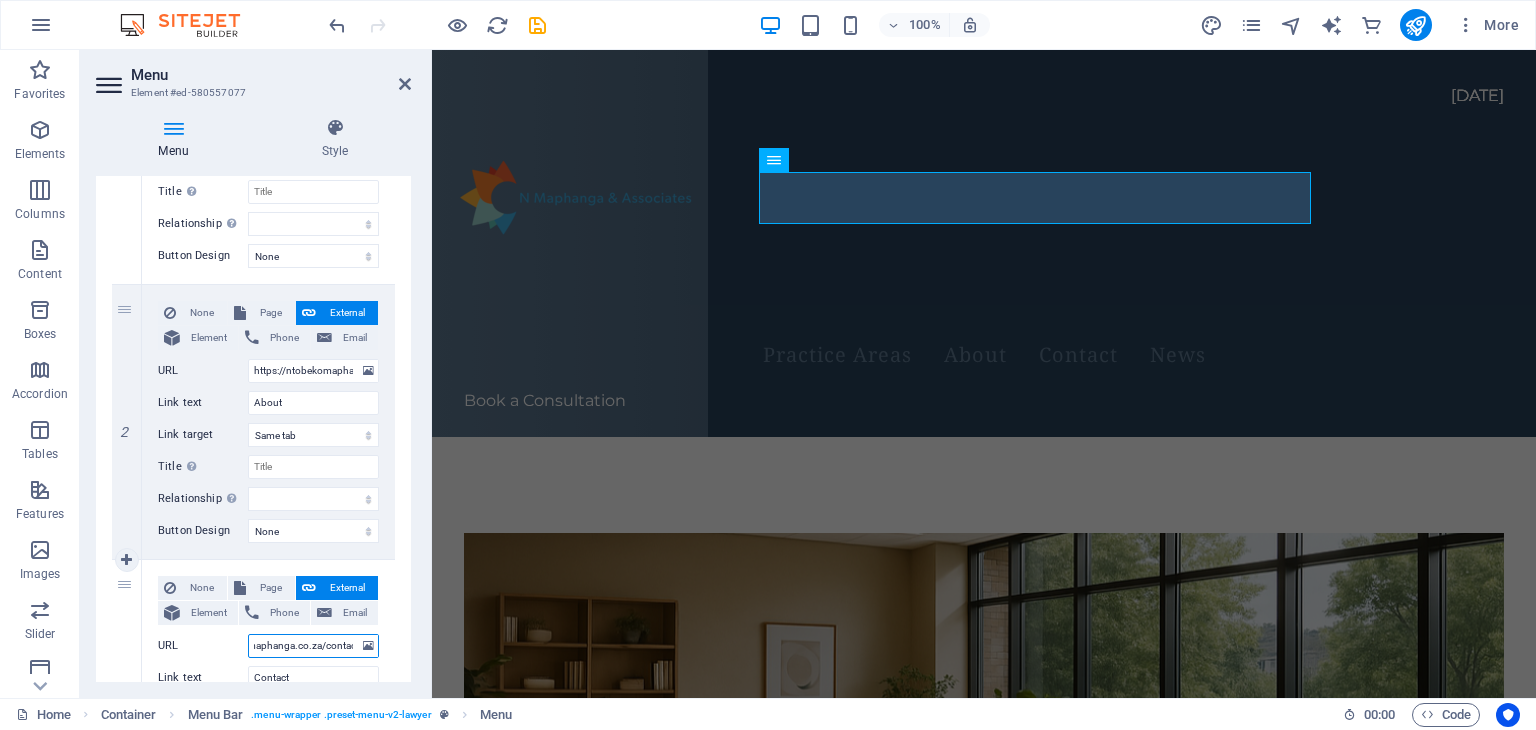 scroll, scrollTop: 0, scrollLeft: 101, axis: horizontal 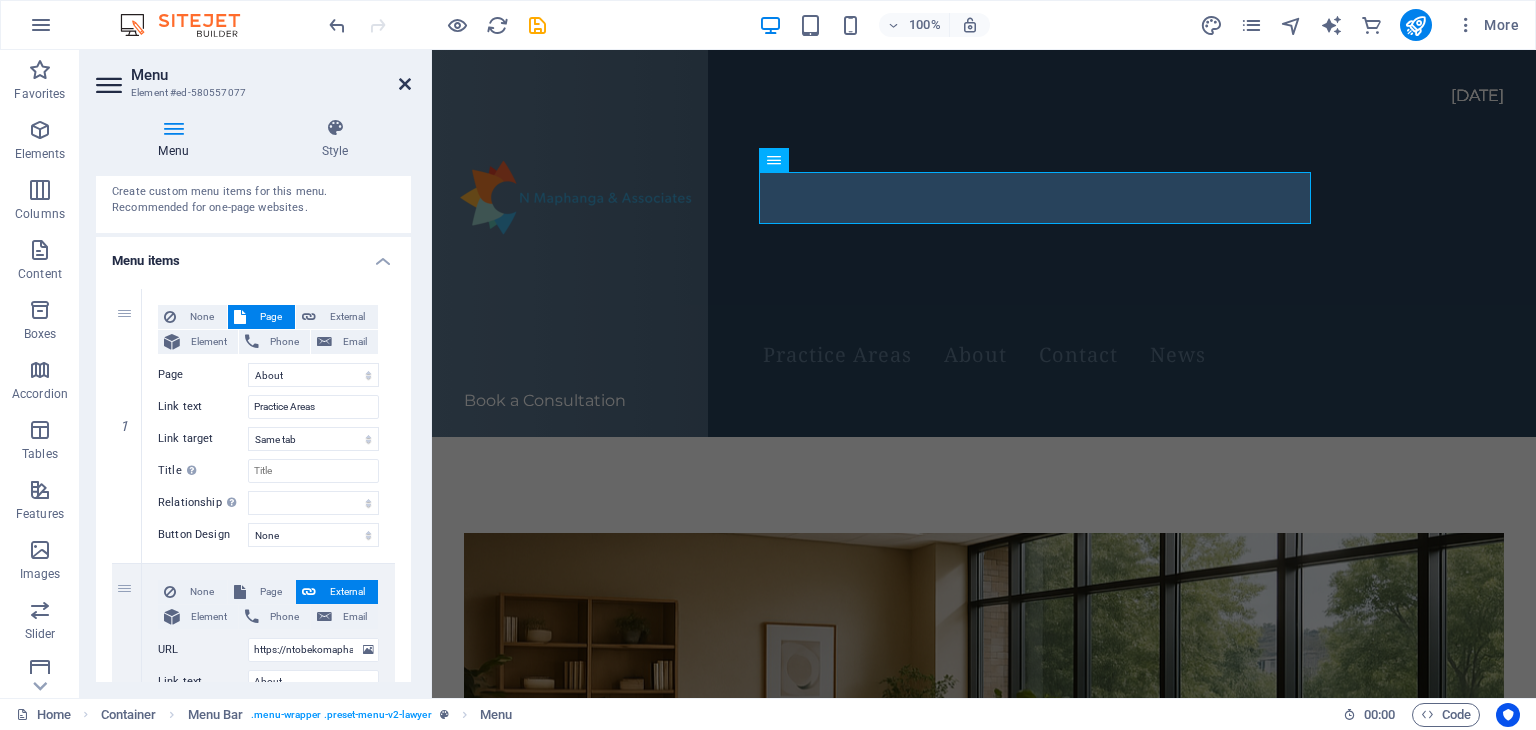 click at bounding box center (405, 84) 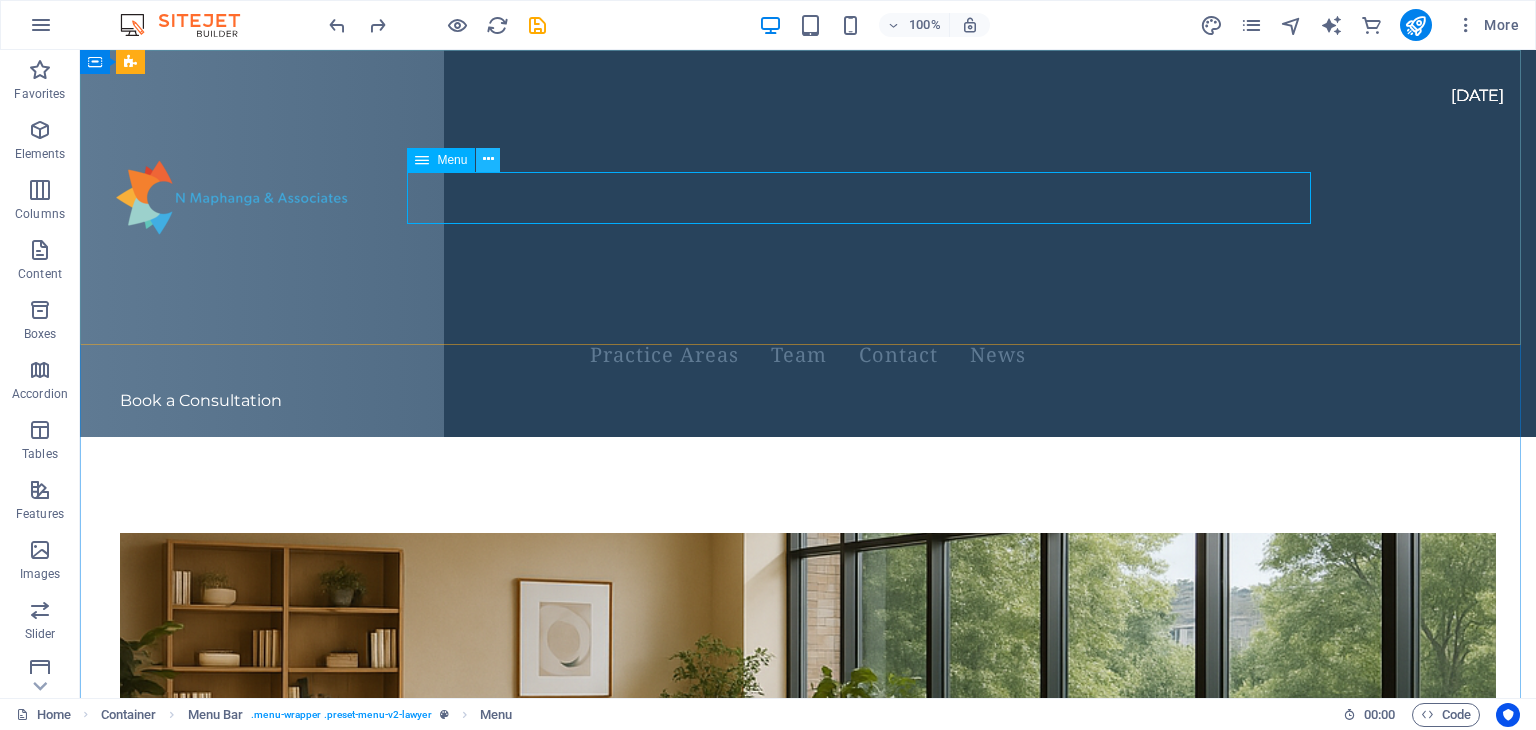 click at bounding box center (488, 160) 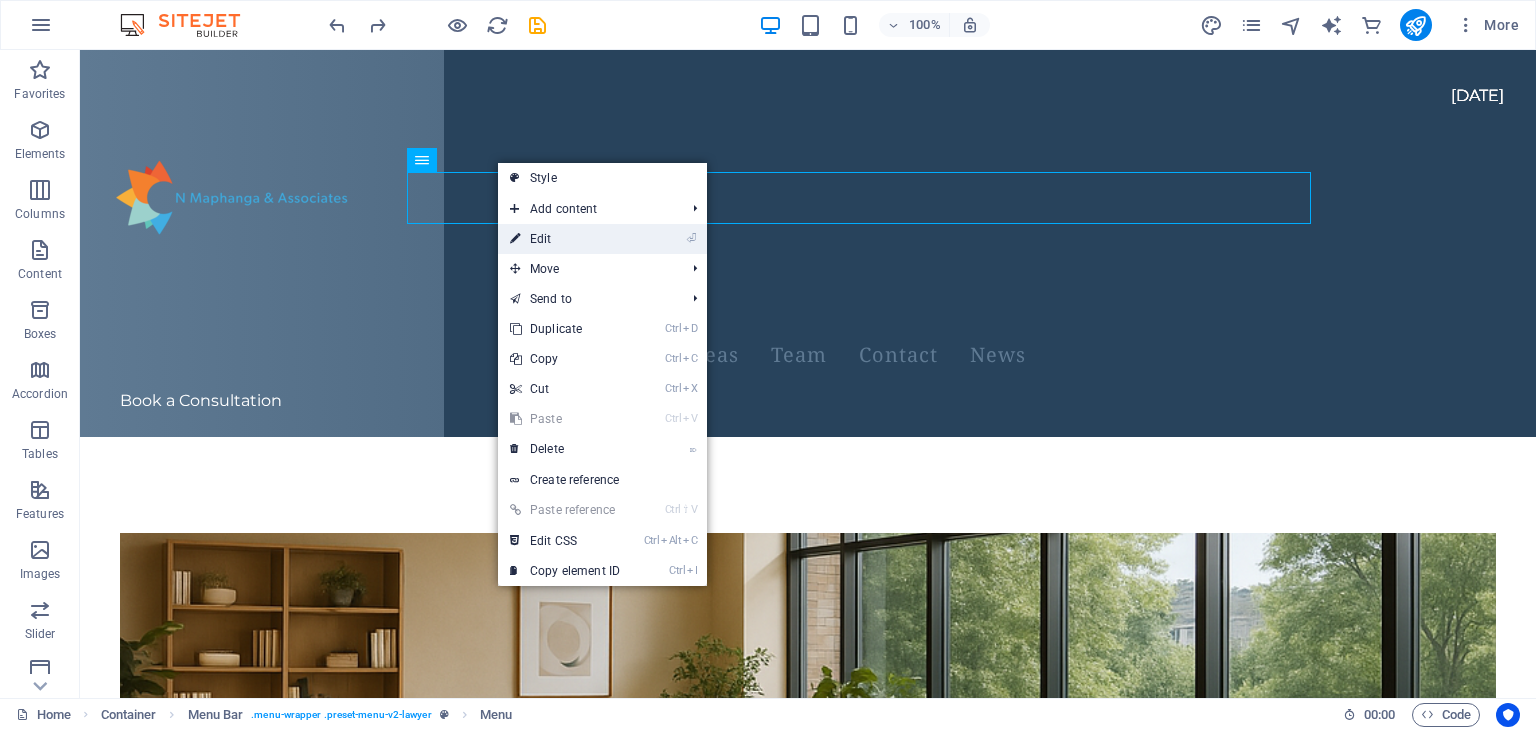 click on "⏎  Edit" at bounding box center (565, 239) 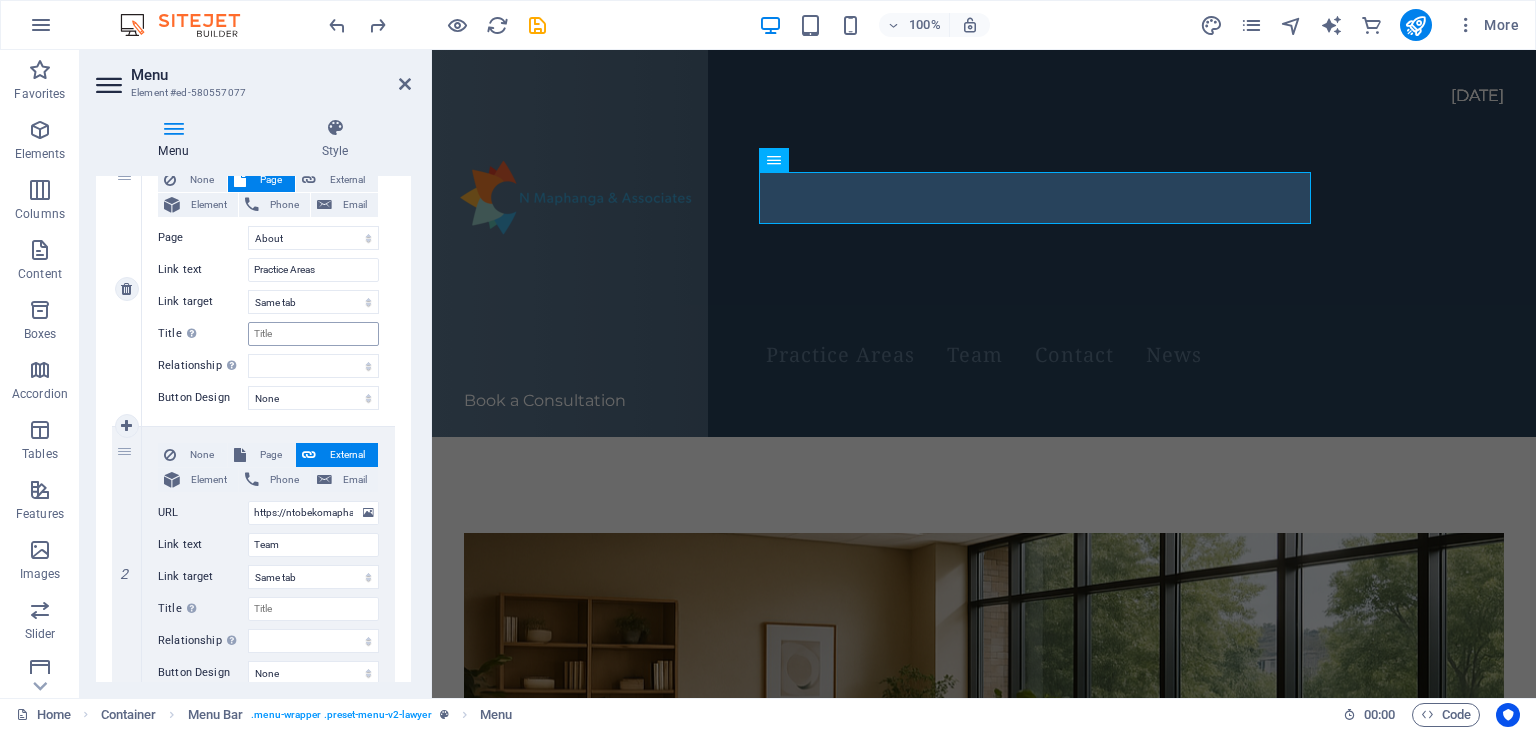 scroll, scrollTop: 216, scrollLeft: 0, axis: vertical 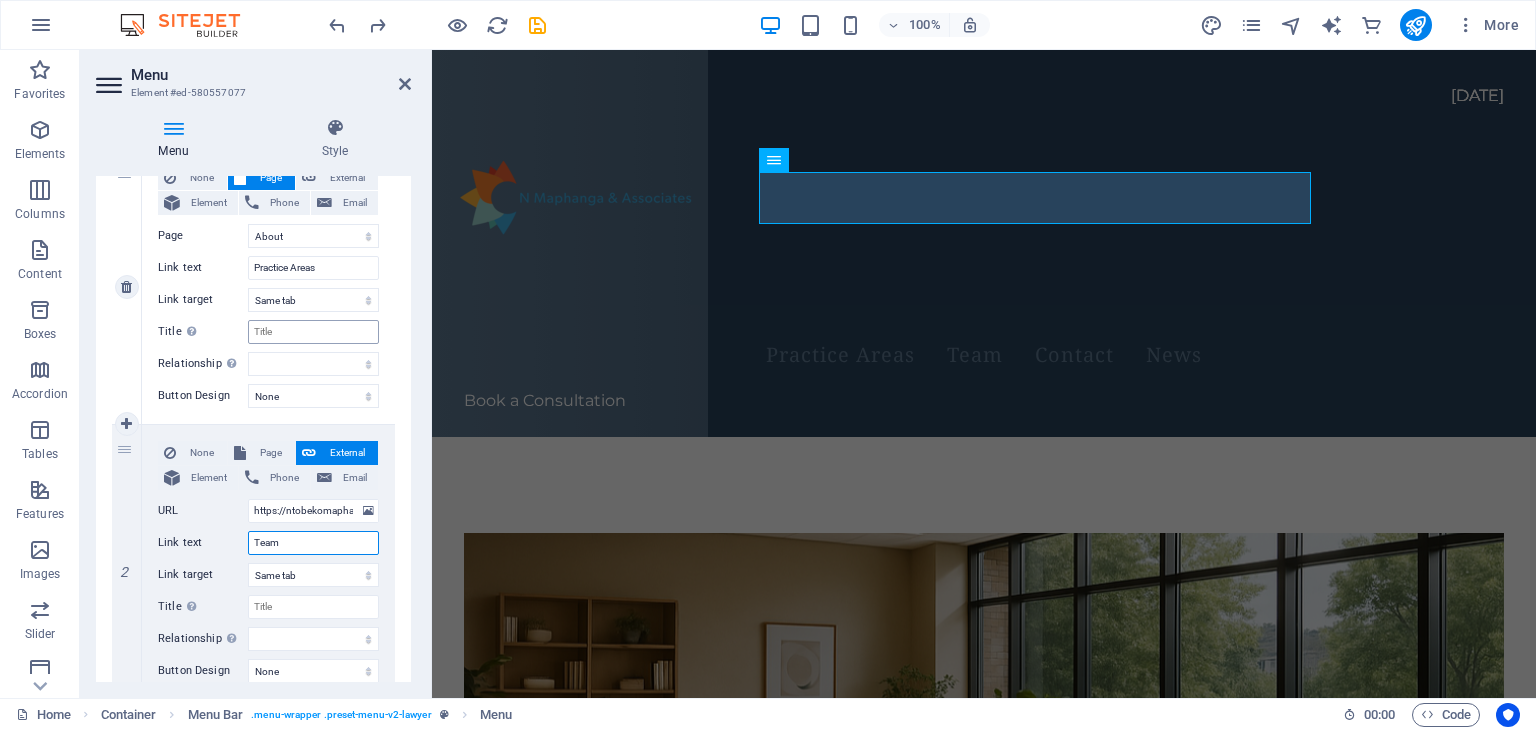 click on "Team" at bounding box center (313, 543) 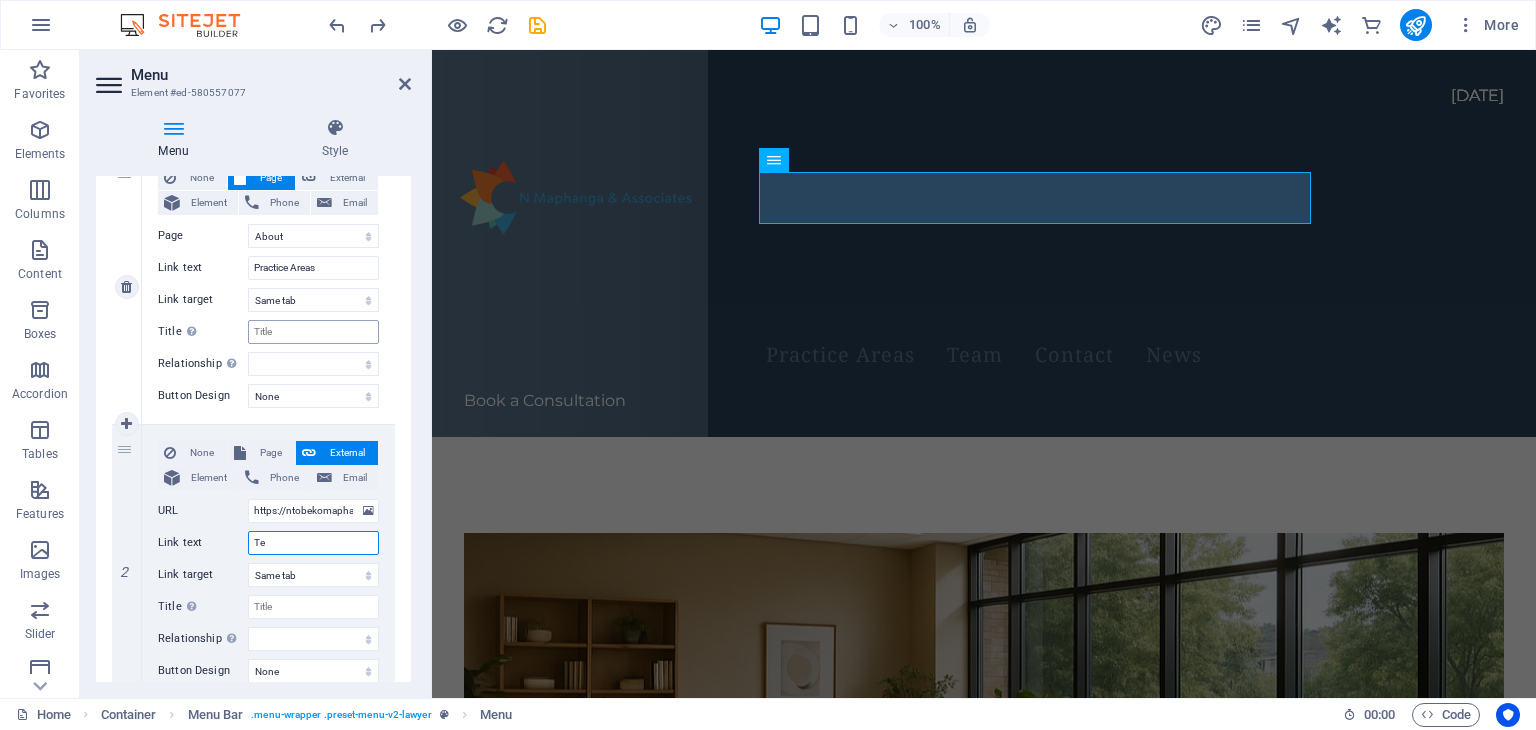 type on "T" 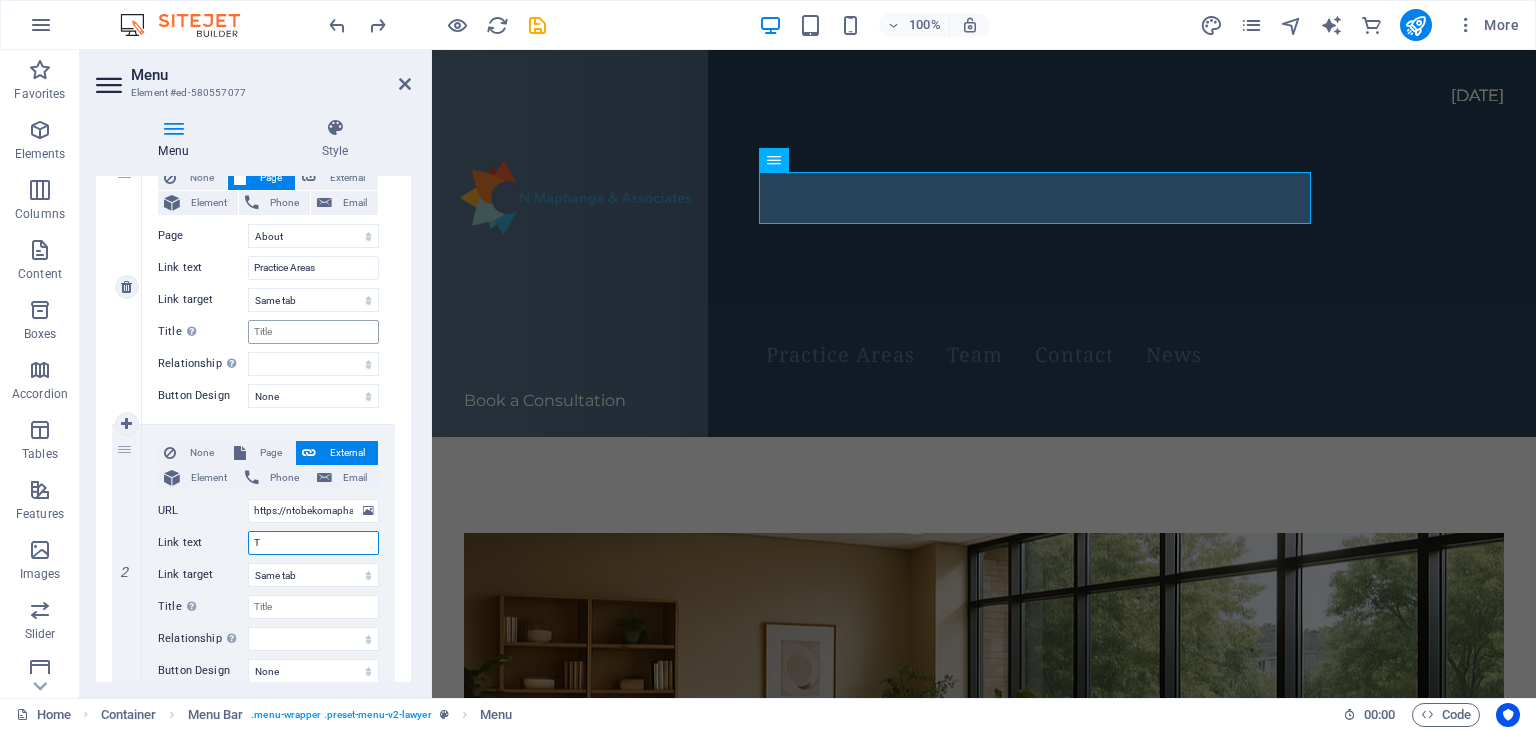 type 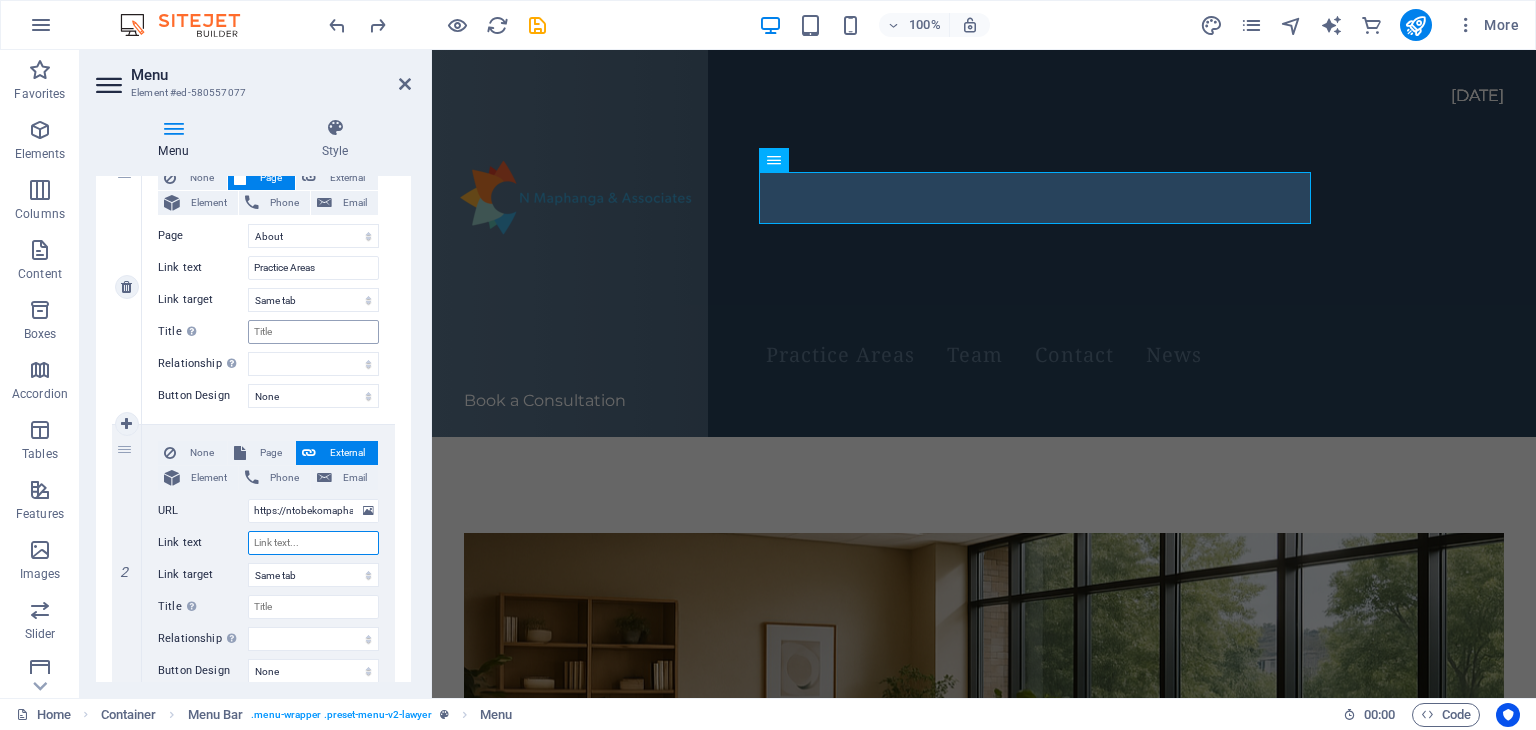 select 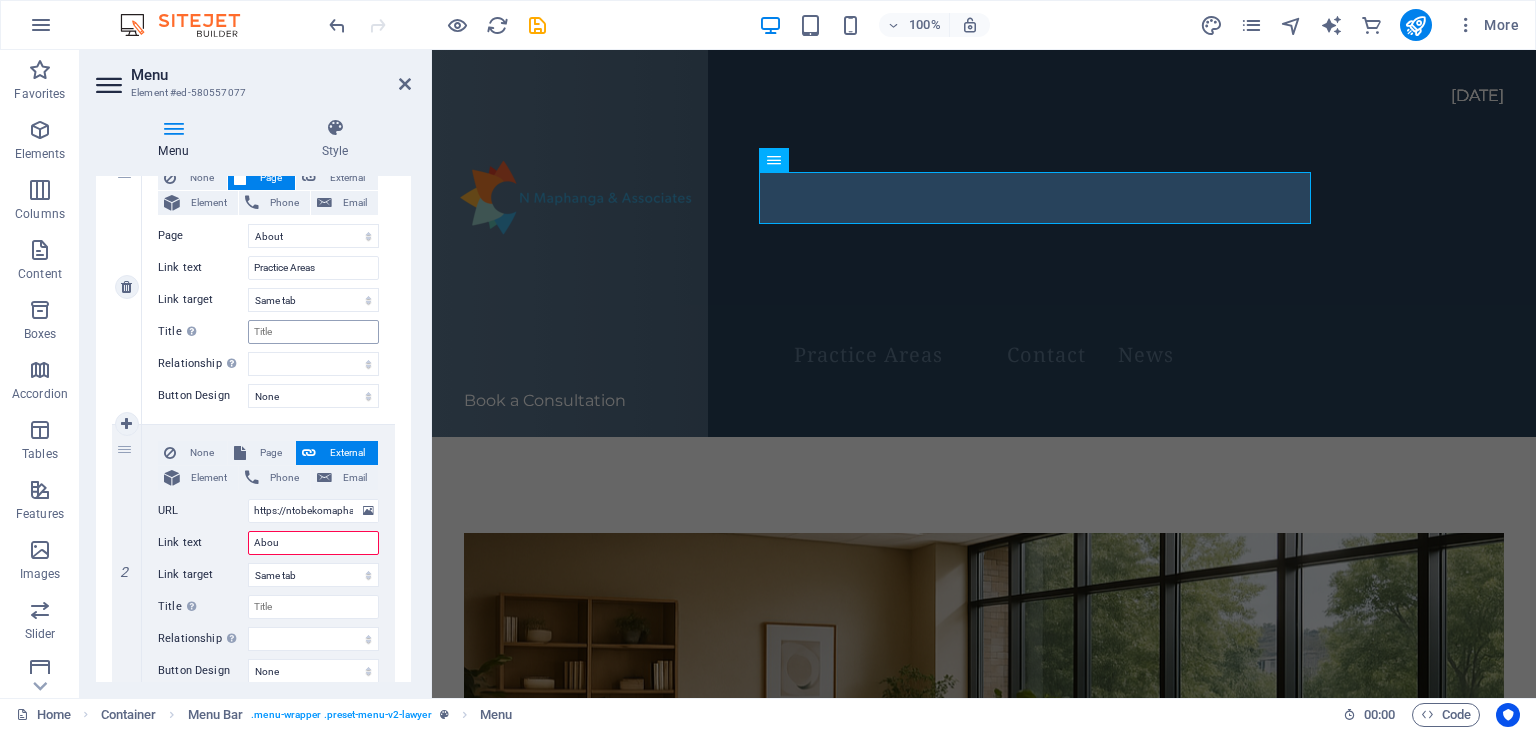 type on "About" 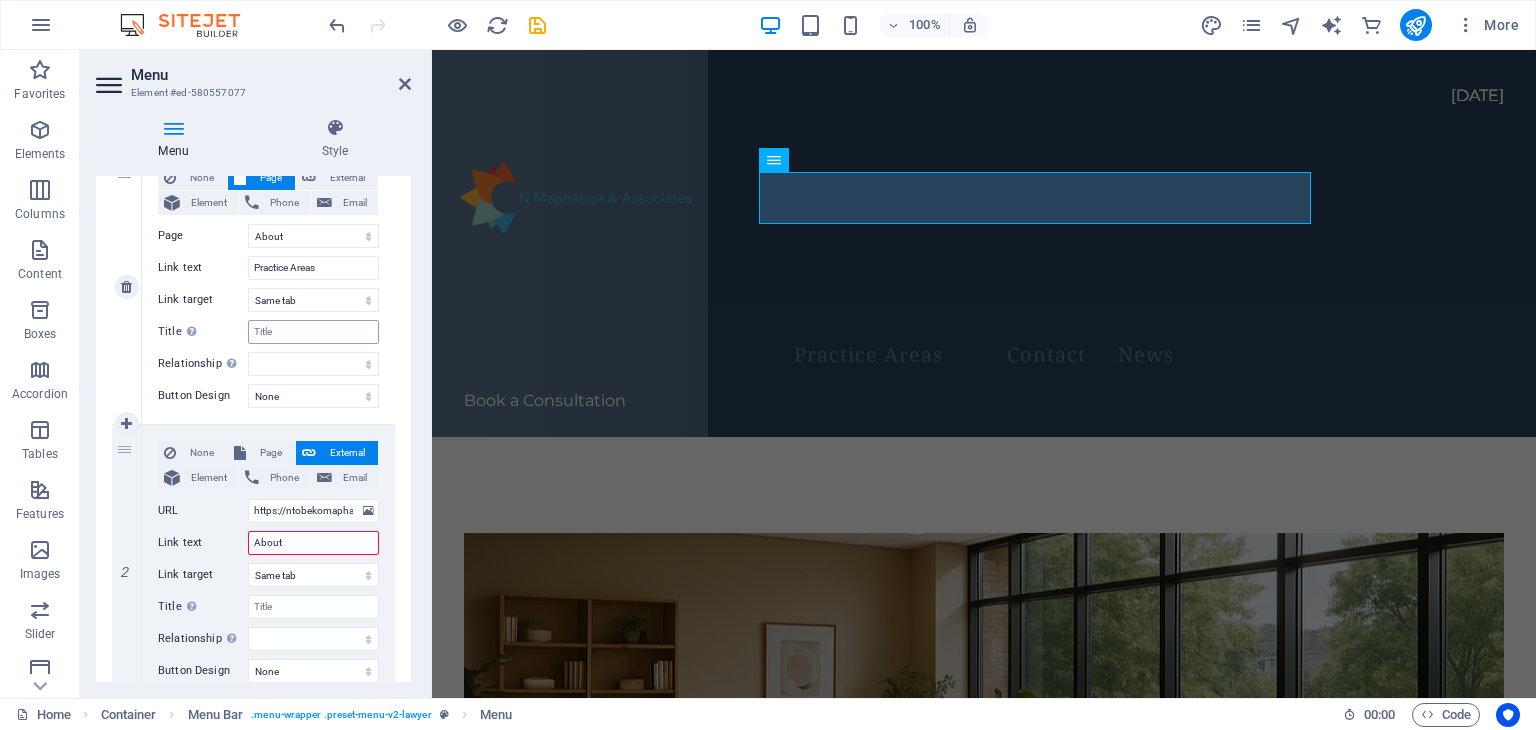 select 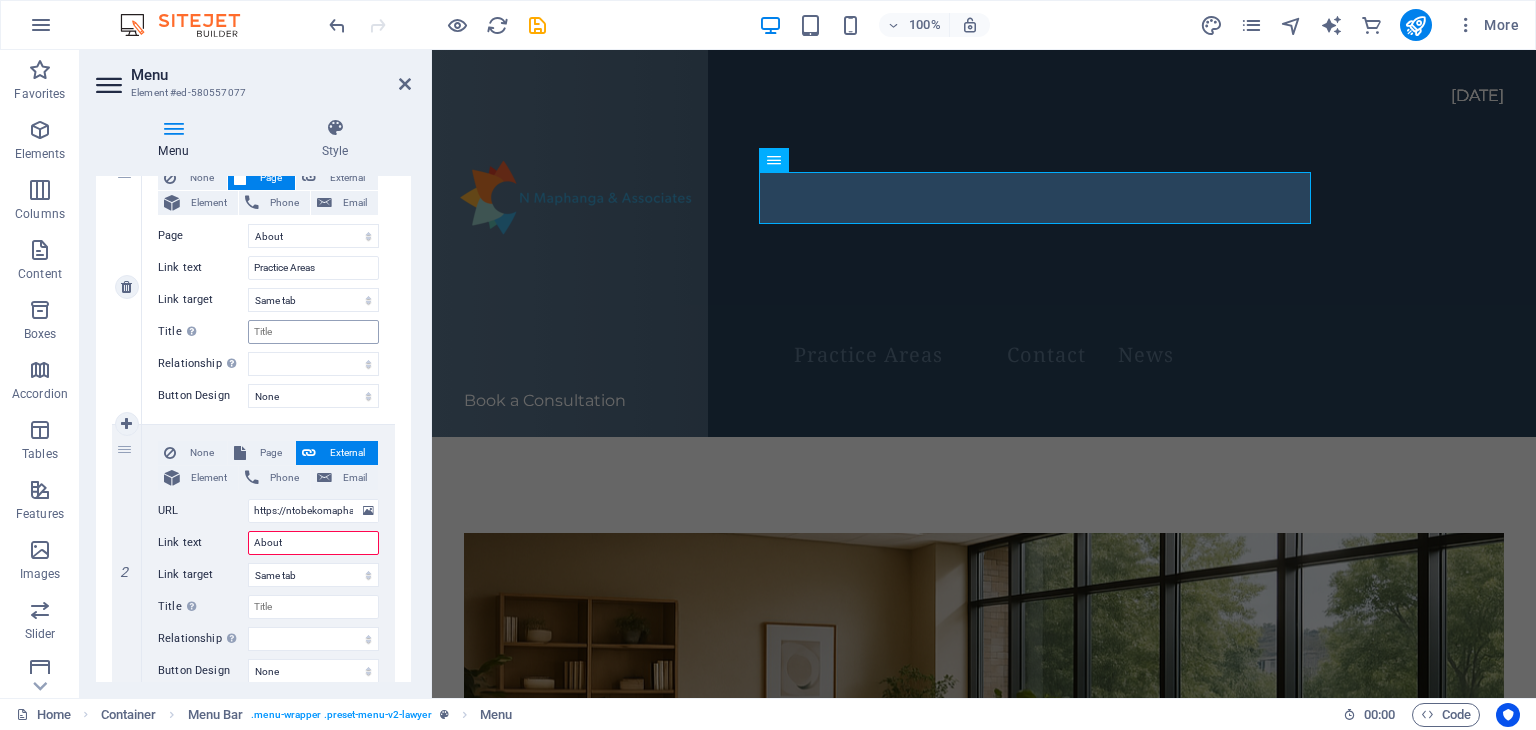 select 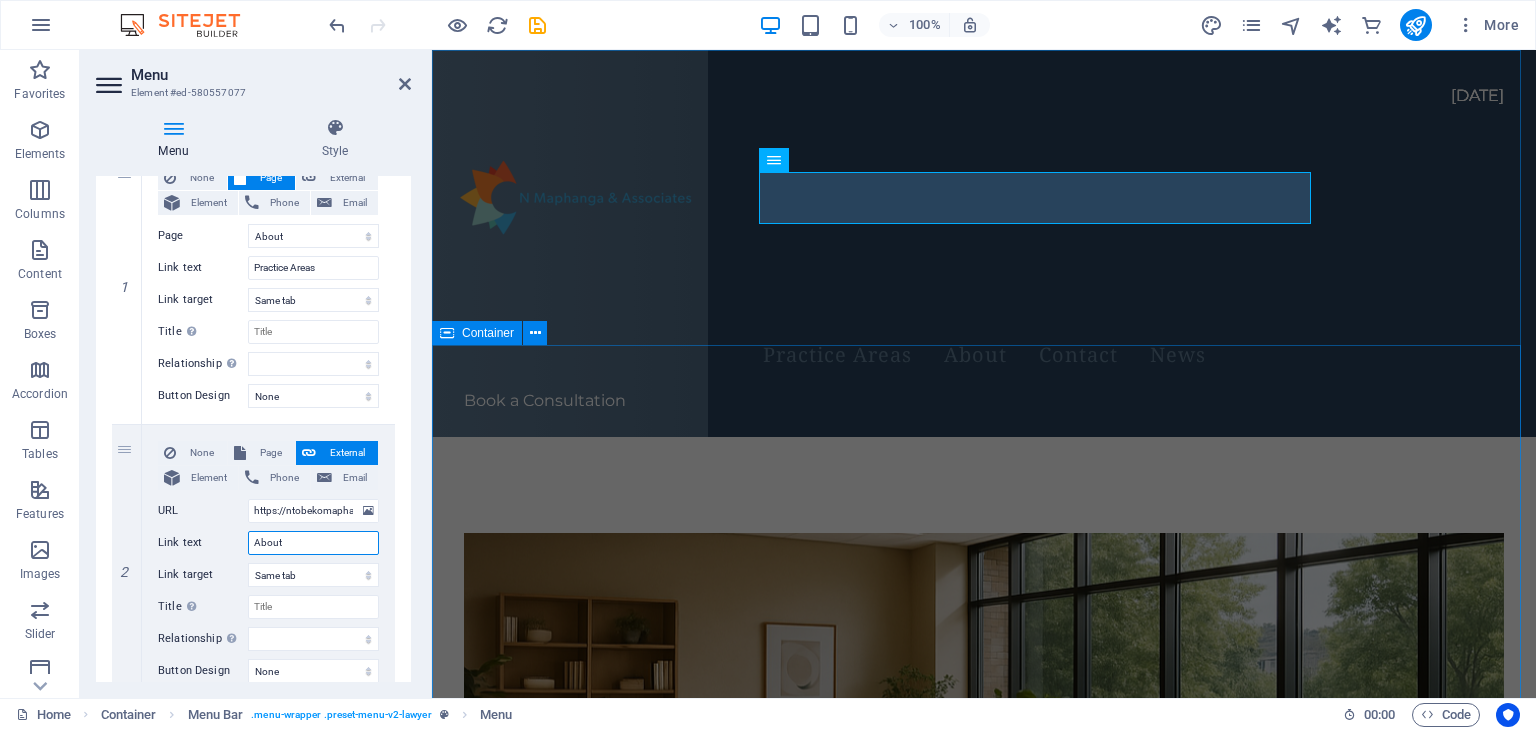 type on "About" 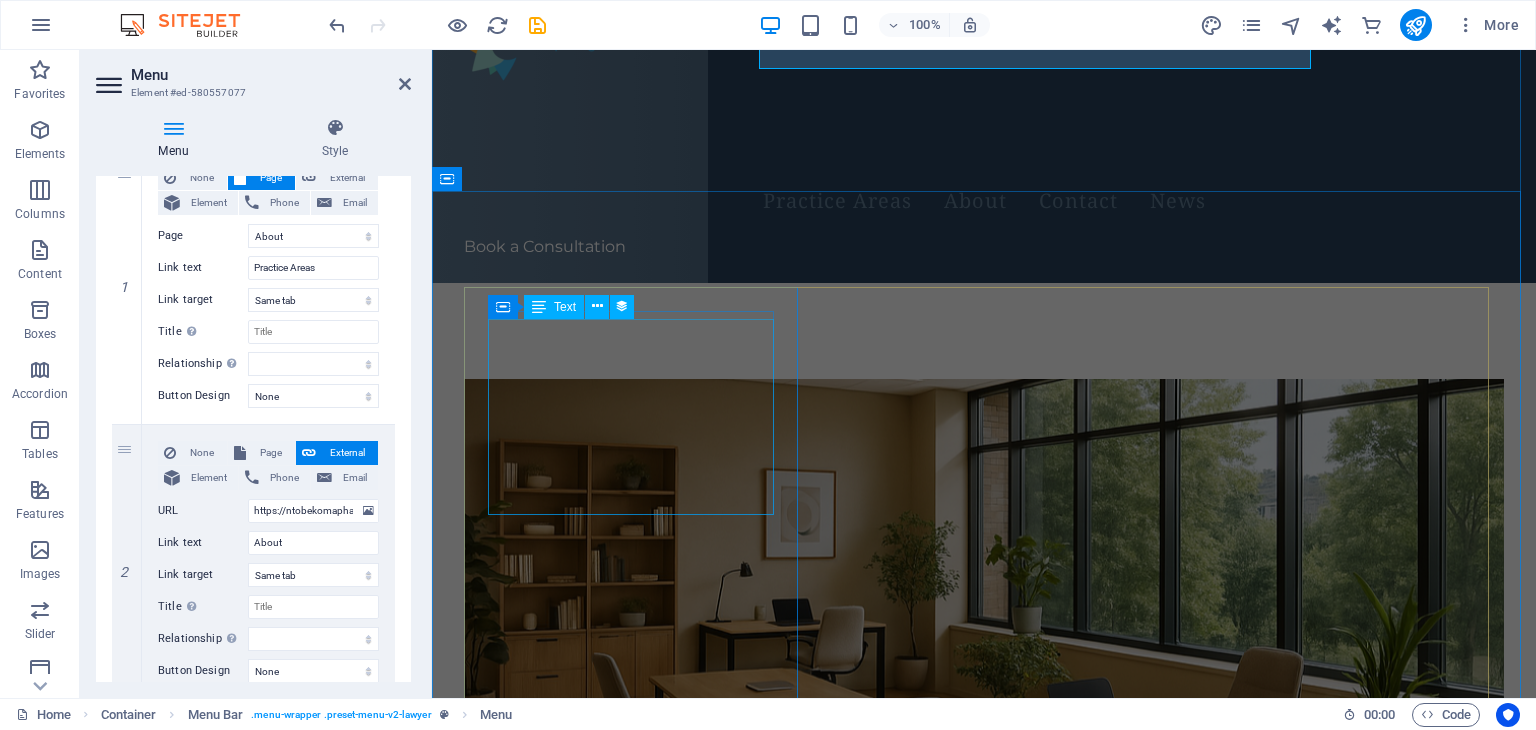scroll, scrollTop: 0, scrollLeft: 0, axis: both 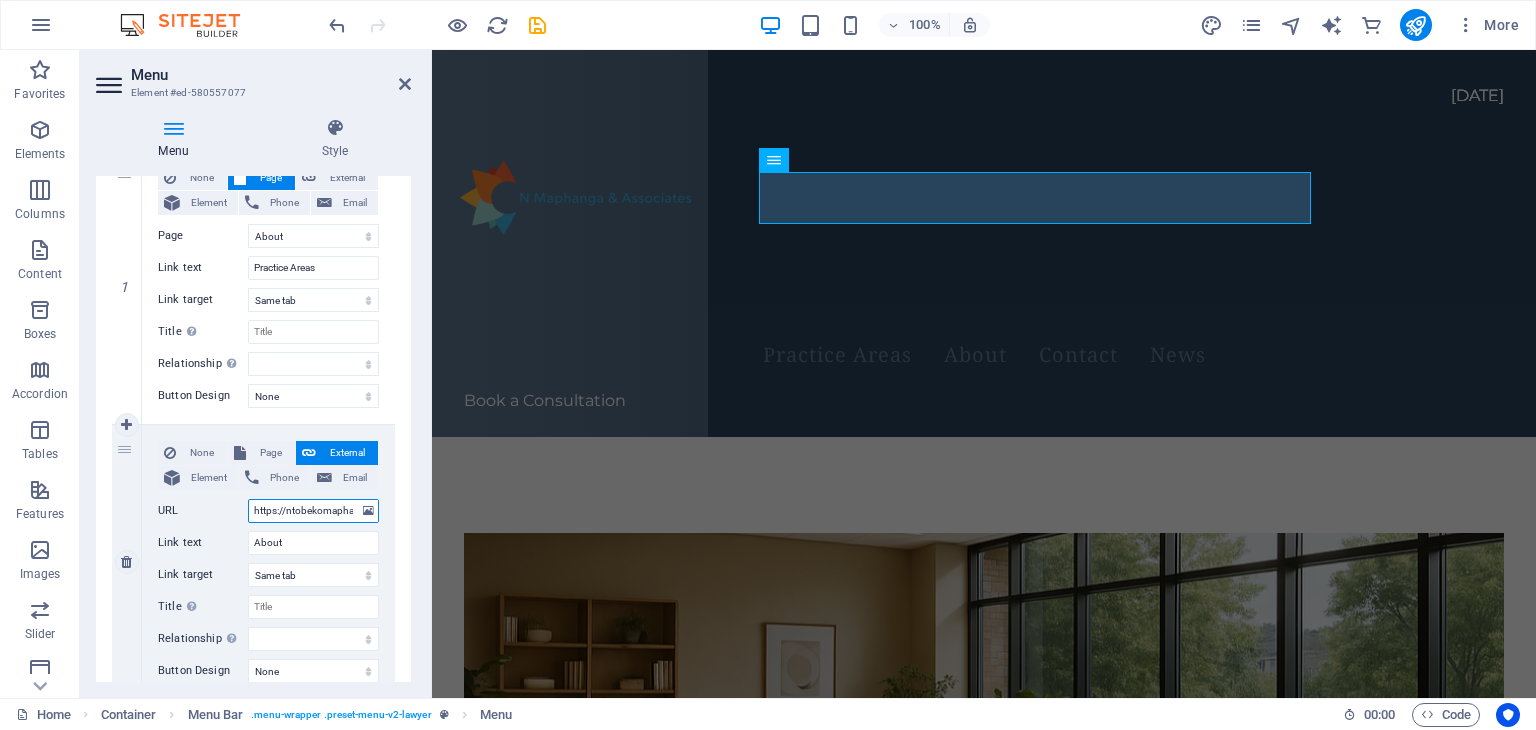 click on "https://ntobekomaphanga.co.za/team/" at bounding box center (313, 511) 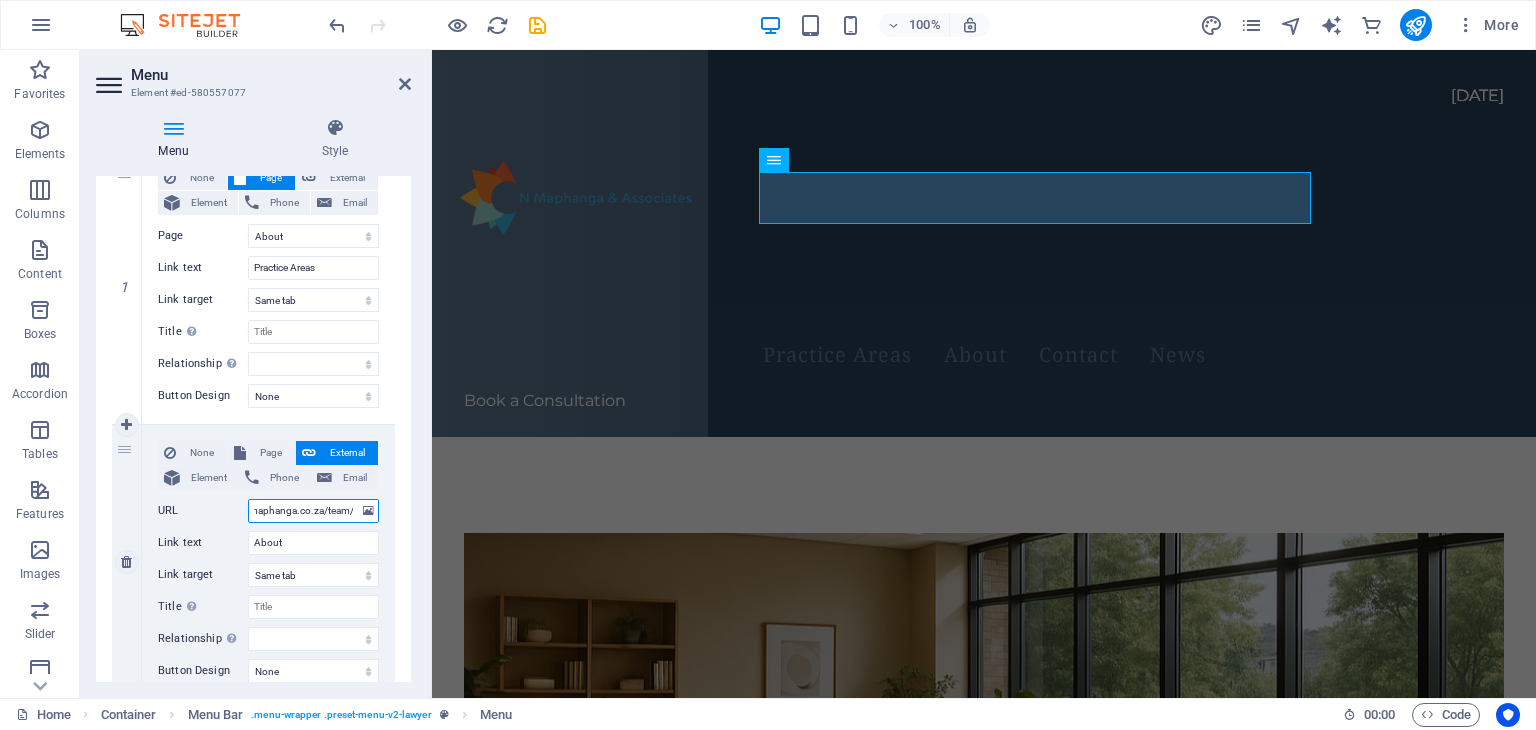 scroll, scrollTop: 0, scrollLeft: 77, axis: horizontal 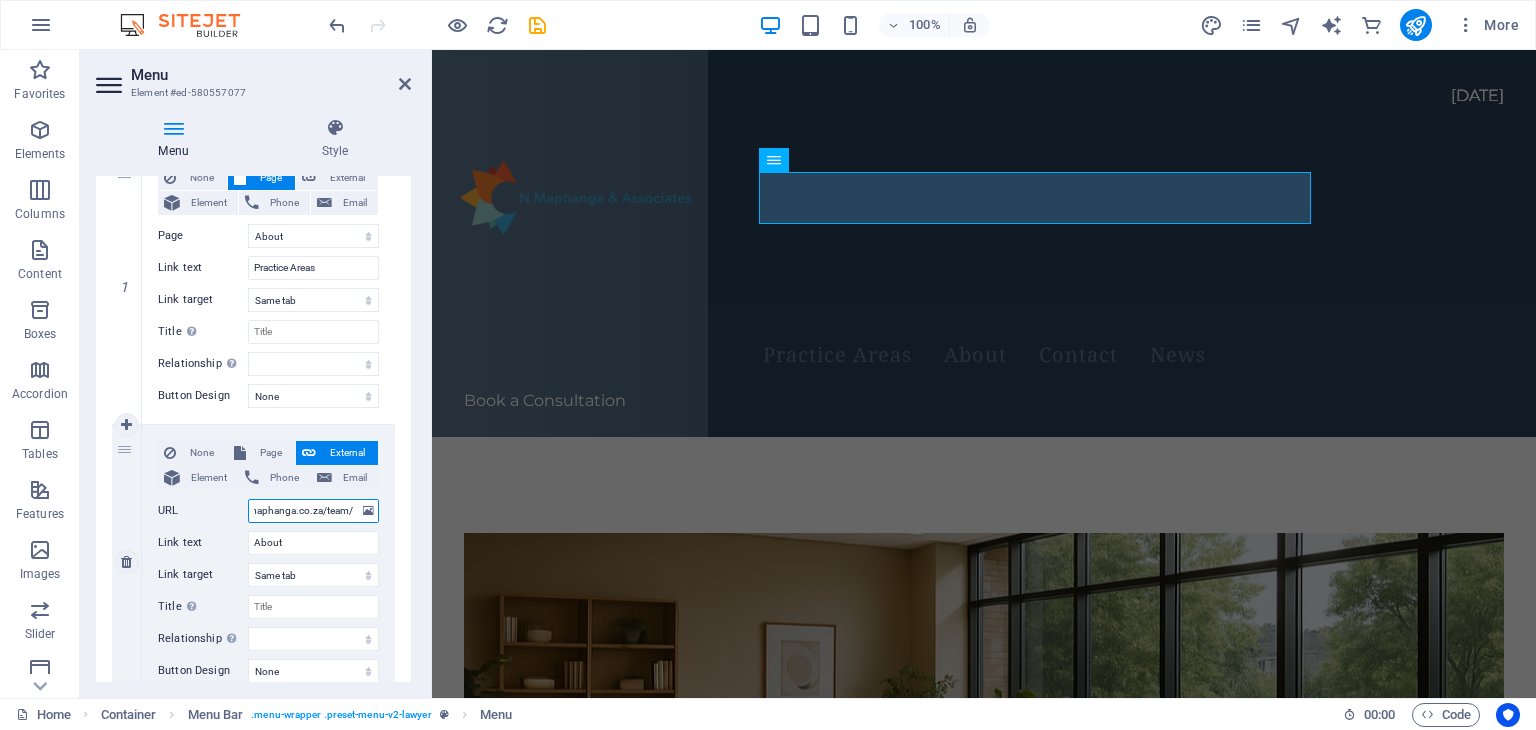click on "https://ntobekomaphanga.co.za/team/" at bounding box center (313, 511) 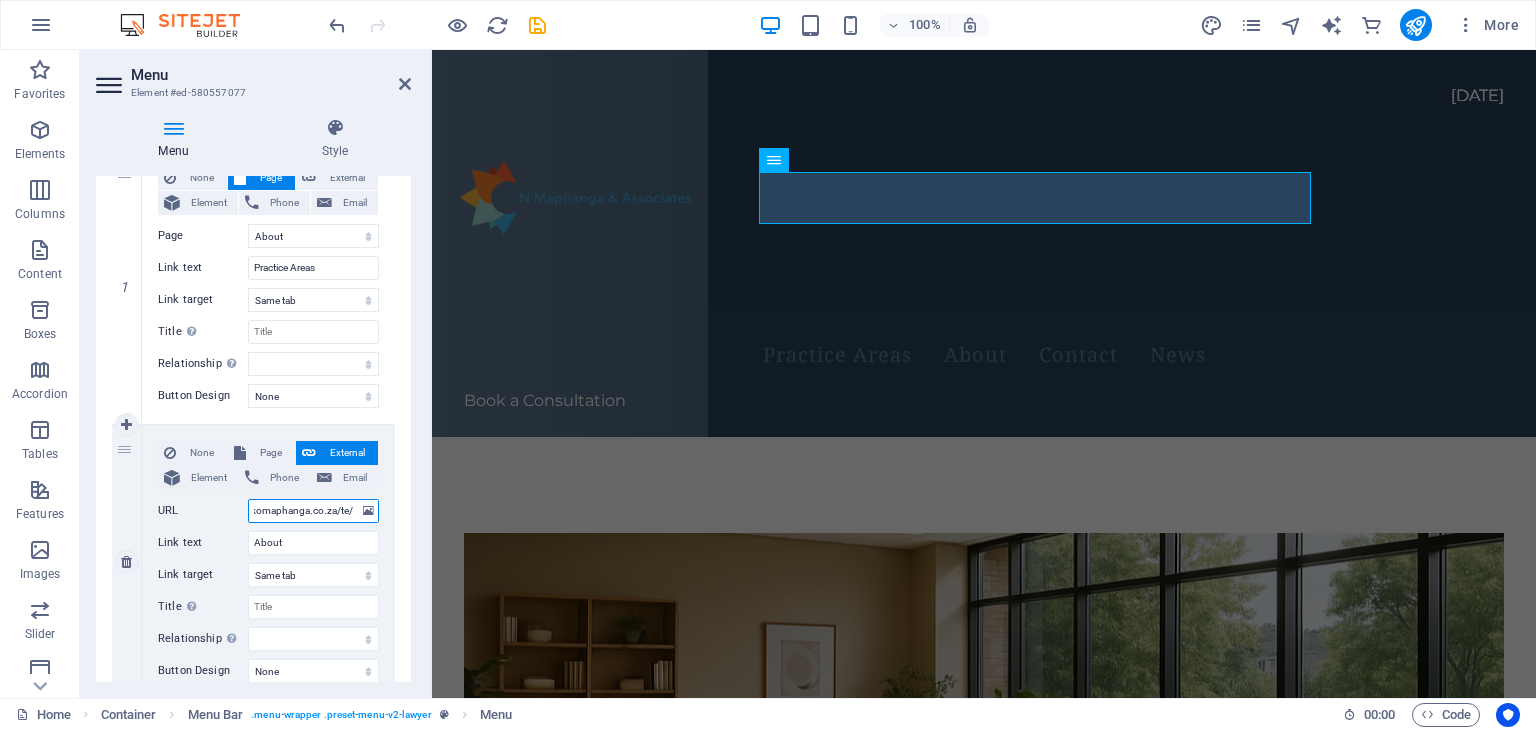 type on "https://ntobekomaphanga.co.za/t/" 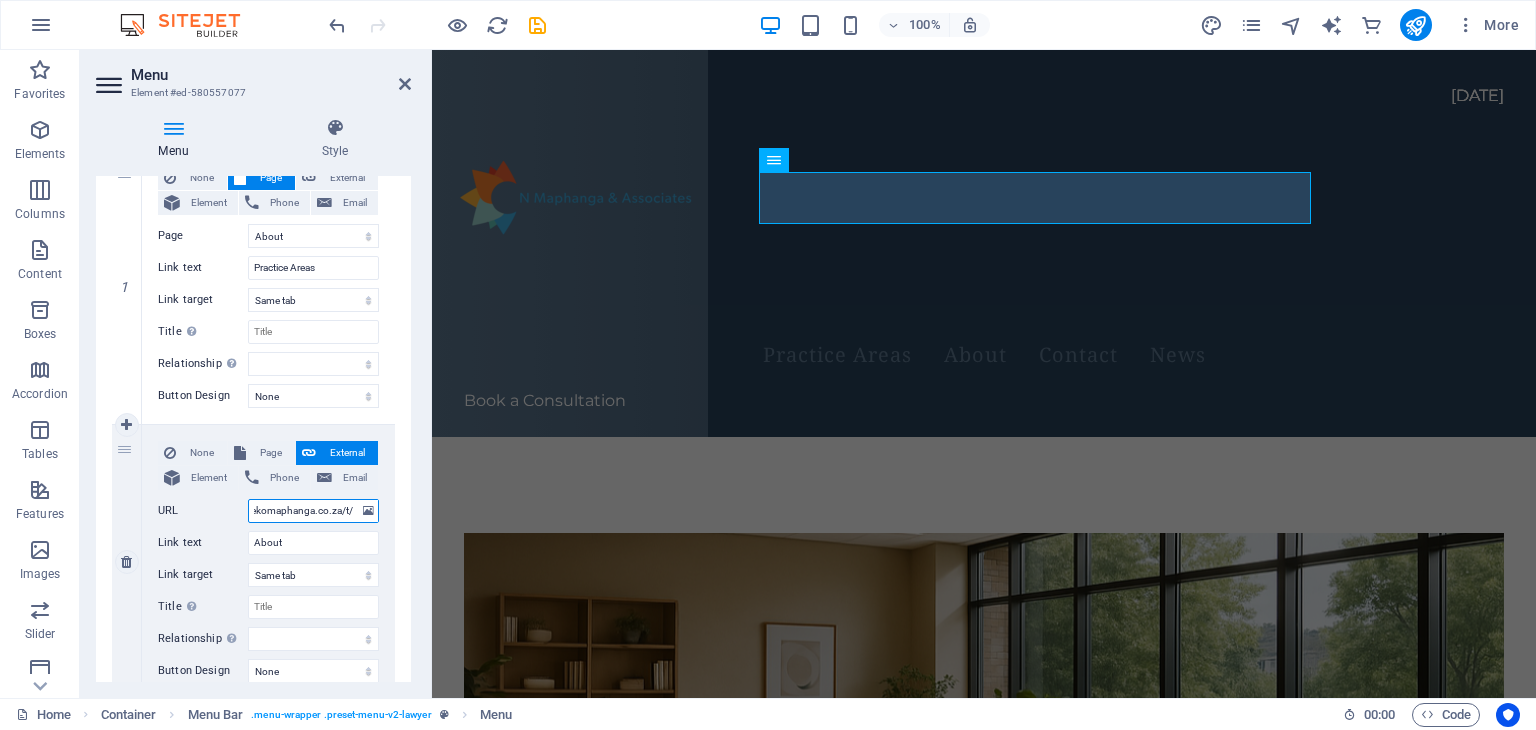 select 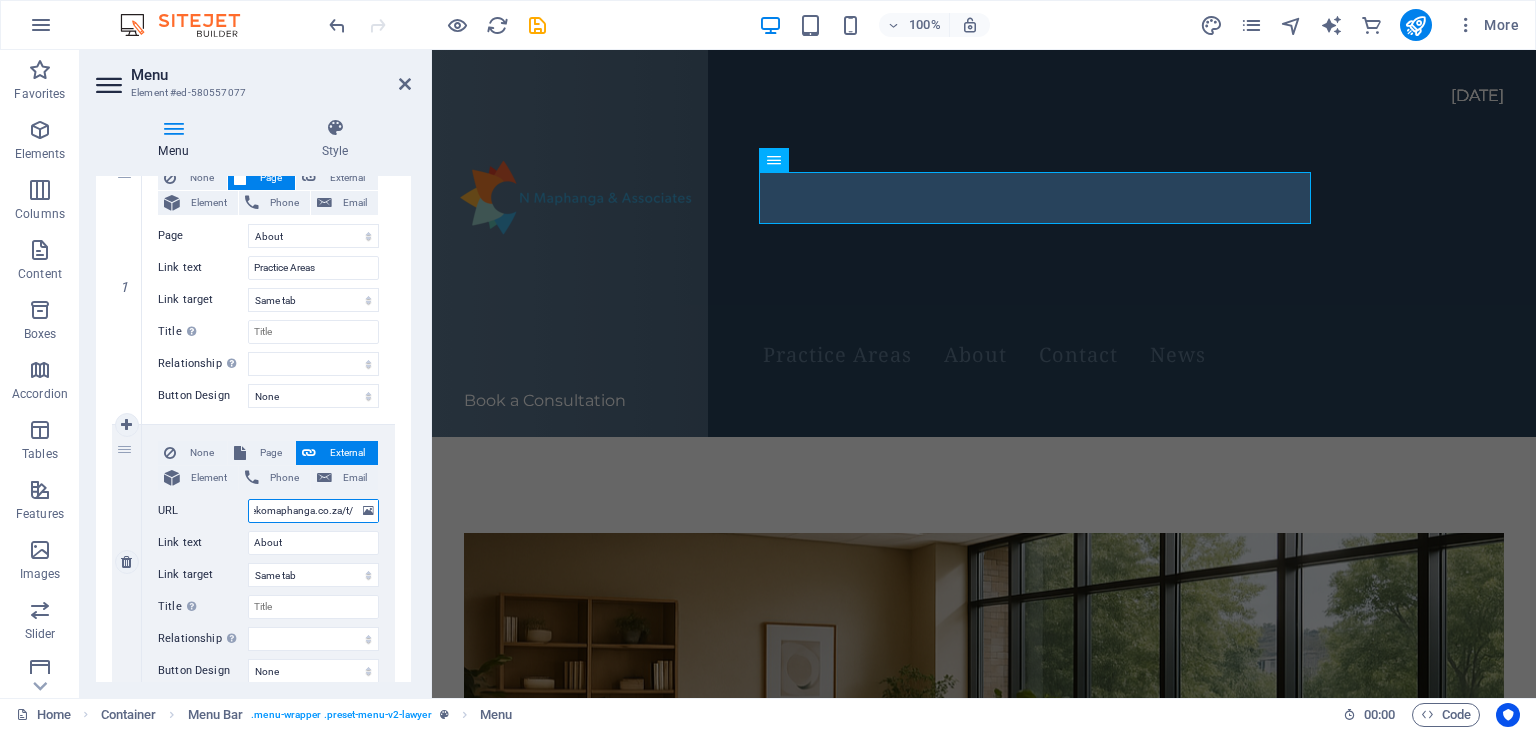 type on "https://ntobekomaphanga.co.za//" 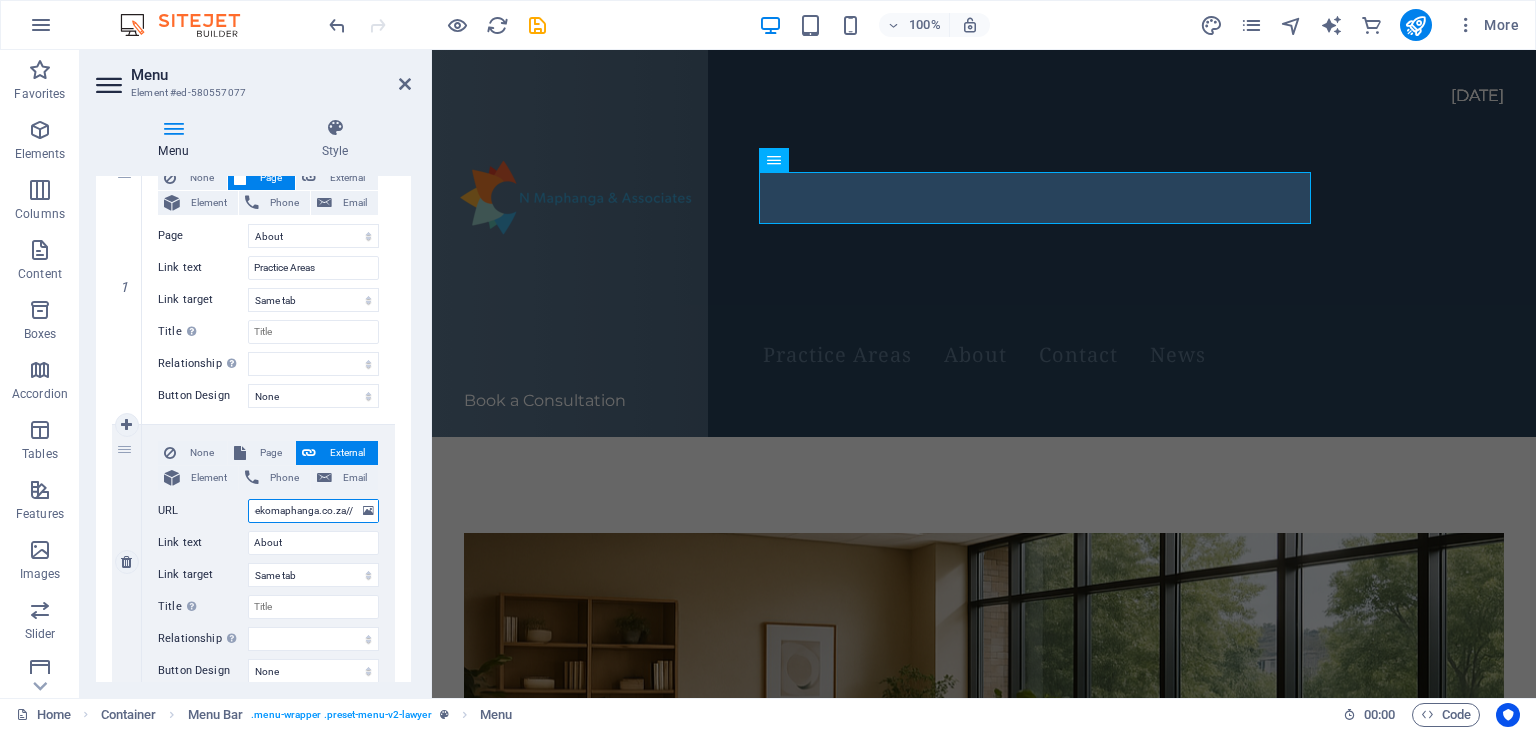 select 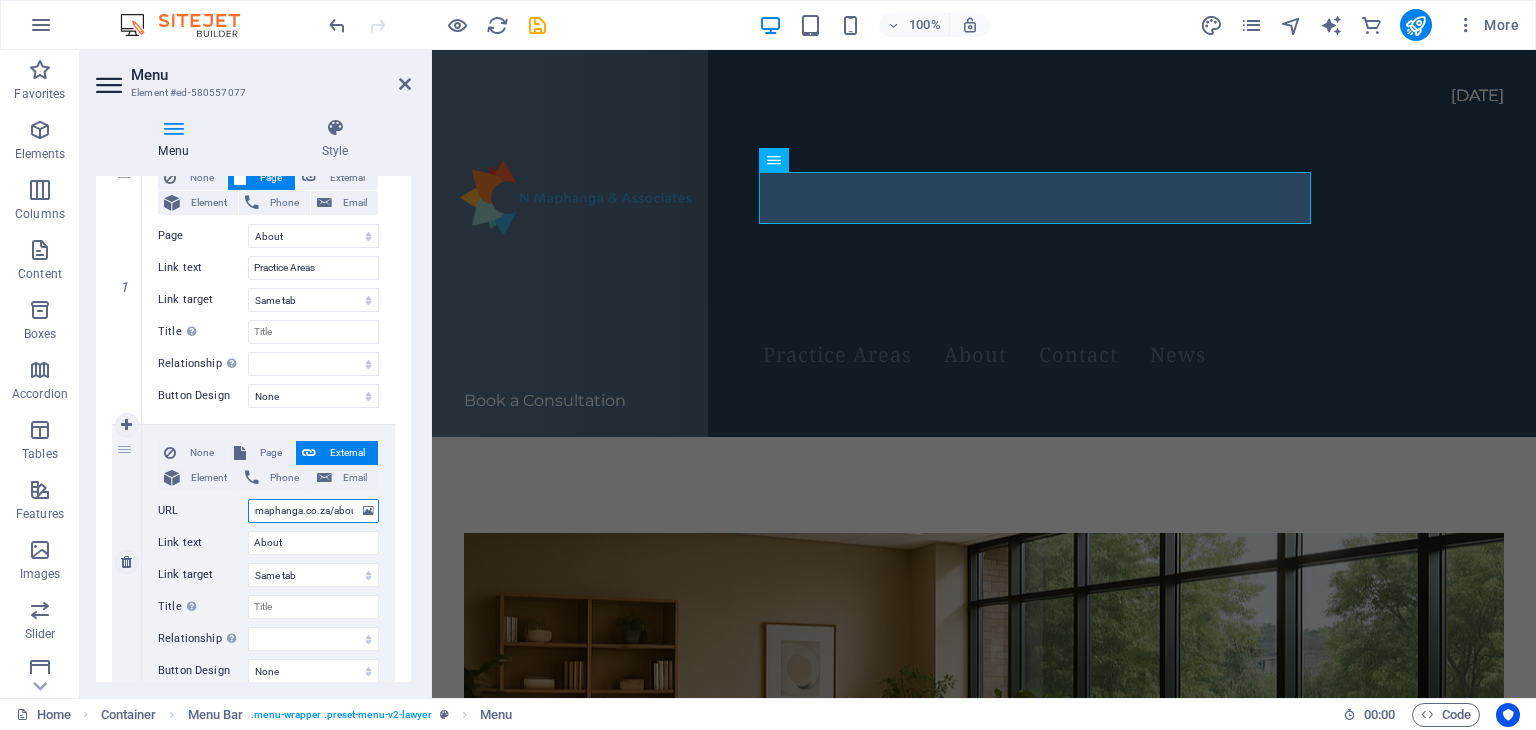 scroll, scrollTop: 0, scrollLeft: 77, axis: horizontal 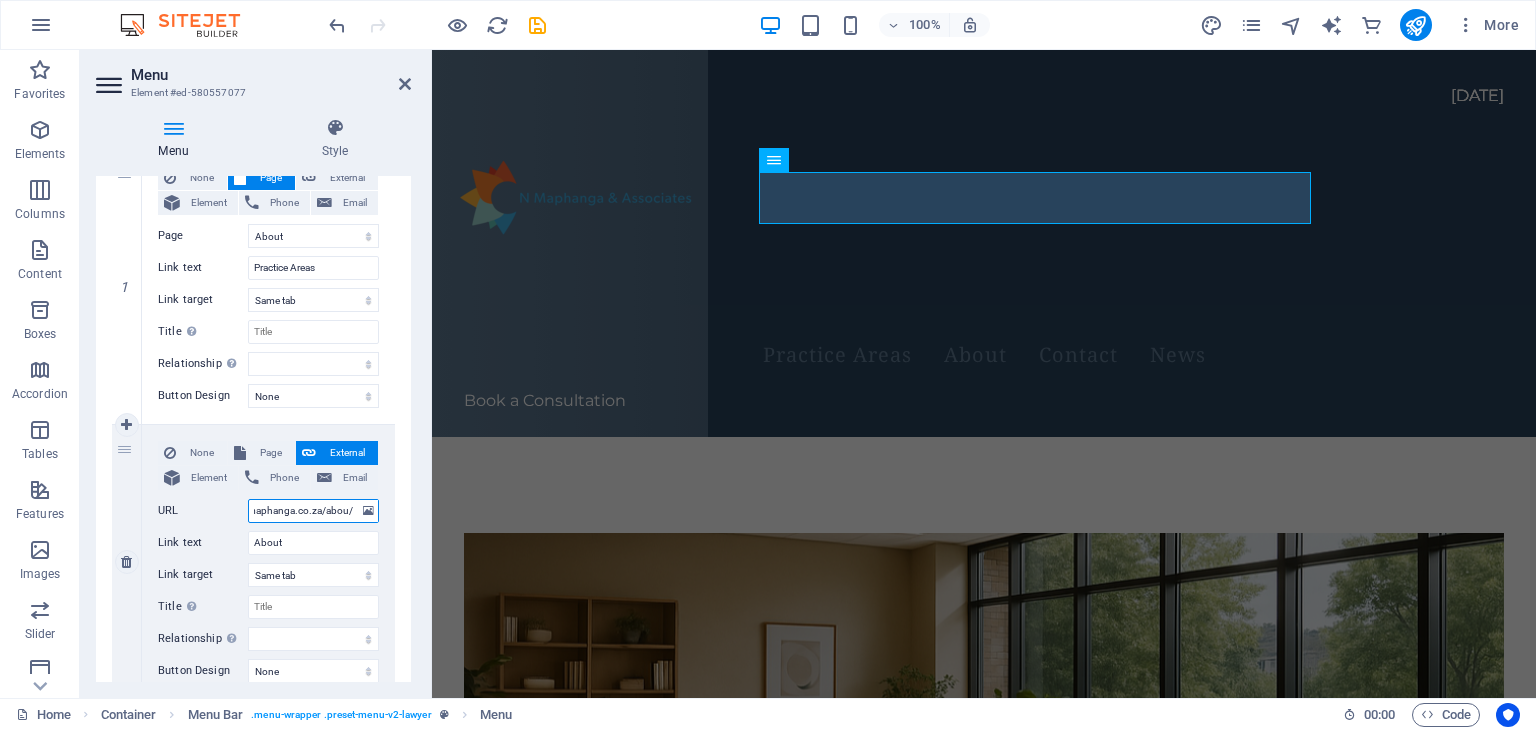 type on "https://ntobekomaphanga.co.za/about/" 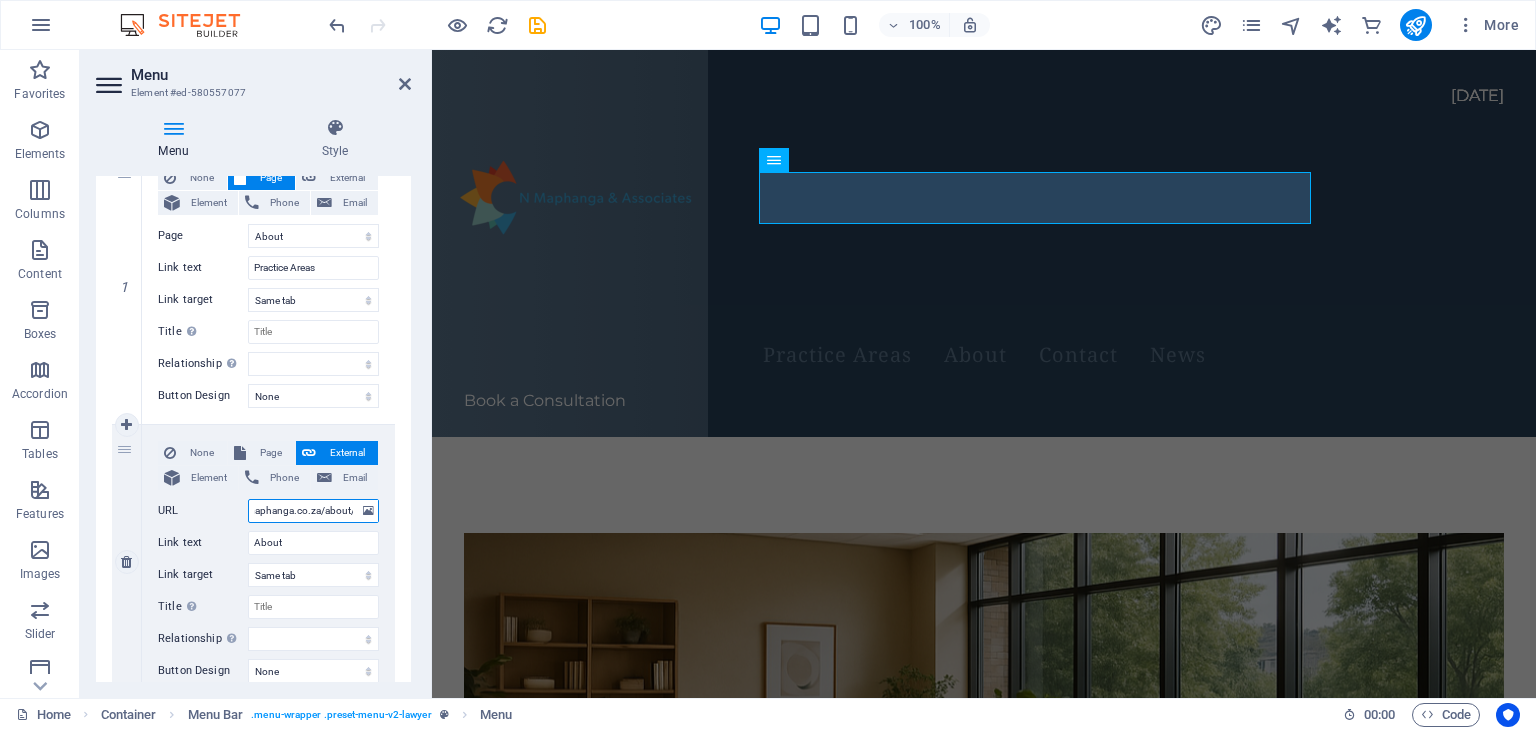 select 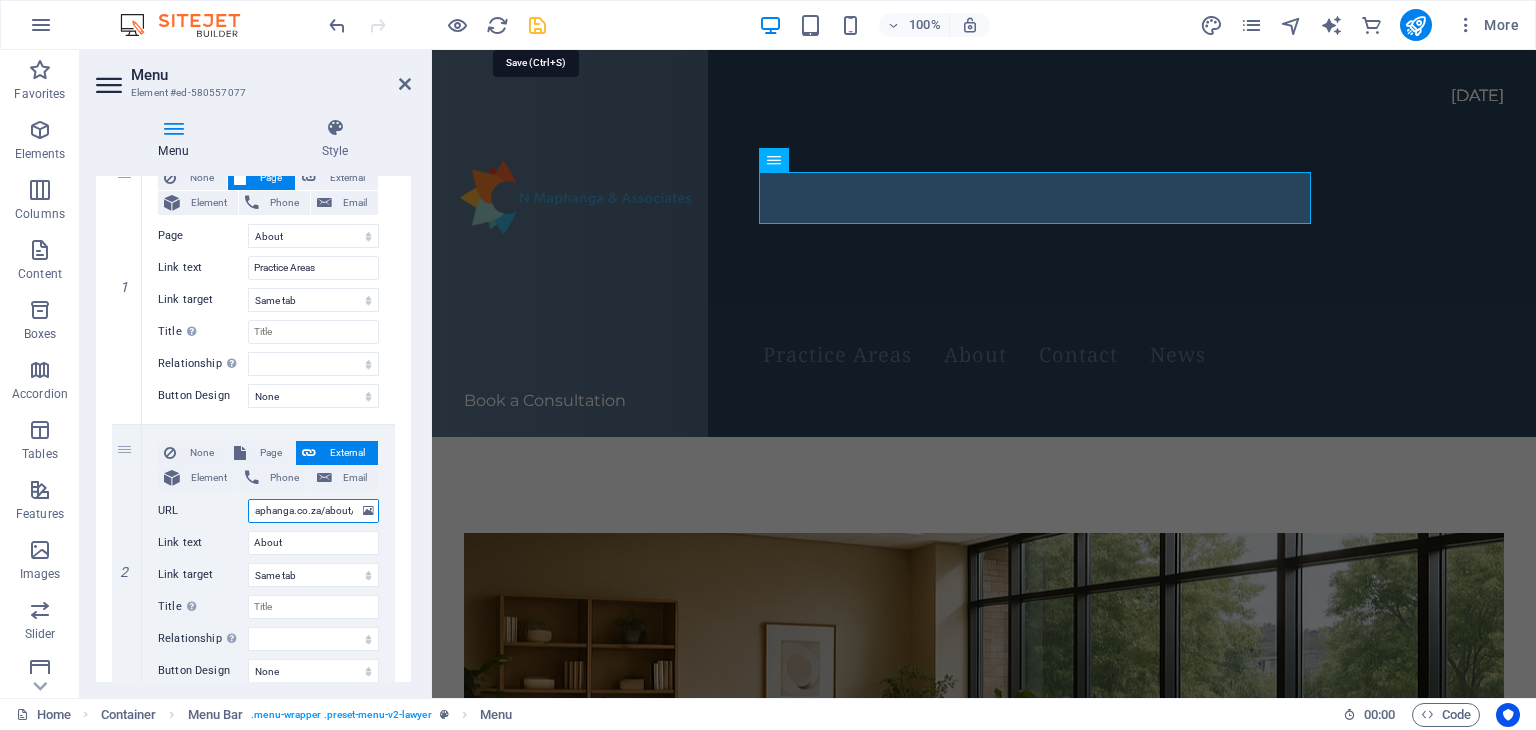 type on "https://ntobekomaphanga.co.za/about/" 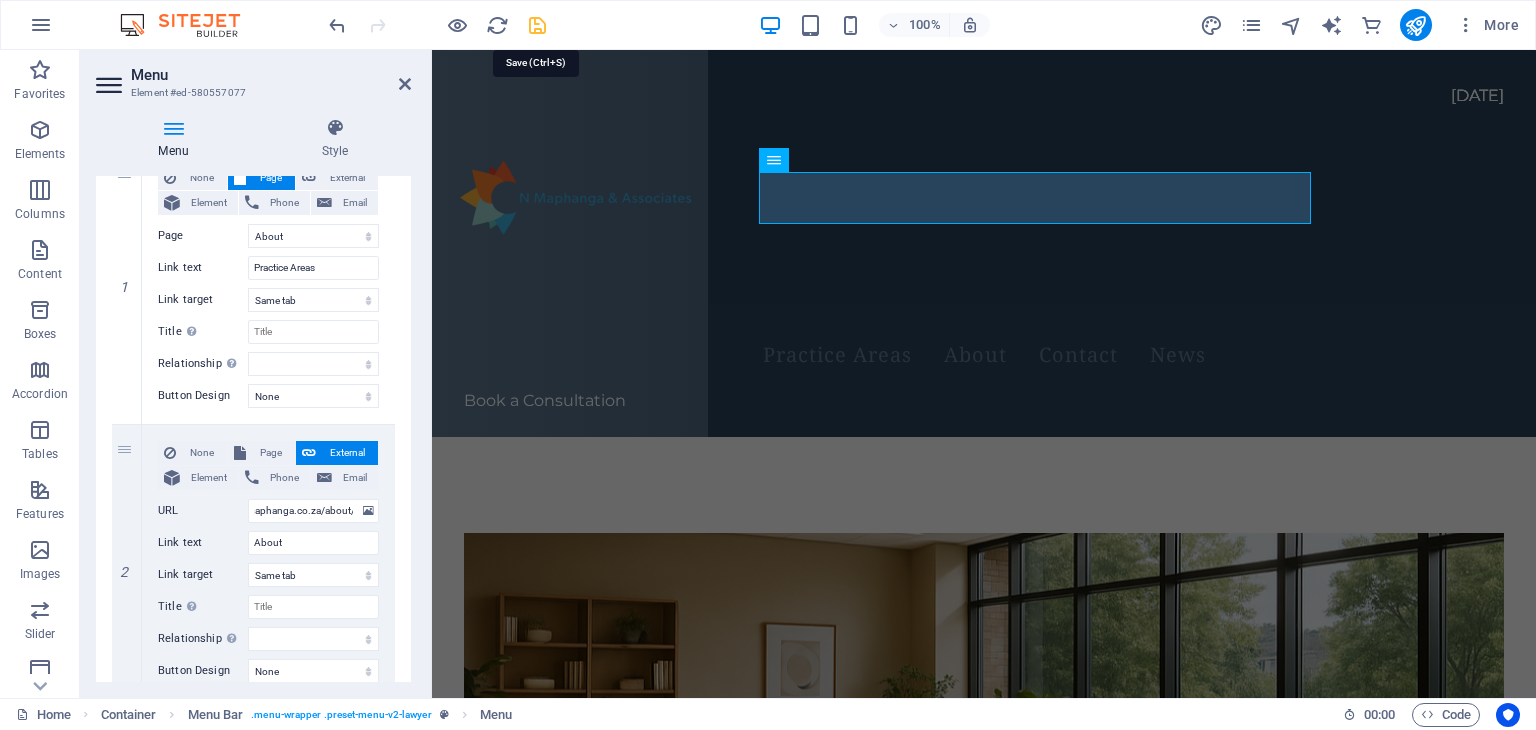 scroll, scrollTop: 0, scrollLeft: 0, axis: both 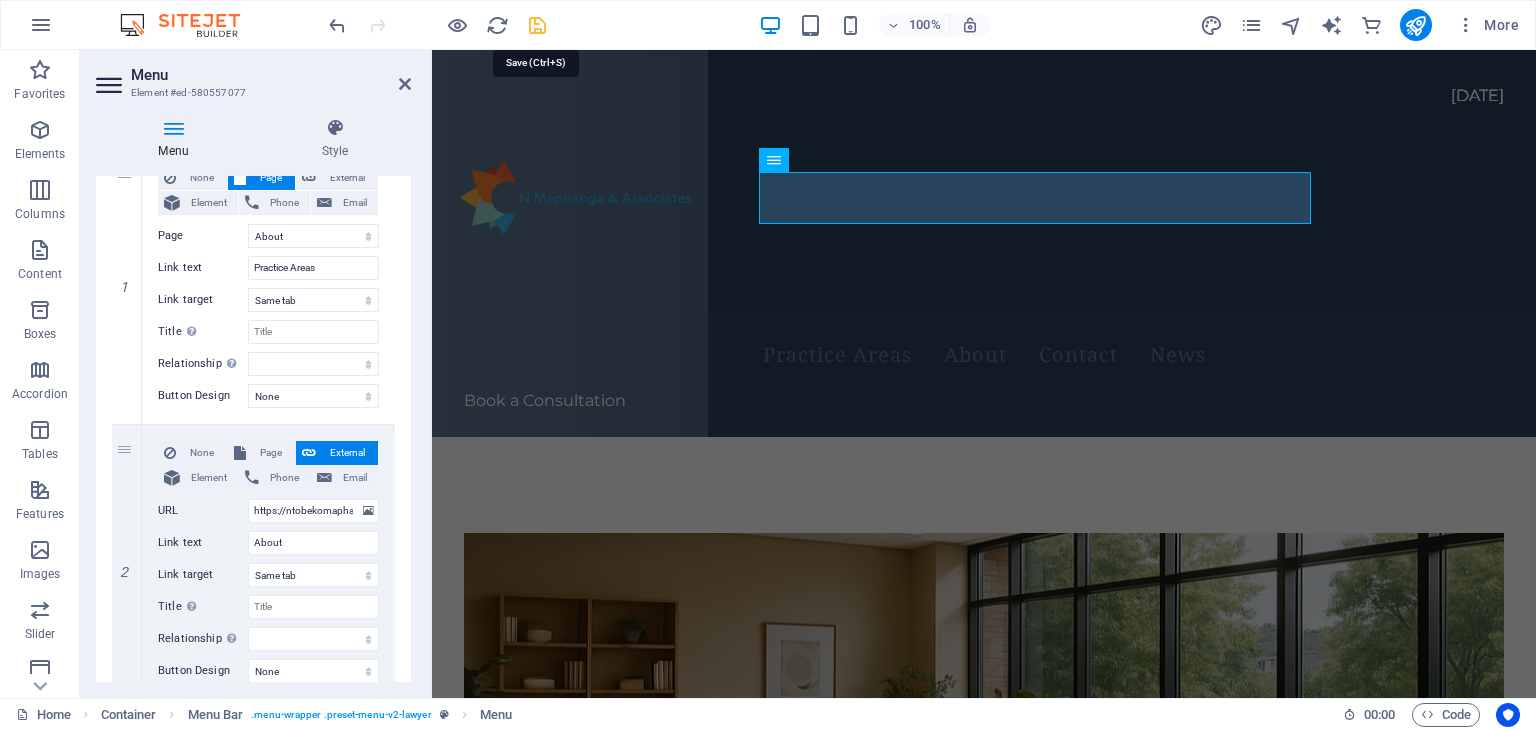 click at bounding box center [537, 25] 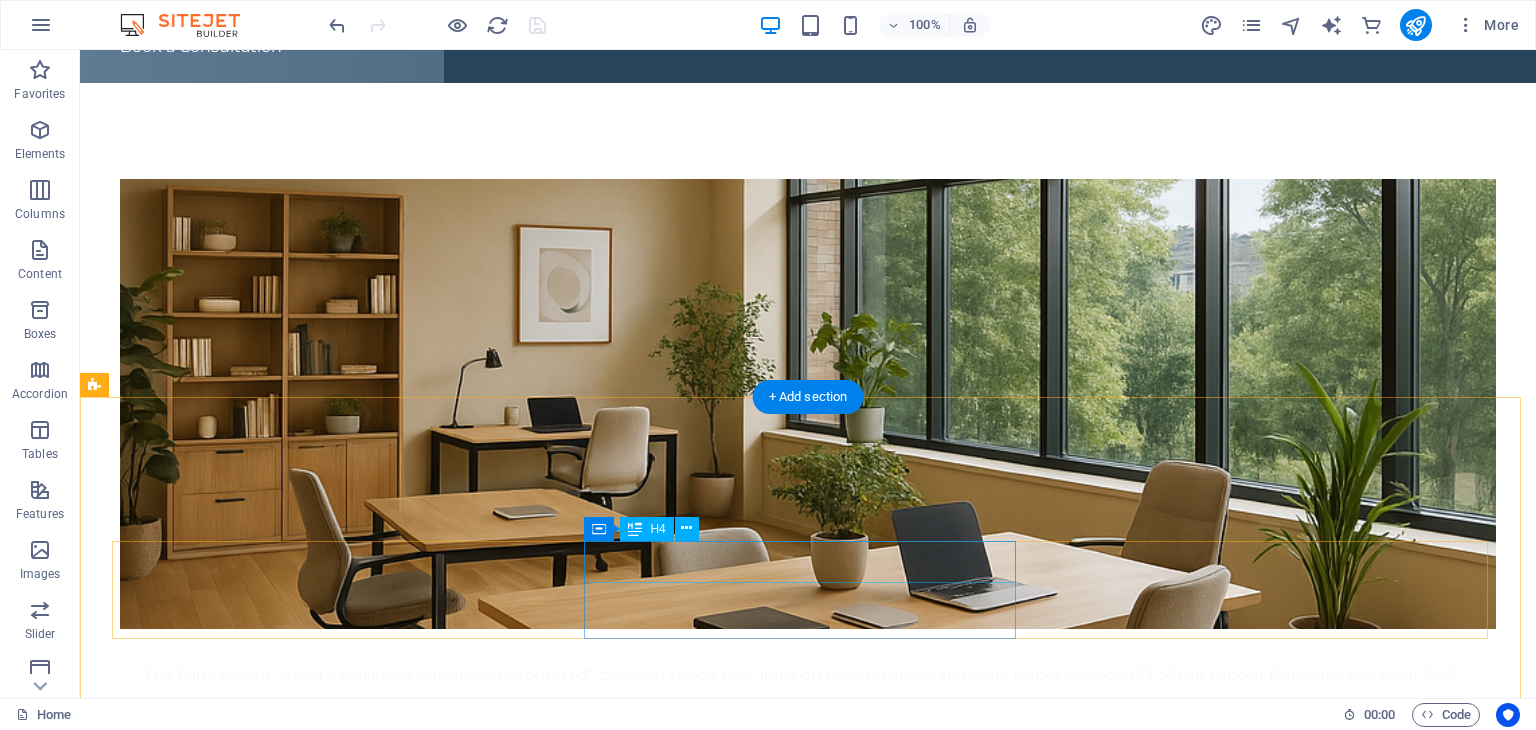 scroll, scrollTop: 0, scrollLeft: 0, axis: both 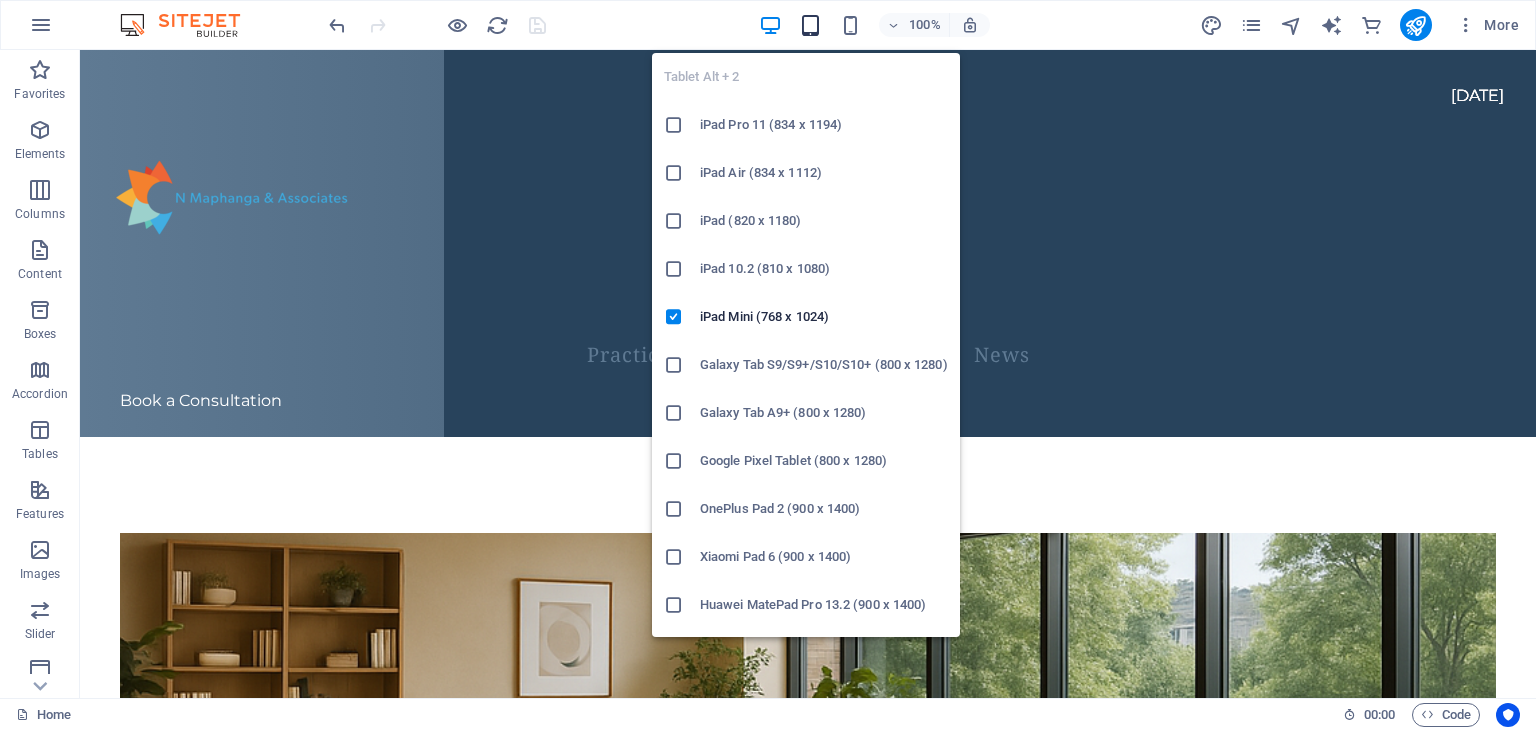 click at bounding box center (810, 25) 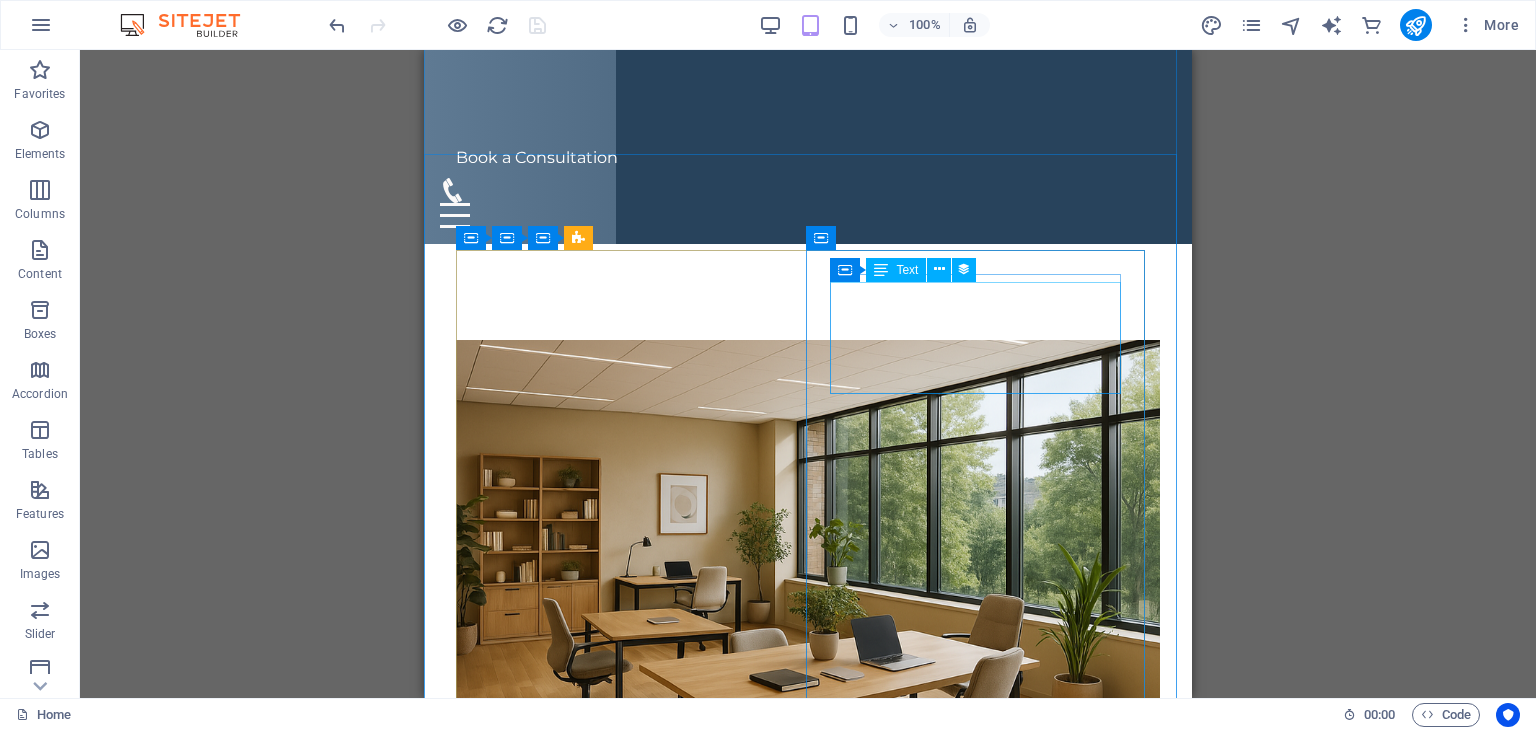 scroll, scrollTop: 0, scrollLeft: 0, axis: both 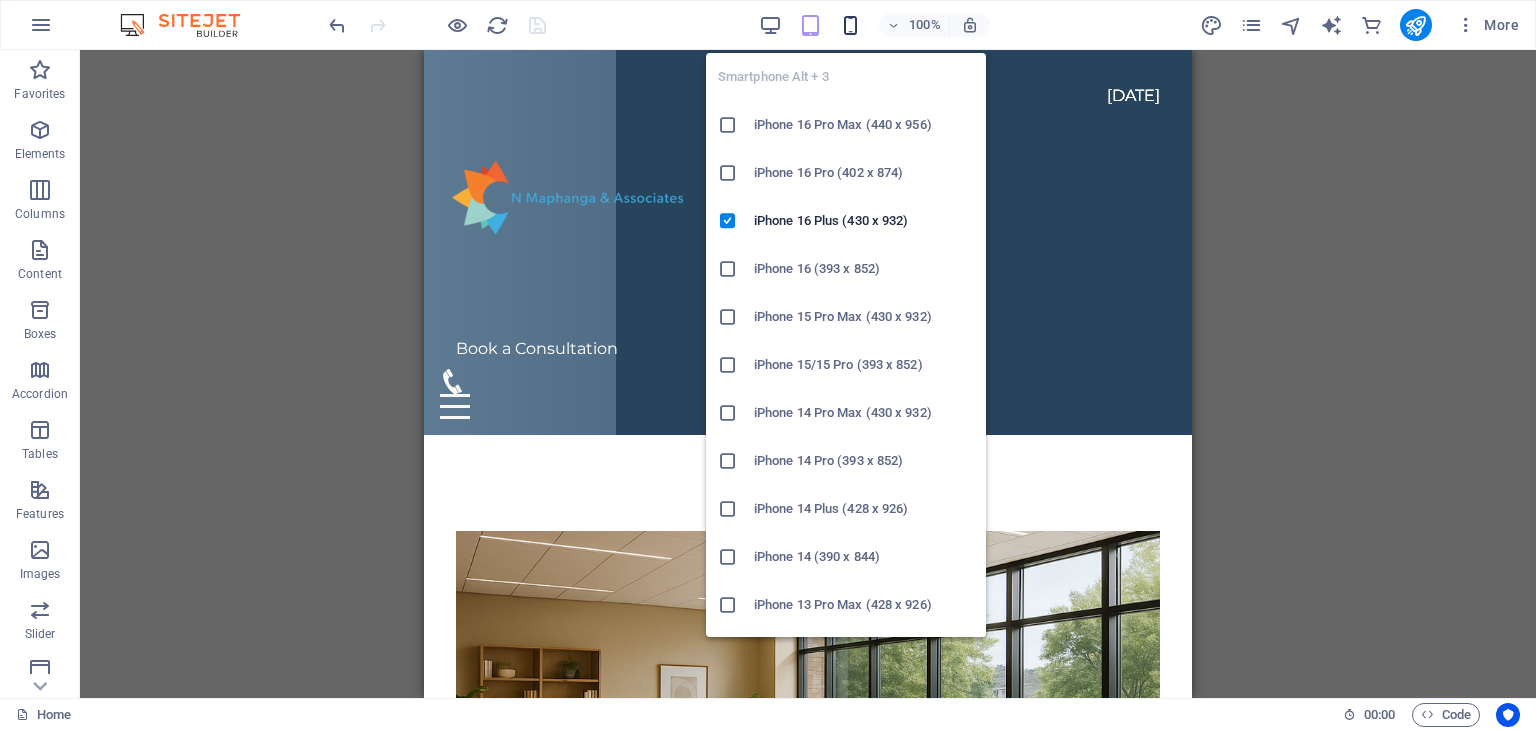 click at bounding box center (850, 25) 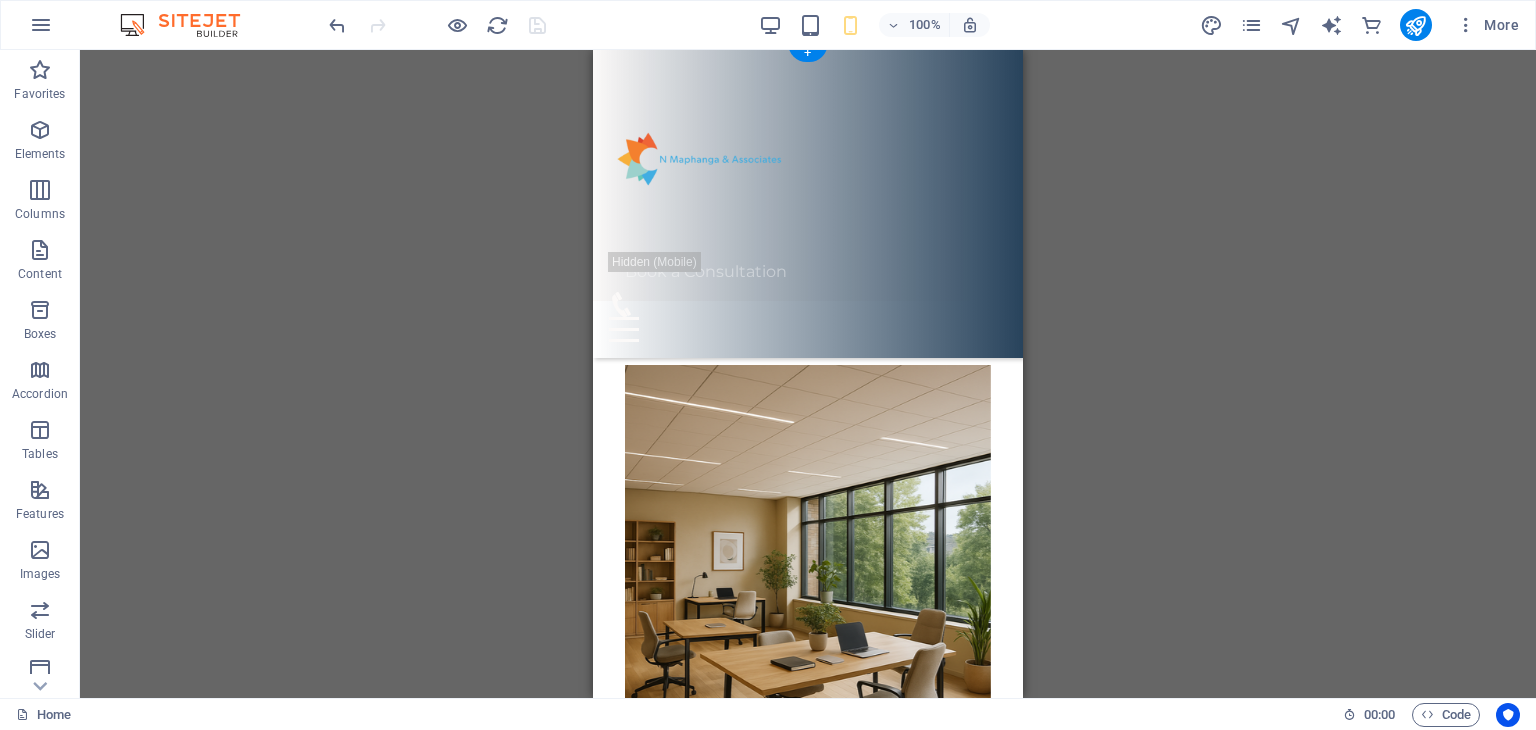 scroll, scrollTop: 0, scrollLeft: 0, axis: both 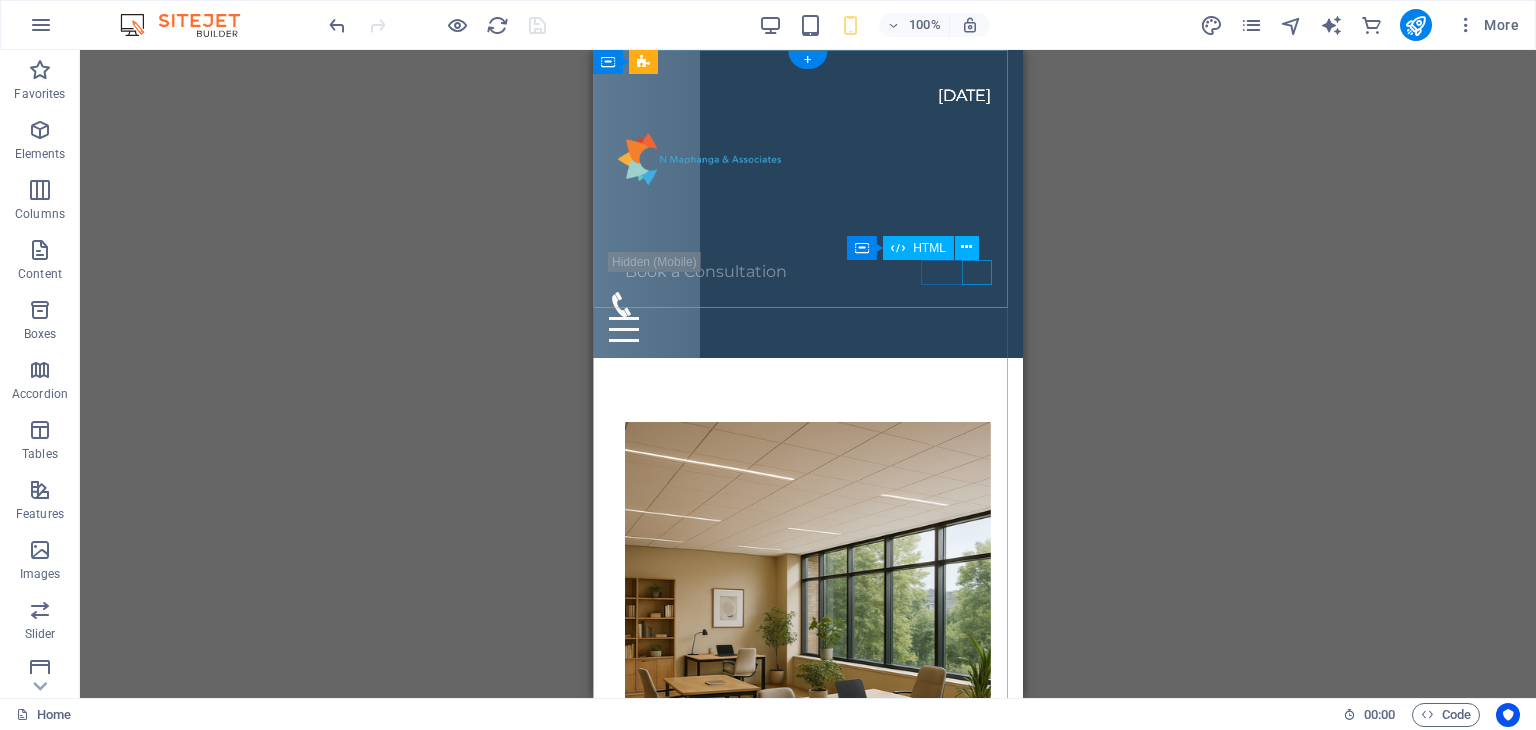 click 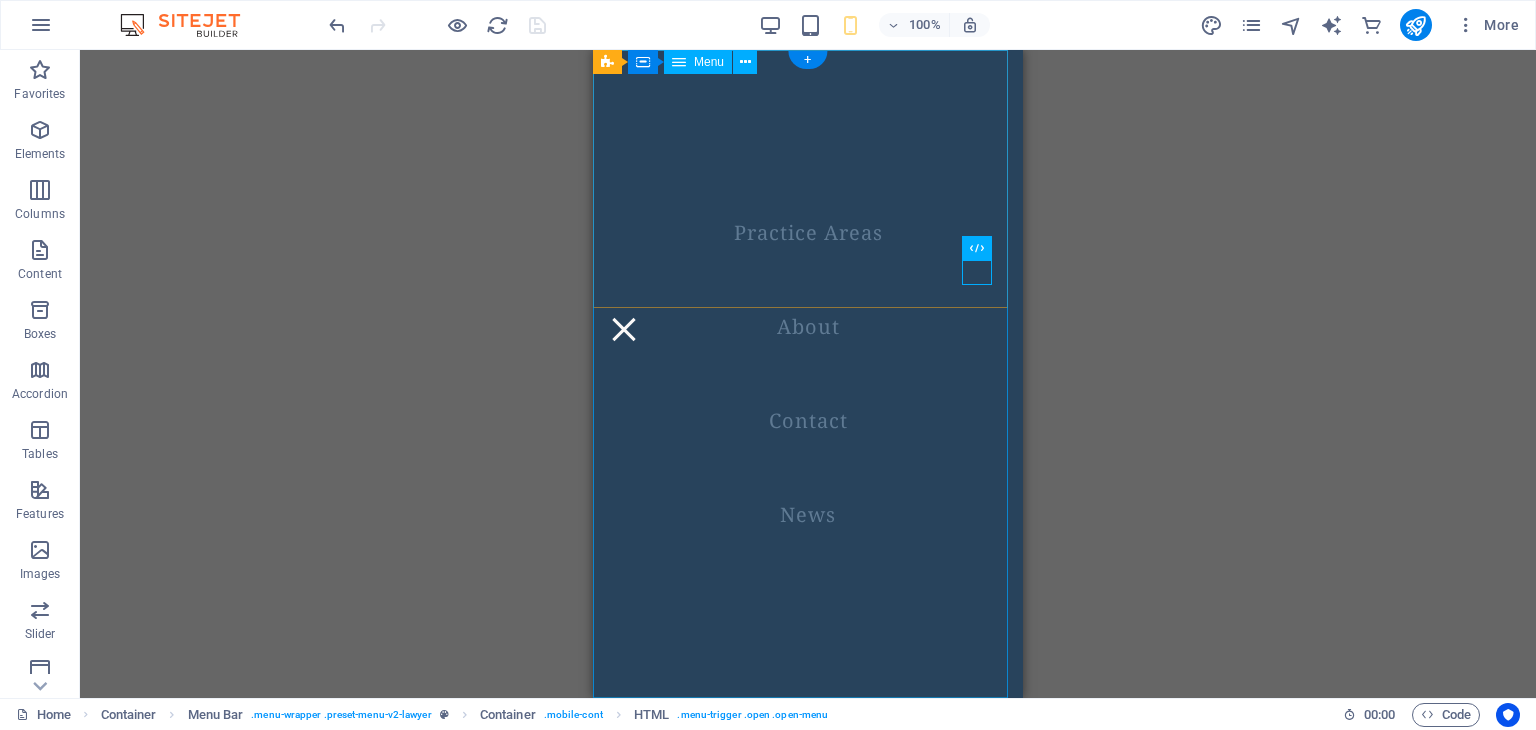 click on "Practice Areas About Contact News" 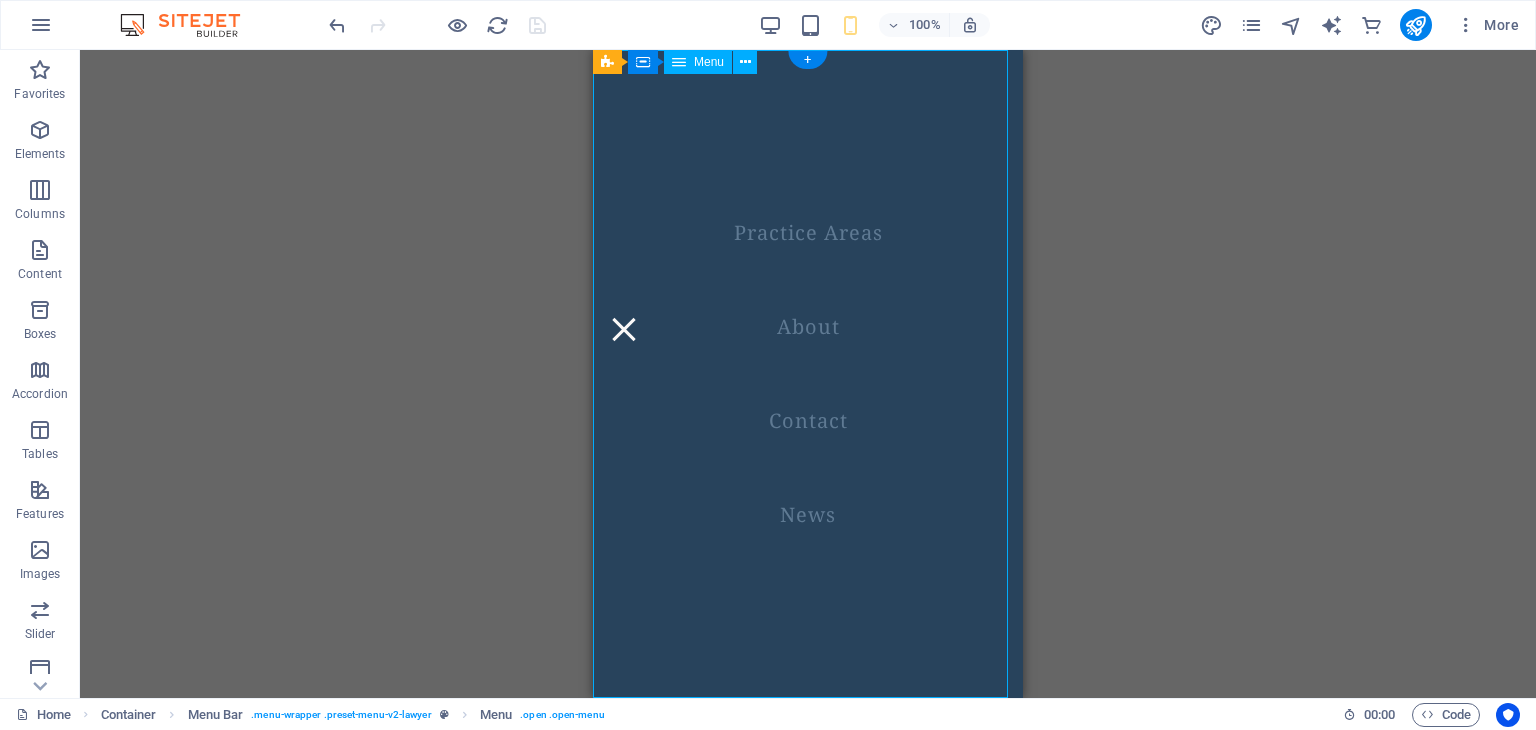 click on "Practice Areas About Contact News" 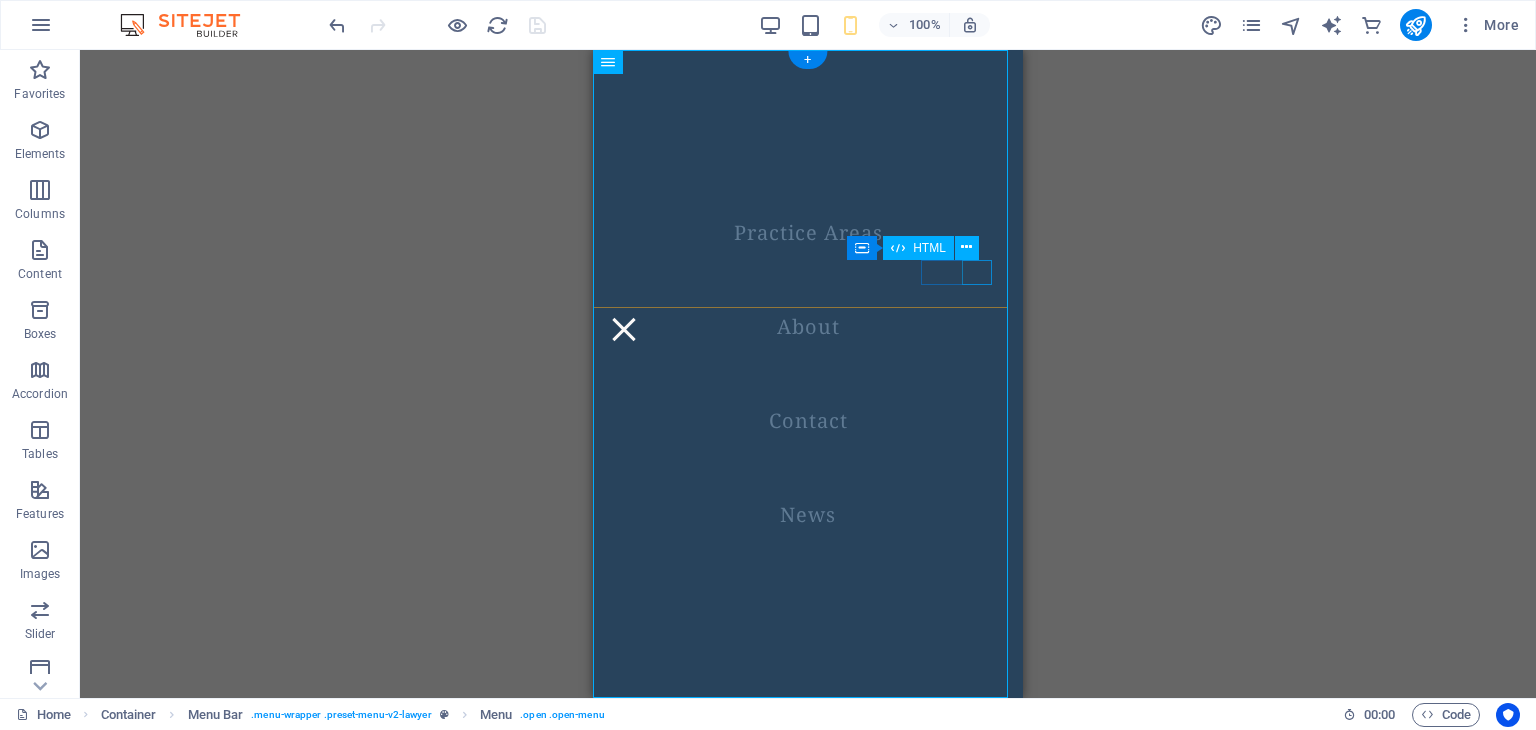 click 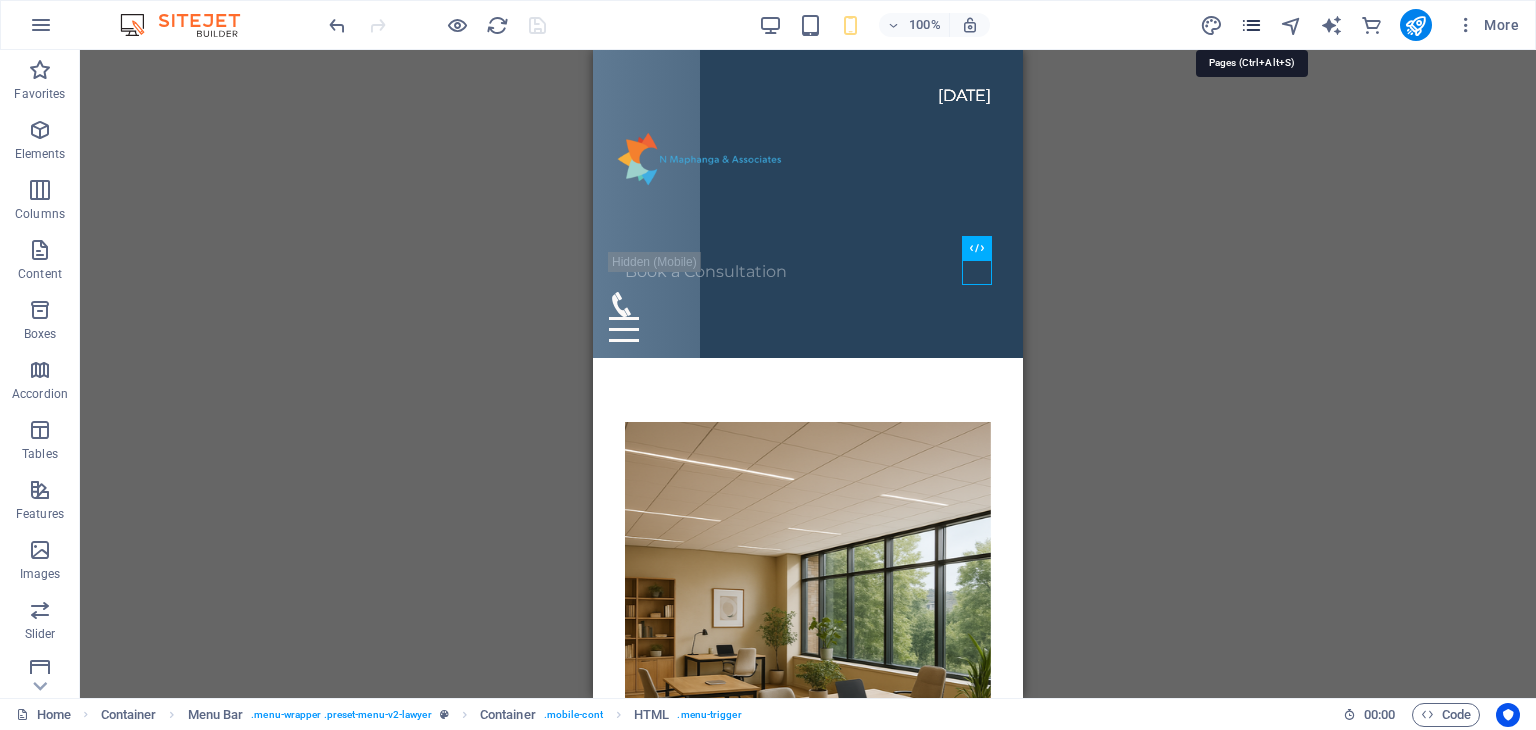 click 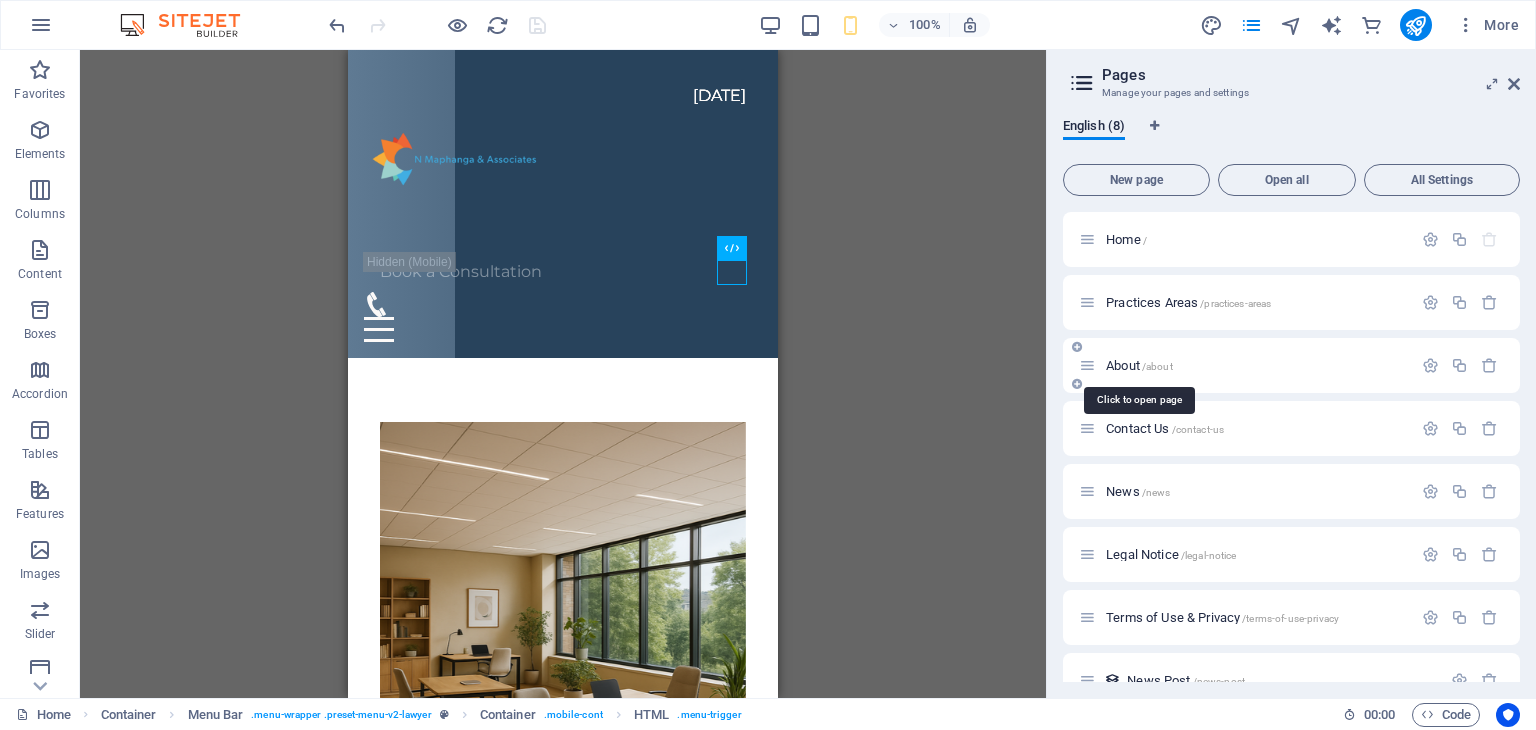 click on "About /about" 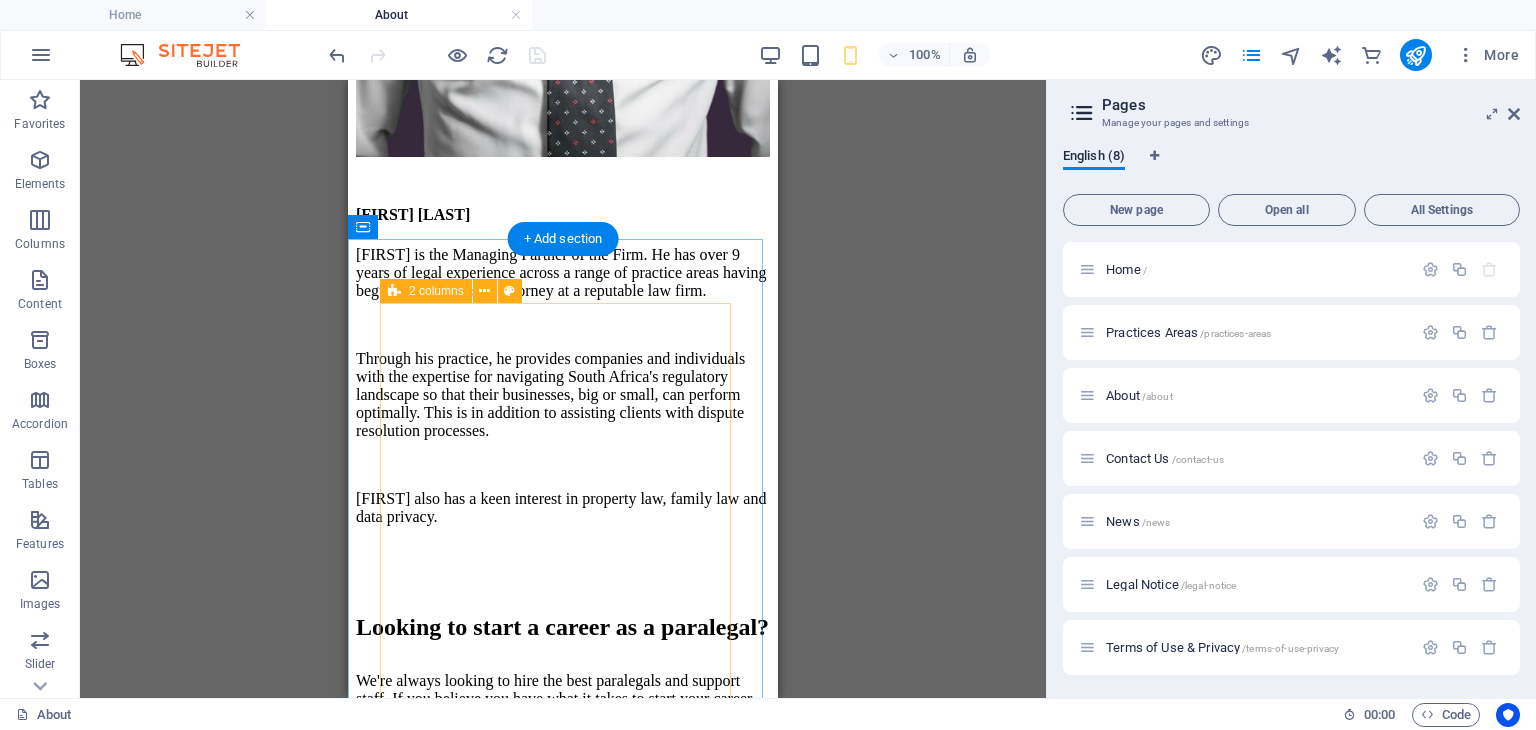scroll, scrollTop: 2222, scrollLeft: 0, axis: vertical 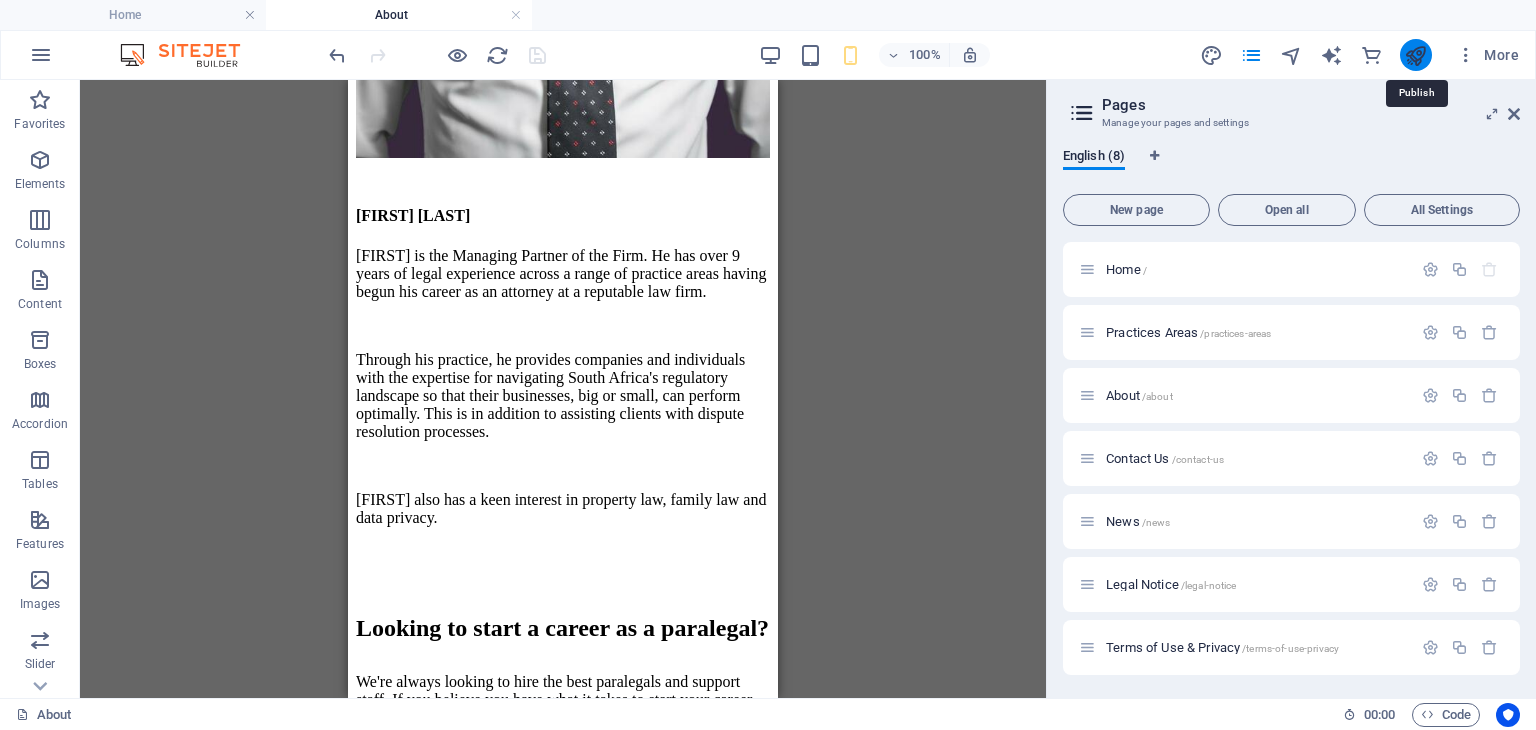 click 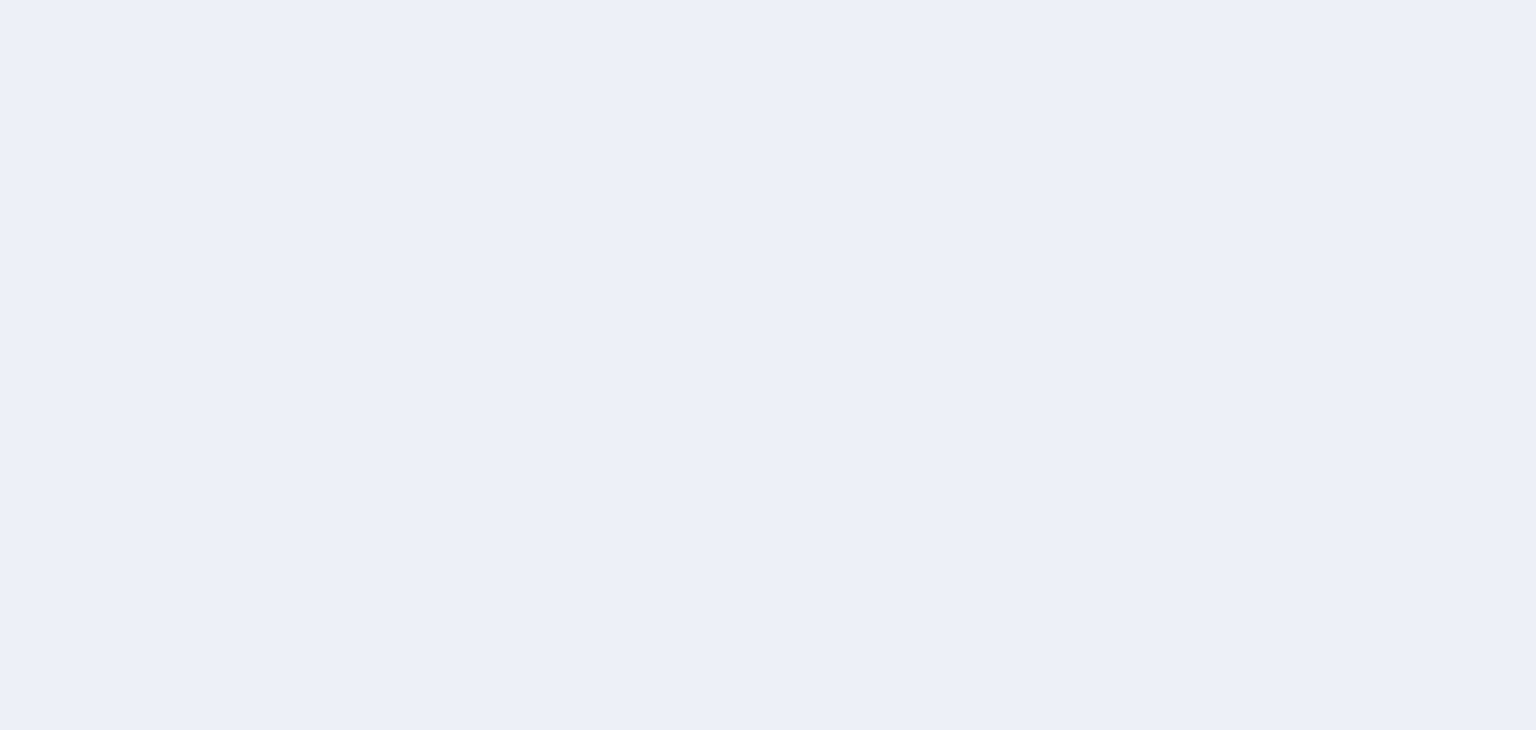 scroll, scrollTop: 0, scrollLeft: 0, axis: both 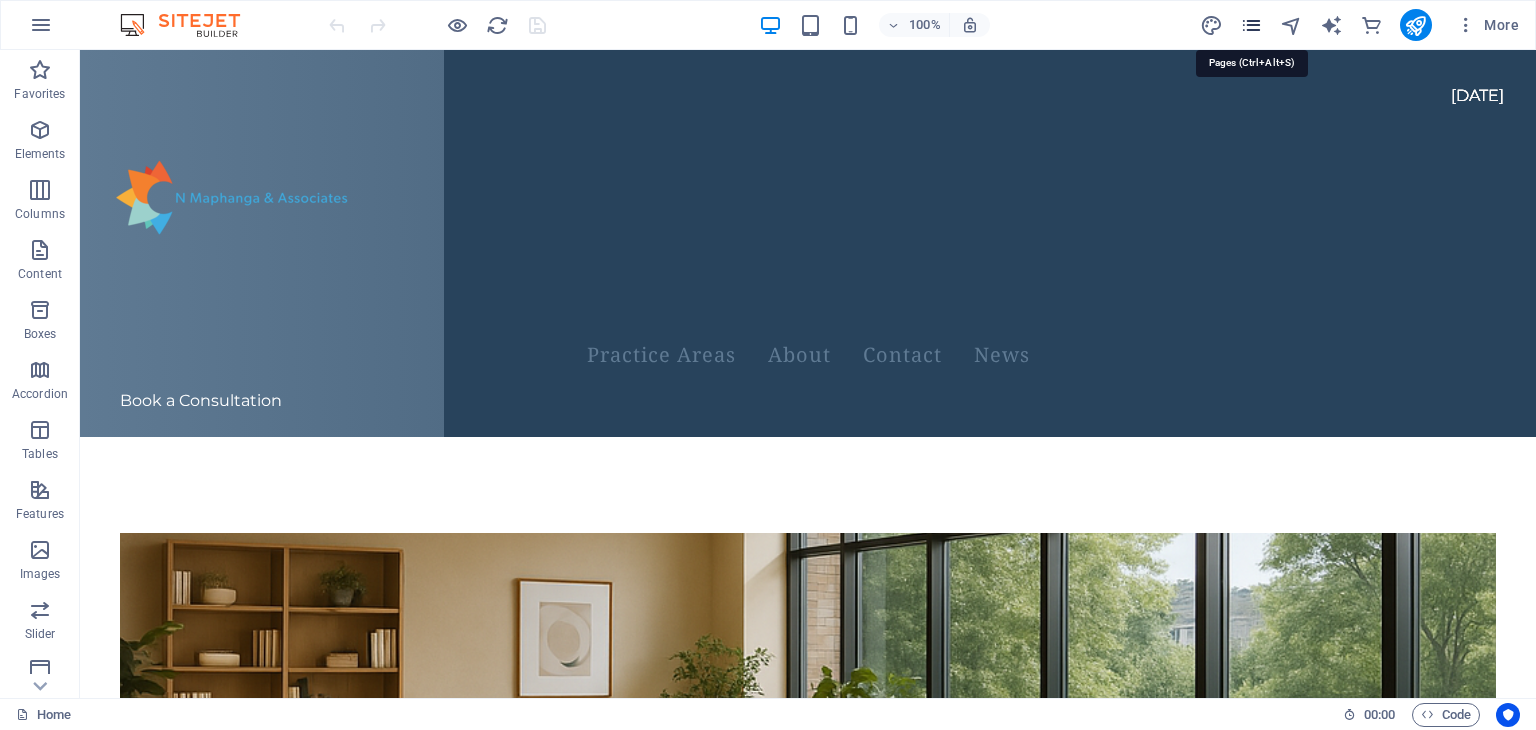 click at bounding box center [1251, 25] 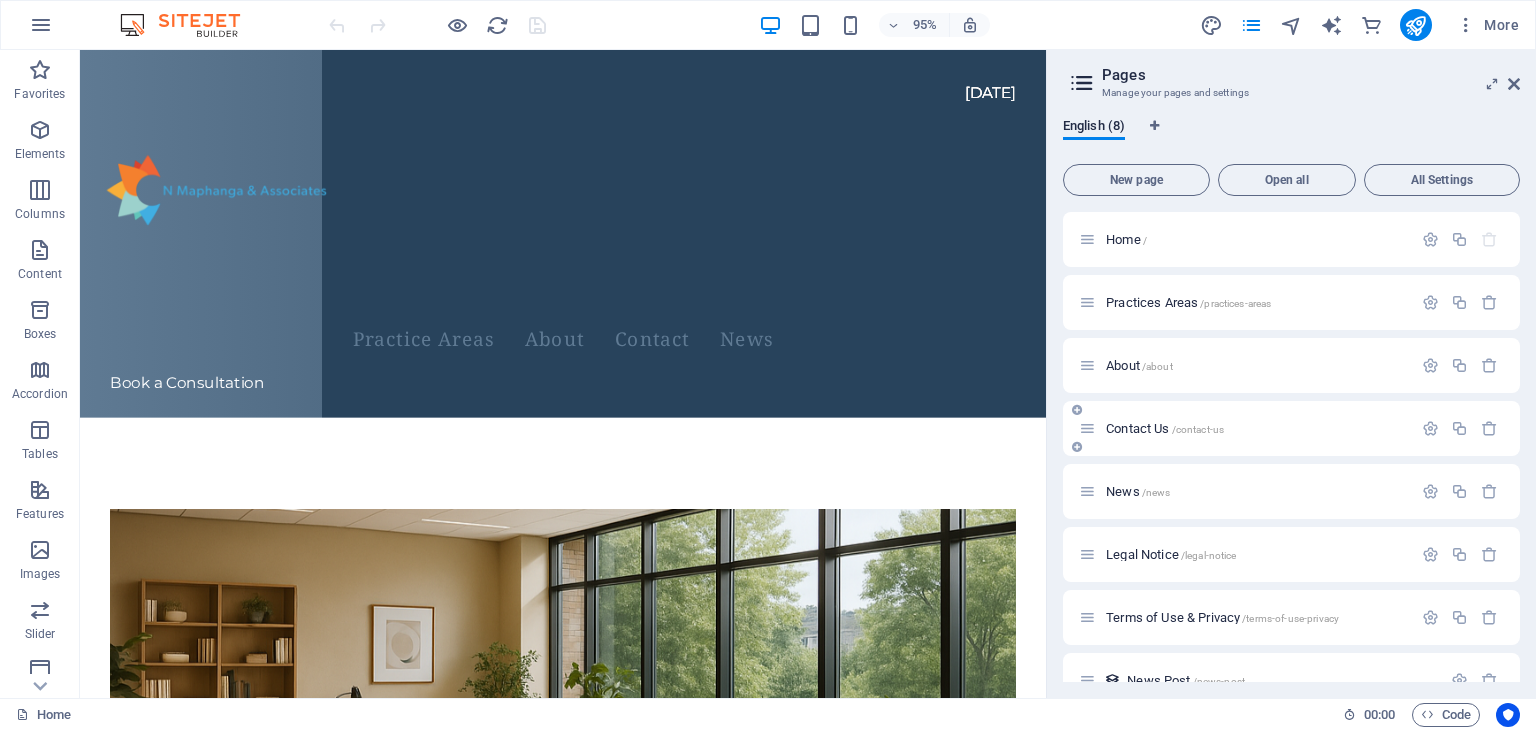 scroll, scrollTop: 34, scrollLeft: 0, axis: vertical 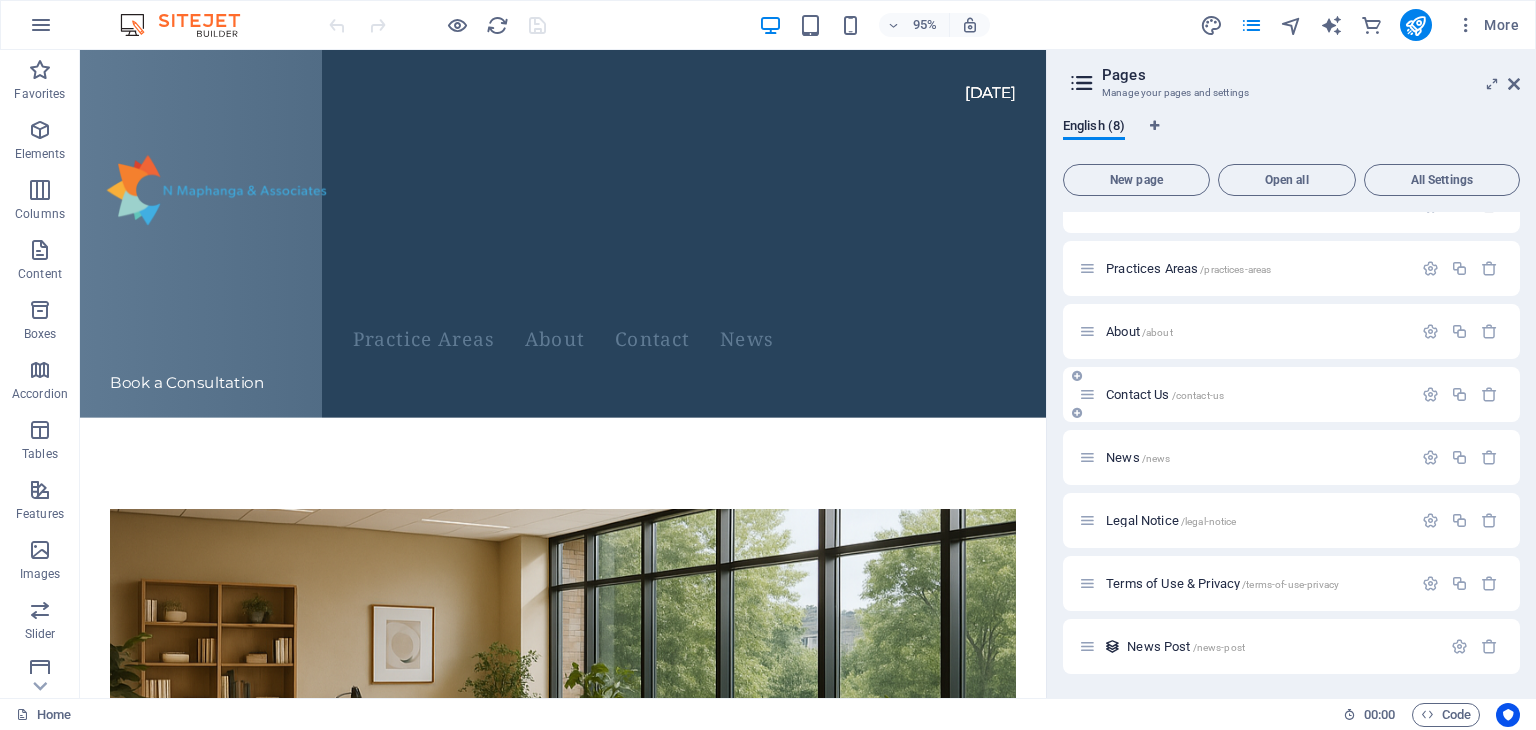click on "Contact Us /contact-us" at bounding box center (1165, 394) 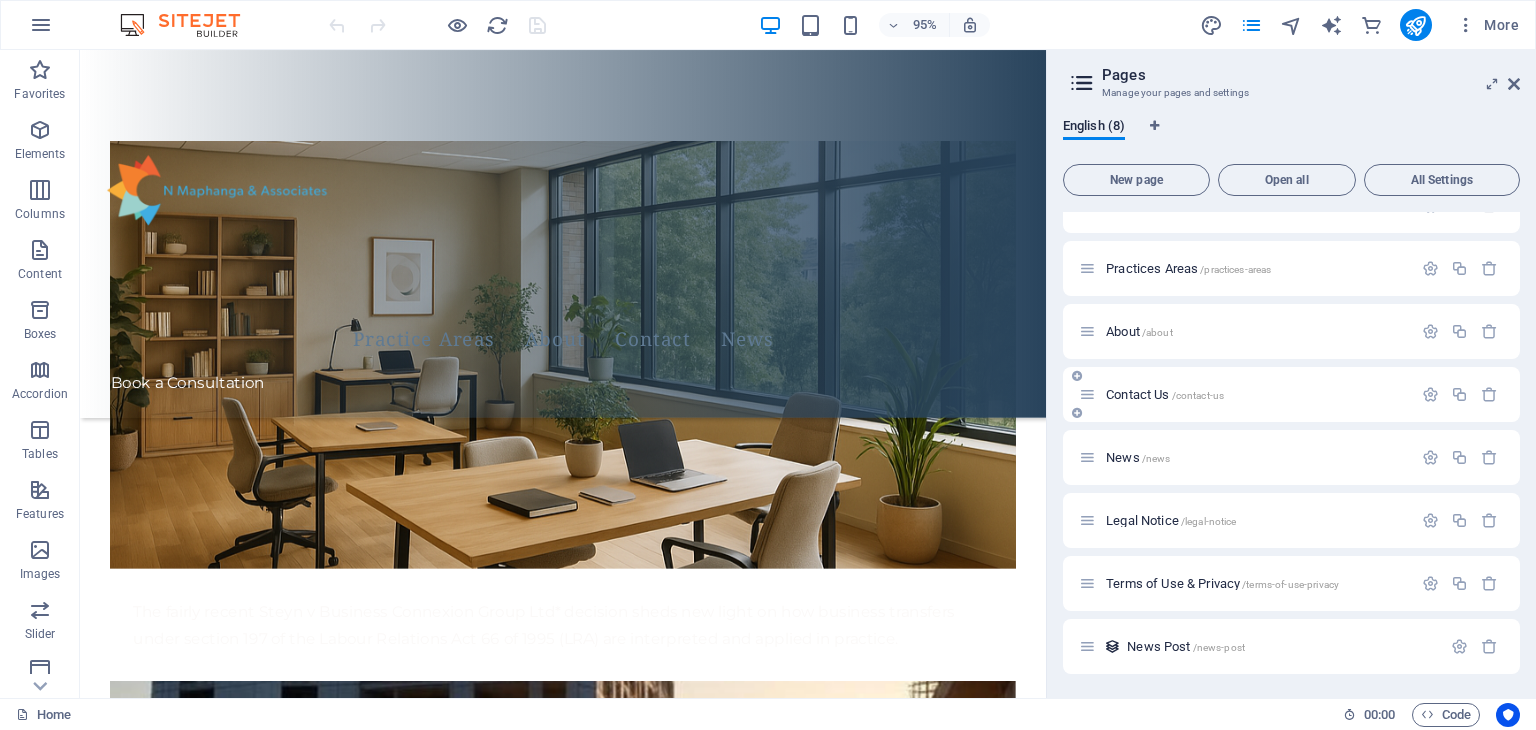 scroll, scrollTop: 0, scrollLeft: 0, axis: both 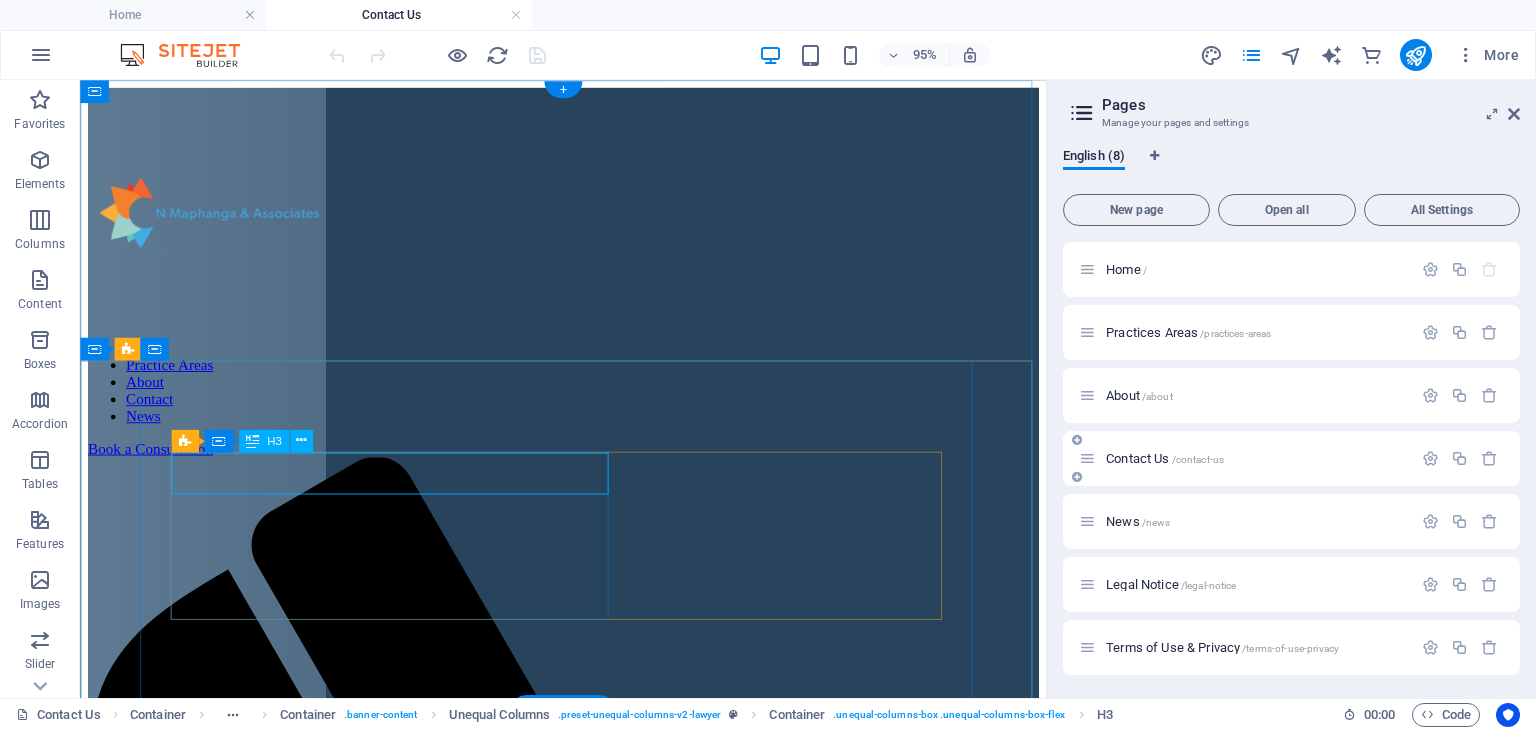 click on "Effective. Efficient." at bounding box center (588, 1819) 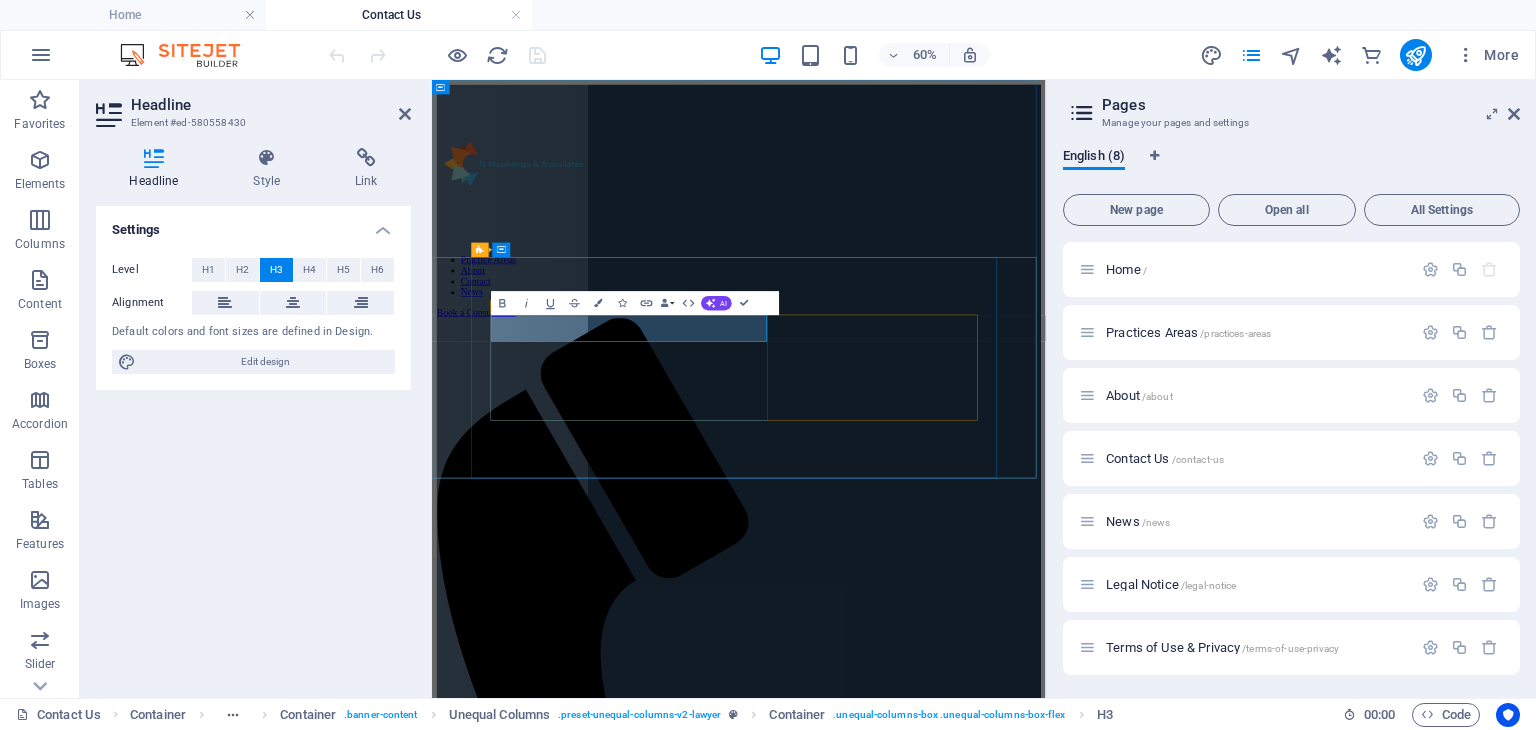 type 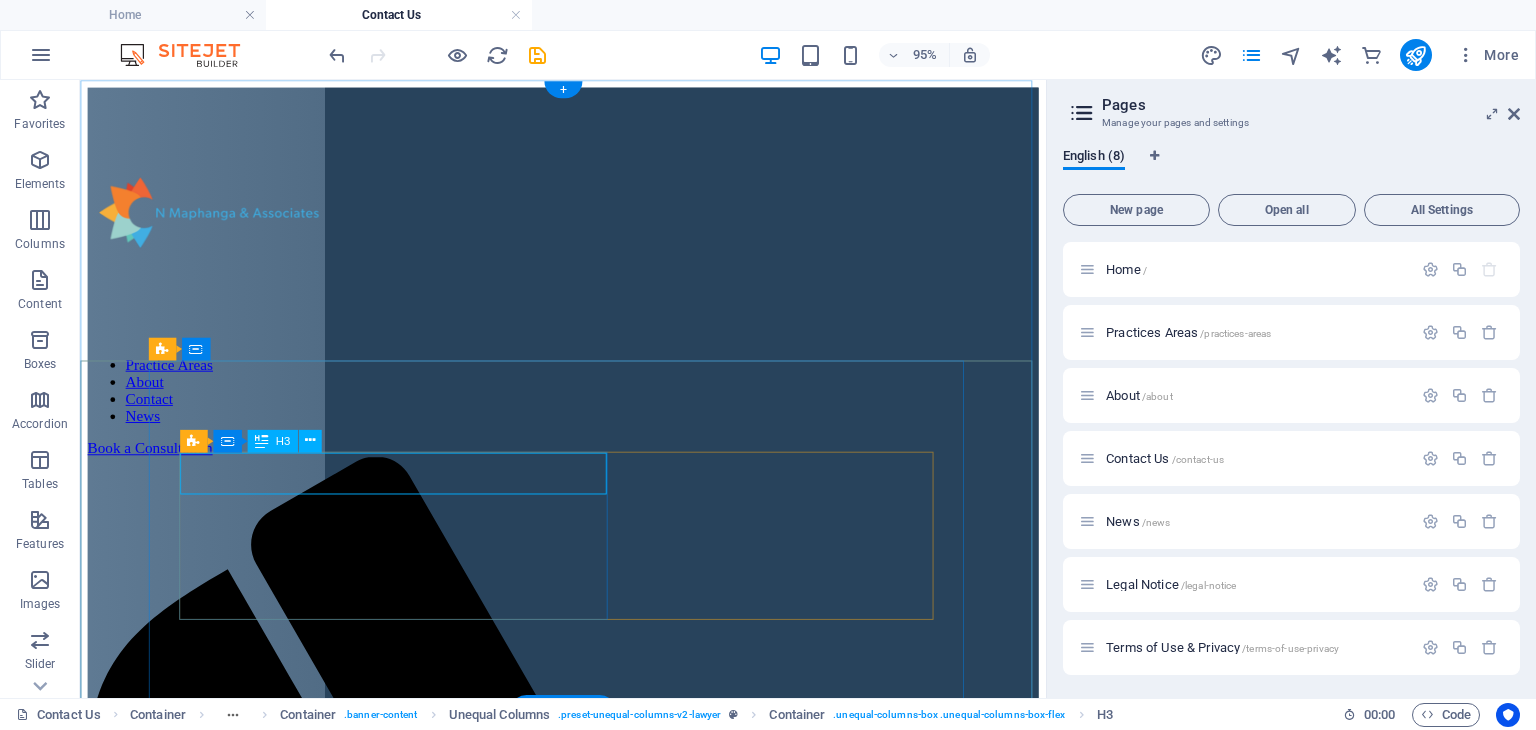 click on "For Peace of Mind" at bounding box center (588, 1819) 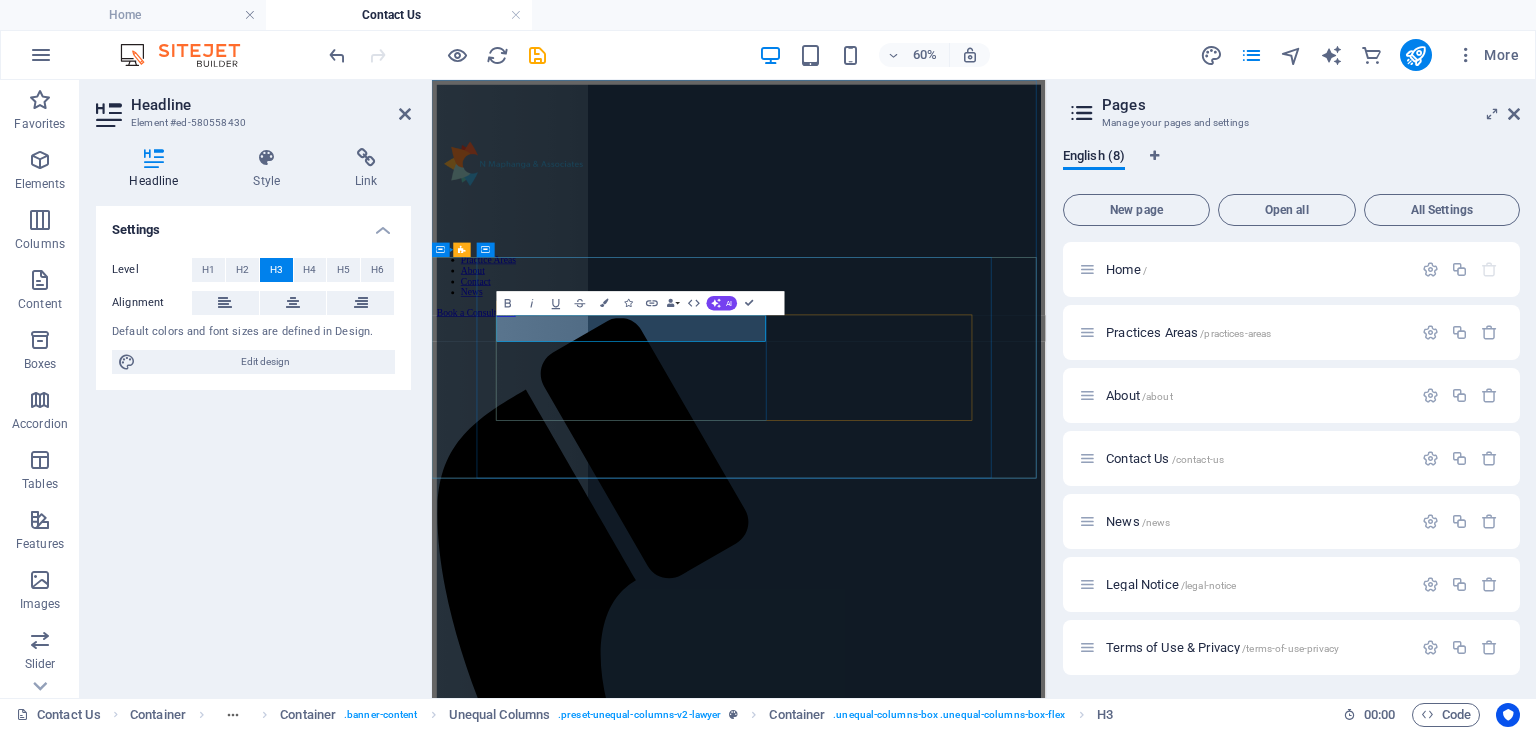 click on "For Peace of Mind" at bounding box center (514, 1826) 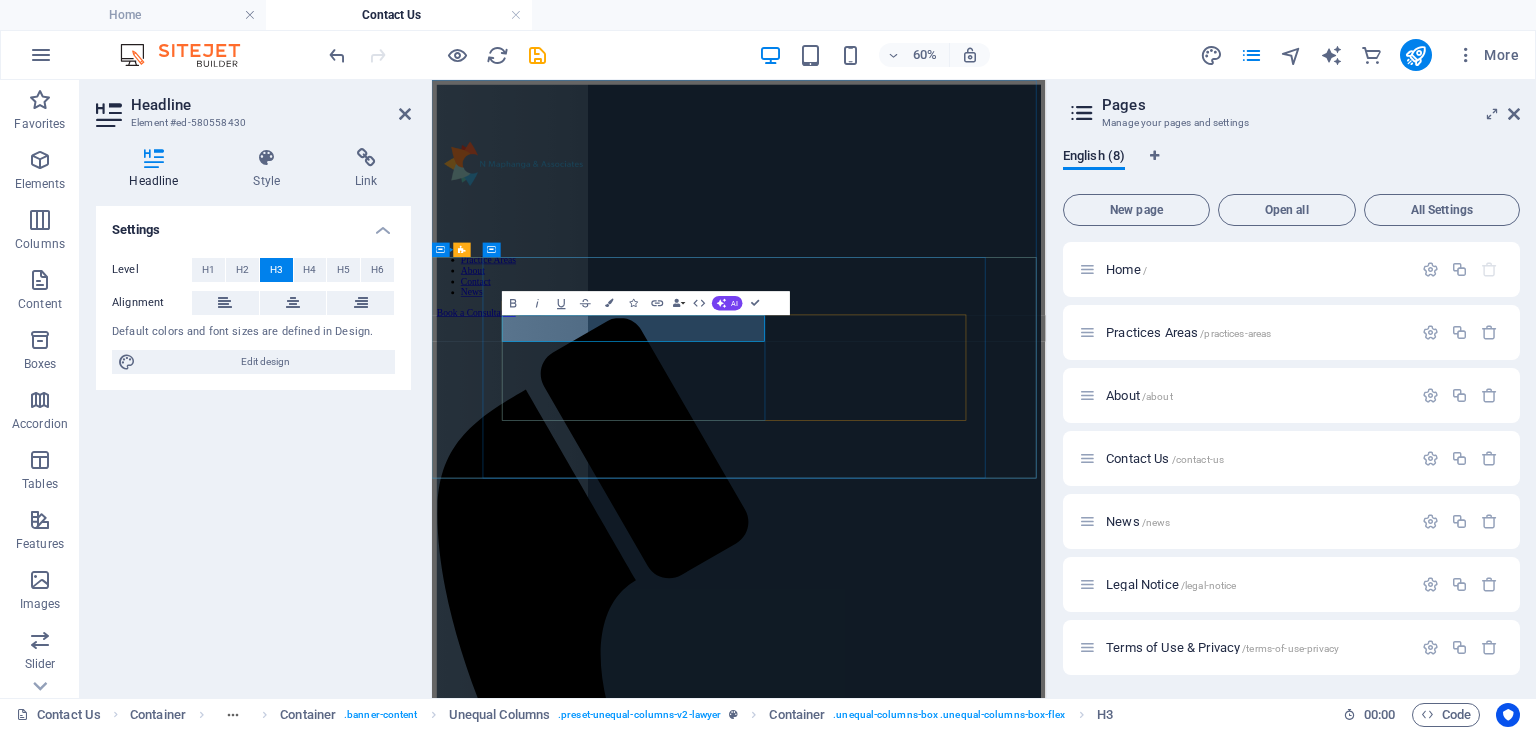 type 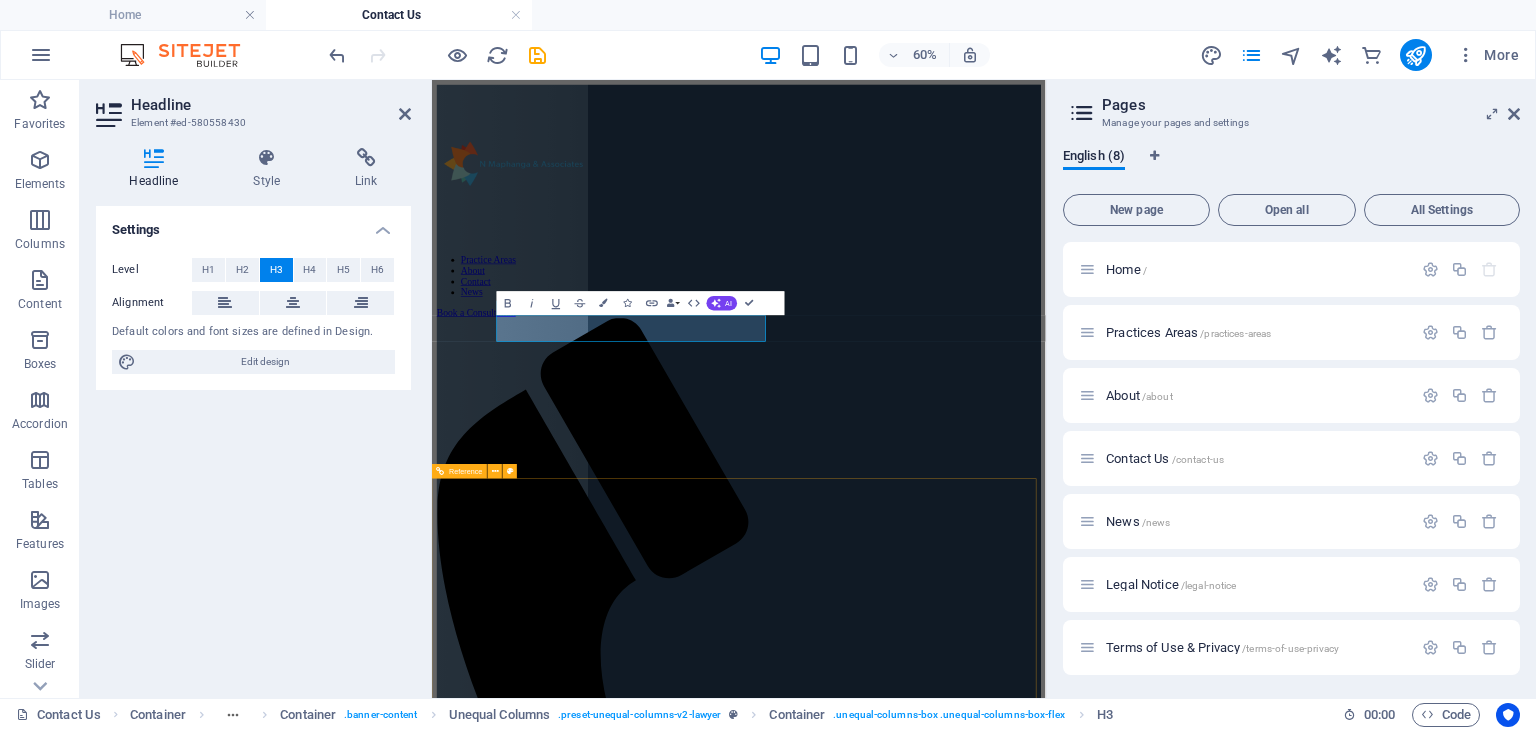 click on "Contact   ntobeko.maphanga@outlook.com +27 (0) 84 834 8355 Visit Us 37 Bath Avenue, Rosebank Johannesburg, South Africa
N Maphanga & Associates" at bounding box center (943, 2887) 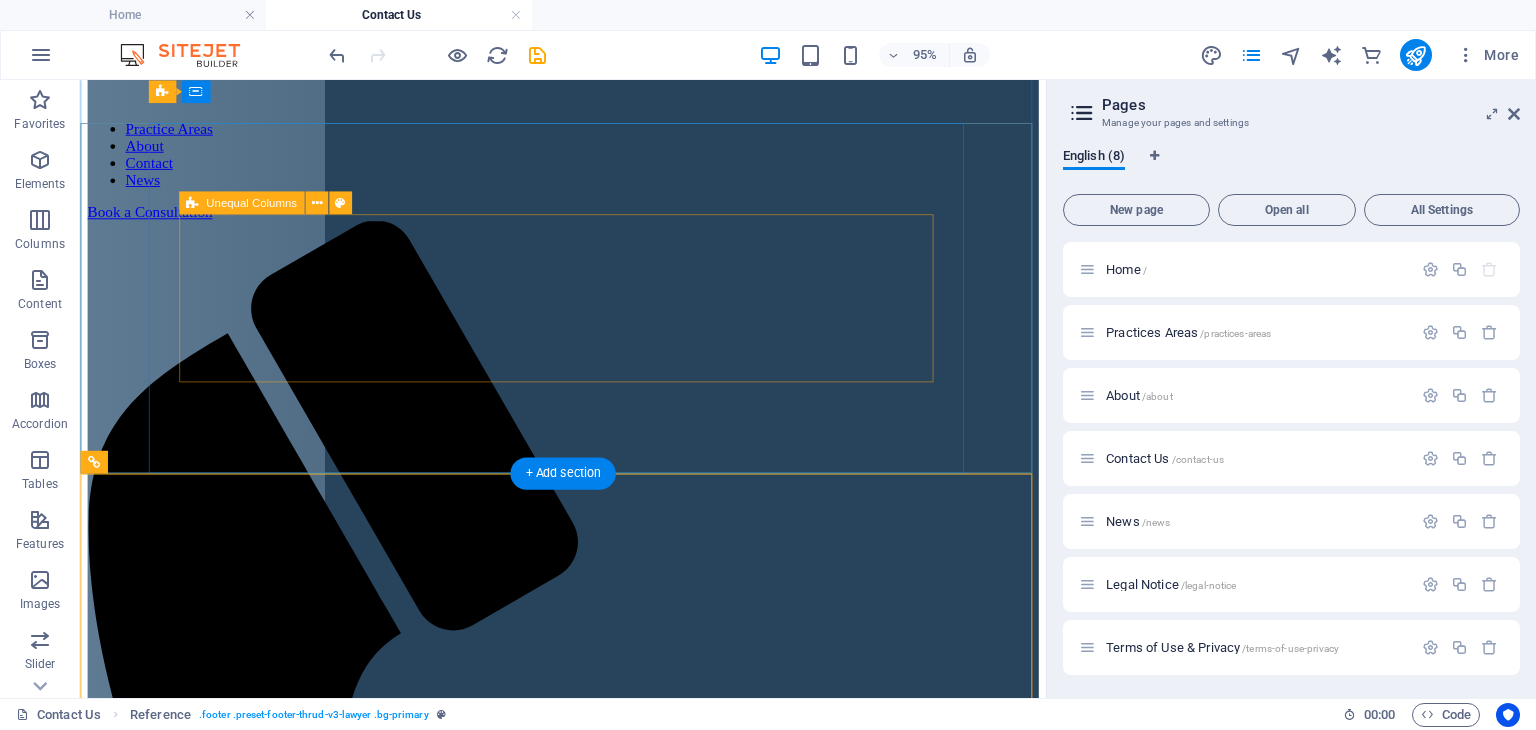 scroll, scrollTop: 0, scrollLeft: 0, axis: both 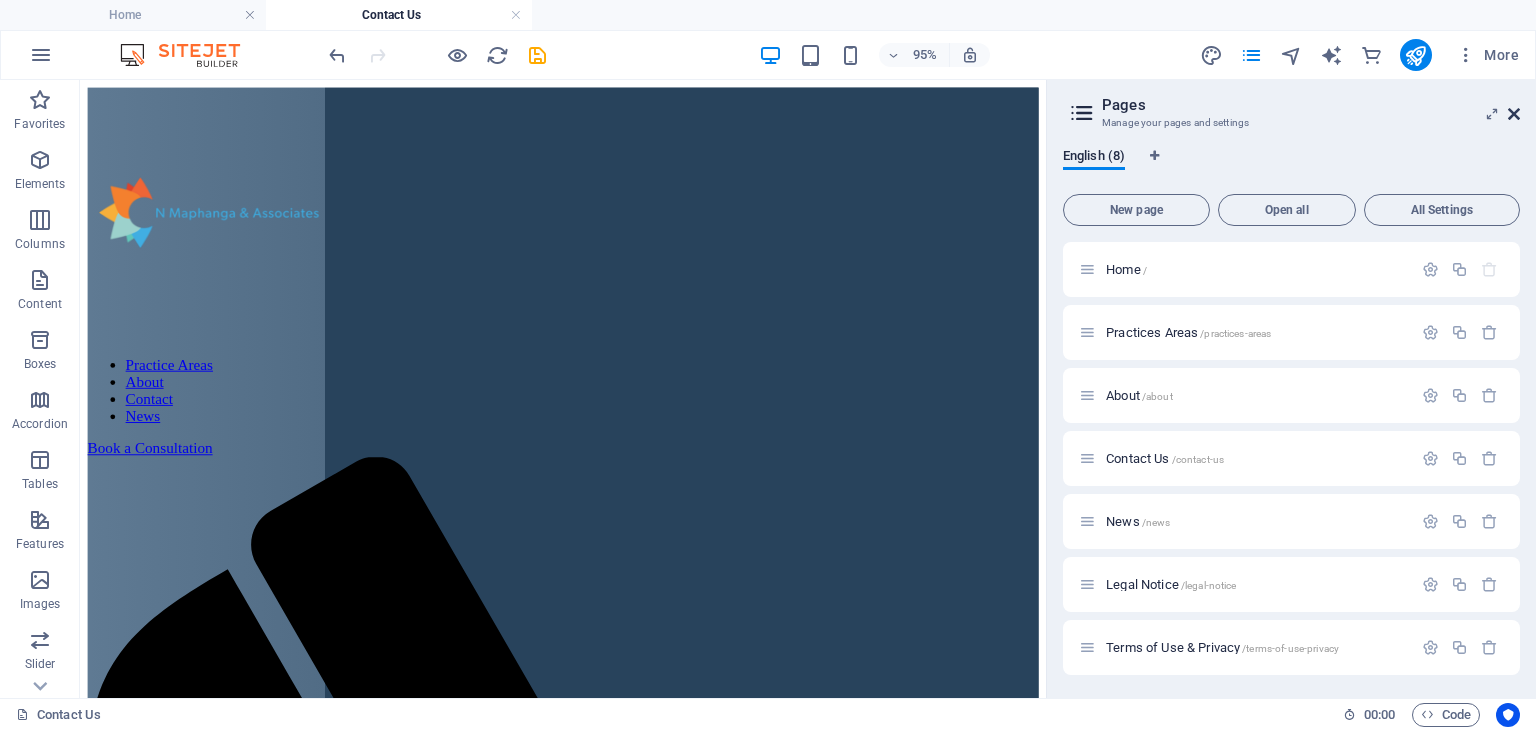 click at bounding box center [1514, 114] 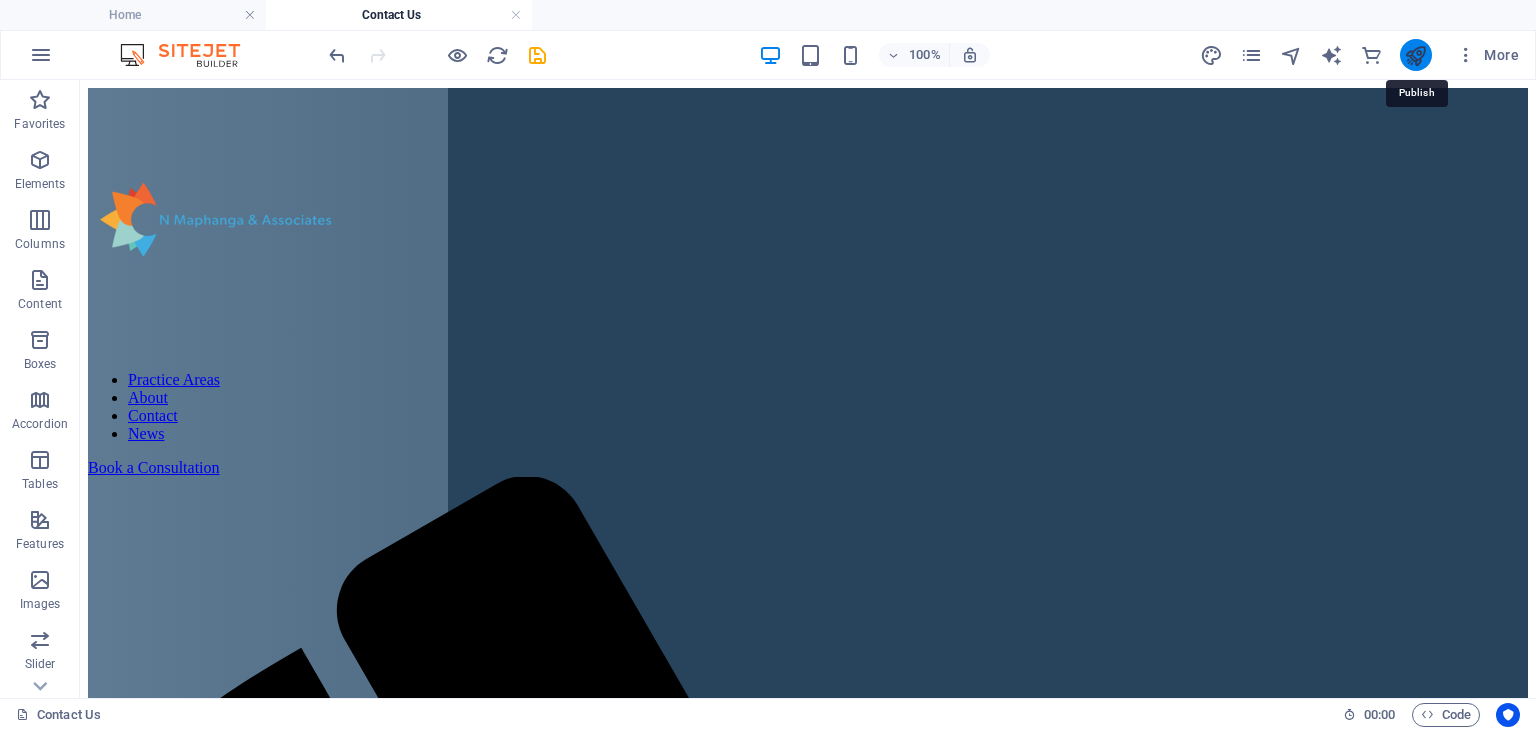 click at bounding box center [1415, 55] 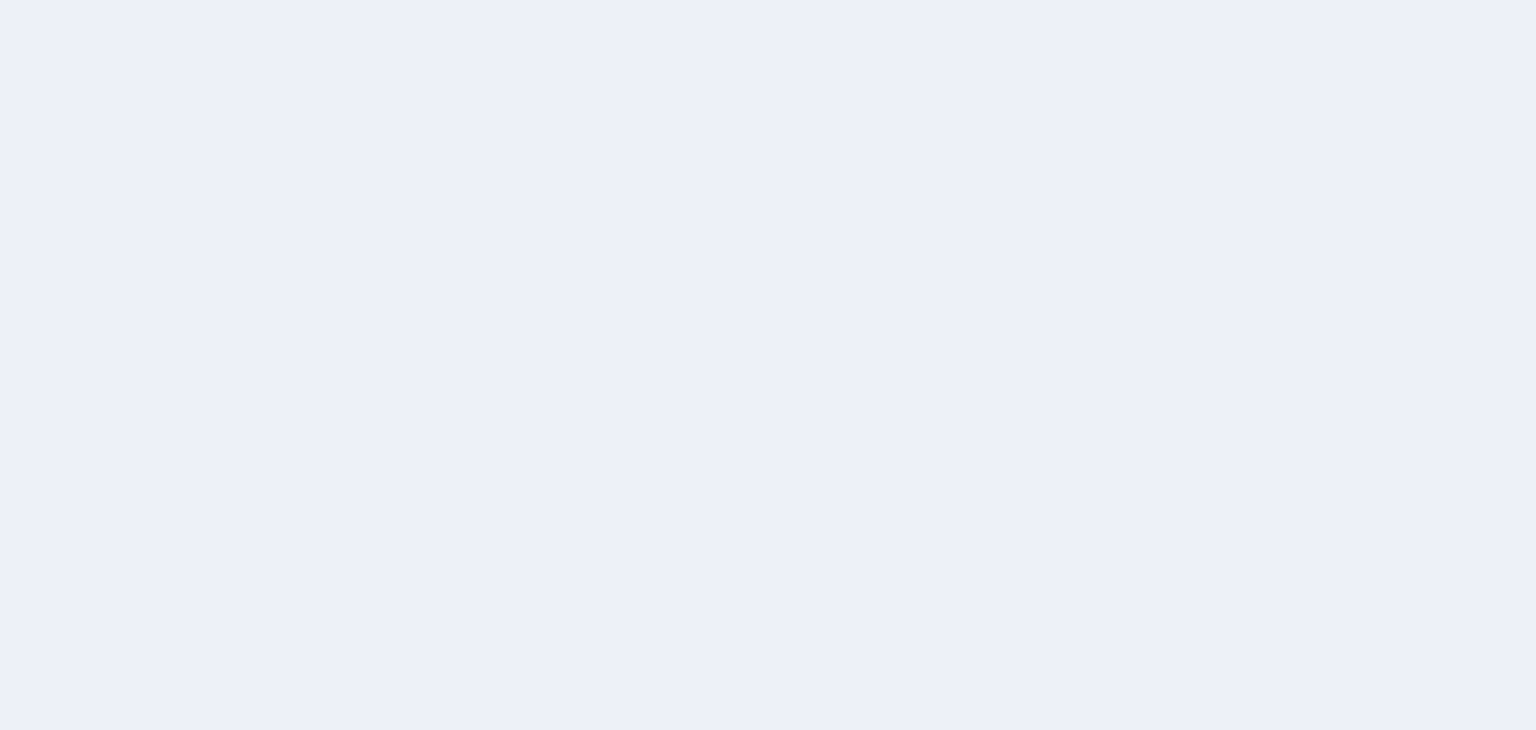 scroll, scrollTop: 0, scrollLeft: 0, axis: both 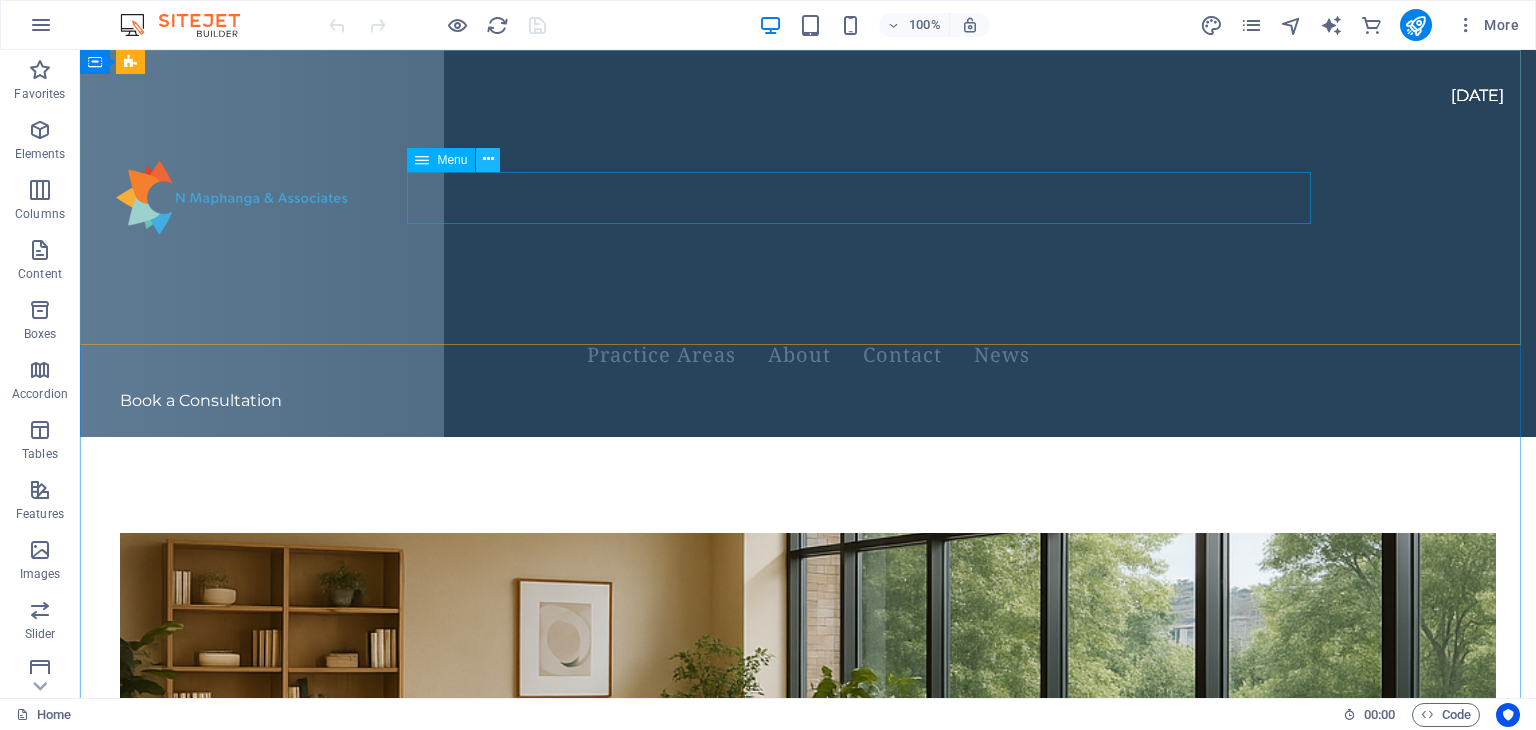 click at bounding box center (488, 160) 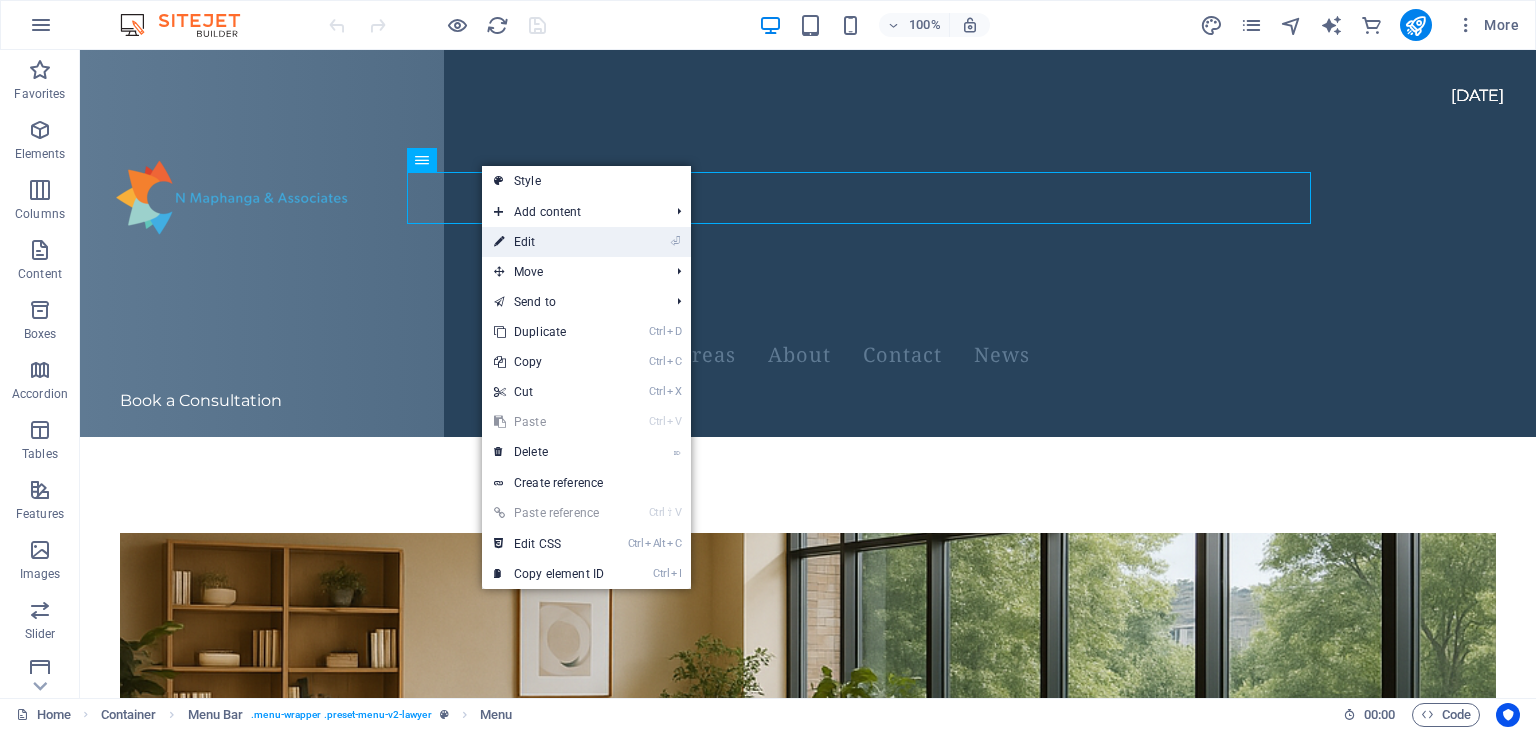 click on "⏎  Edit" at bounding box center (549, 242) 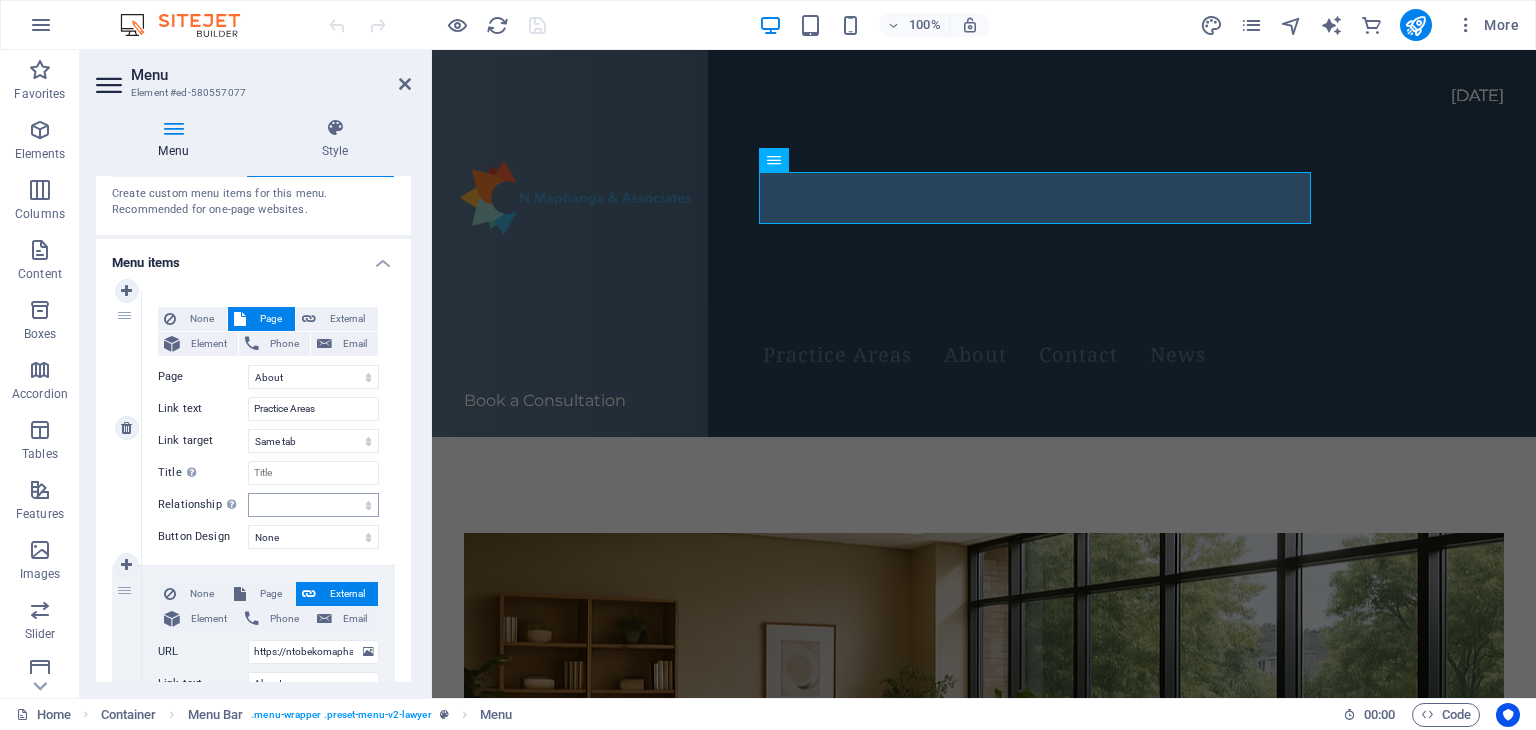 scroll, scrollTop: 76, scrollLeft: 0, axis: vertical 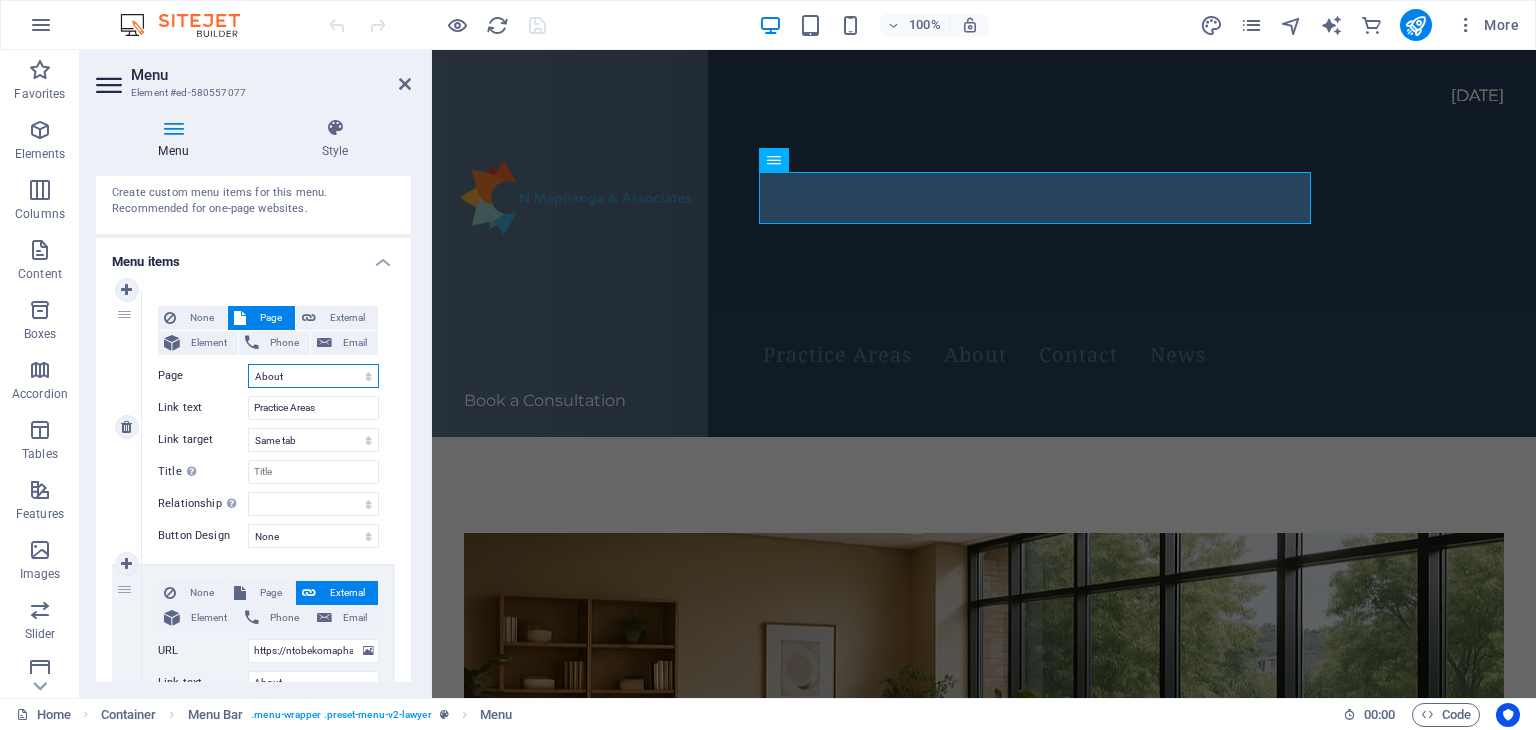 click on "Home Practices Areas About Contact Us News Legal Notice Terms of Use &amp; Privacy" at bounding box center (313, 376) 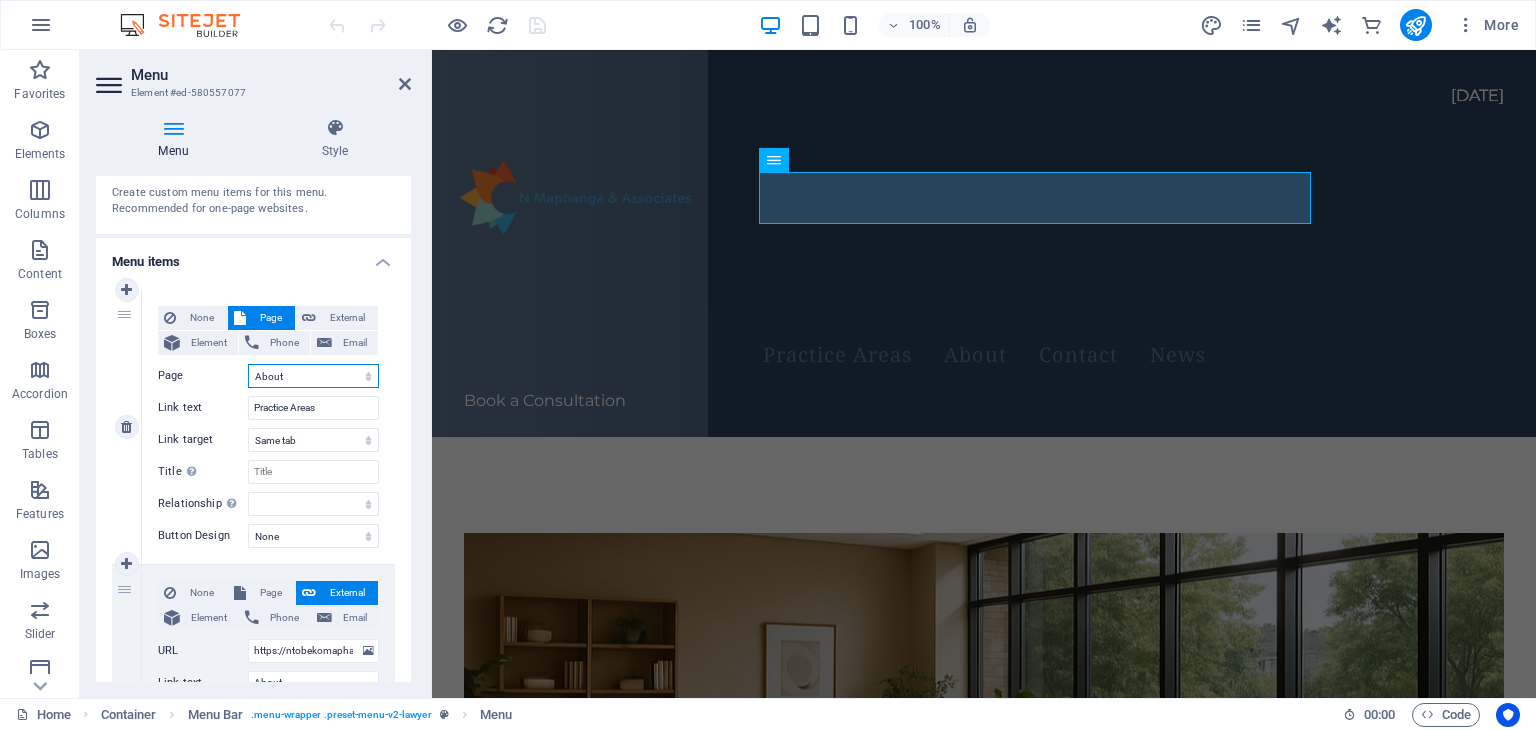 select on "1" 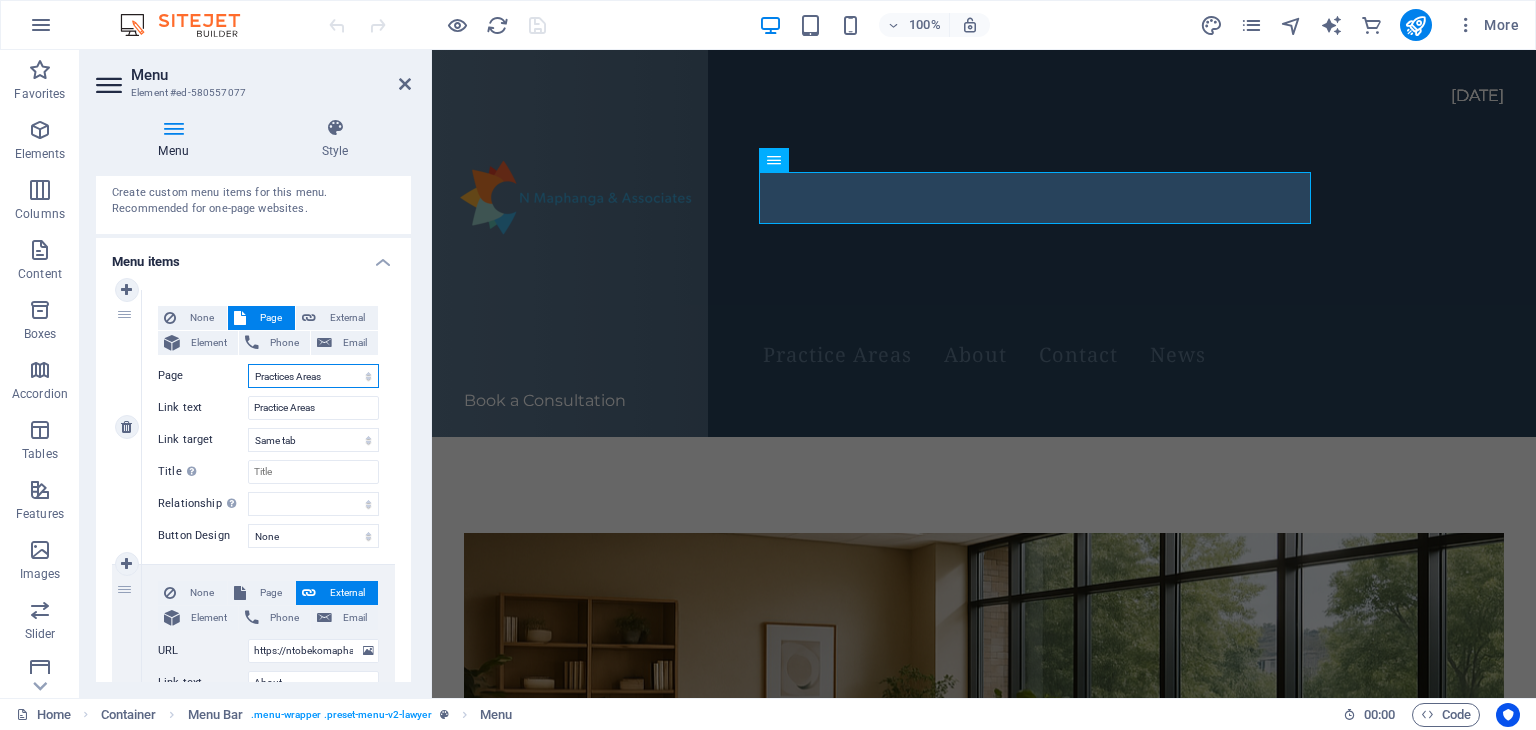 click on "Home Practices Areas About Contact Us News Legal Notice Terms of Use &amp; Privacy" at bounding box center [313, 376] 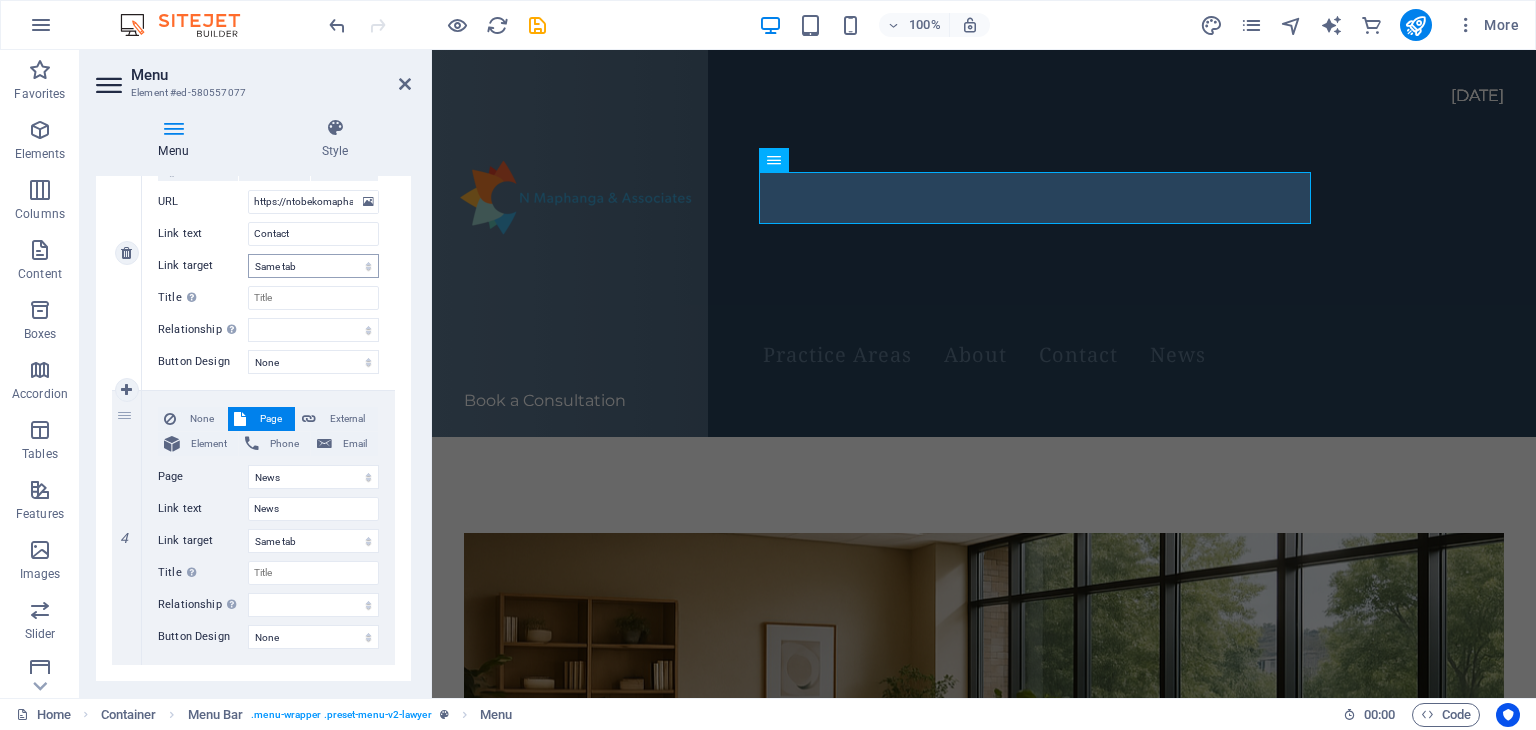 scroll, scrollTop: 804, scrollLeft: 0, axis: vertical 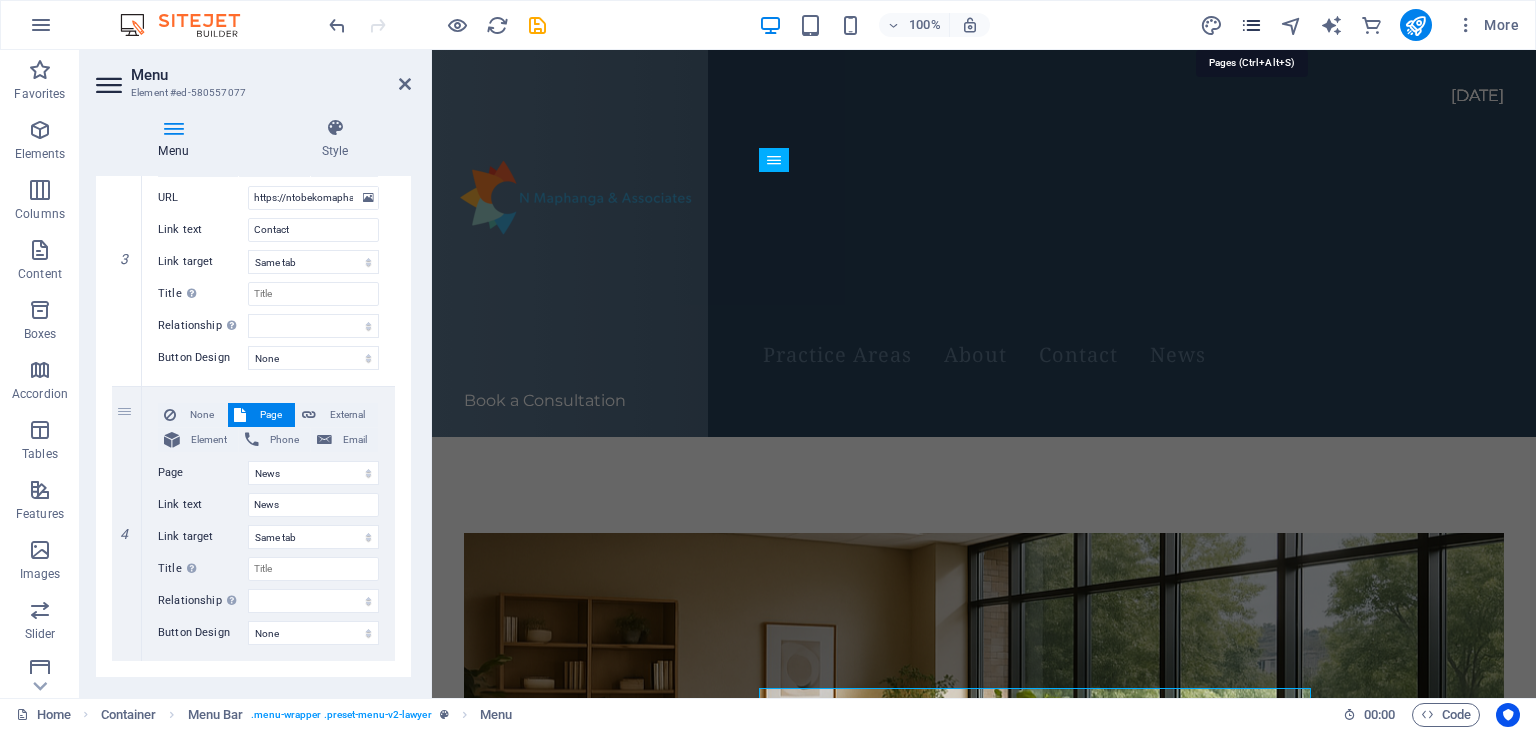 click at bounding box center [1251, 25] 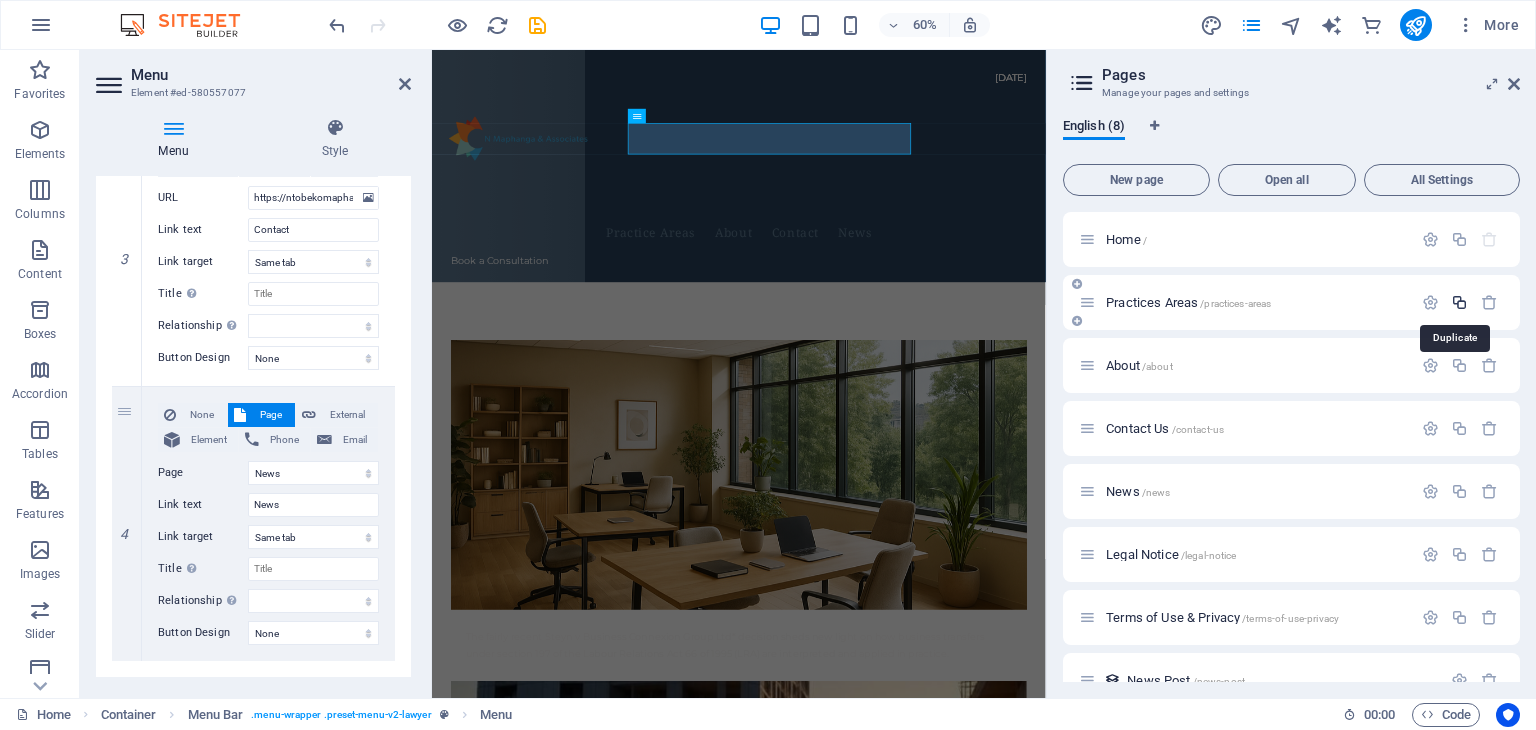 click at bounding box center (1459, 302) 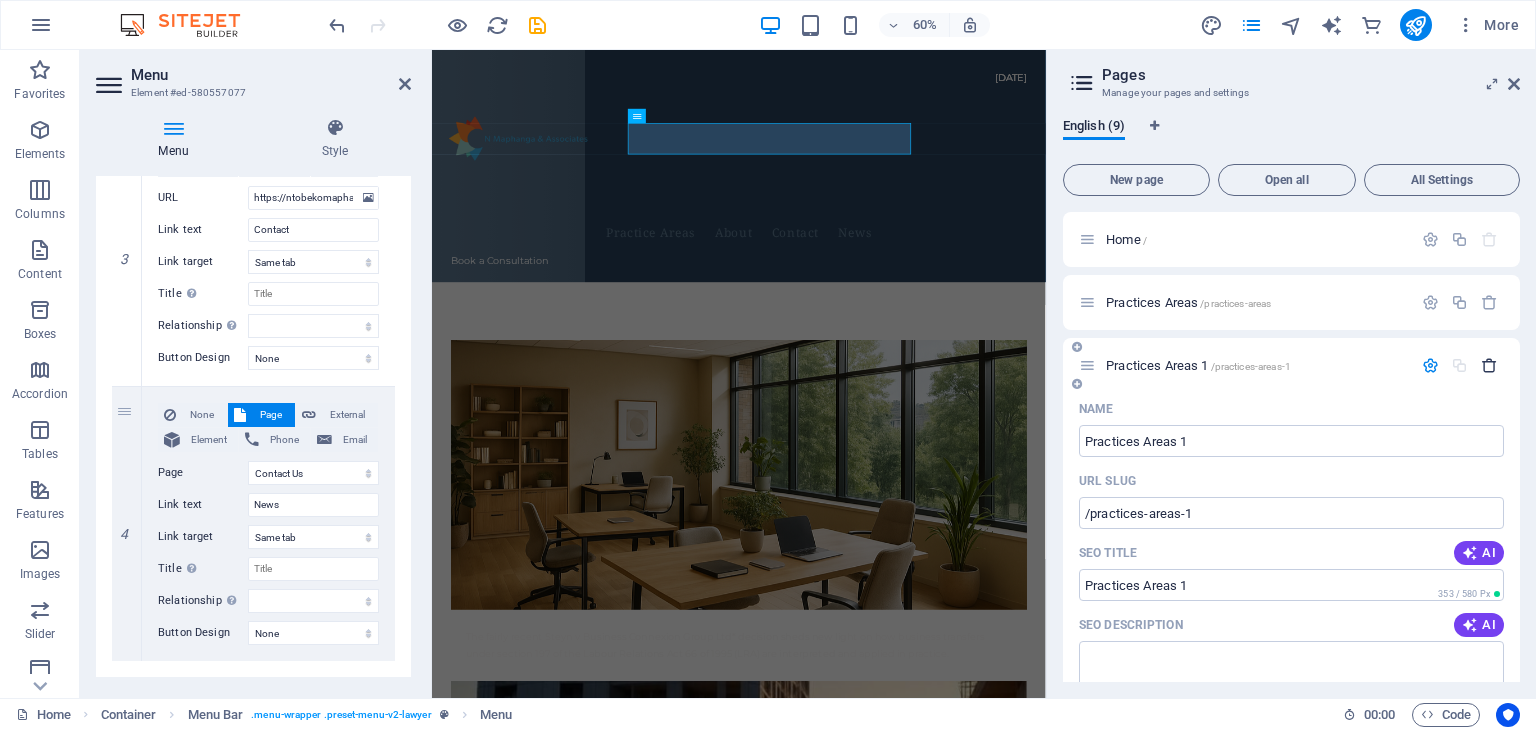 click at bounding box center [1489, 365] 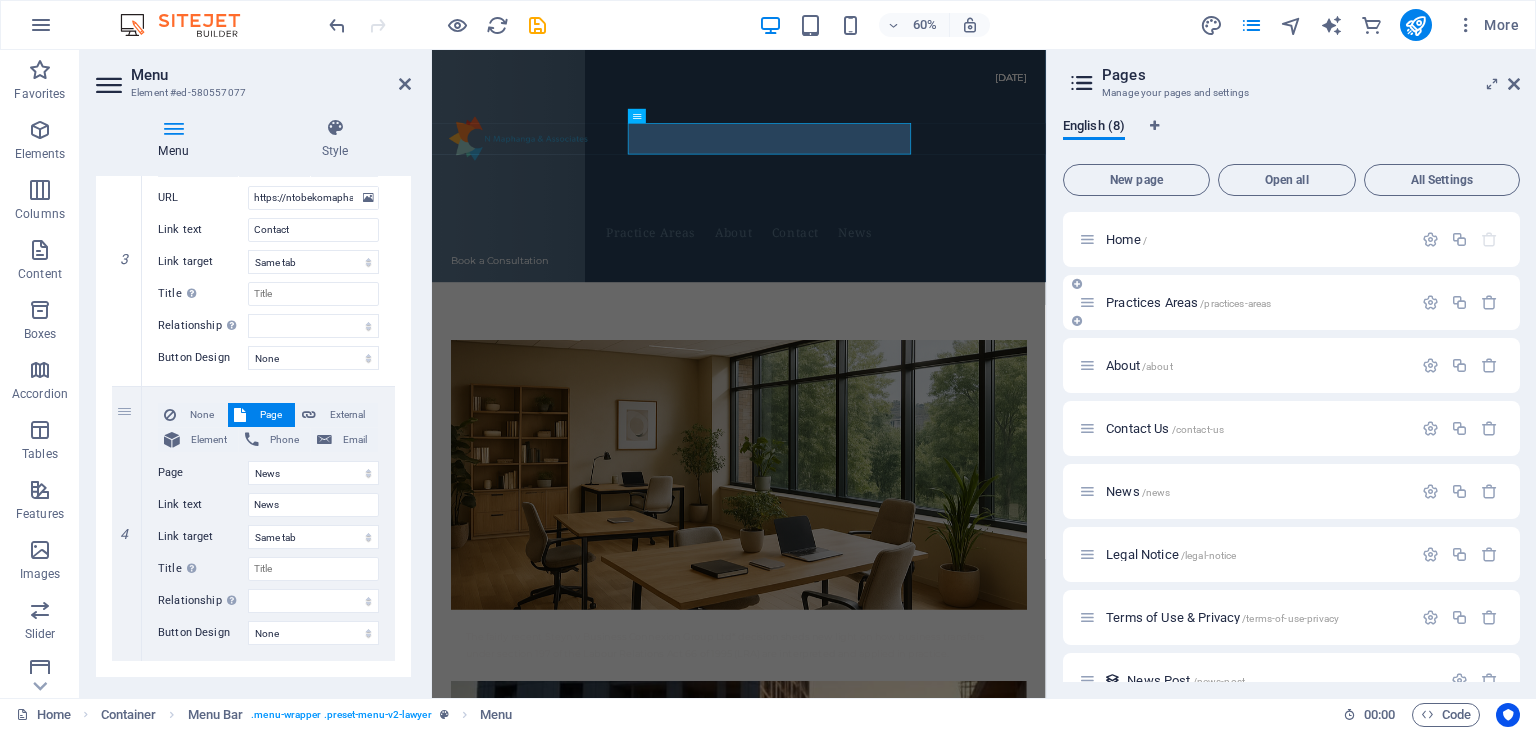 click on "/practices-areas" at bounding box center (1235, 303) 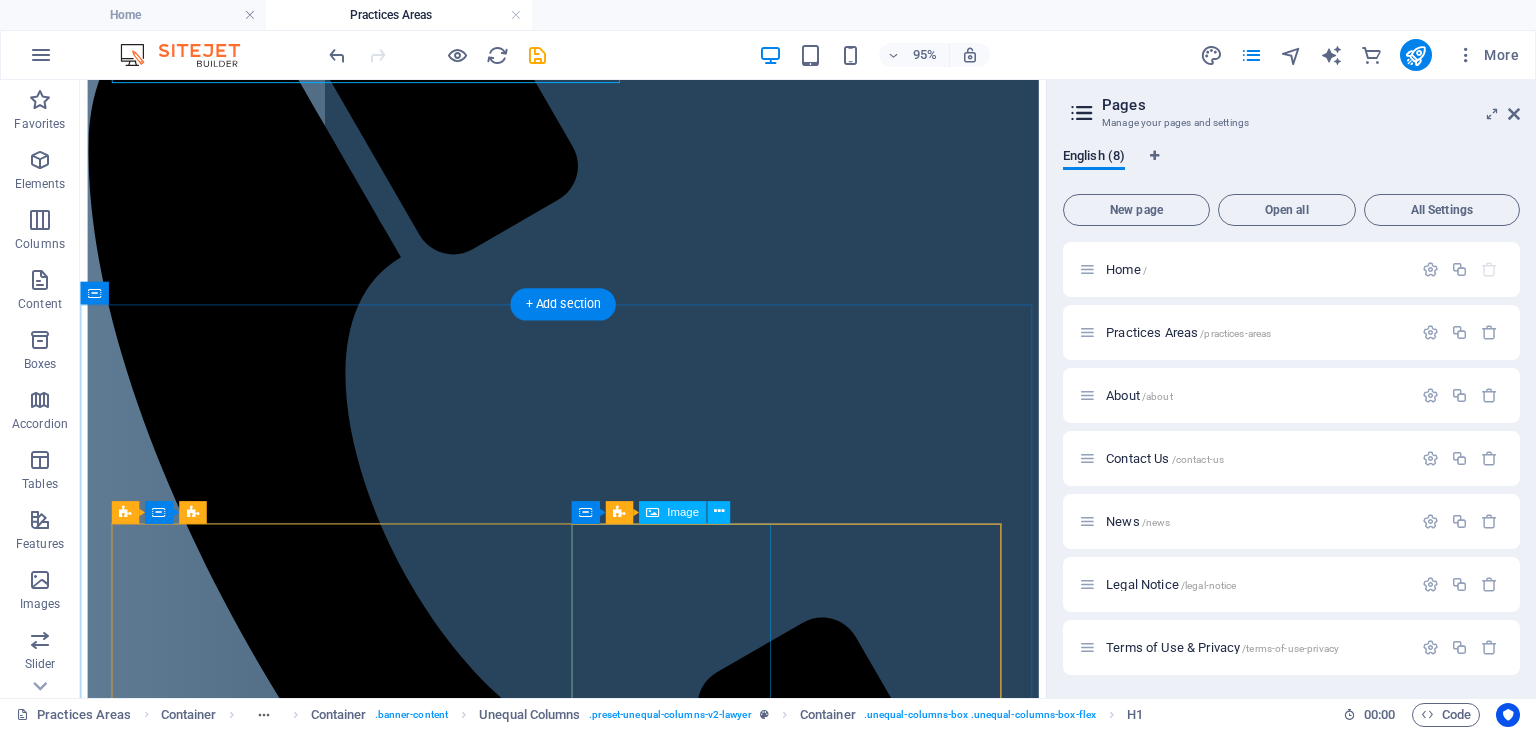scroll, scrollTop: 640, scrollLeft: 0, axis: vertical 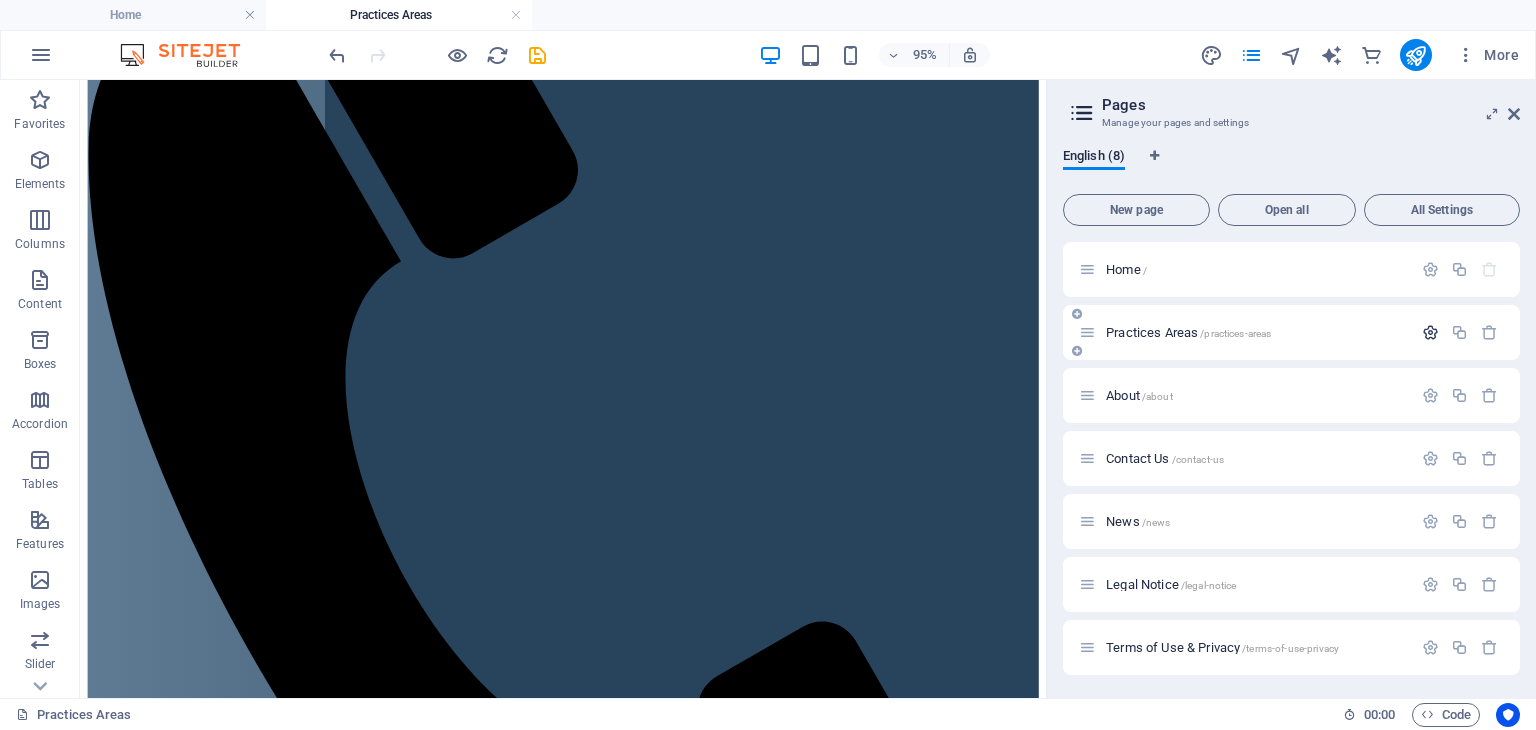 click at bounding box center [1430, 332] 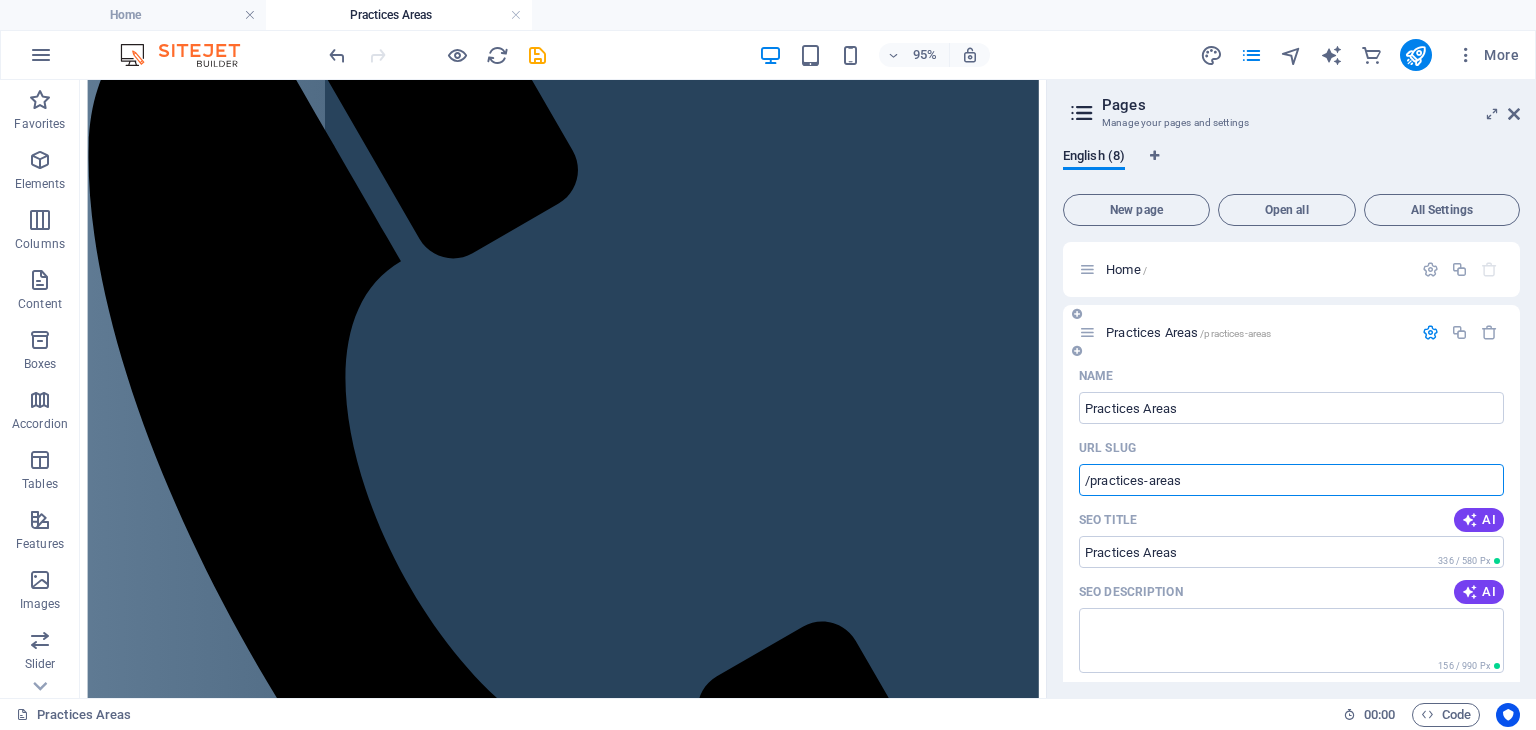 drag, startPoint x: 1184, startPoint y: 482, endPoint x: 1084, endPoint y: 480, distance: 100.02 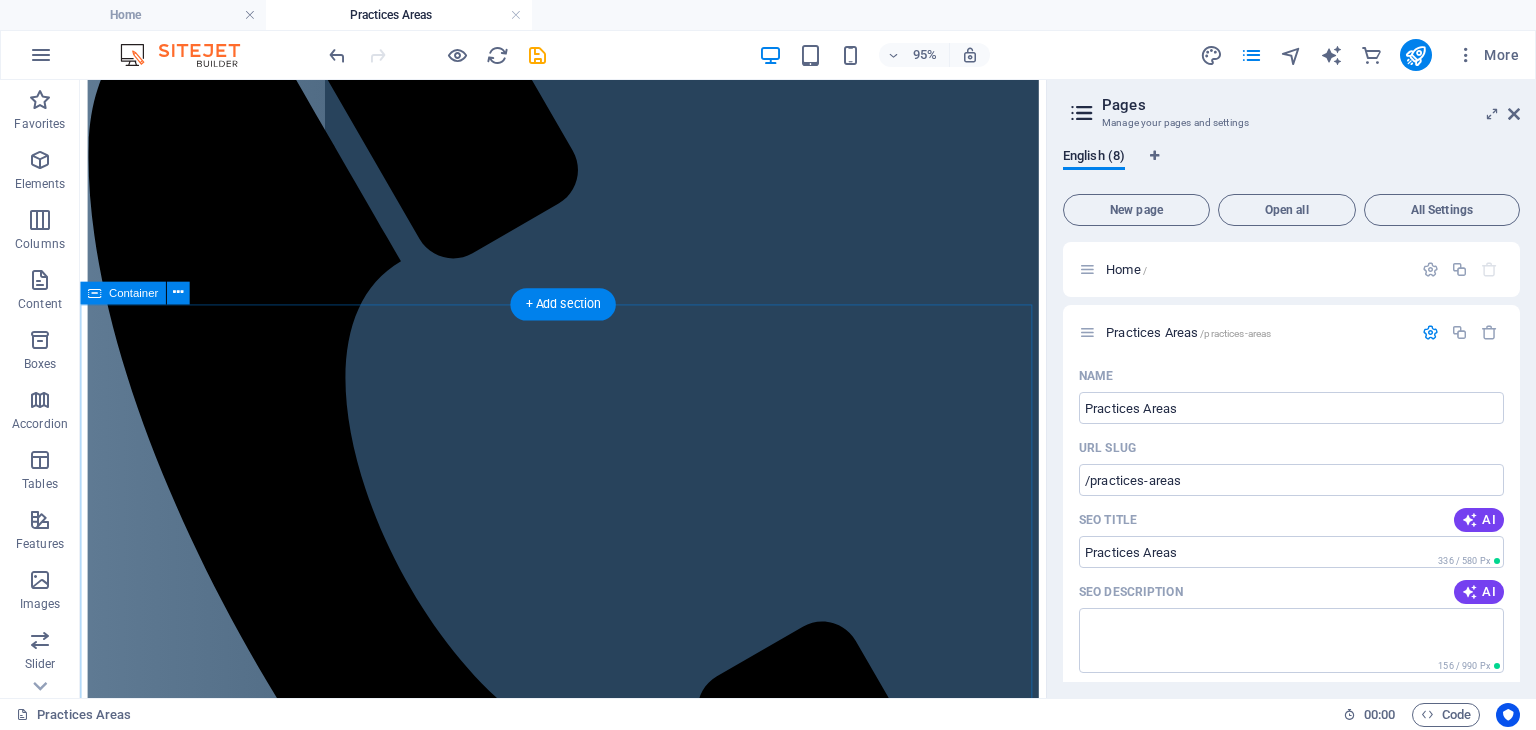 click on "Services Corporate & Commercial Law Dispute Resolution Representing clients in all superior courts across all jurisdictions within South Africa, as well as before various tribunals, forums, and both regional and district courts. Managing matters requiring arbitration or mediation, and serving as mediator or arbitrator when appropriate. Property Law Labour Law Family Law Debt Collection  Section 129 Credit Notices. Liquidated & Unliquidated Claims. Tracing & Investigations. Liquidation applications against insolvent companies." at bounding box center [588, 5913] 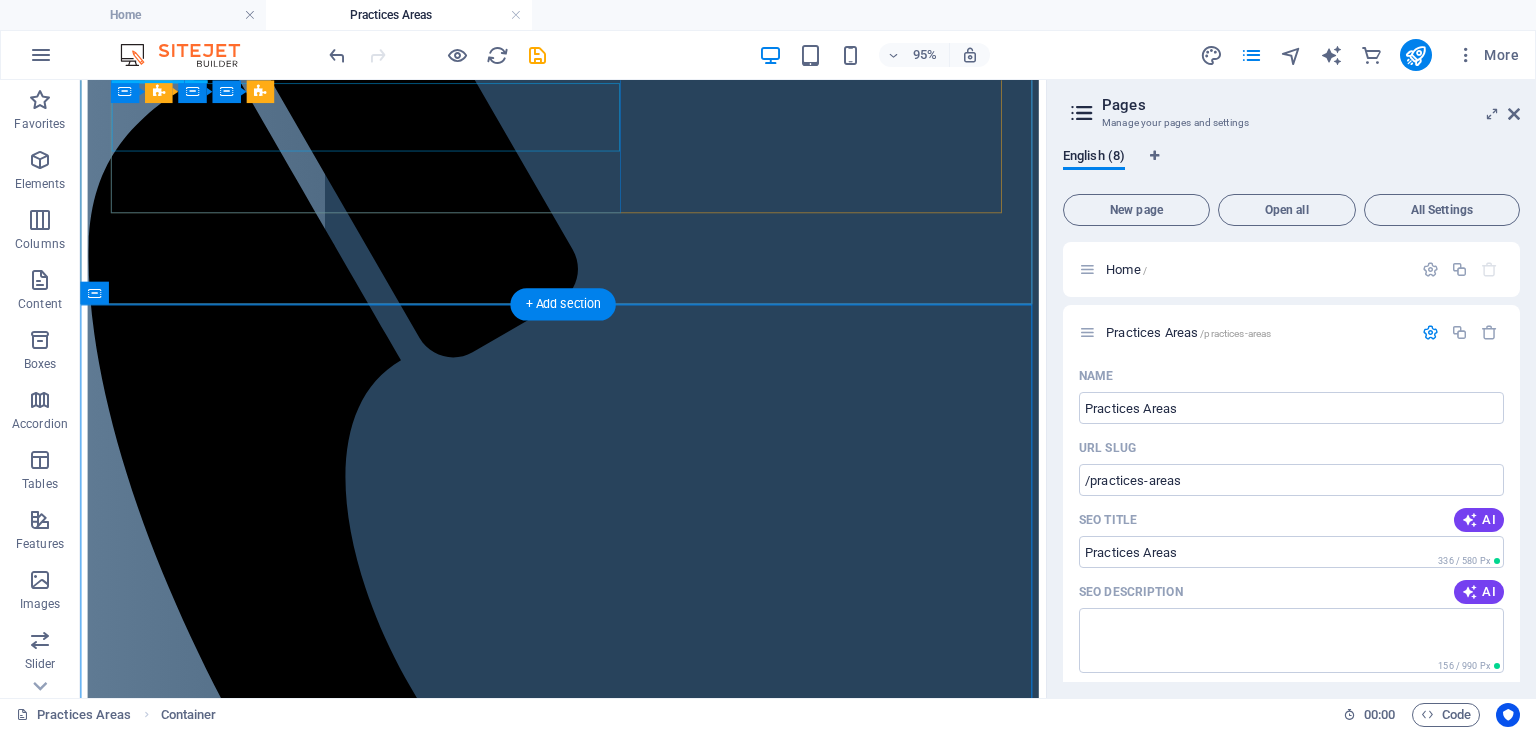 scroll, scrollTop: 0, scrollLeft: 0, axis: both 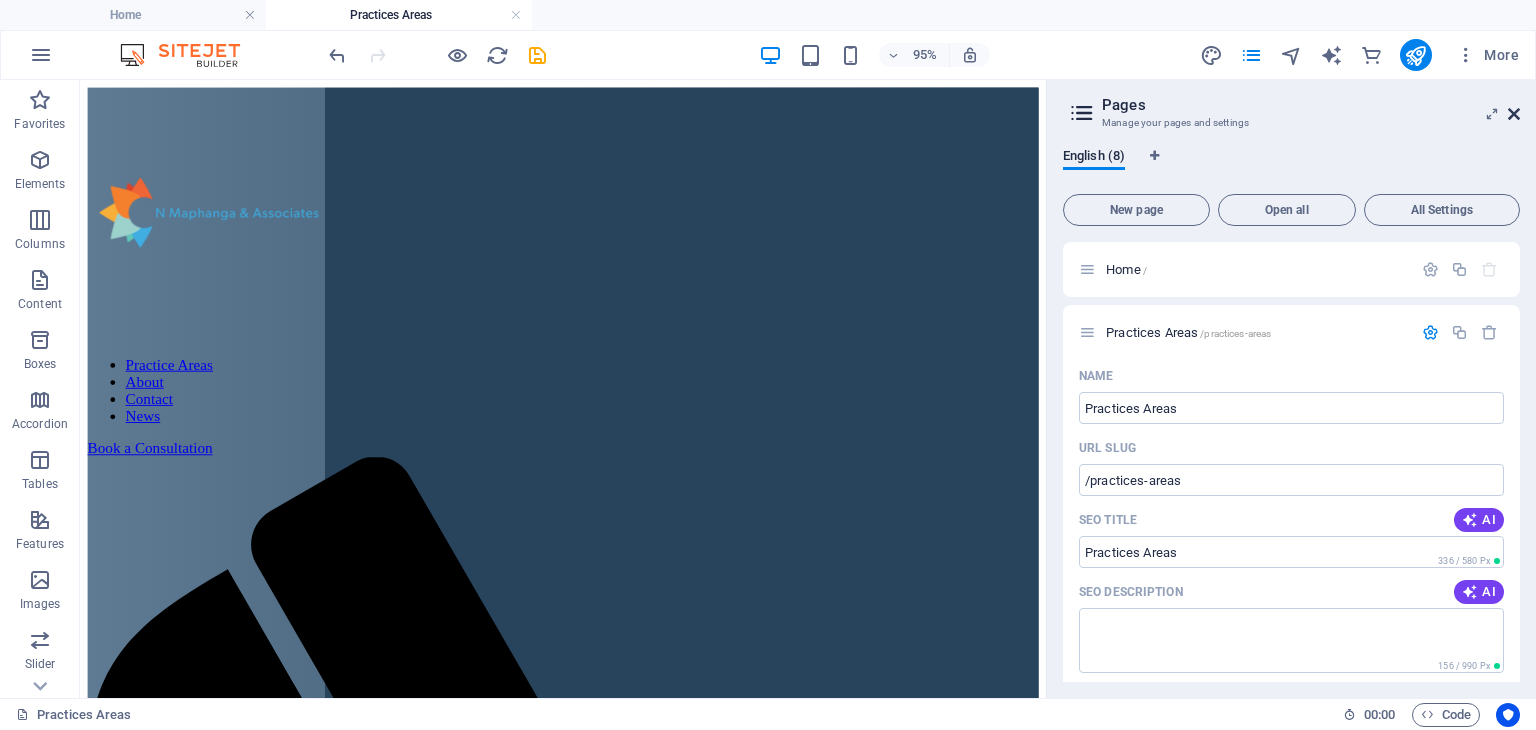 click at bounding box center (1514, 114) 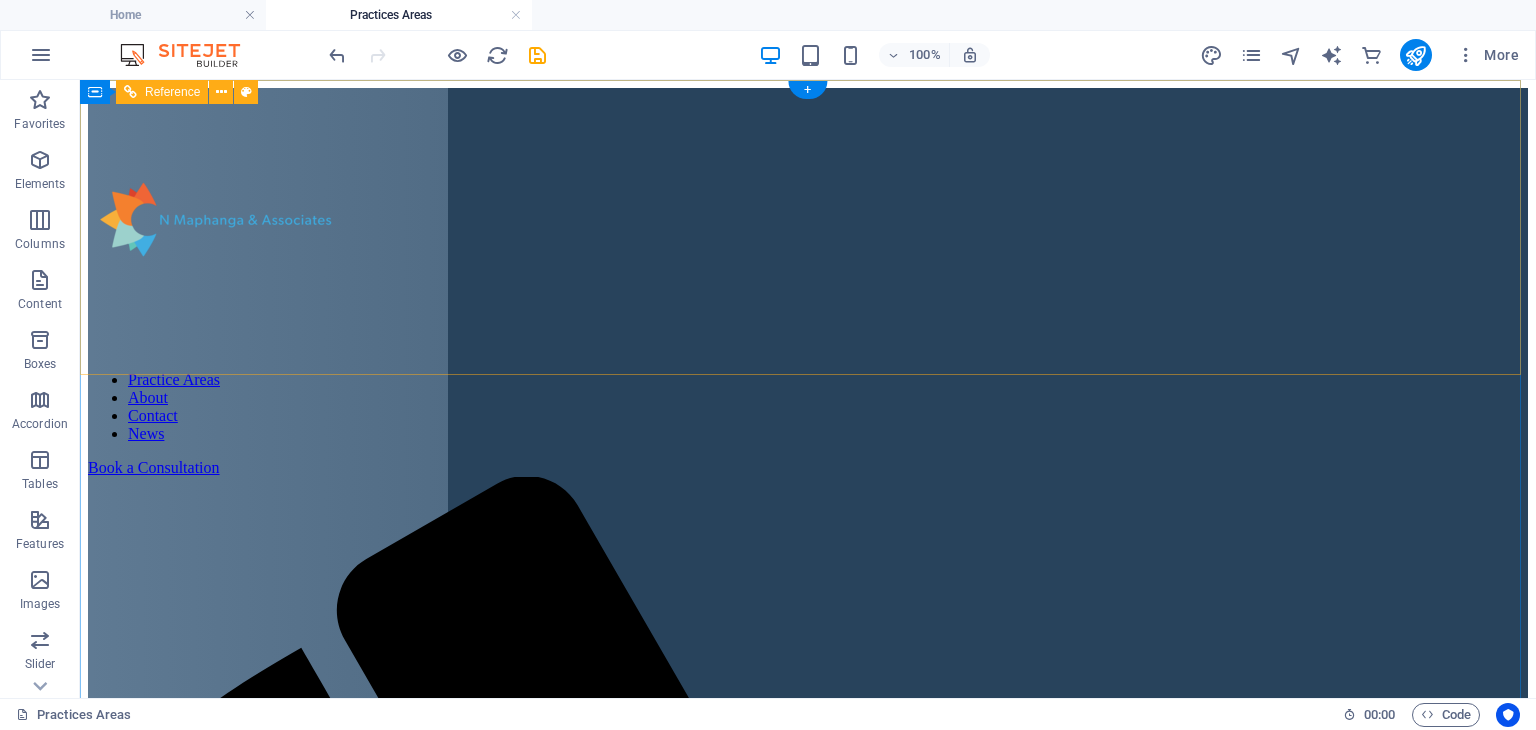 click on "Practice Areas About Contact News" at bounding box center [808, 407] 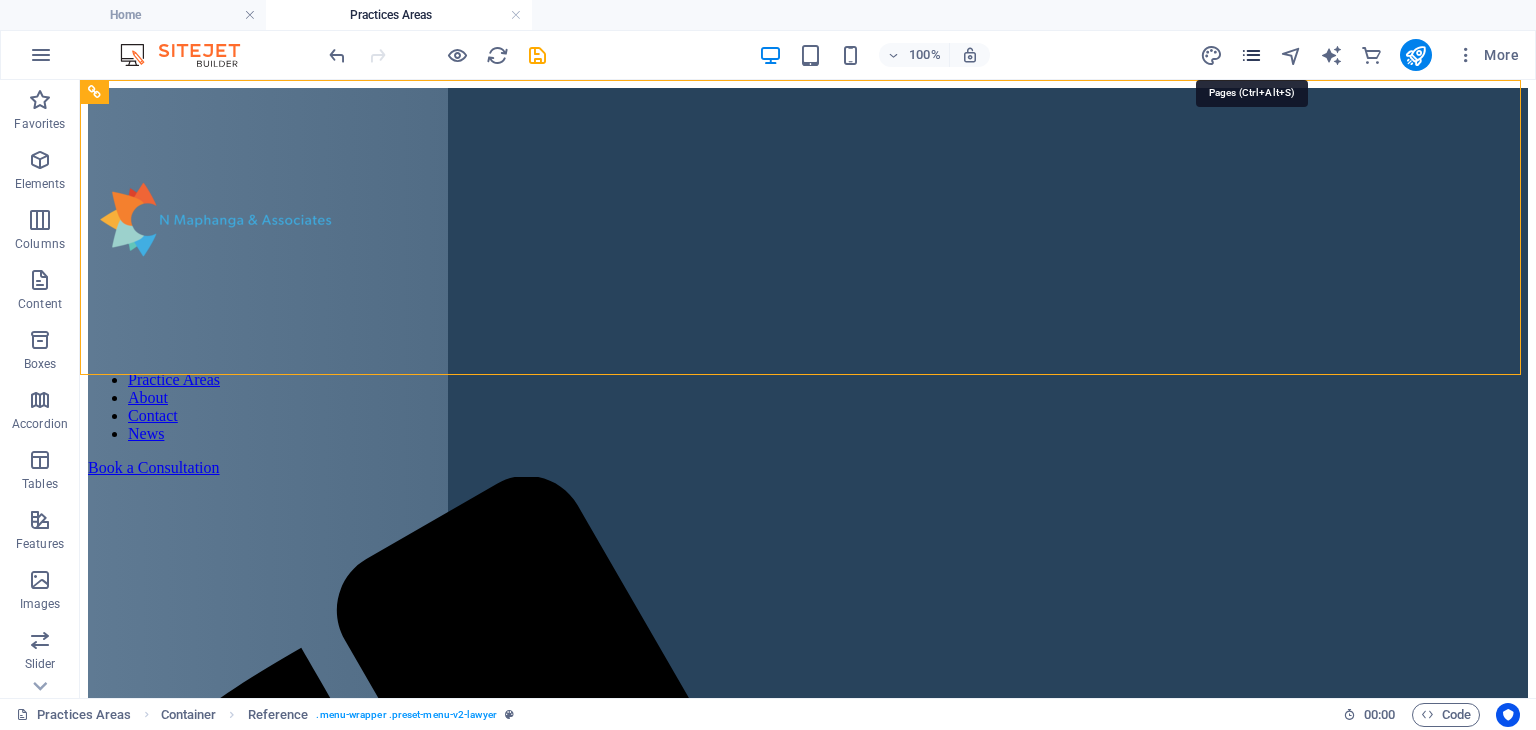 click at bounding box center (1251, 55) 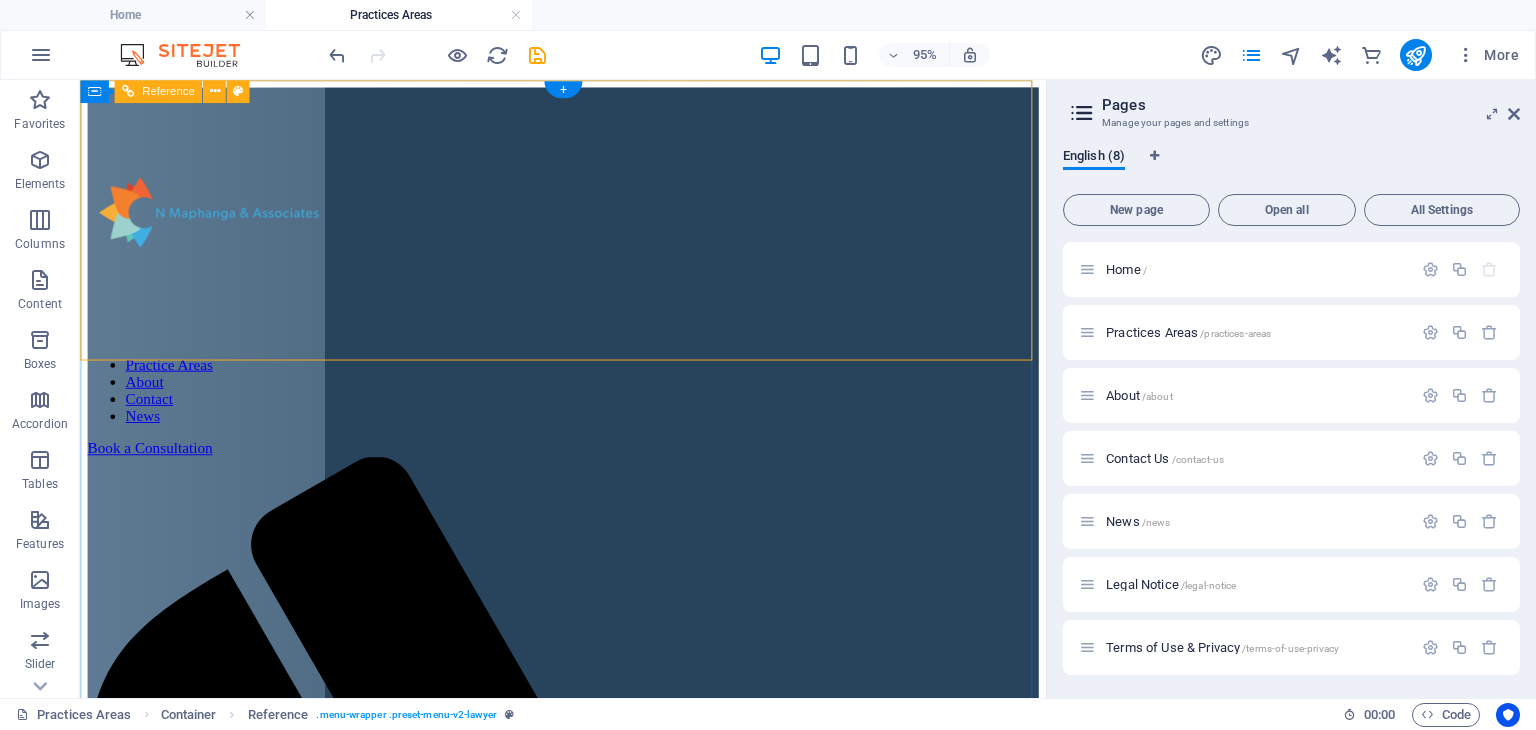 click on "Practice Areas About Contact News" at bounding box center [588, 407] 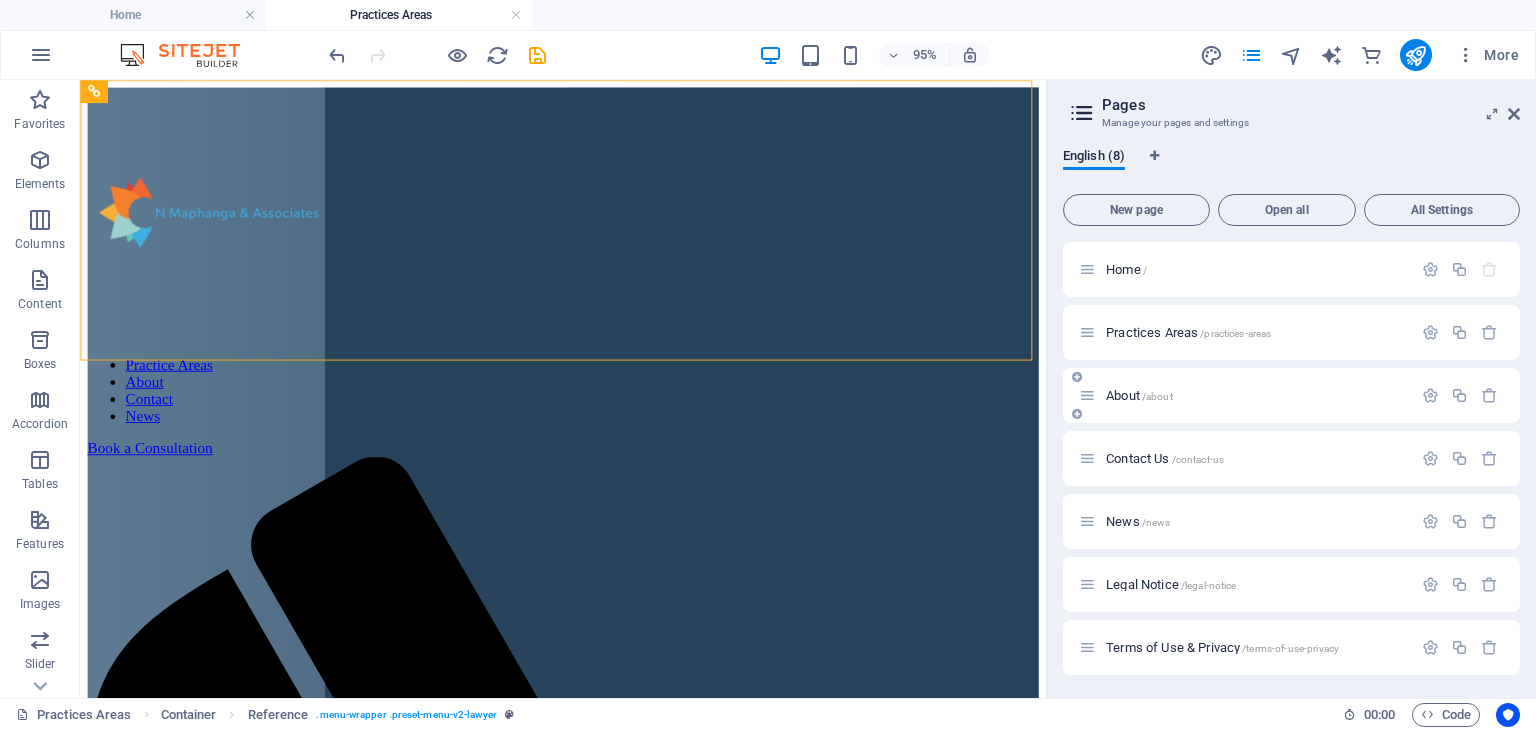 click on "About /about" at bounding box center (1245, 395) 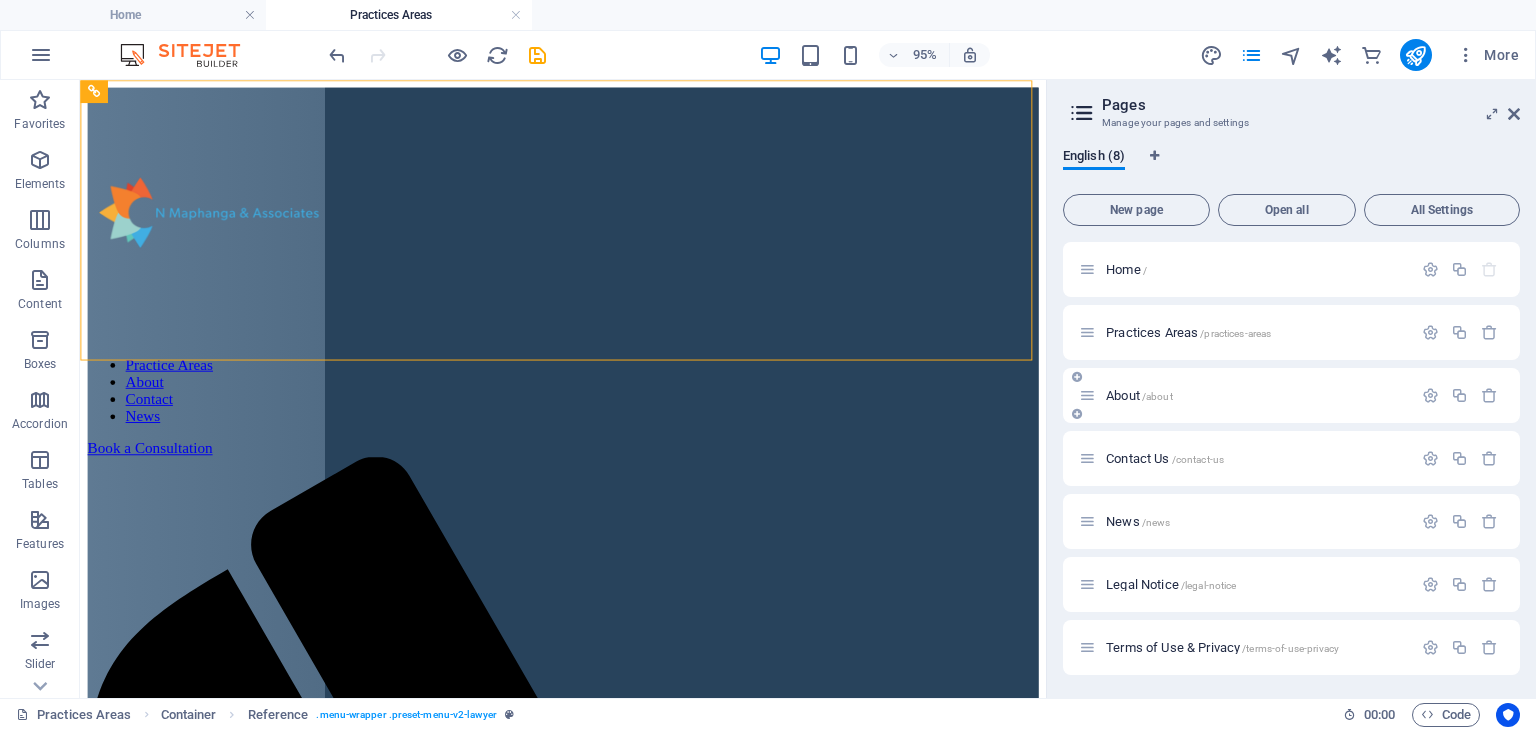 click at bounding box center (1087, 395) 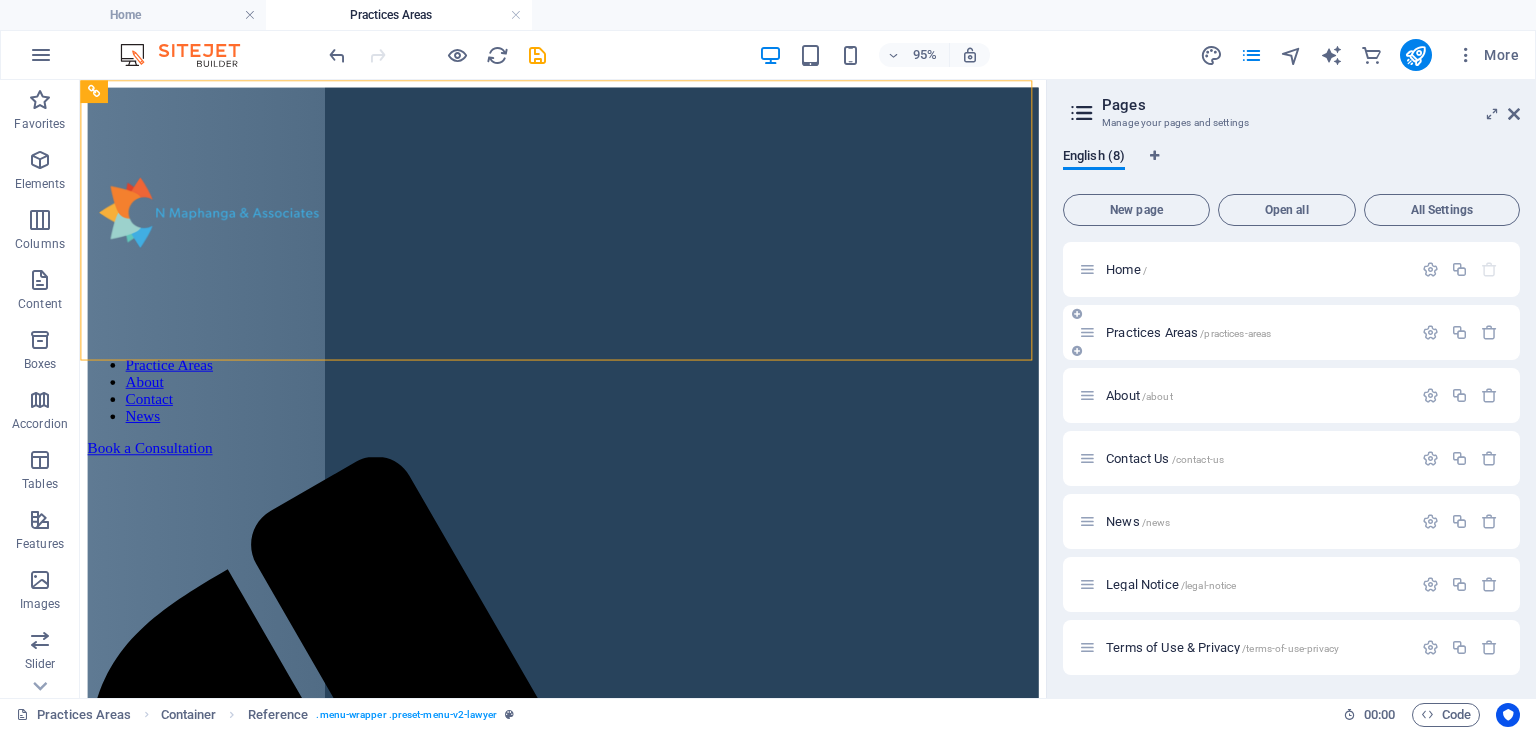 click on "Practices Areas /practices-areas" at bounding box center (1188, 332) 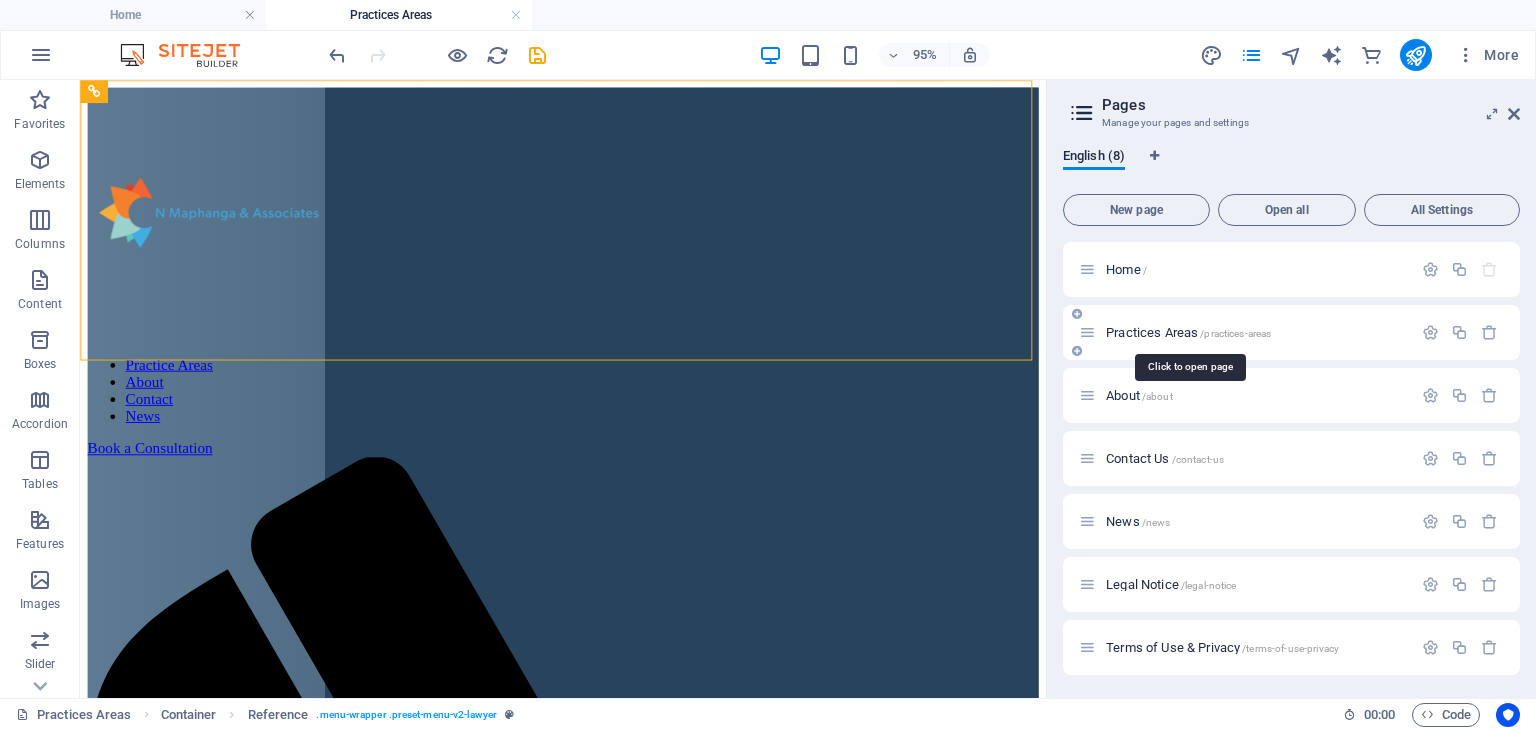 click on "Practices Areas /practices-areas" at bounding box center [1188, 332] 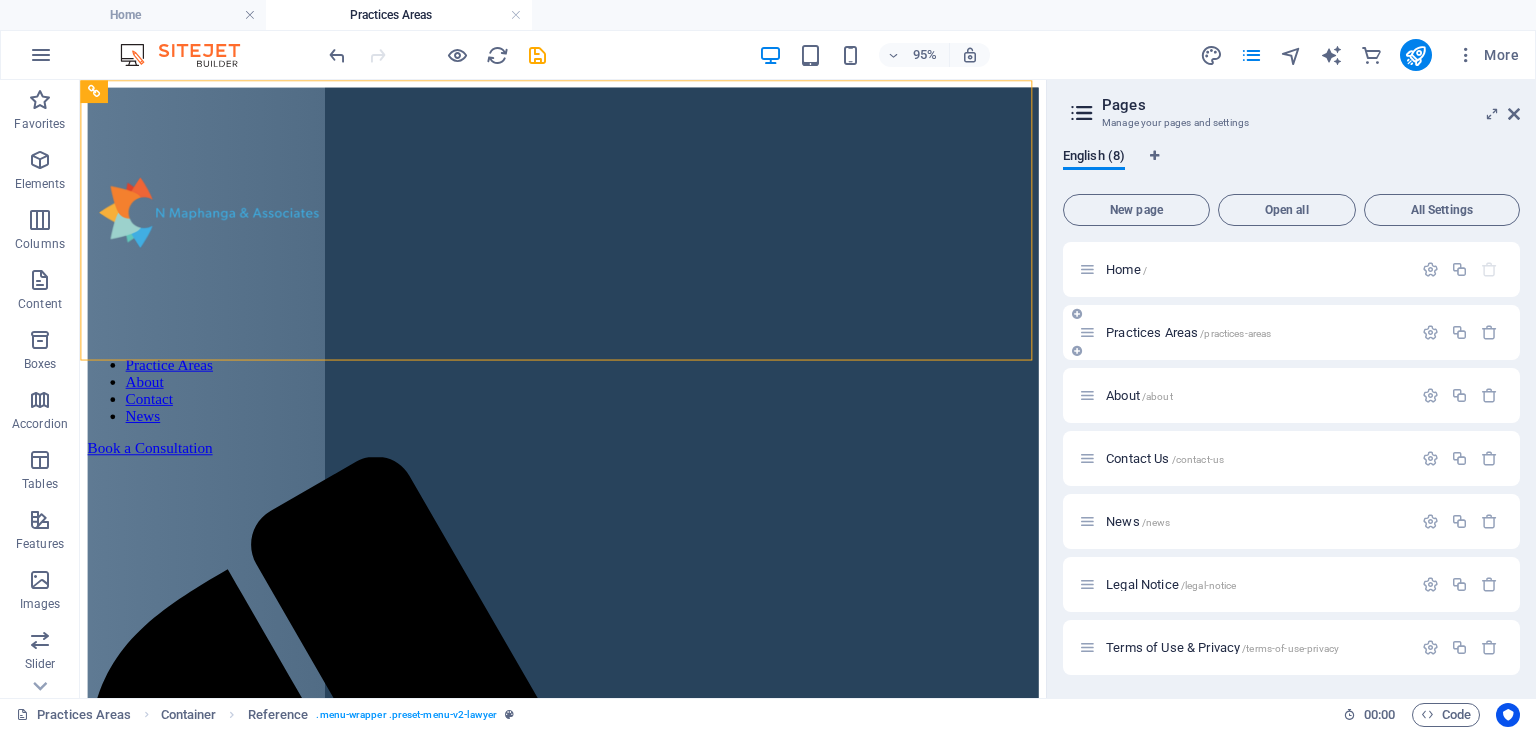 click at bounding box center [1087, 332] 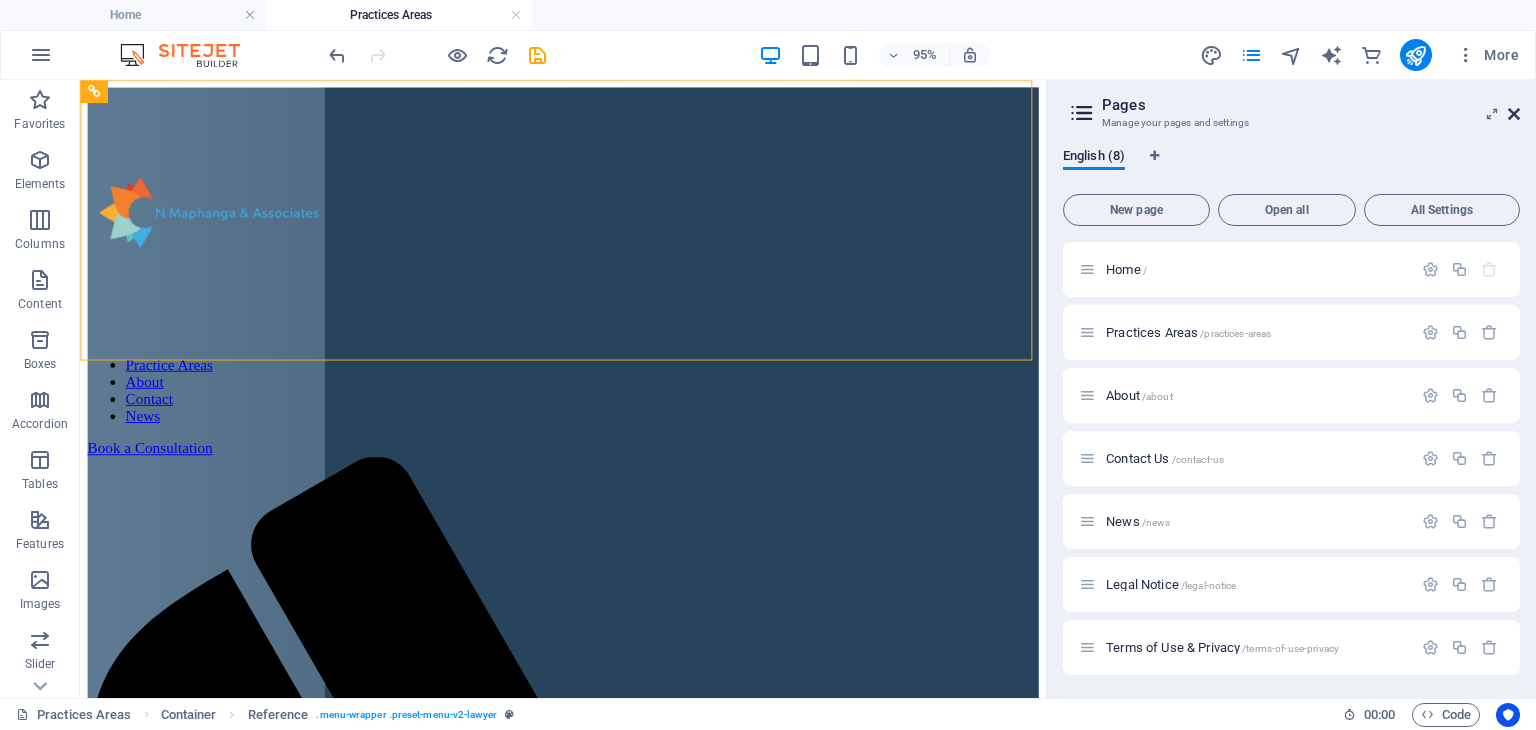 click at bounding box center (1514, 114) 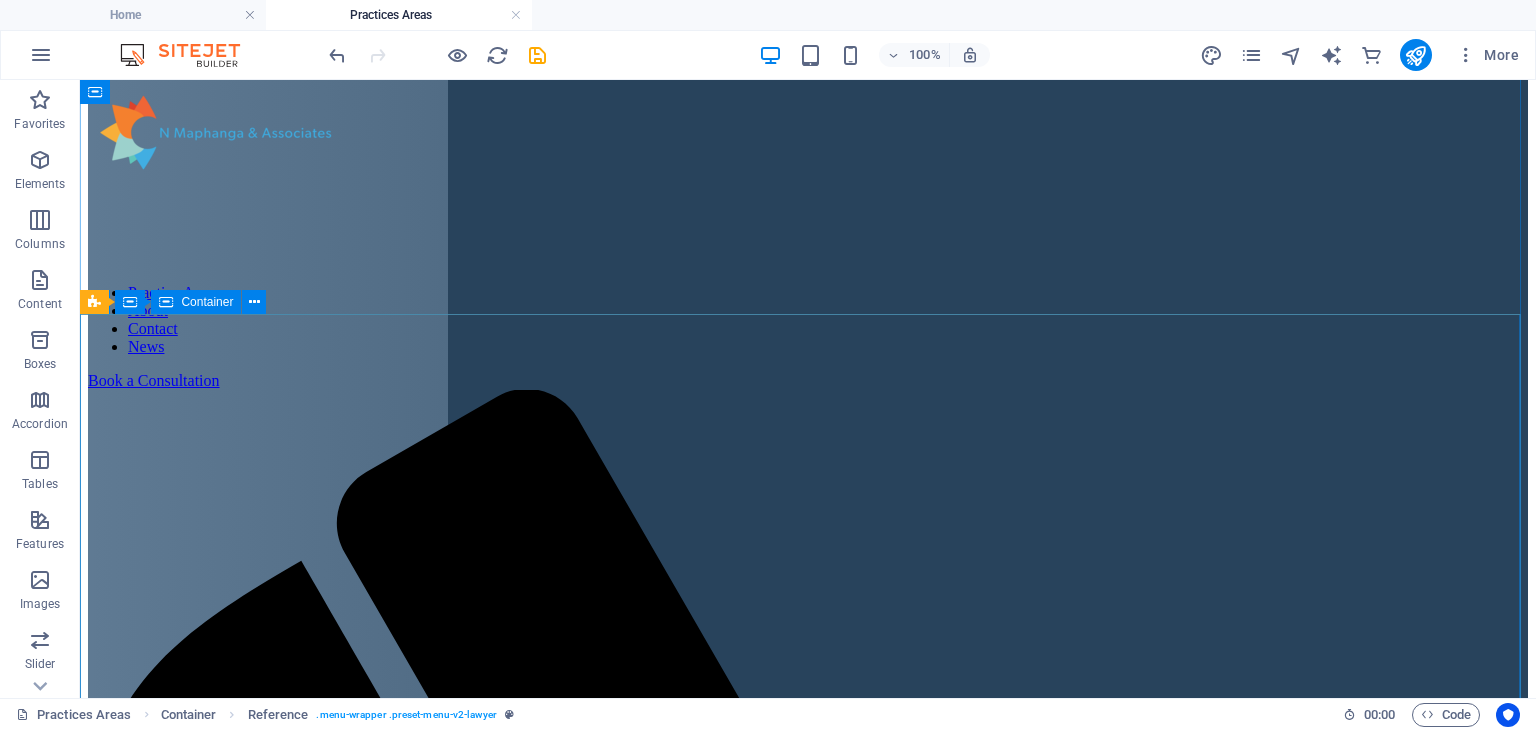 scroll, scrollTop: 30, scrollLeft: 0, axis: vertical 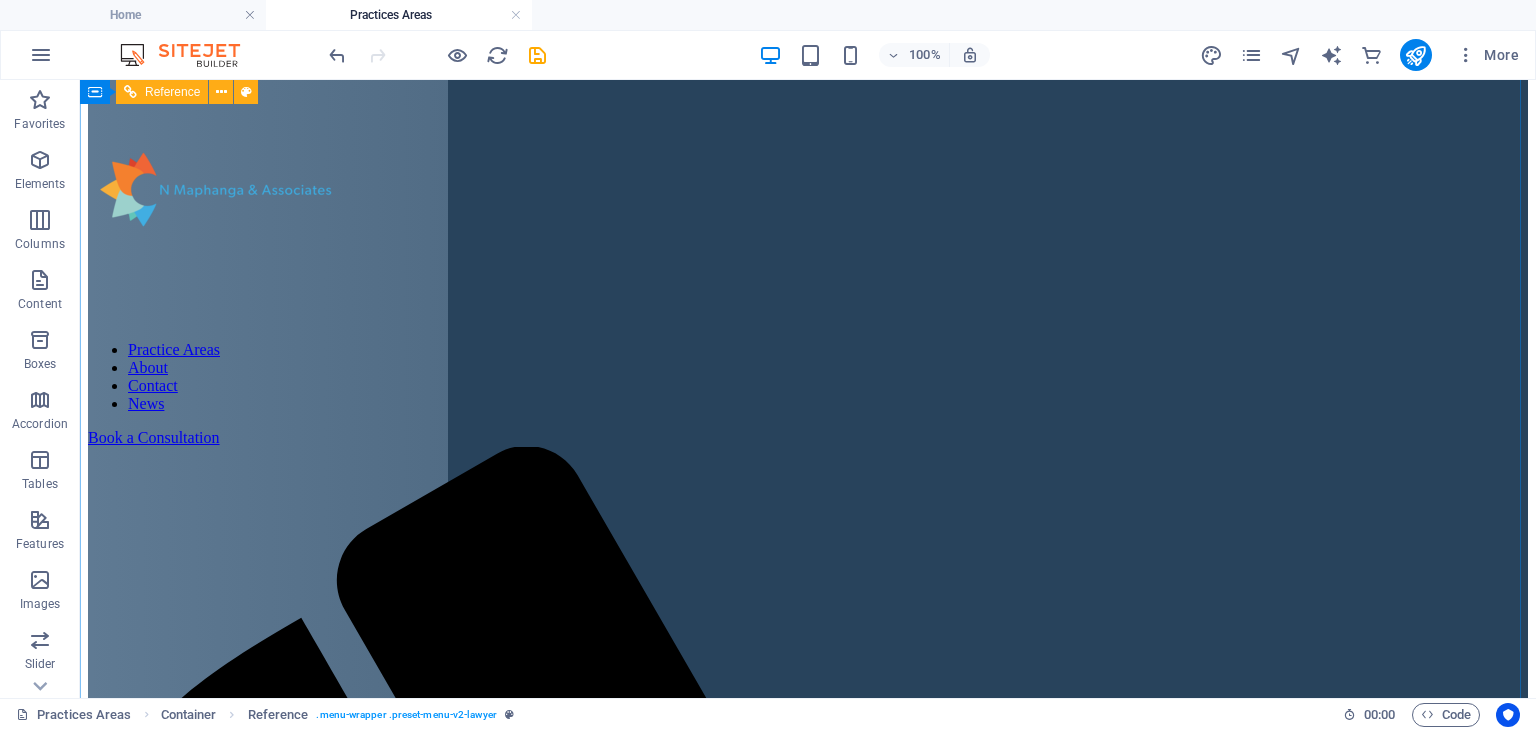 click on "Practice Areas About Contact News" at bounding box center [808, 377] 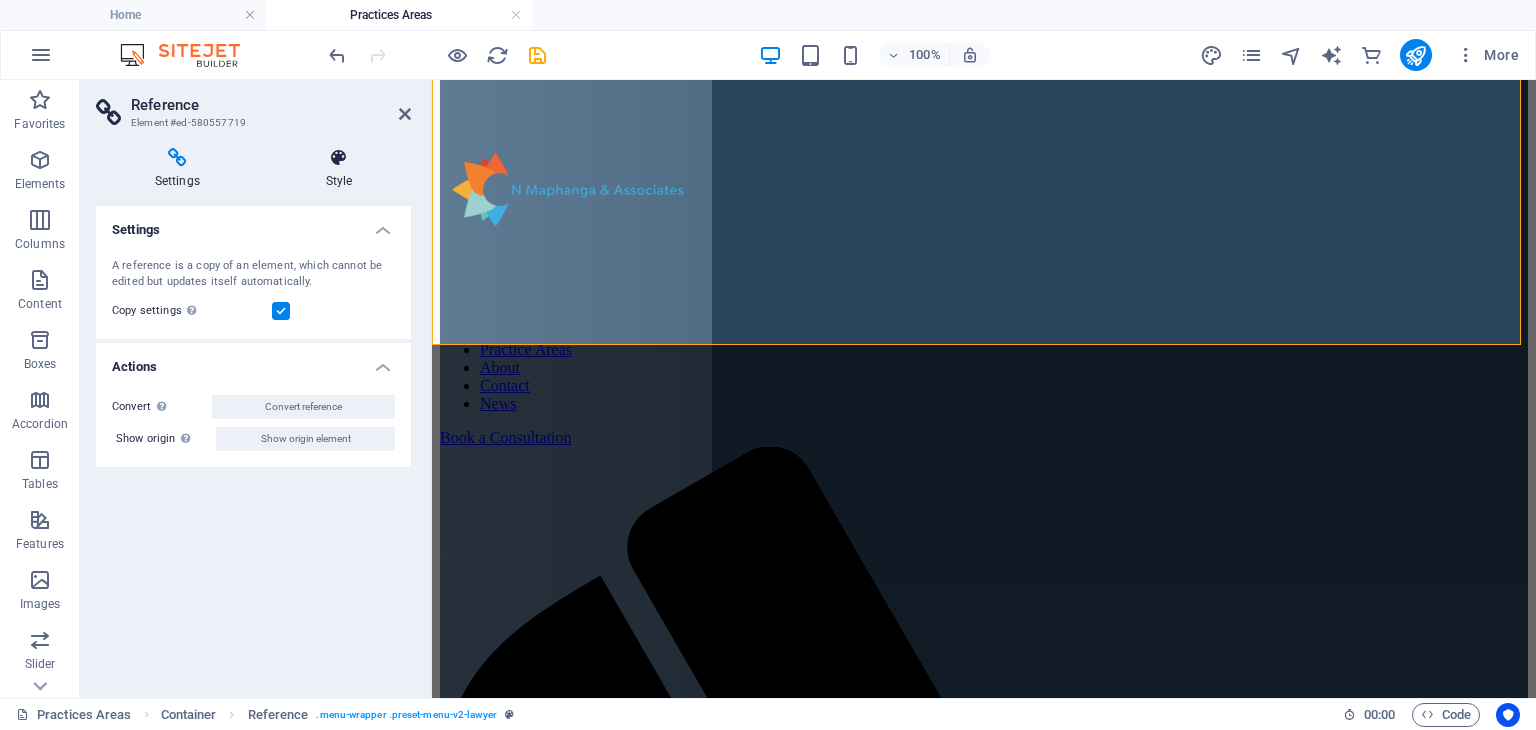 click at bounding box center (339, 158) 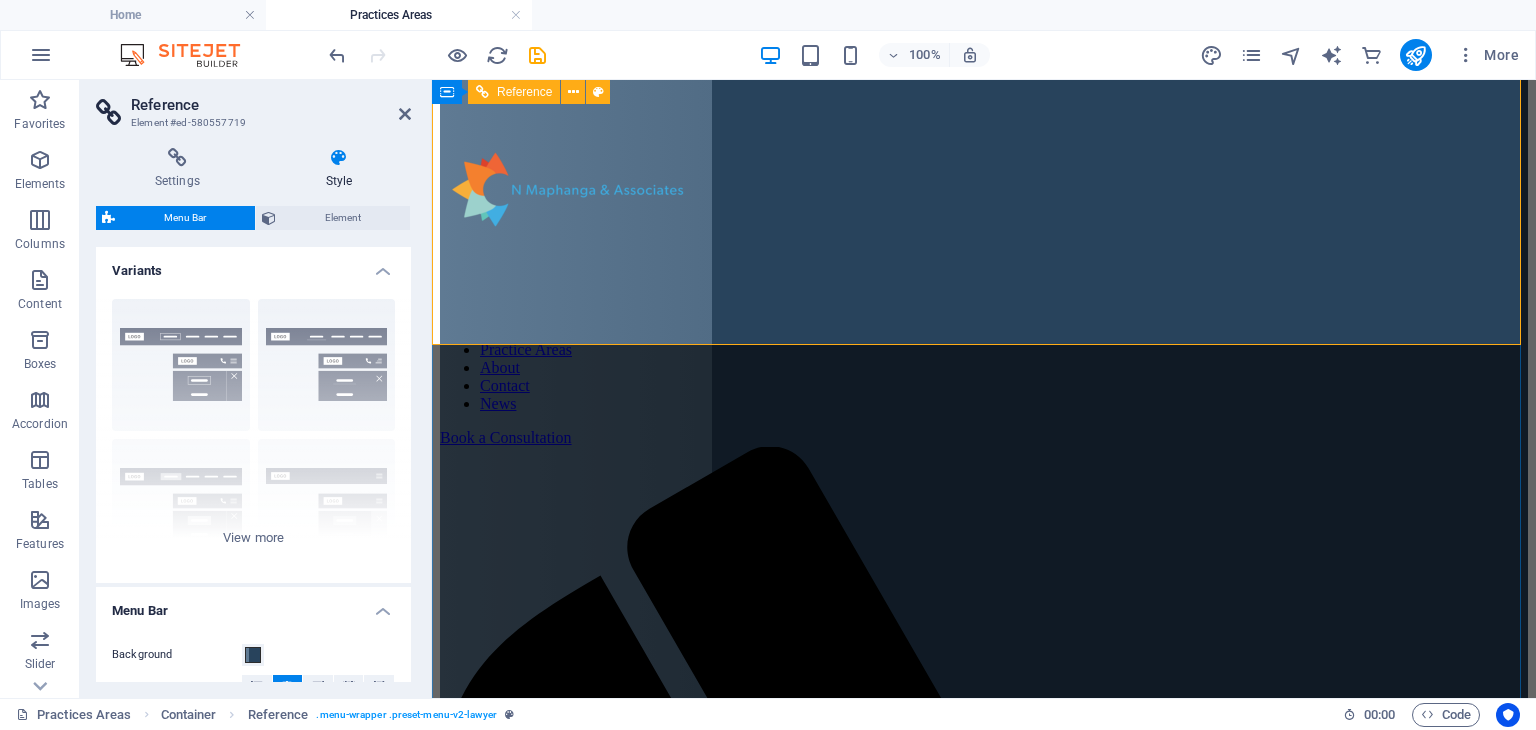 click on "Practice Areas About Contact News Book a Consultation" at bounding box center [984, 966] 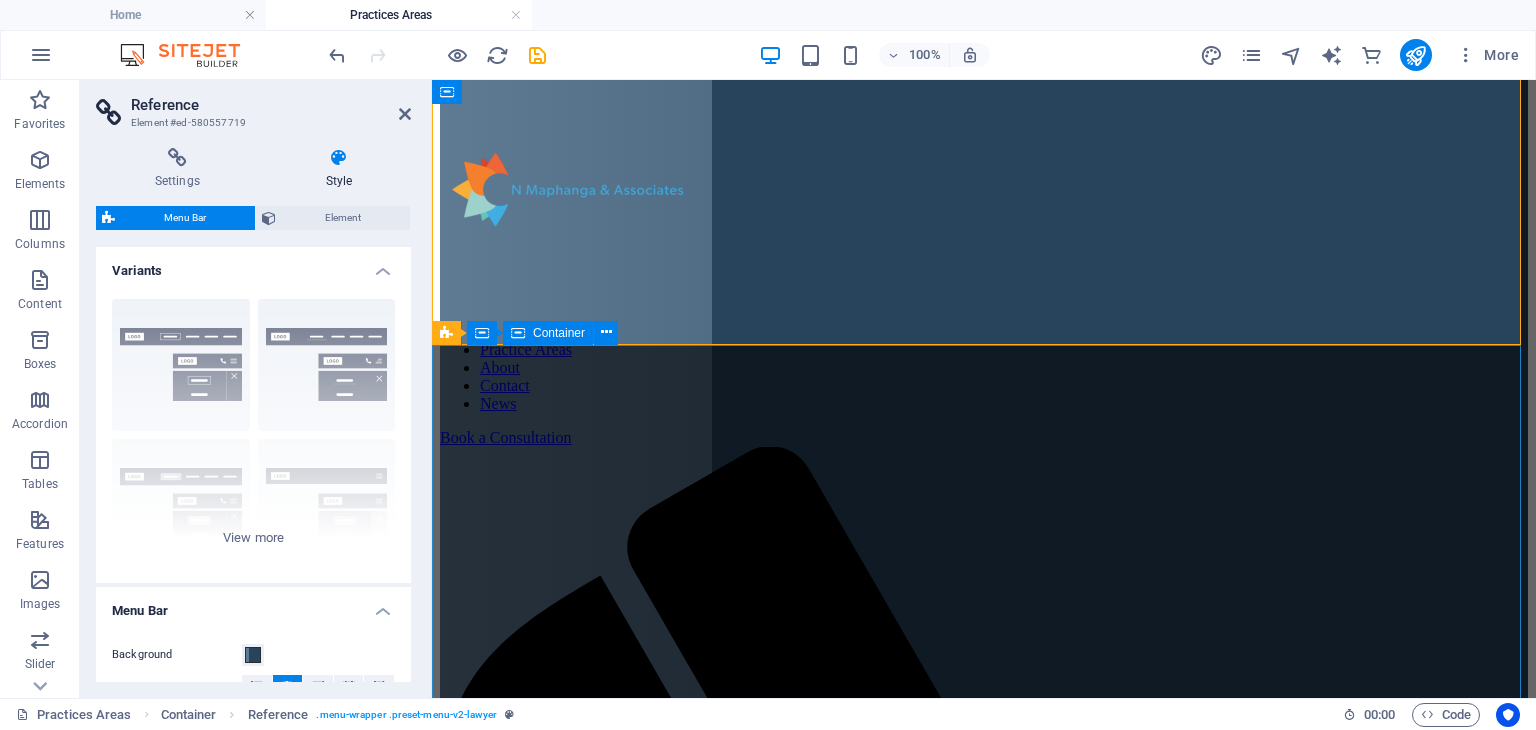 click on "Affordable legal services from dedicated professionals Book a Consultation Drop content here or  Add elements  Paste clipboard" at bounding box center [984, 2177] 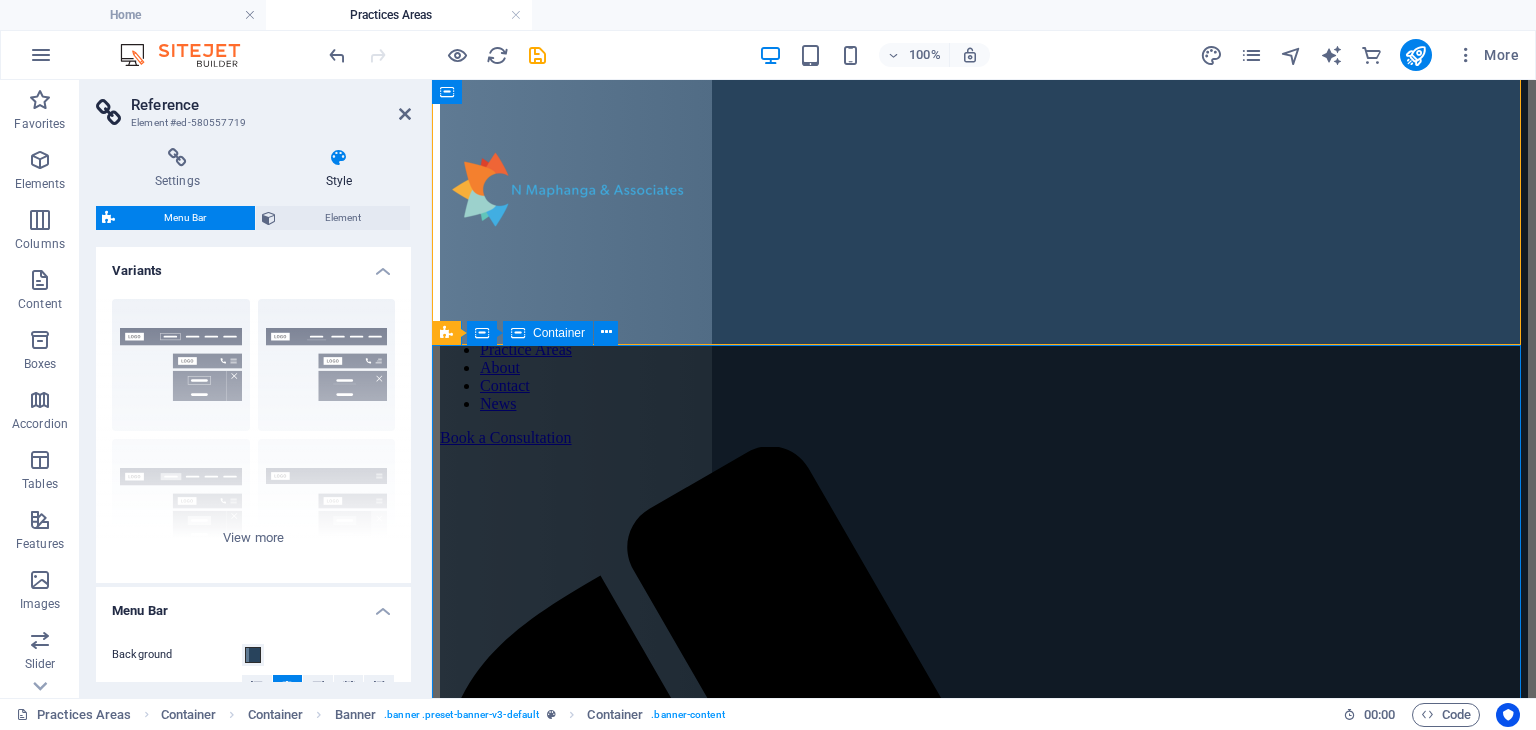 click on "Affordable legal services from dedicated professionals Book a Consultation Drop content here or  Add elements  Paste clipboard" at bounding box center [984, 2177] 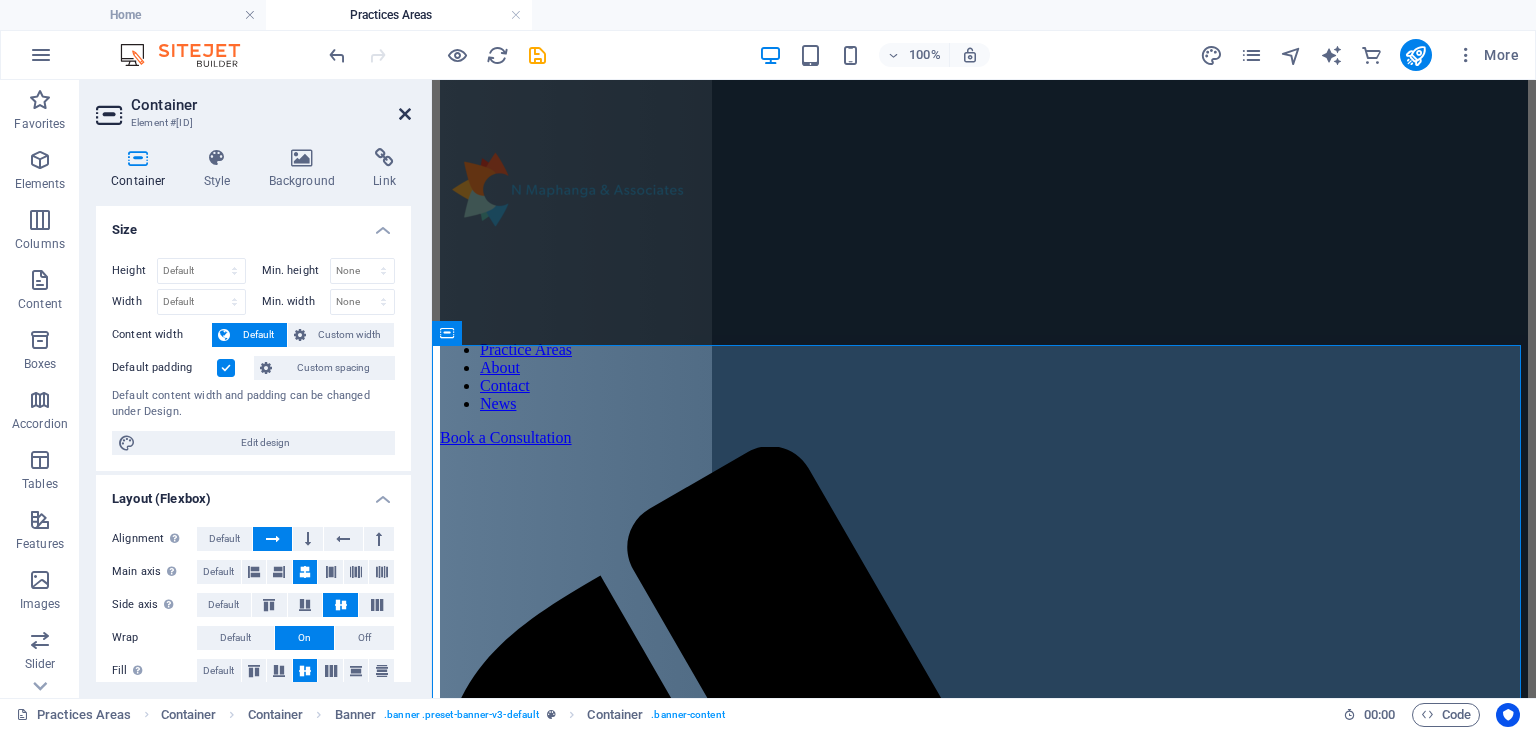 click at bounding box center (405, 114) 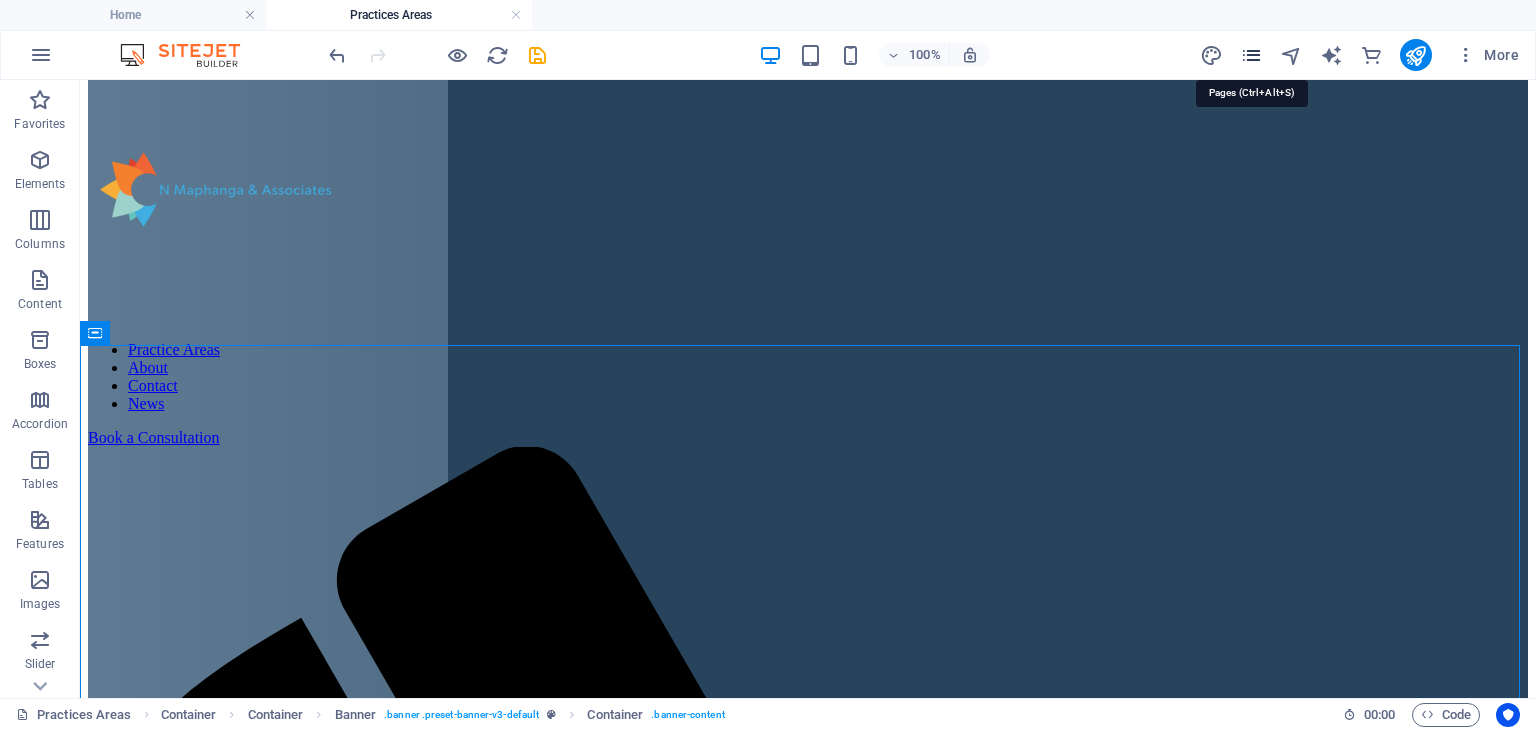 click at bounding box center [1251, 55] 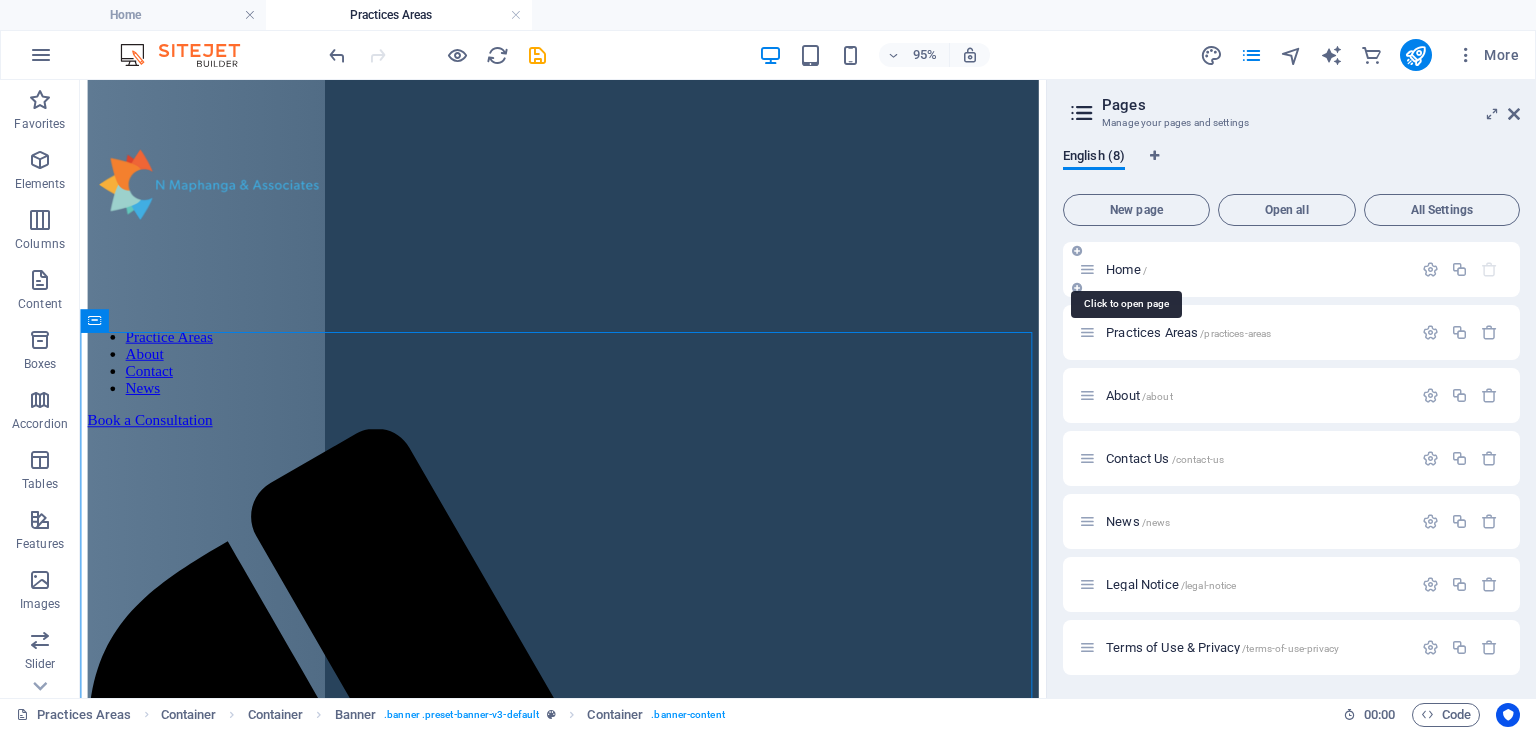 click on "Home /" at bounding box center [1126, 269] 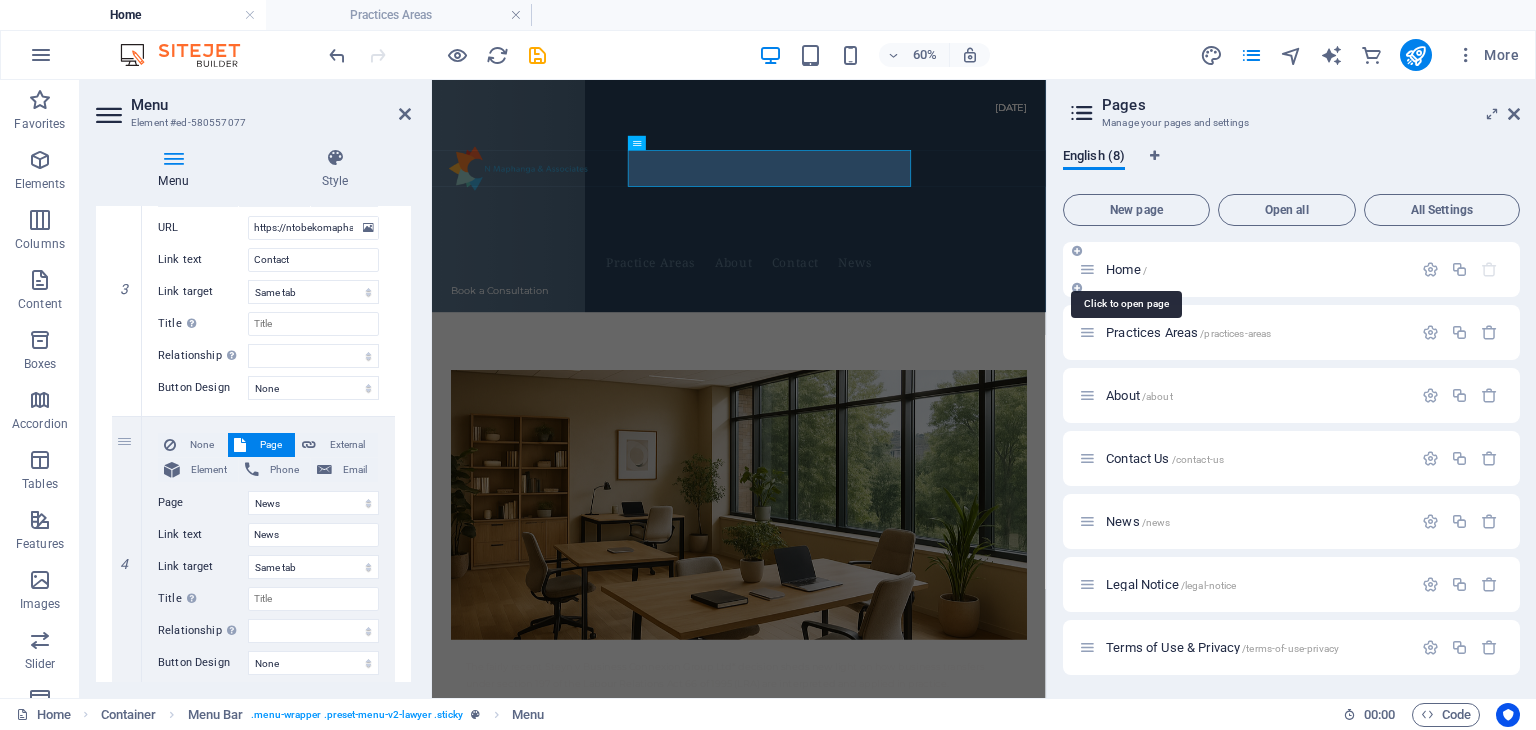 scroll, scrollTop: 0, scrollLeft: 0, axis: both 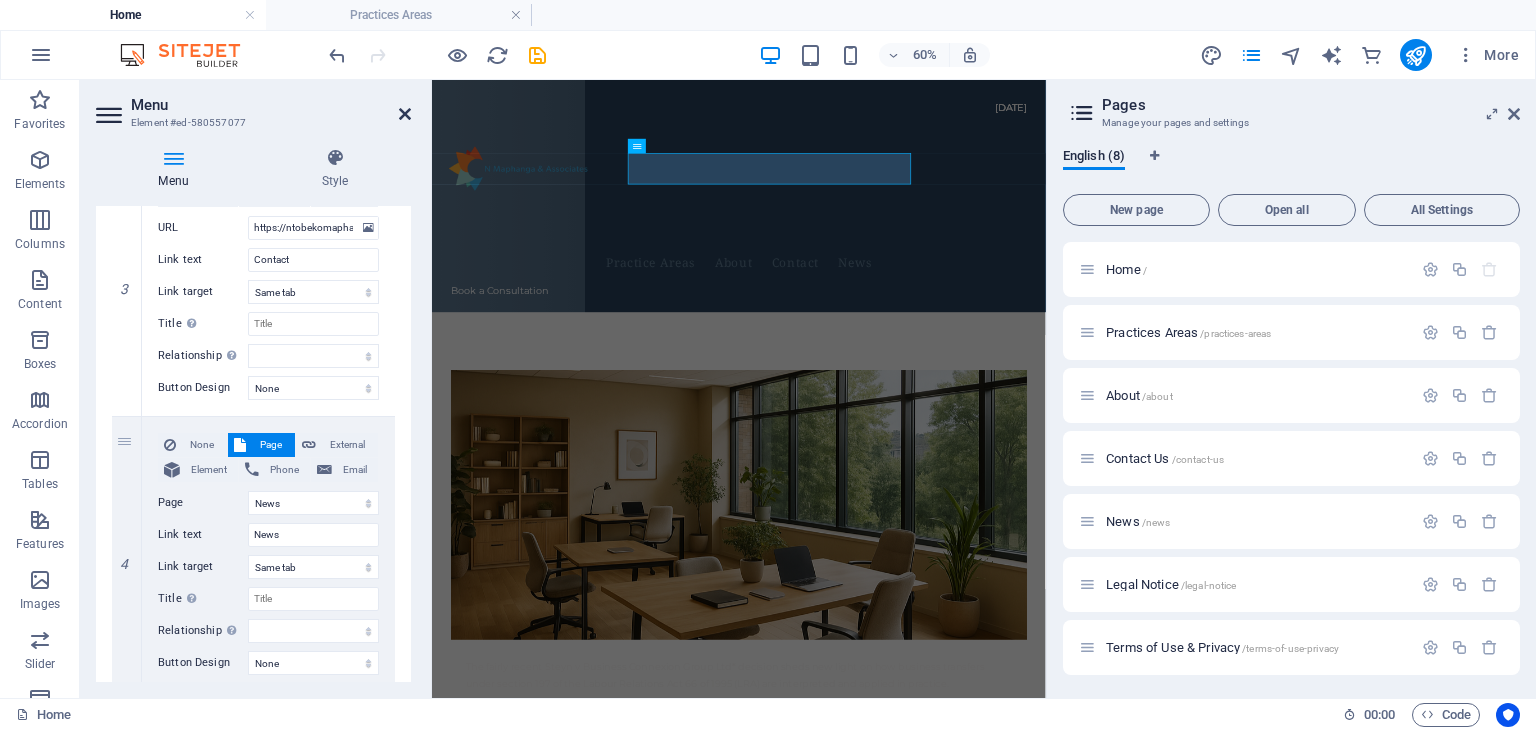 click at bounding box center [405, 114] 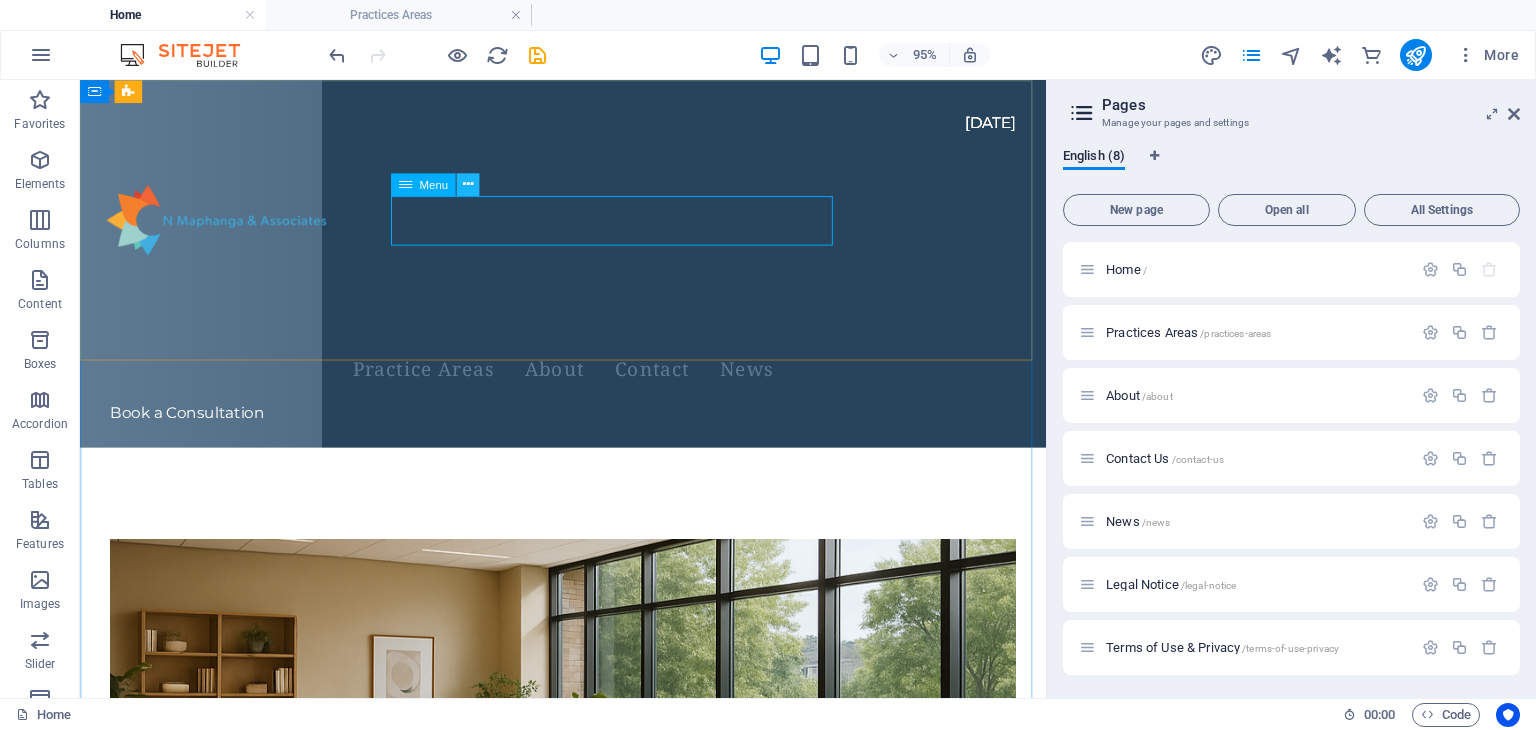 click at bounding box center [467, 184] 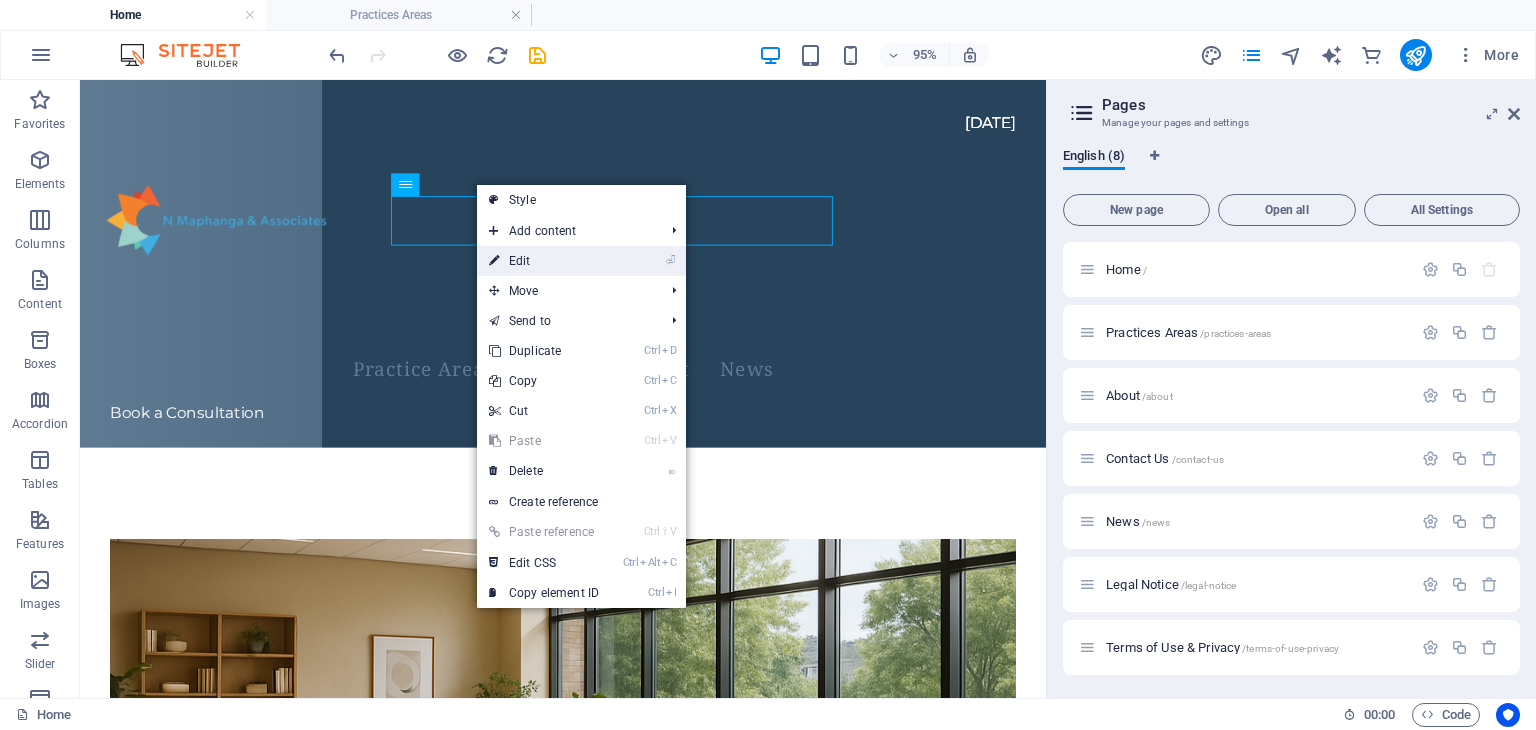 click on "⏎  Edit" at bounding box center [544, 261] 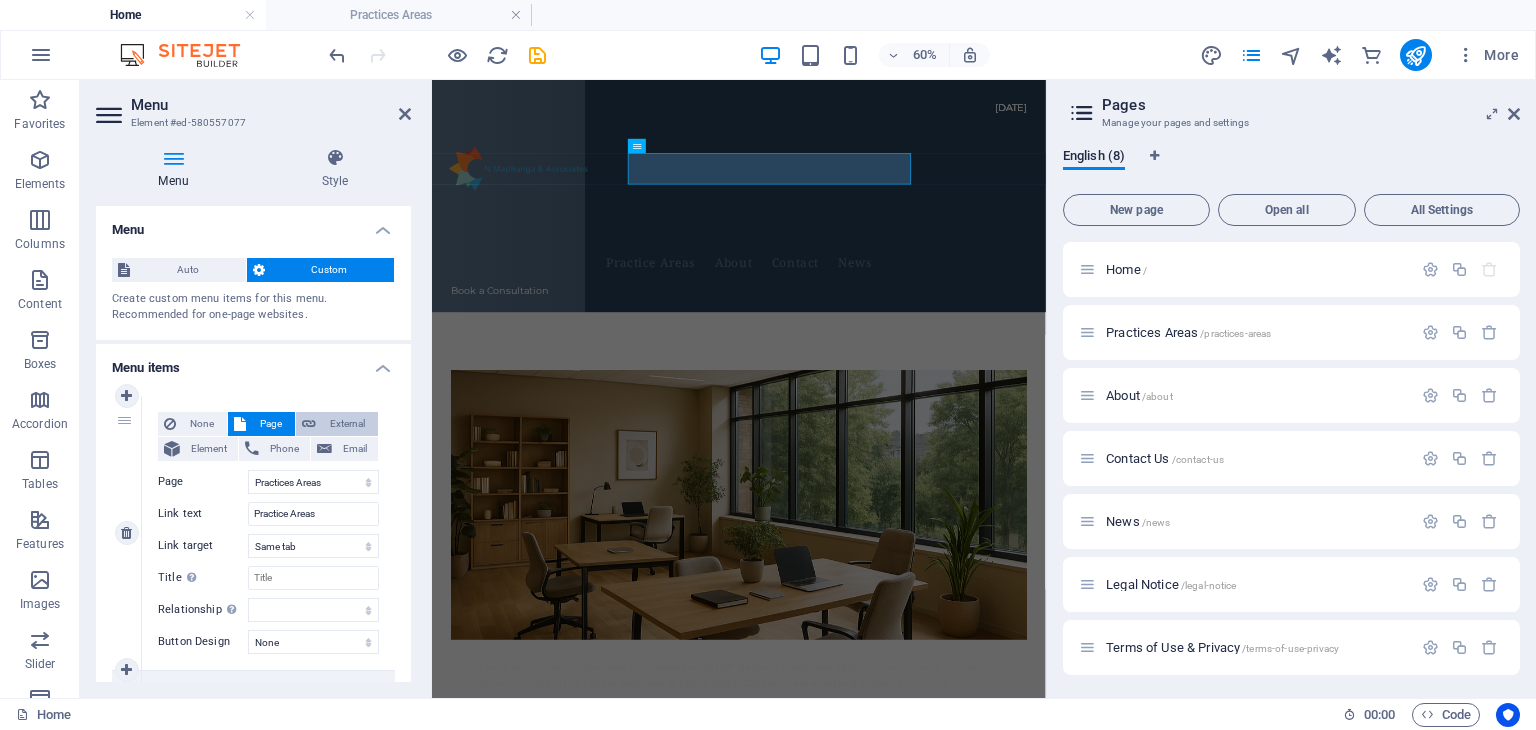 click on "External" at bounding box center [347, 424] 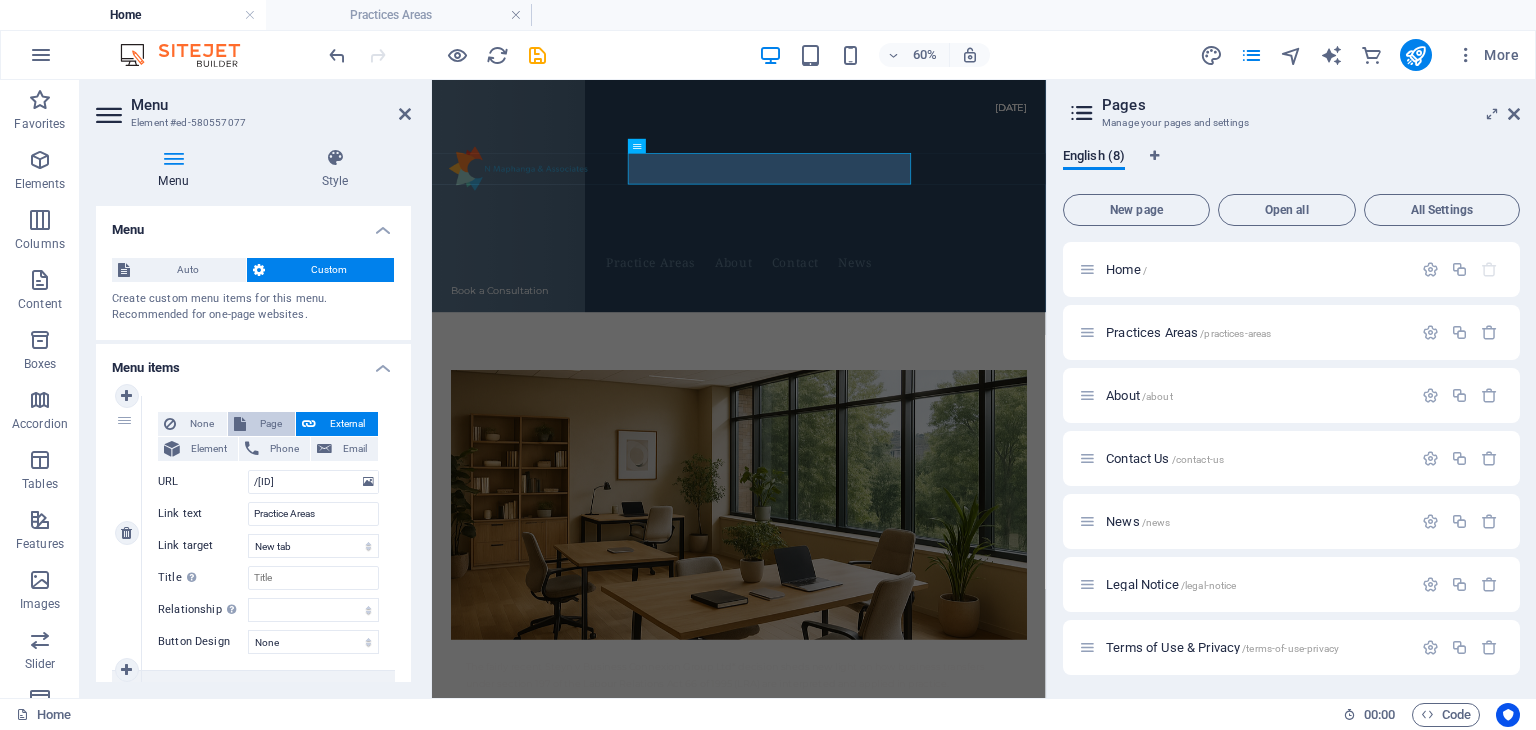 click on "Page" at bounding box center [270, 424] 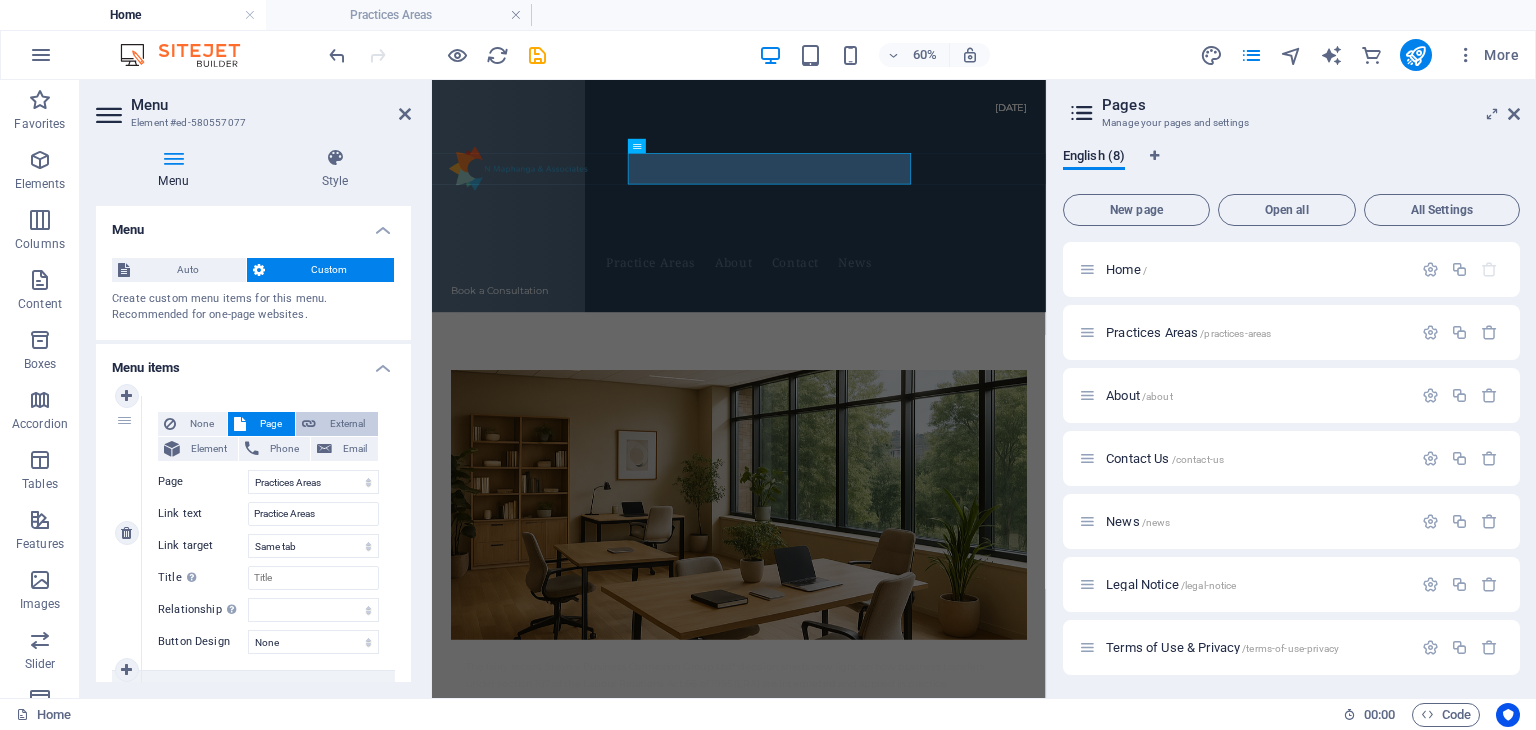click on "External" at bounding box center [347, 424] 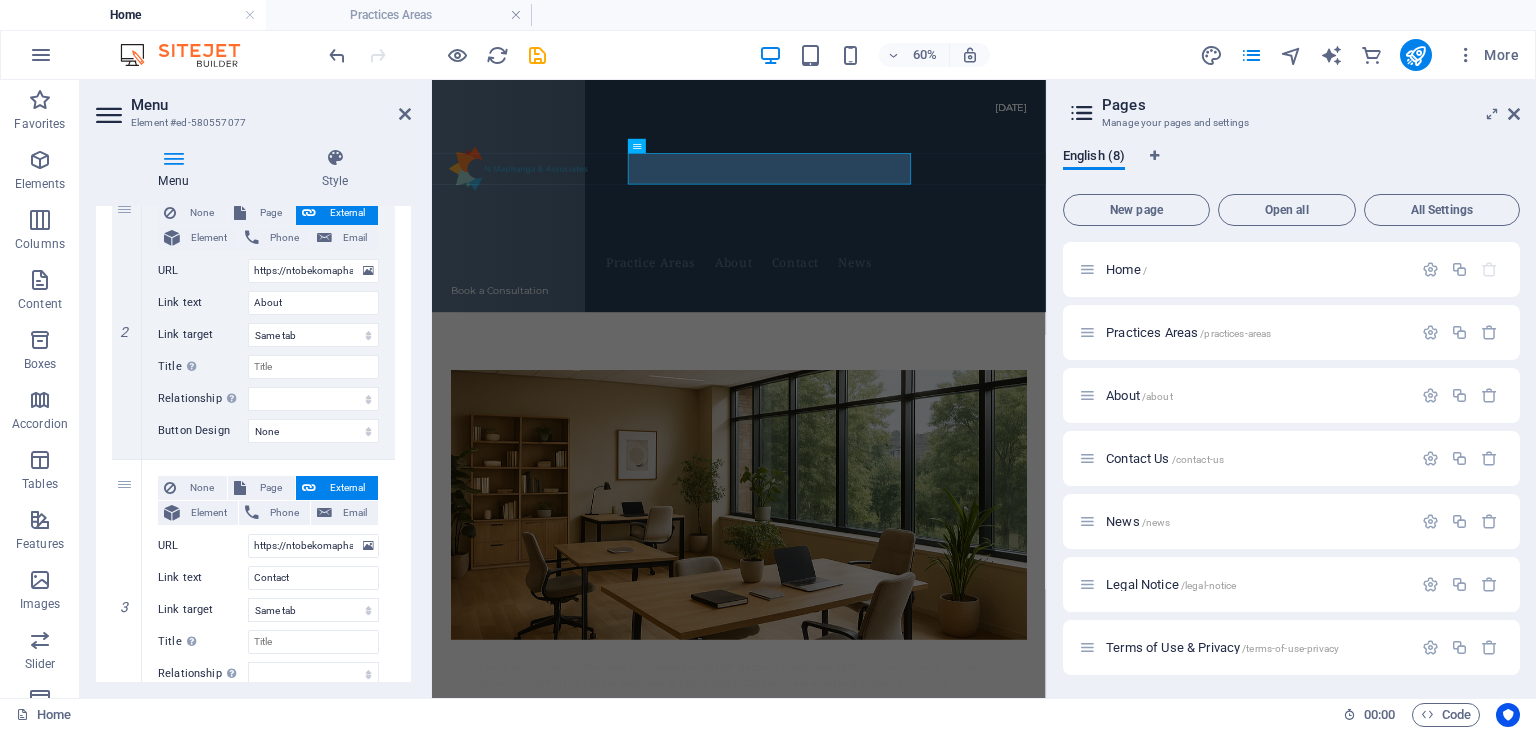 scroll, scrollTop: 491, scrollLeft: 0, axis: vertical 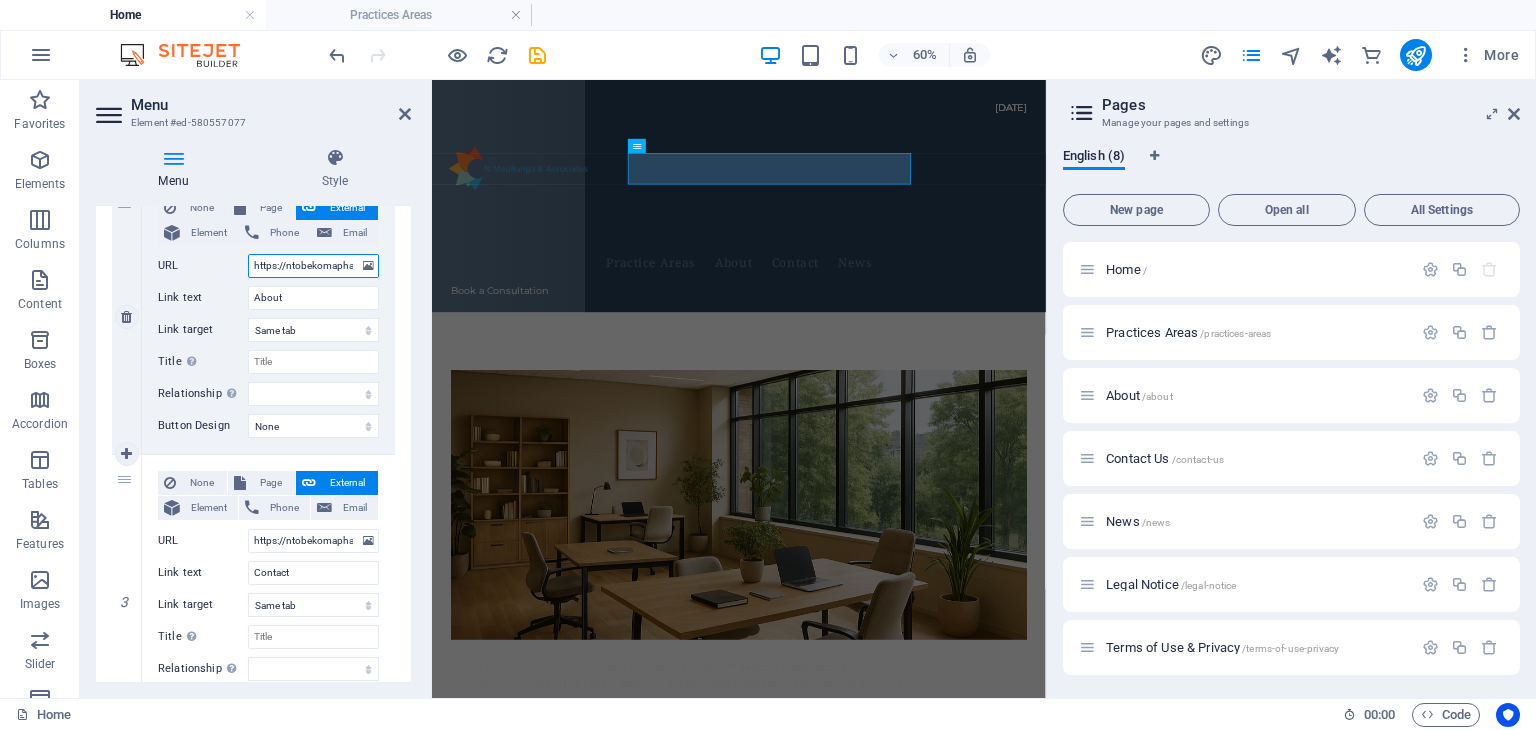 click on "https://ntobekomaphanga.co.za/about/" at bounding box center [313, 266] 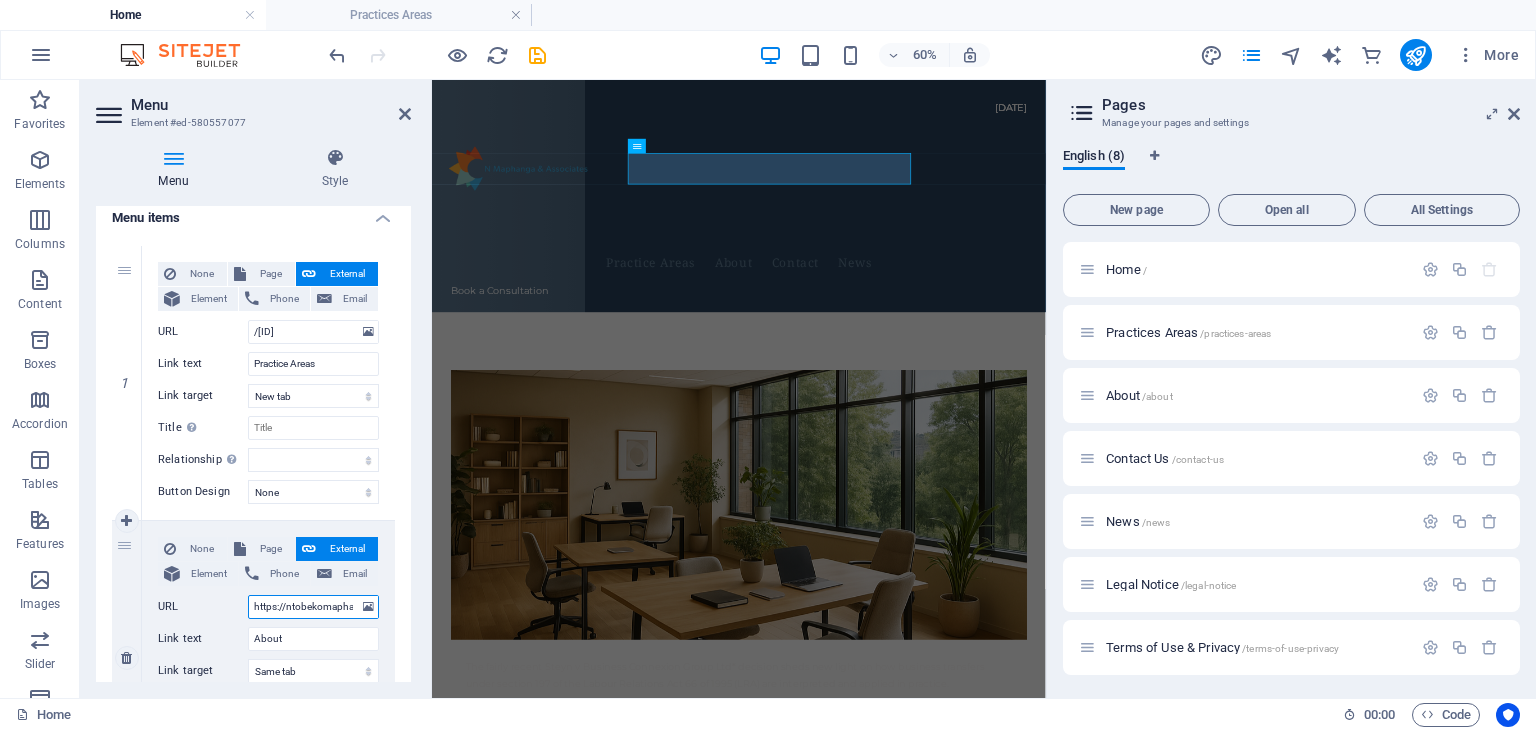 scroll, scrollTop: 112, scrollLeft: 0, axis: vertical 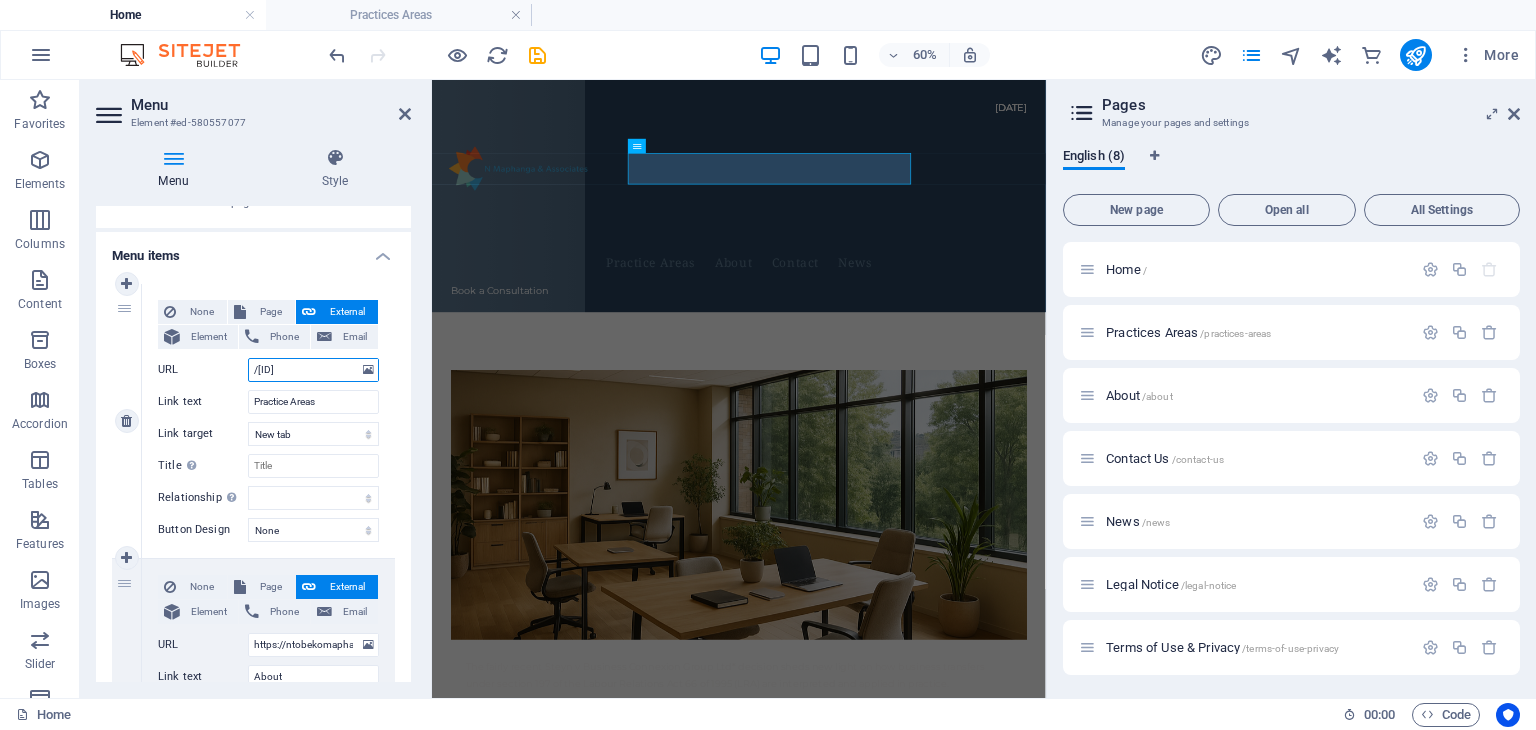 click on "/11419931" at bounding box center (313, 370) 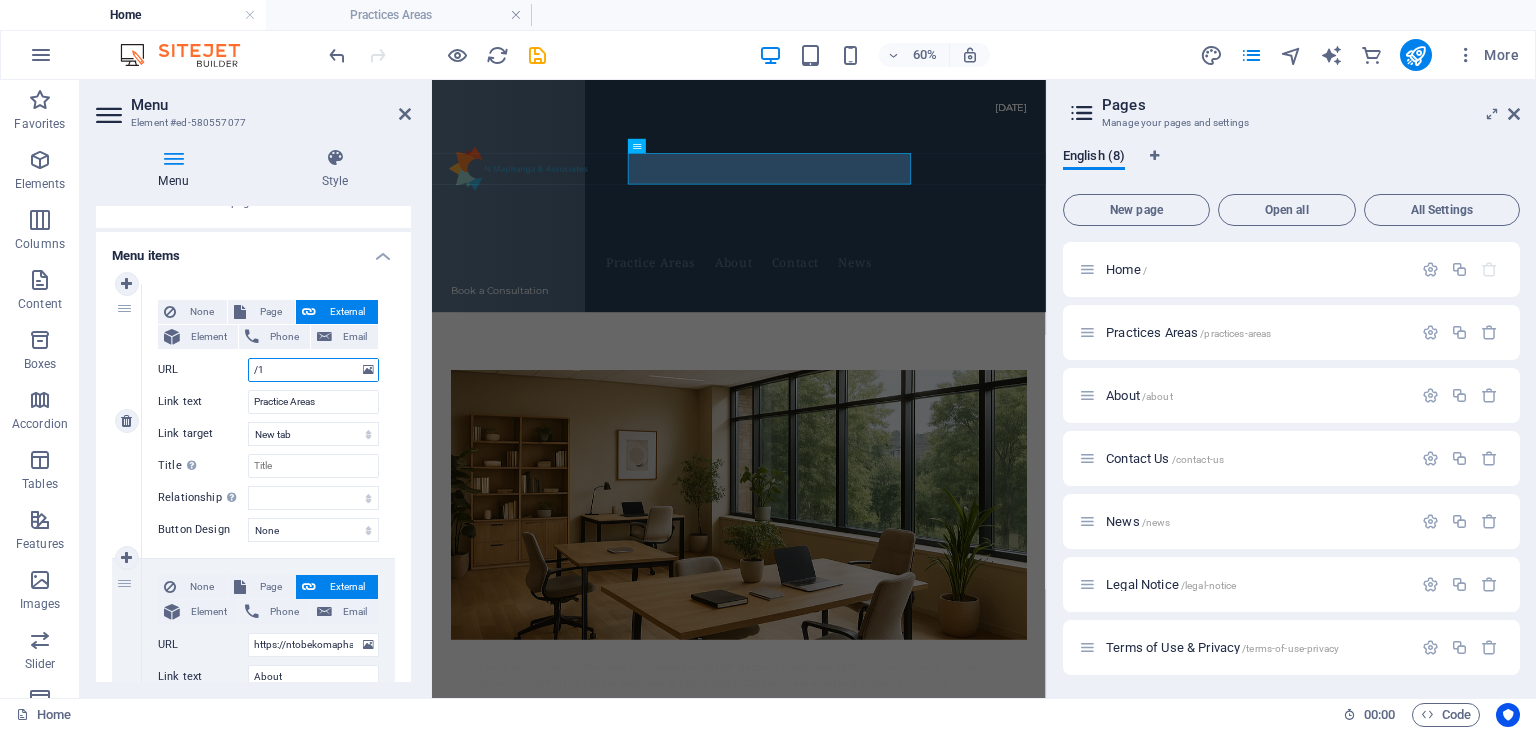 type on "/" 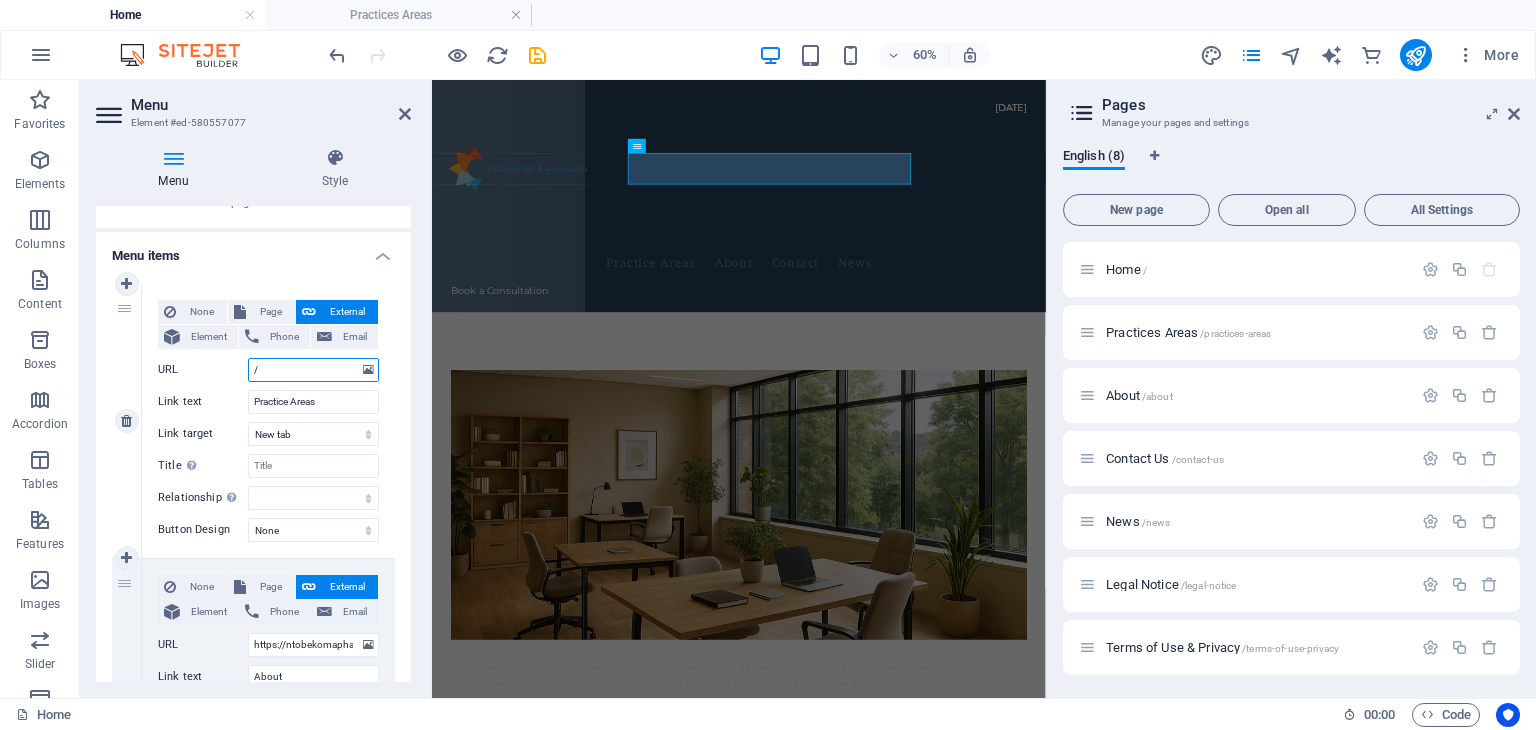 type 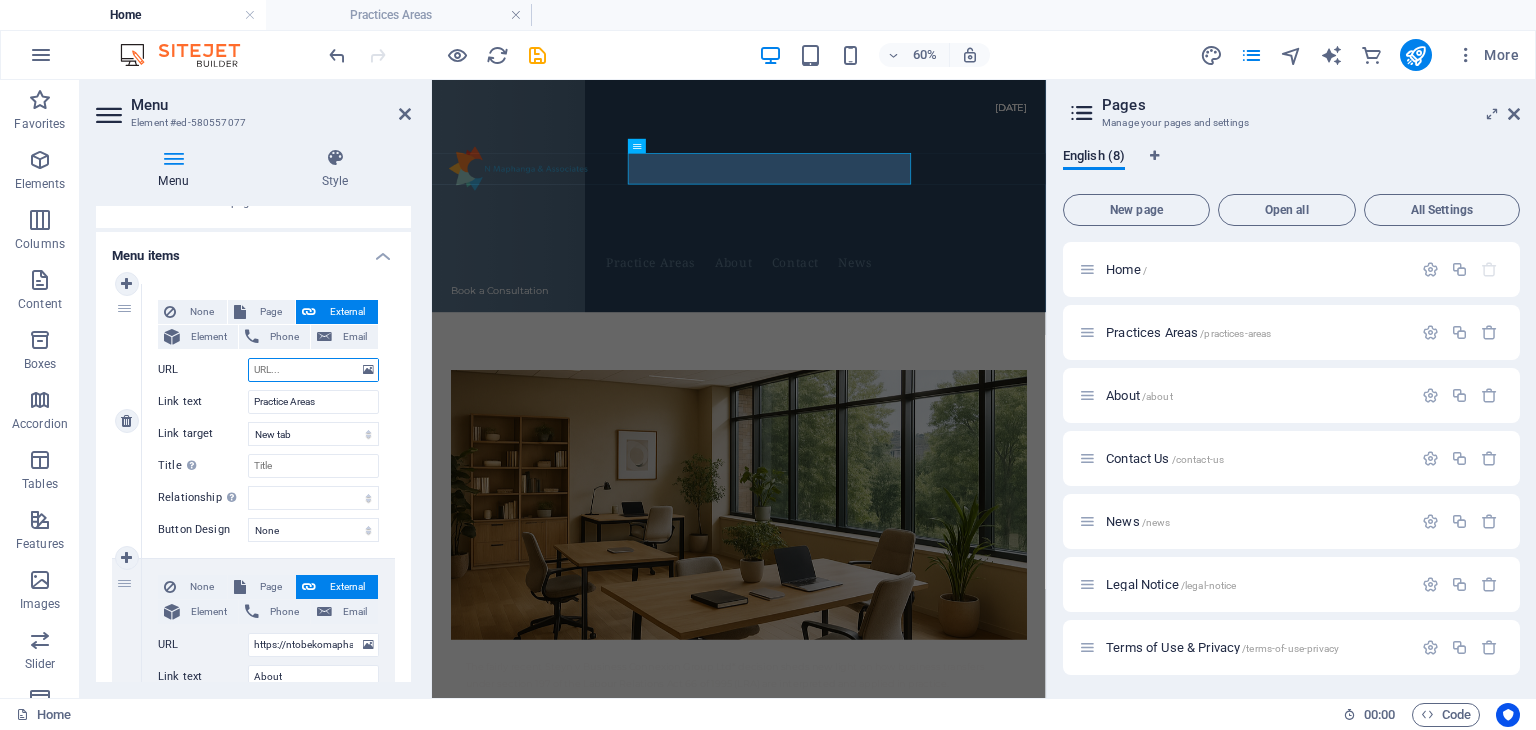 select 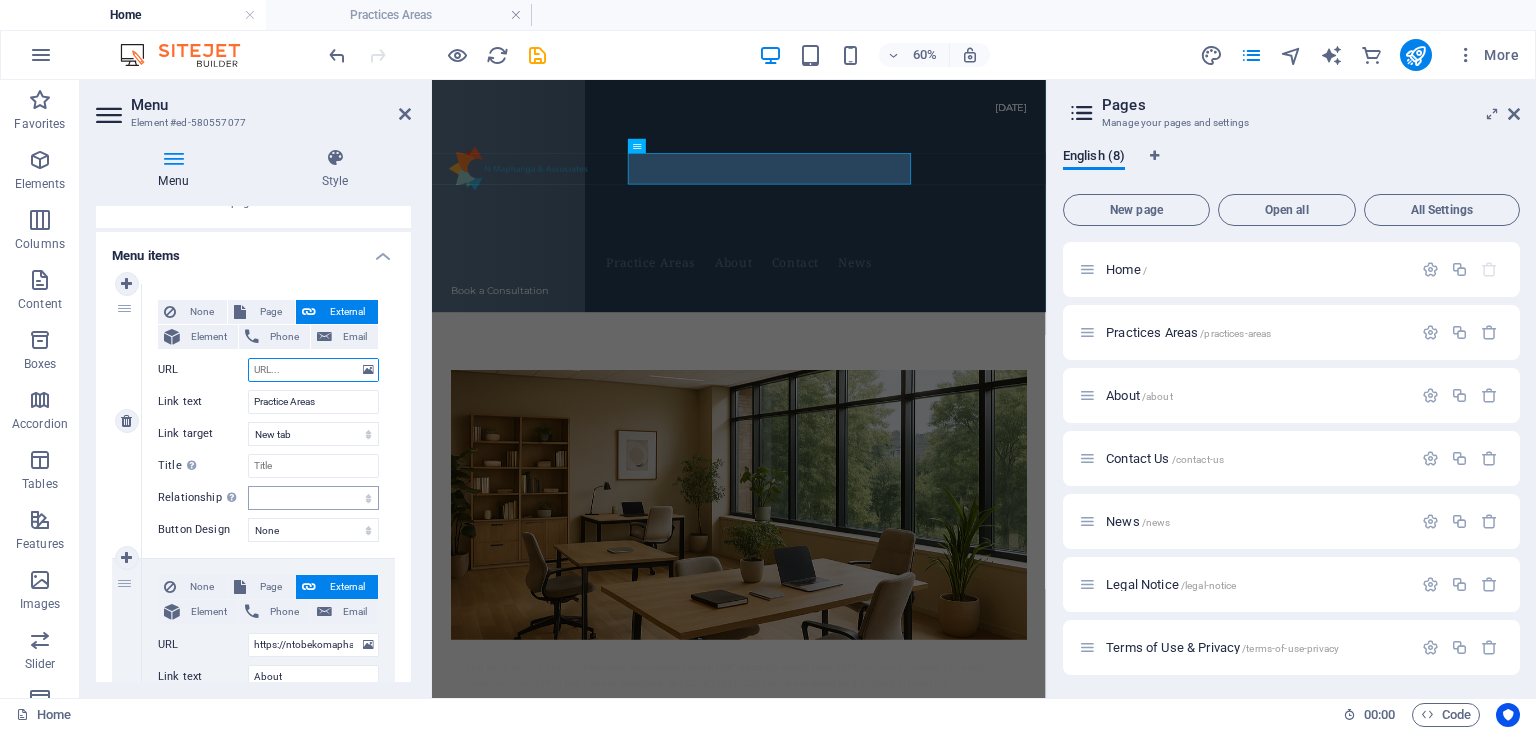 type on "https://ntobekomaphanga.co.za/about/" 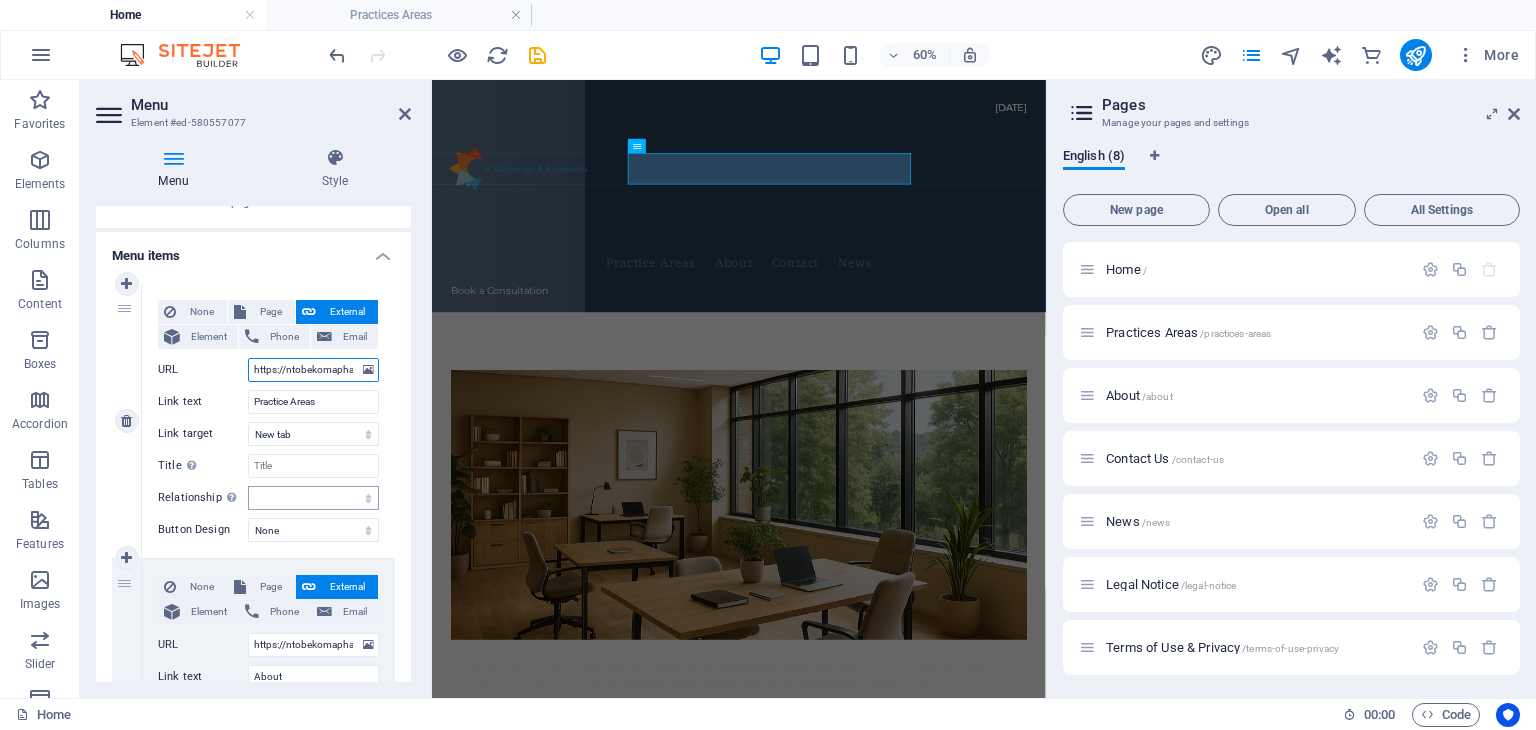 scroll, scrollTop: 0, scrollLeft: 80, axis: horizontal 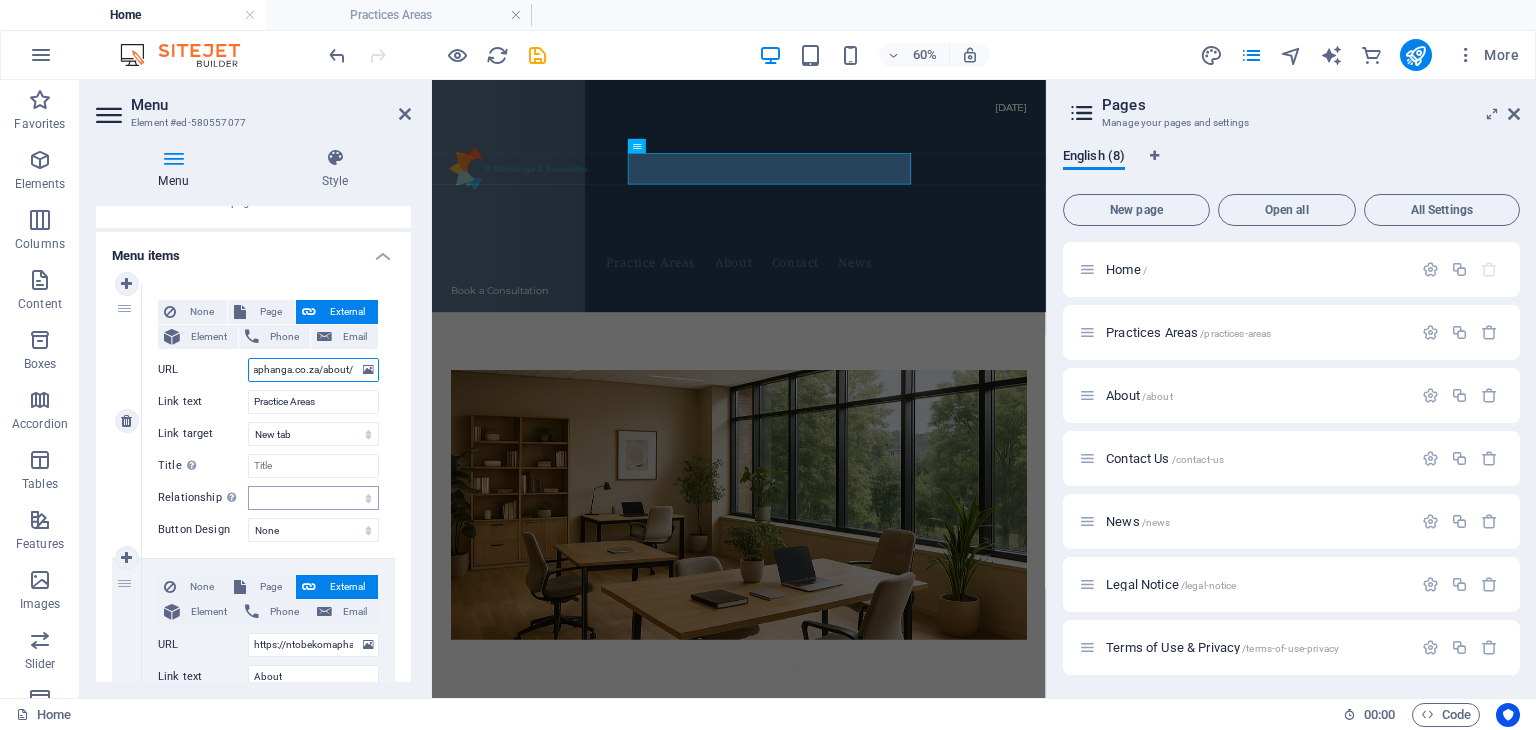 select 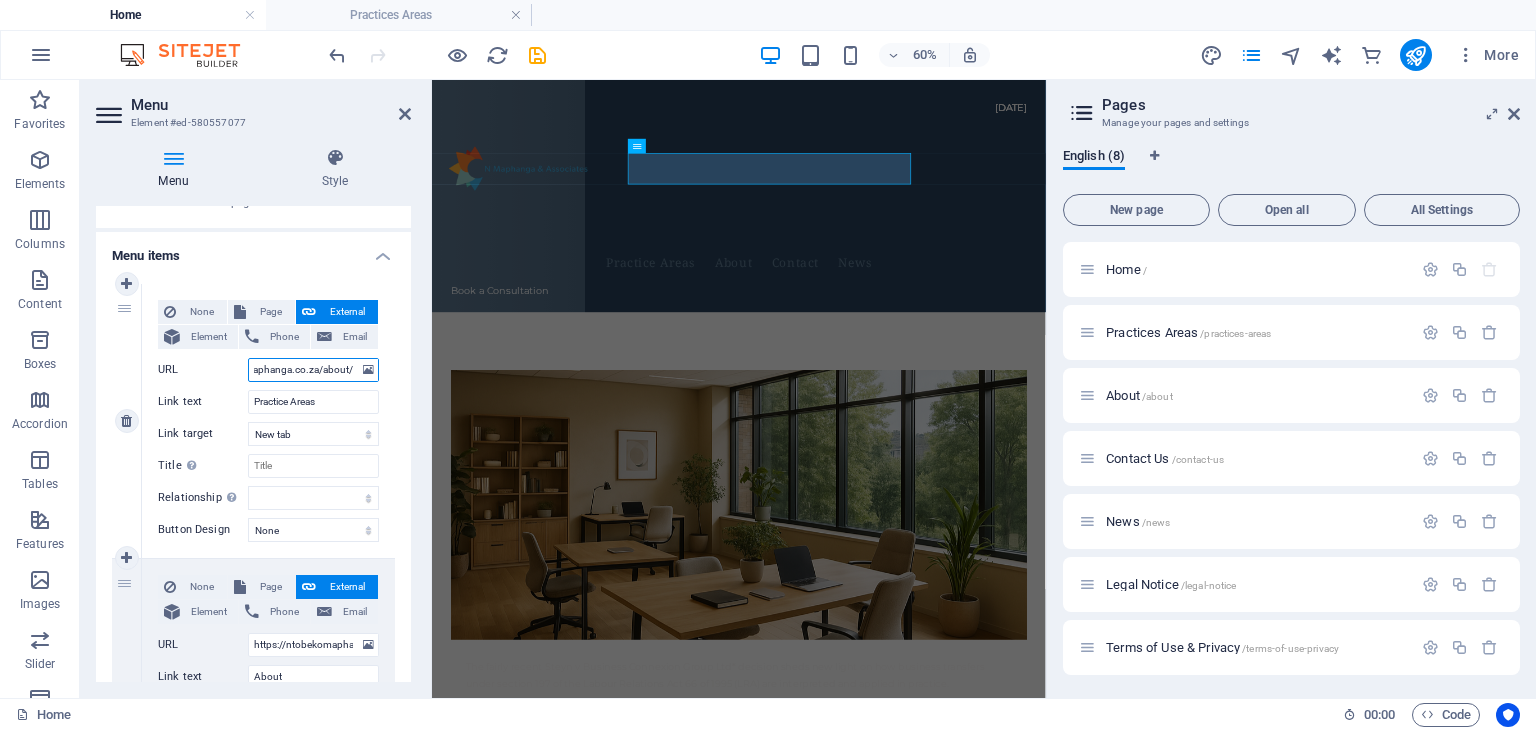 click on "https://ntobekomaphanga.co.za/about/" at bounding box center [313, 370] 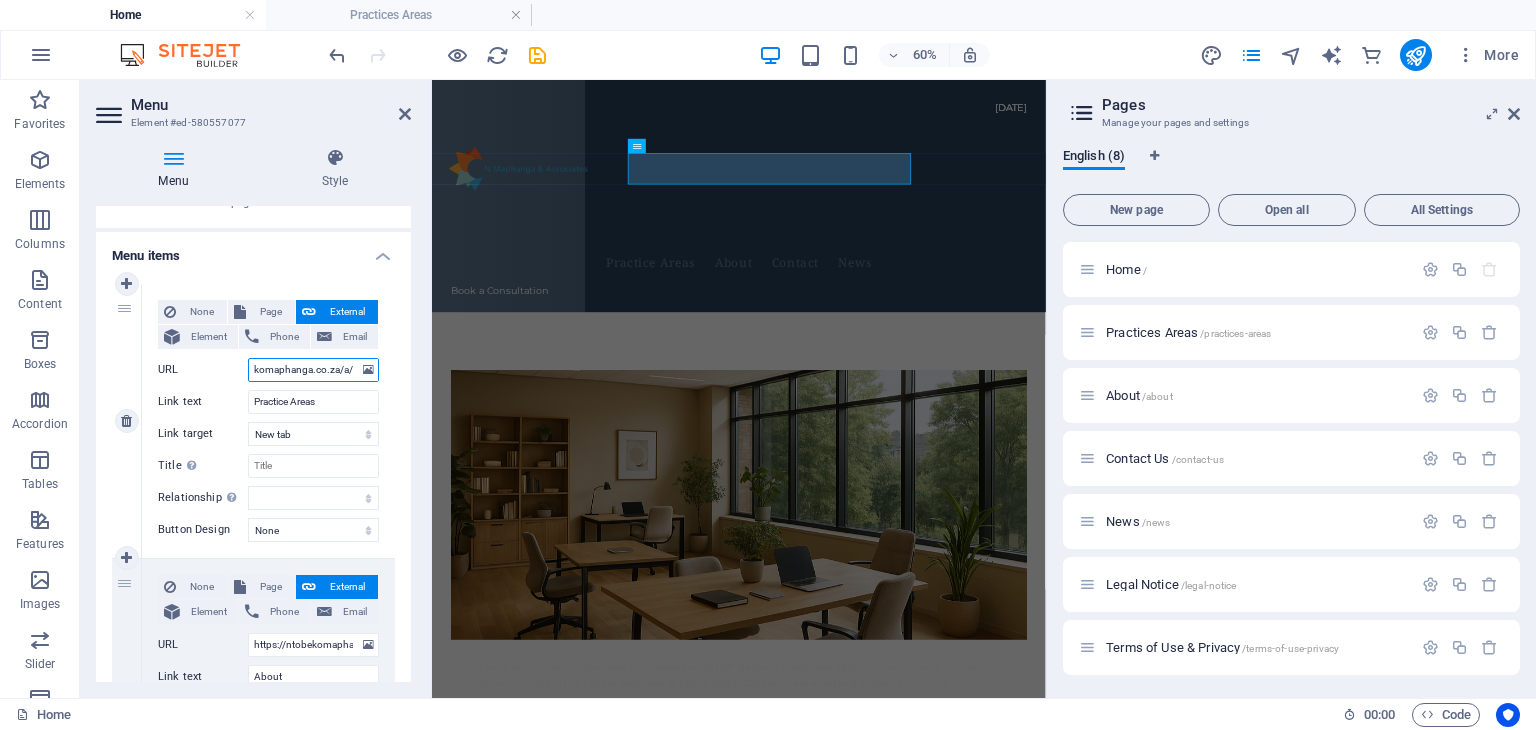 type on "https://ntobekomaphanga.co.za//" 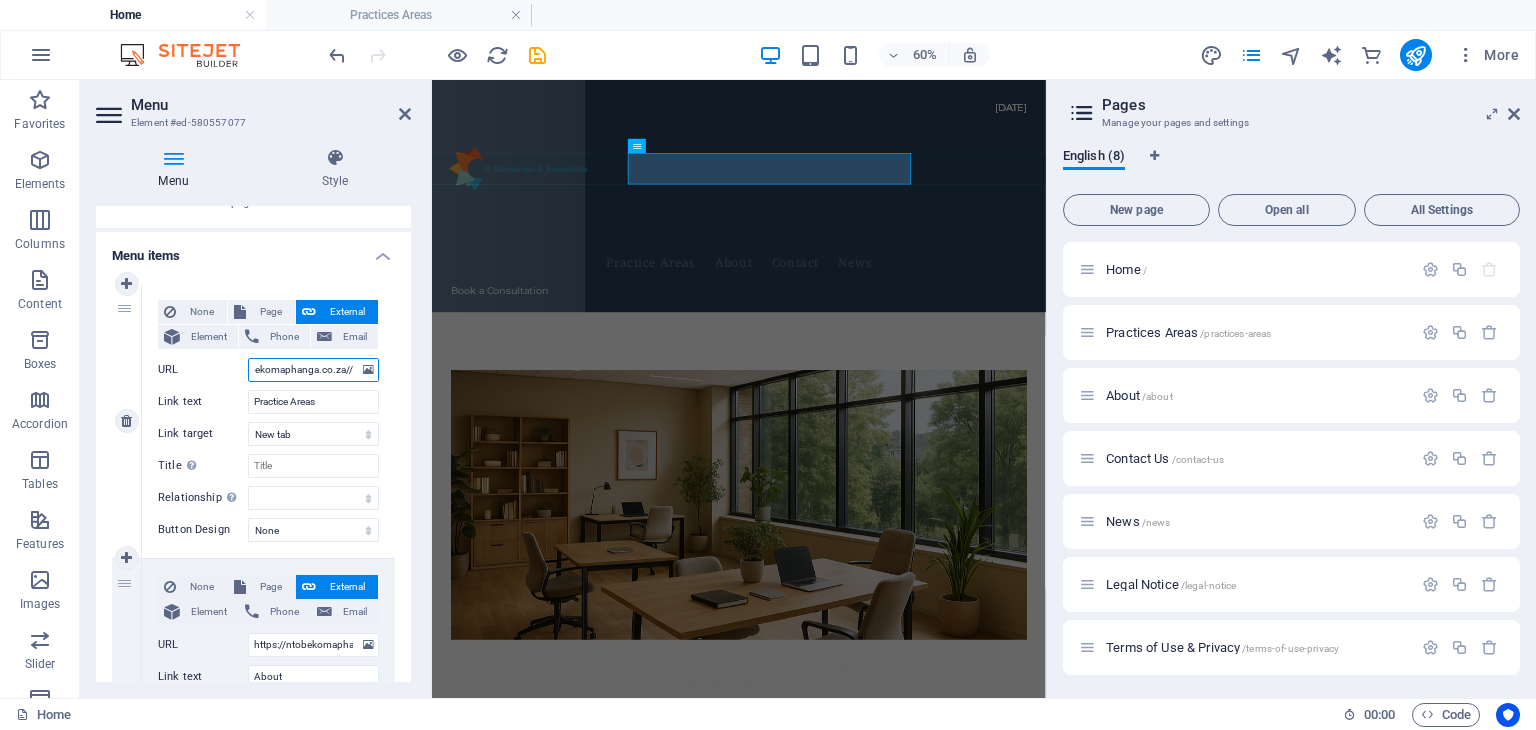 select 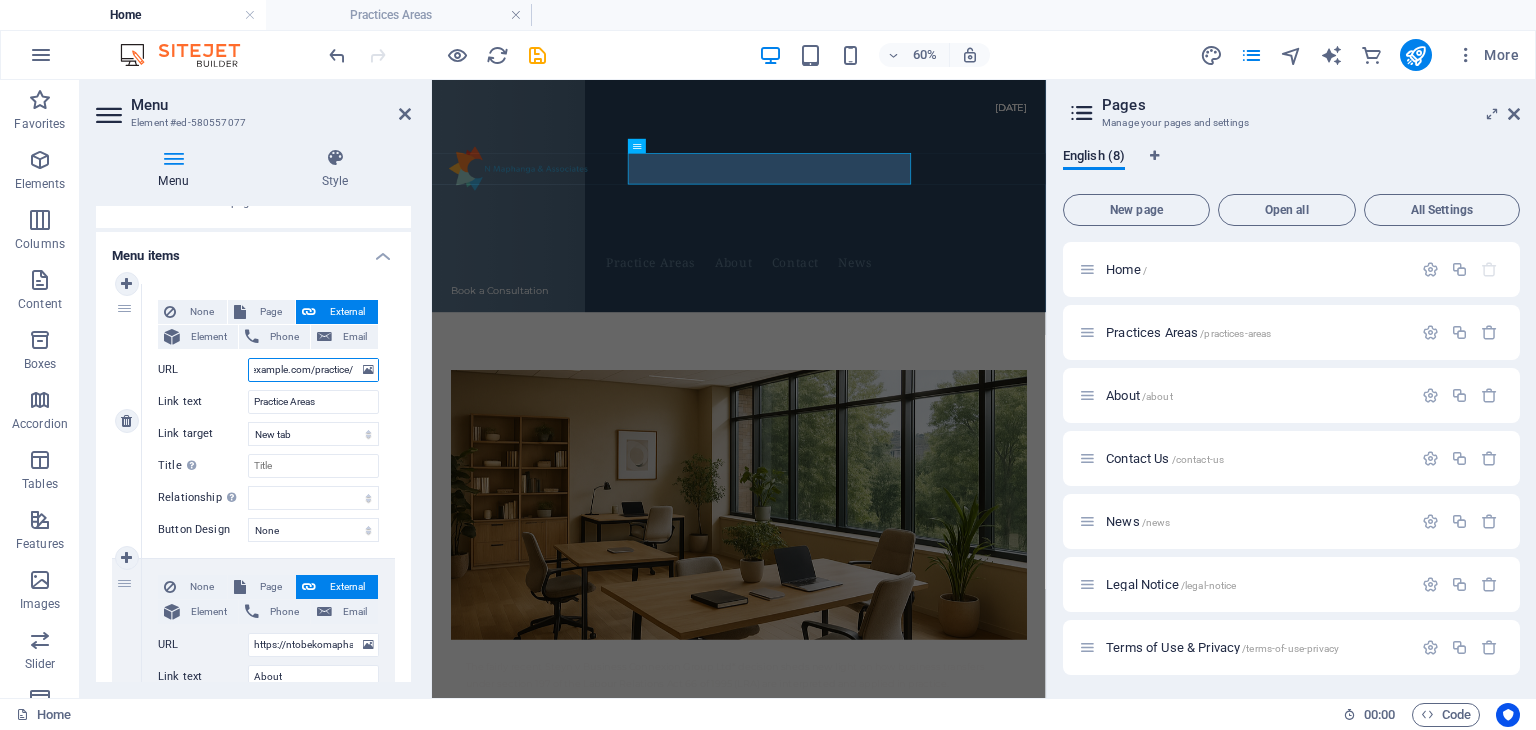 type on "https://ntobekomaphanga.co.za/practice-/" 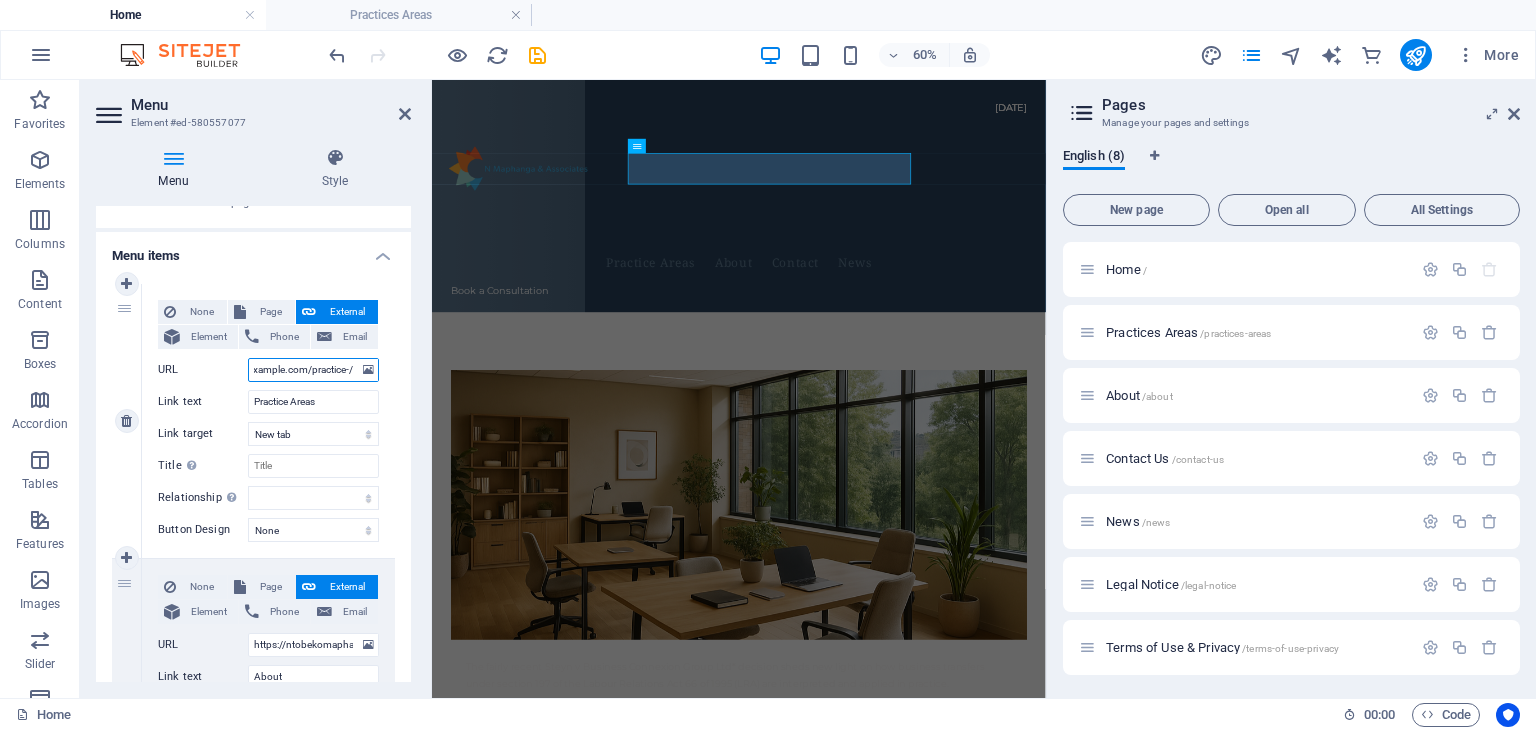 scroll, scrollTop: 0, scrollLeft: 90, axis: horizontal 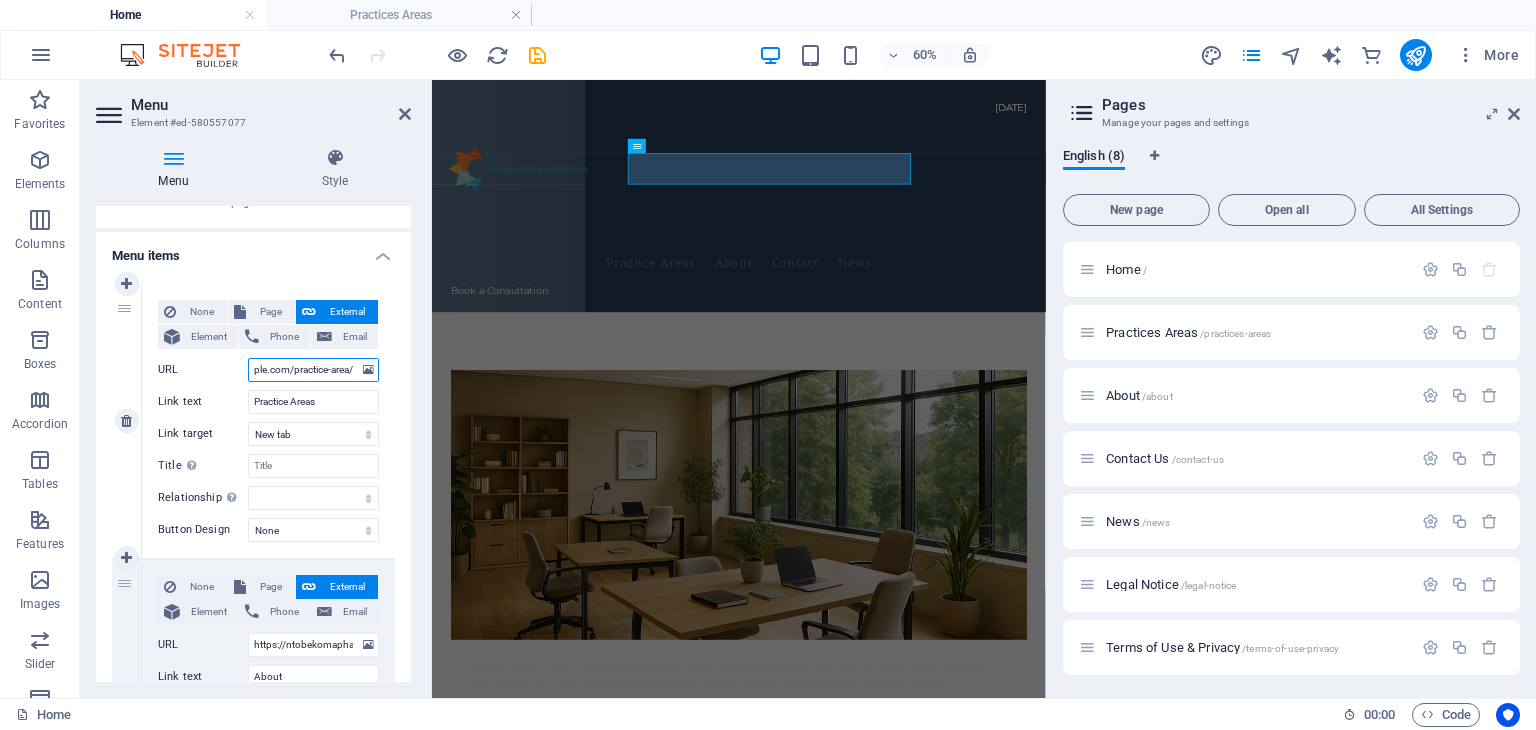 type on "https://[DOMAIN]/practice-areas/" 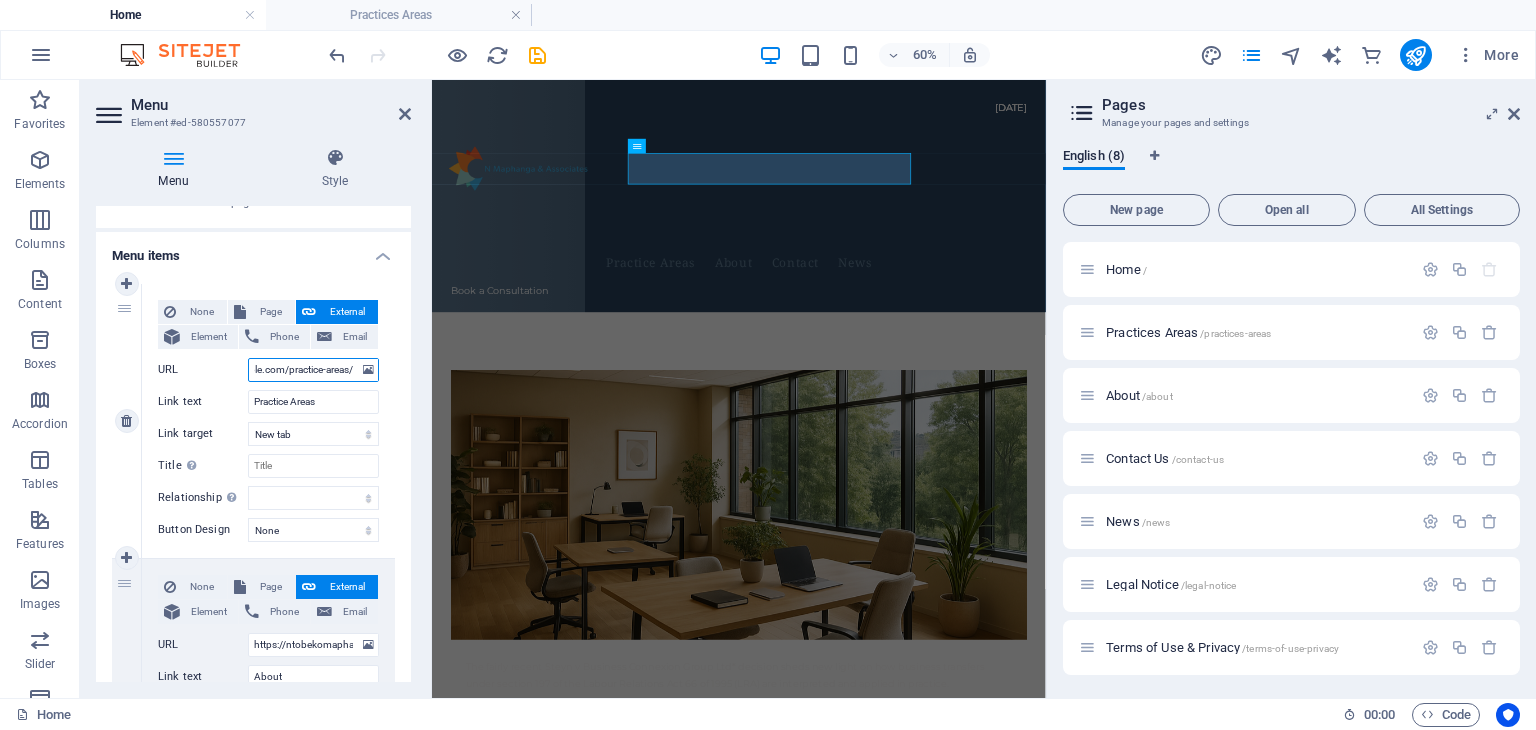 scroll, scrollTop: 0, scrollLeft: 115, axis: horizontal 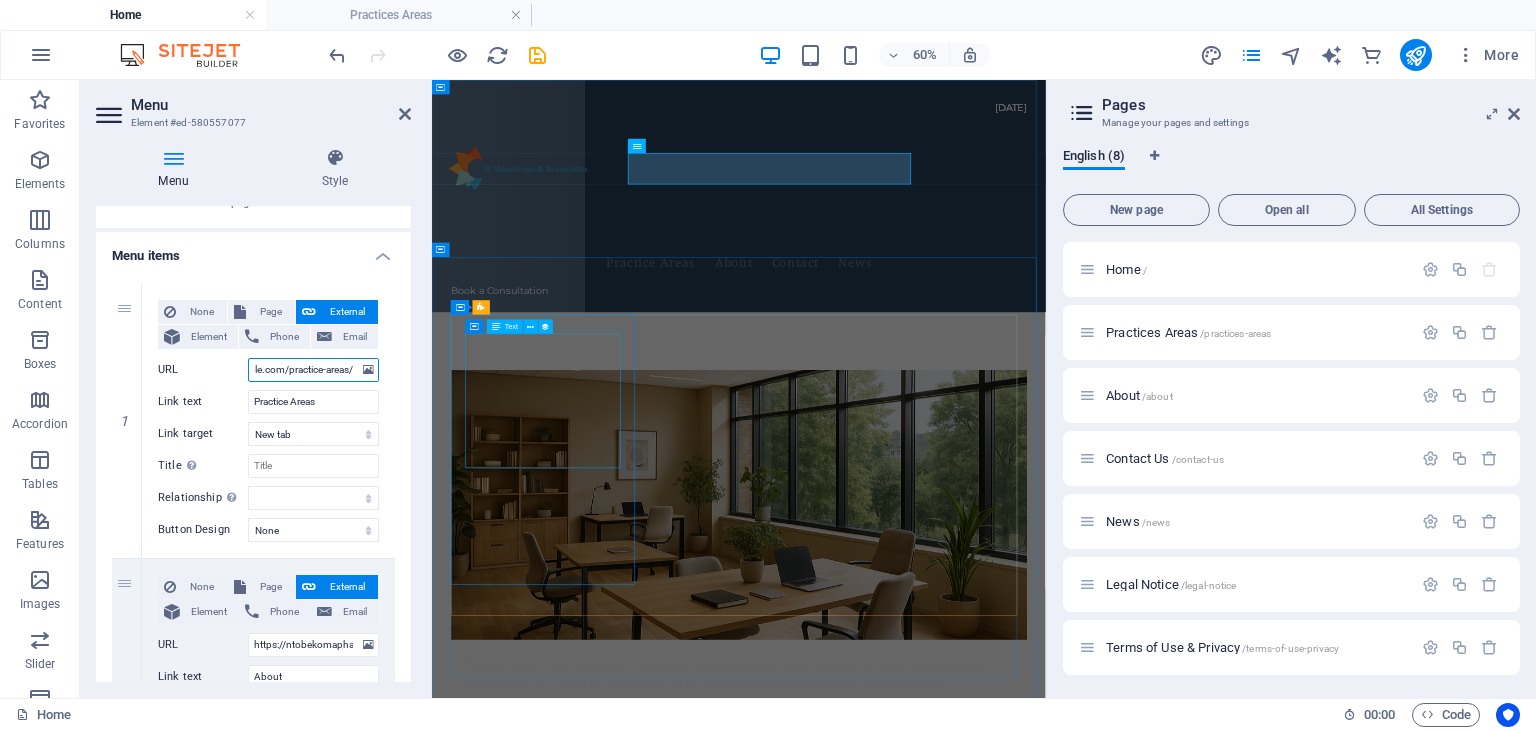 type on "https://[DOMAIN]/practice-areas/" 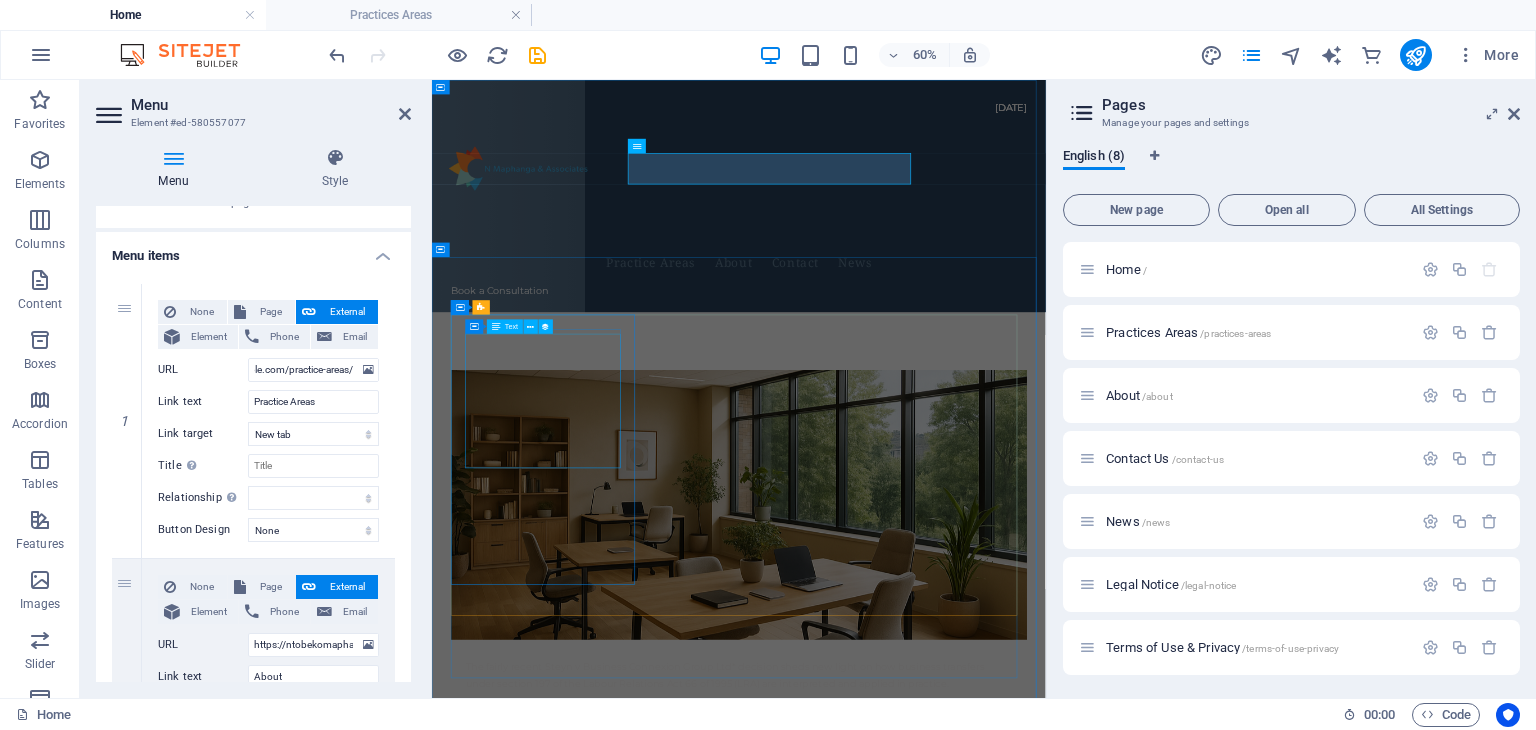 scroll, scrollTop: 283, scrollLeft: 0, axis: vertical 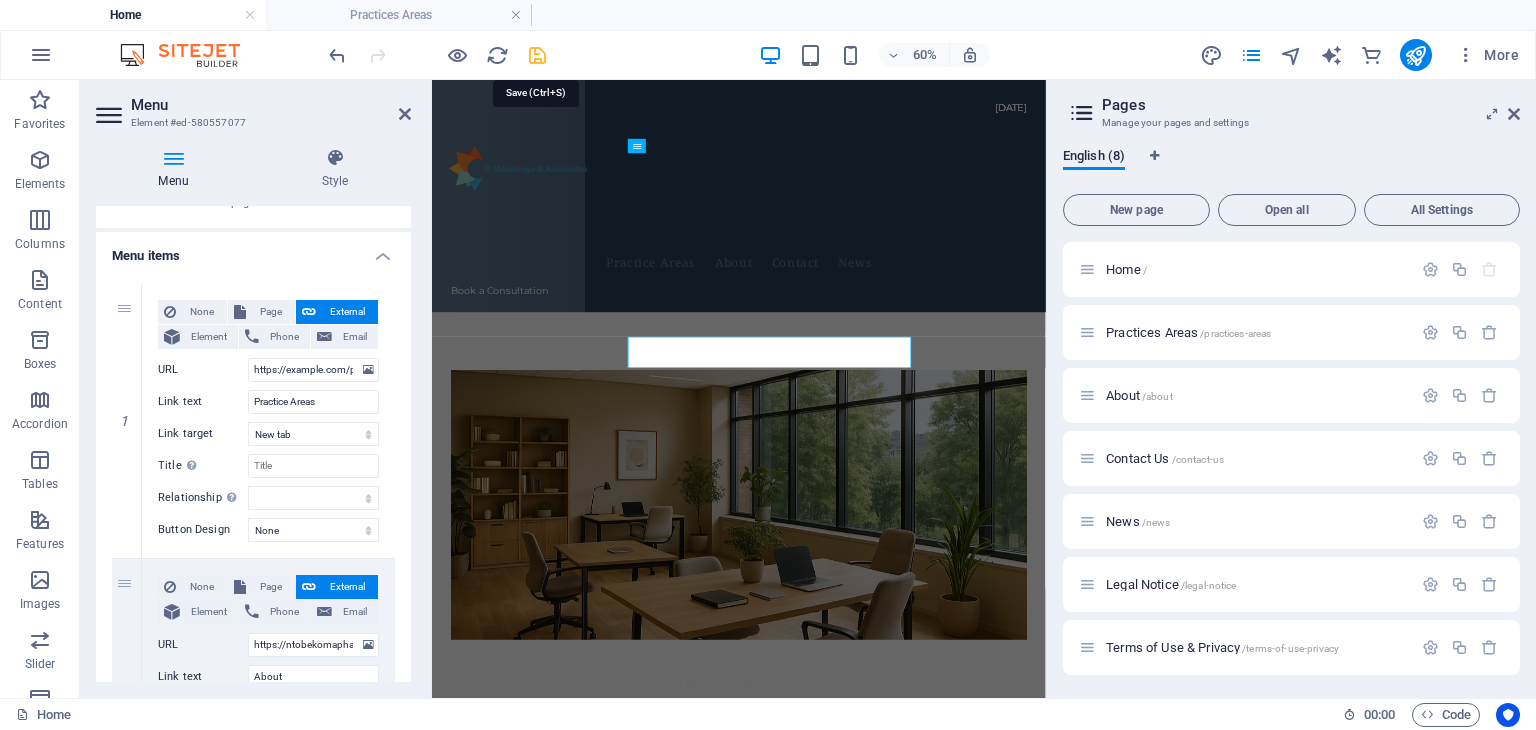 click at bounding box center (537, 55) 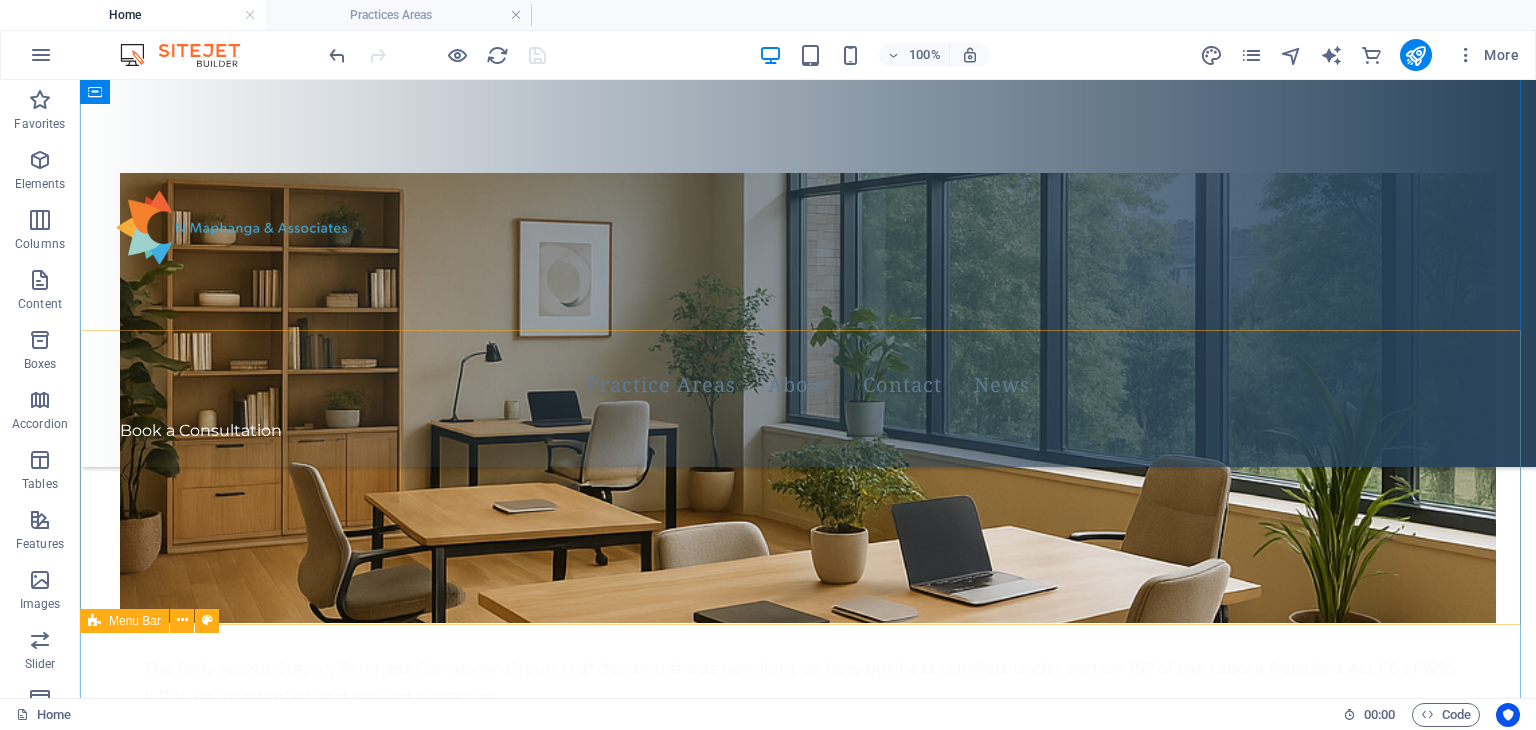 scroll, scrollTop: 0, scrollLeft: 0, axis: both 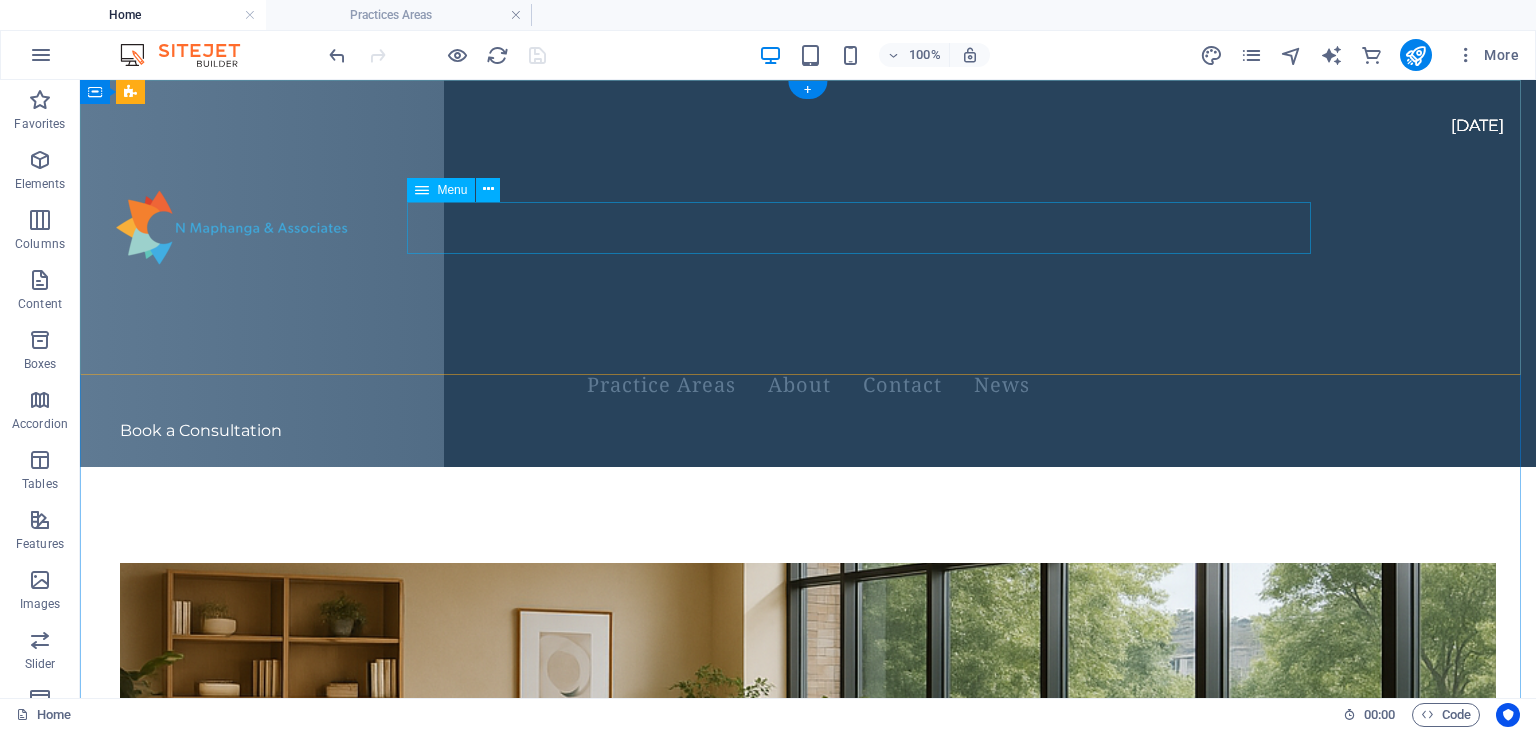 click on "Practice Areas About Contact News" at bounding box center (808, 385) 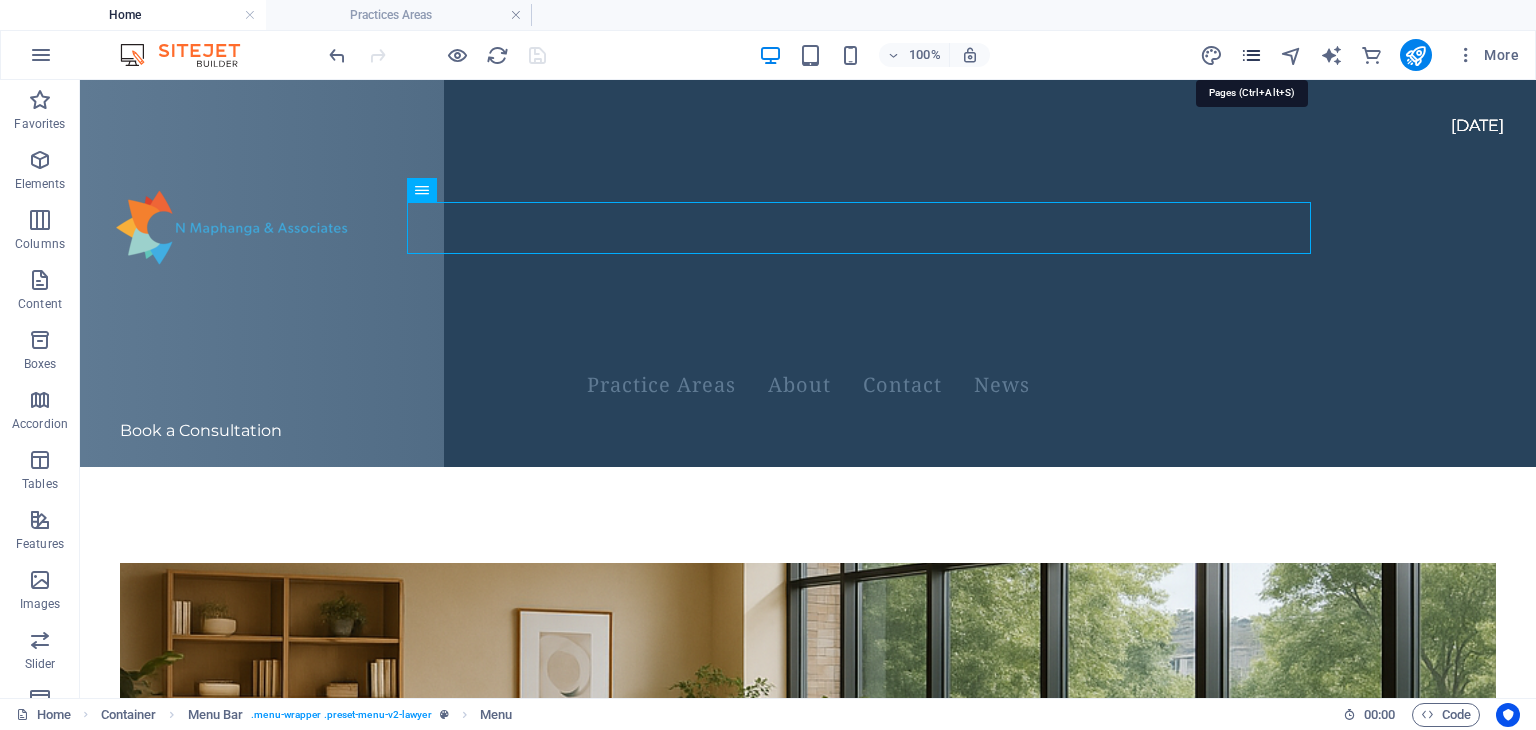 click at bounding box center [1251, 55] 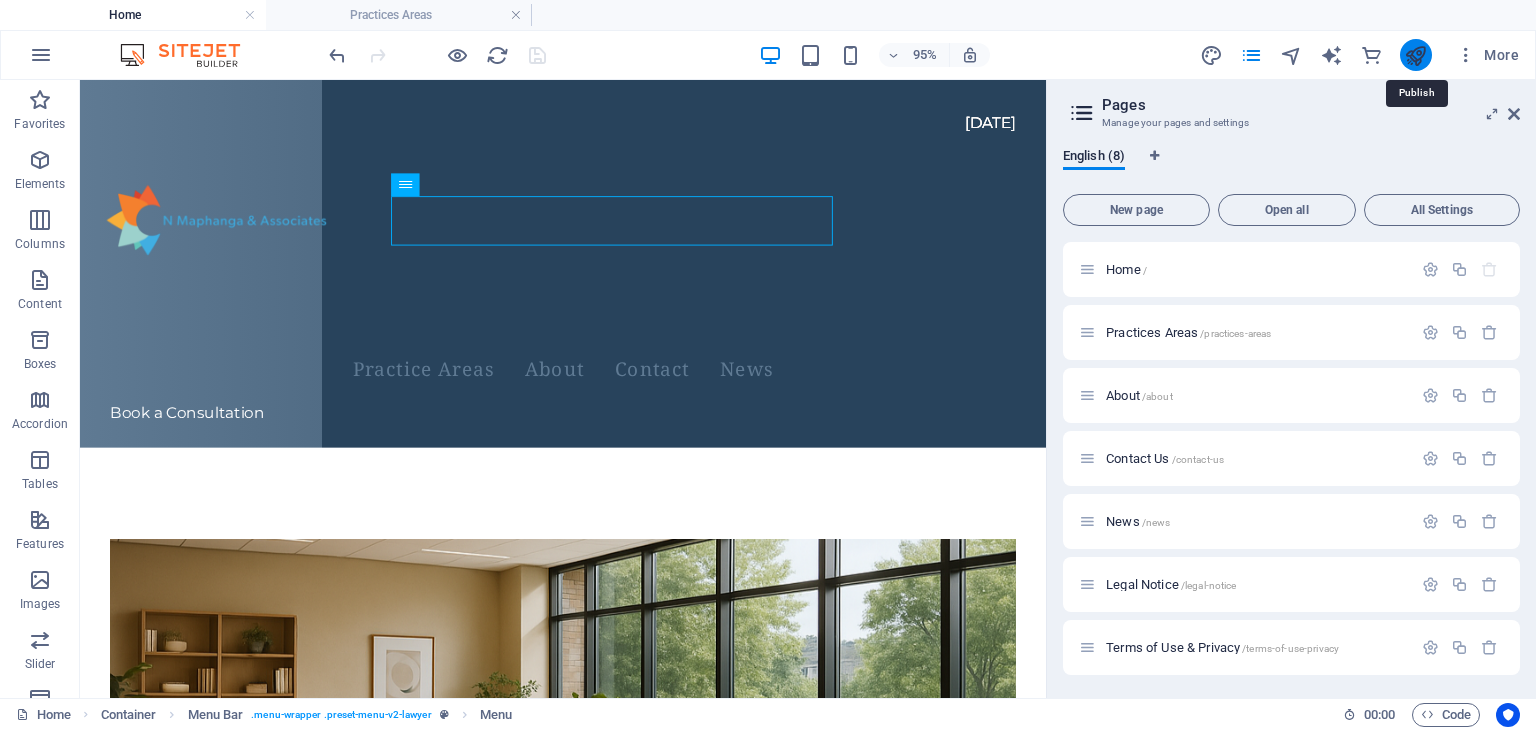 click at bounding box center [1415, 55] 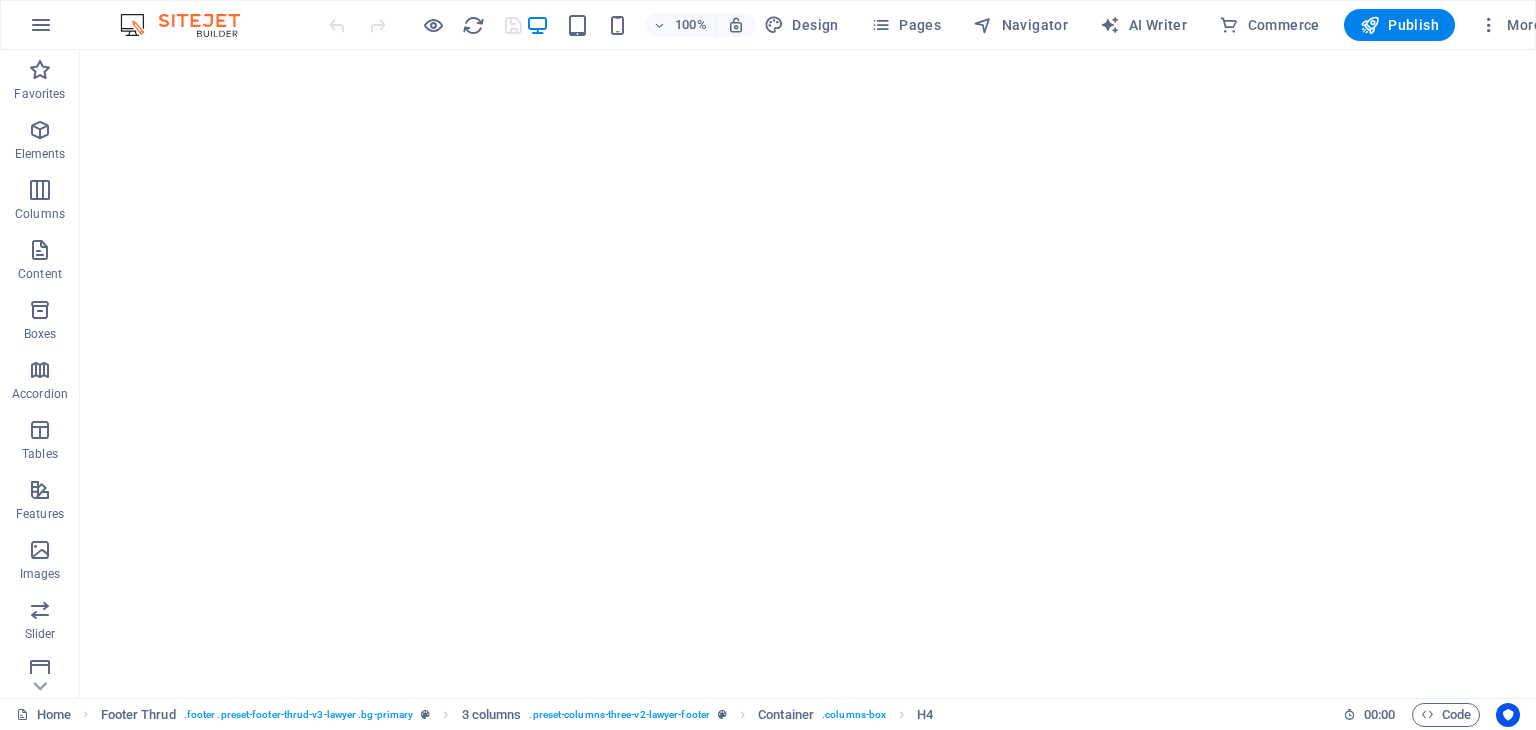 scroll, scrollTop: 0, scrollLeft: 0, axis: both 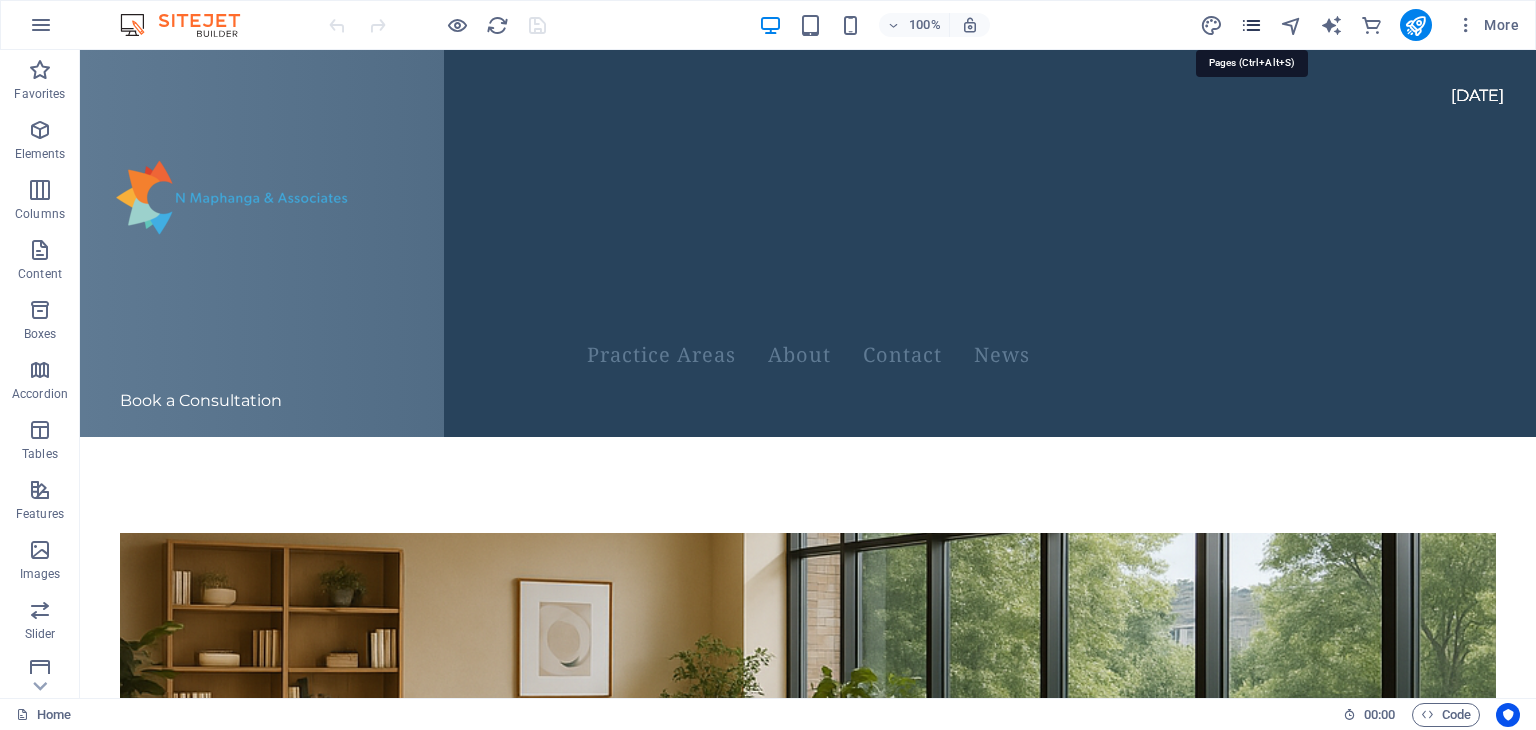 click at bounding box center (1251, 25) 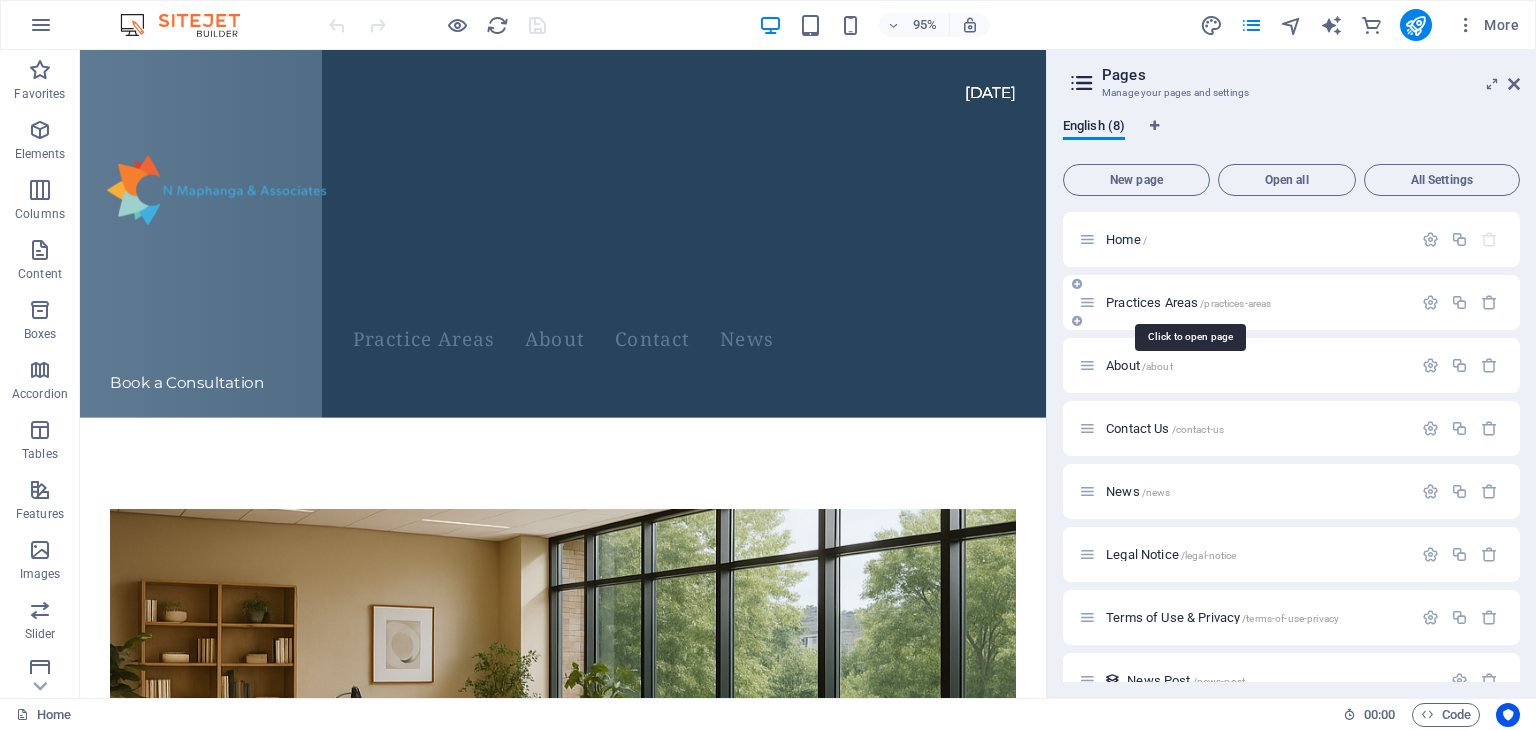 click on "Practices Areas /practices-areas" at bounding box center (1188, 302) 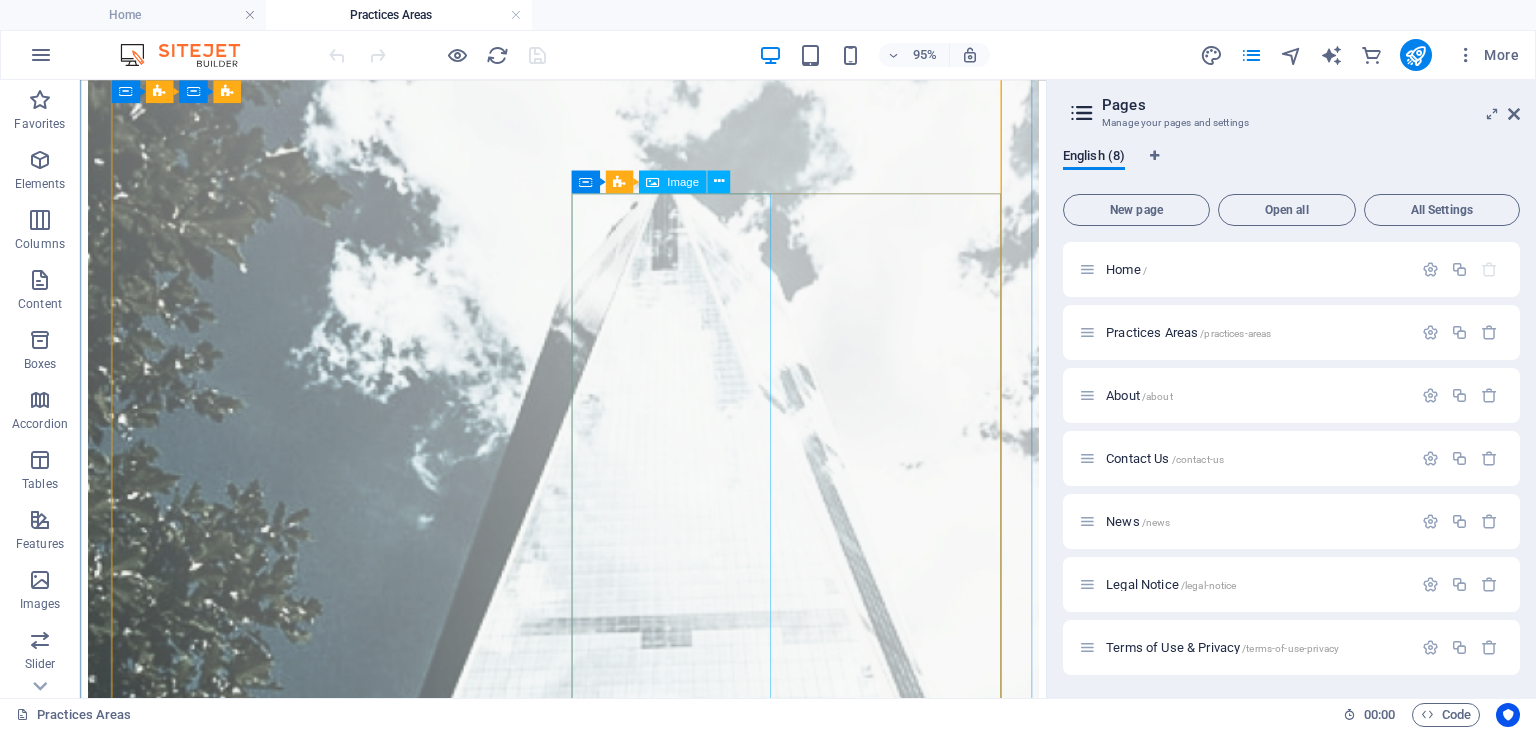 scroll, scrollTop: 2814, scrollLeft: 0, axis: vertical 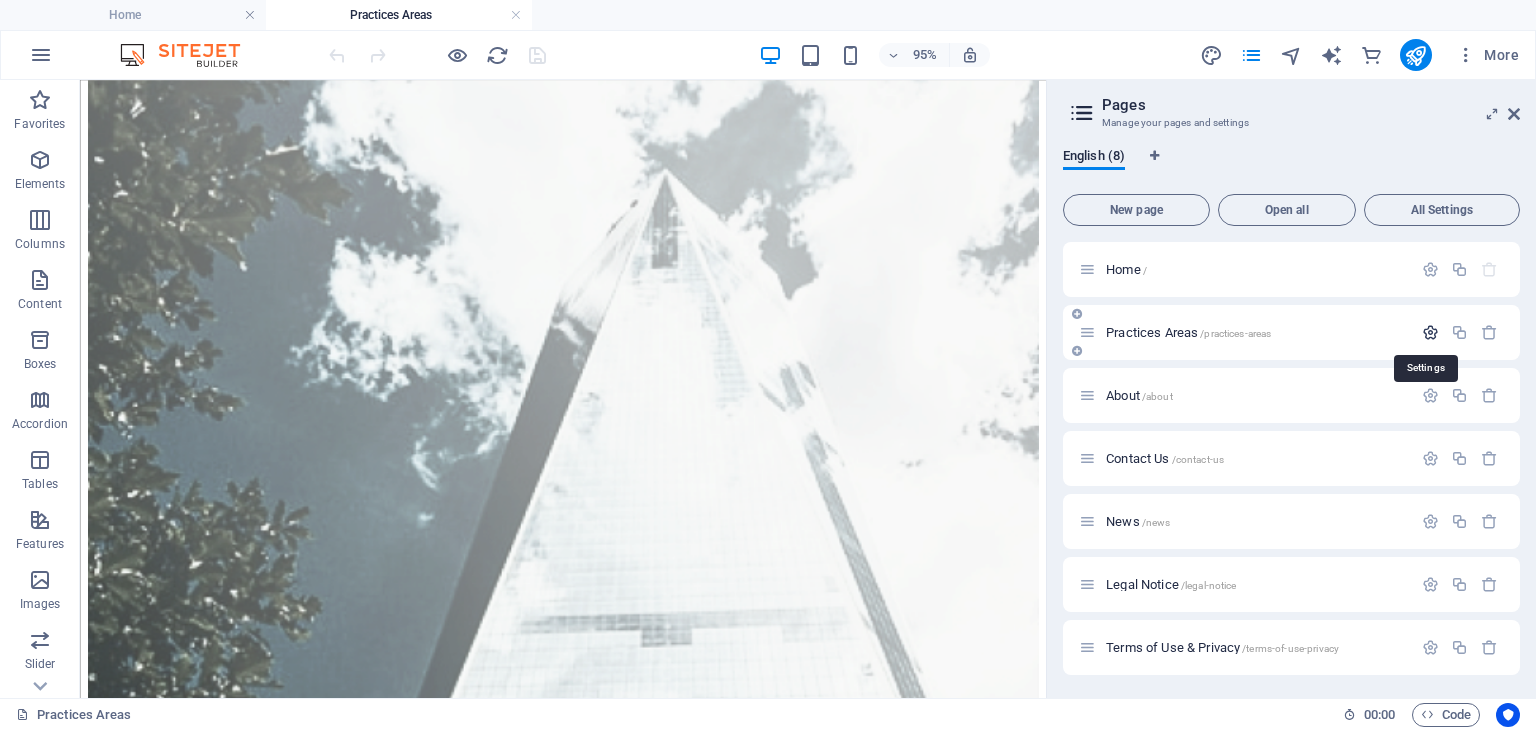 click at bounding box center (1430, 332) 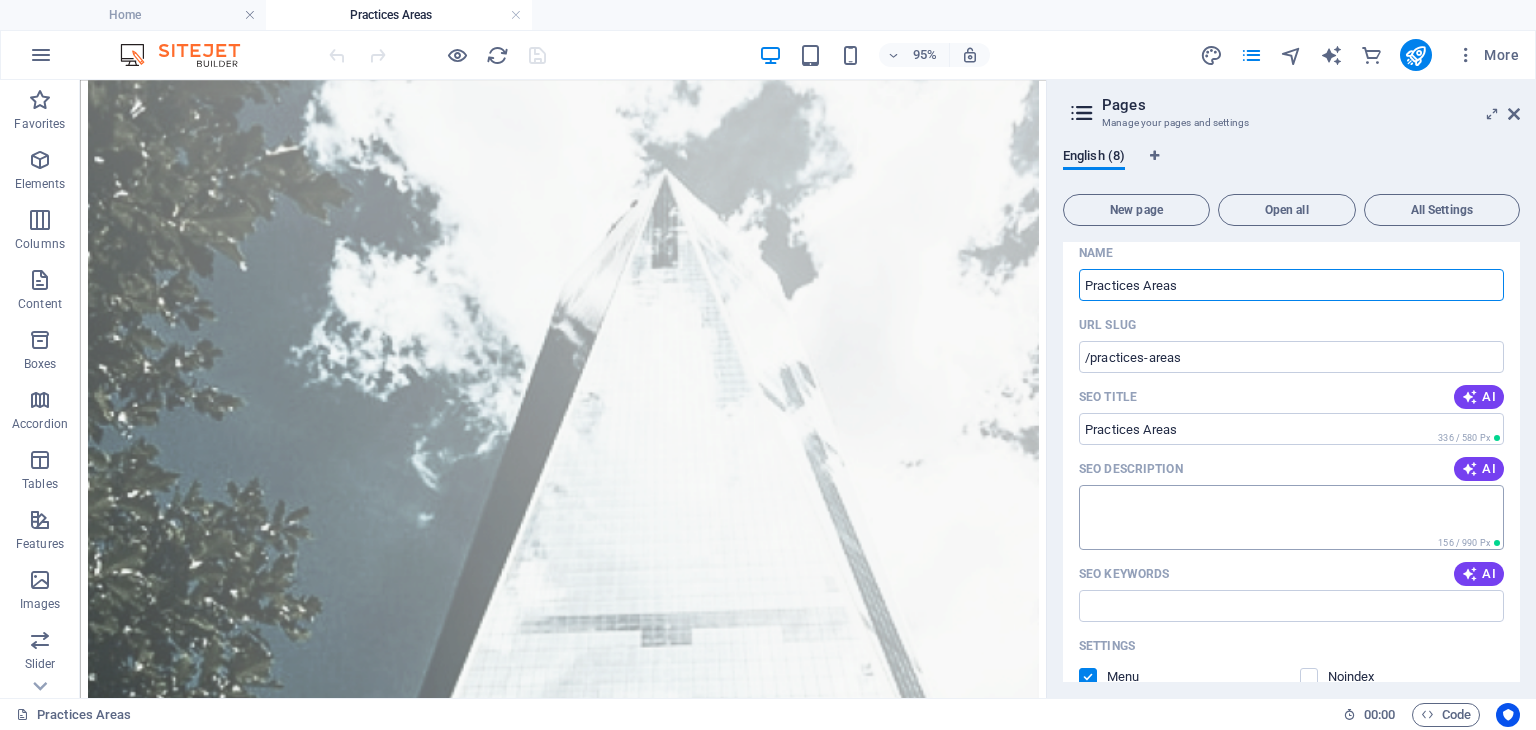 scroll, scrollTop: 120, scrollLeft: 0, axis: vertical 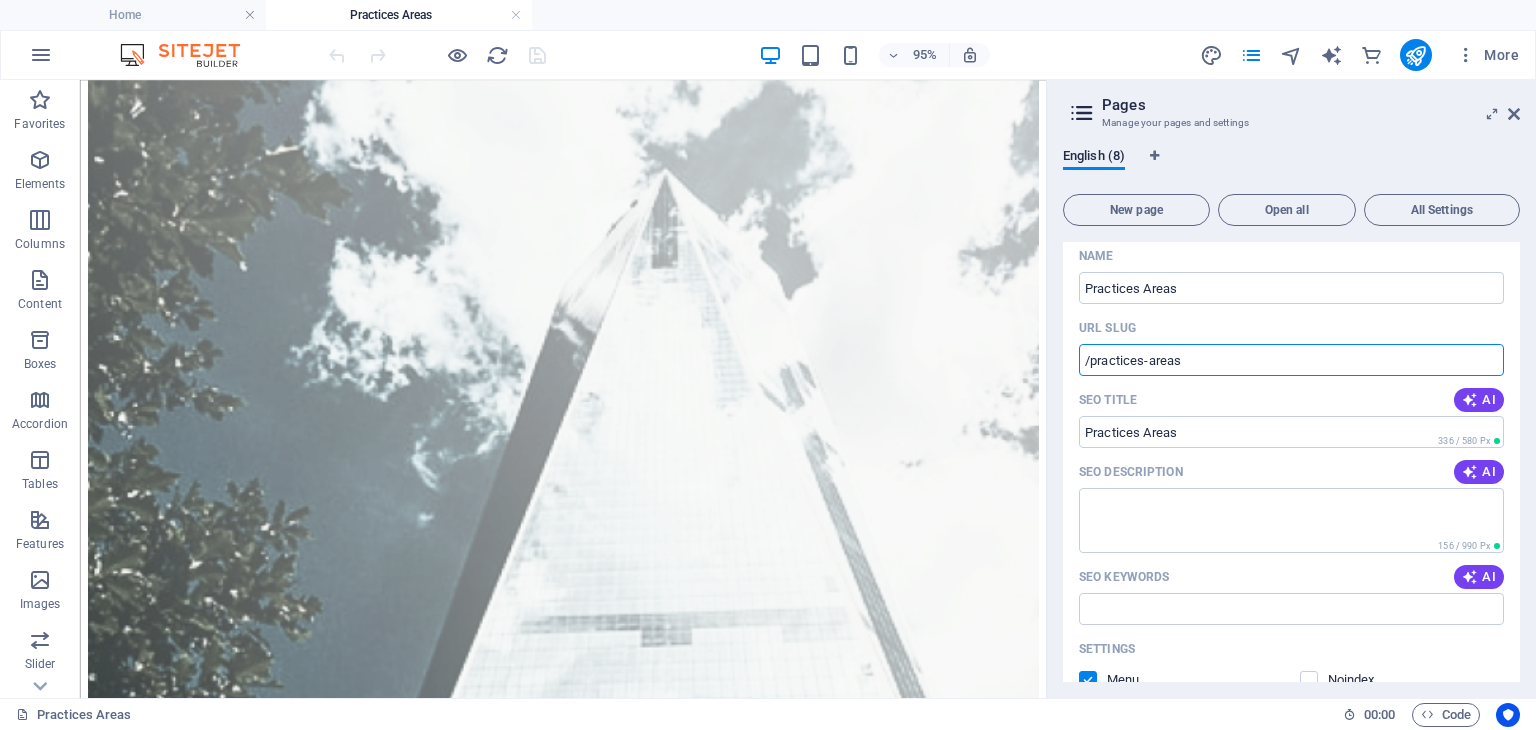 click on "/practices-areas" at bounding box center (1291, 360) 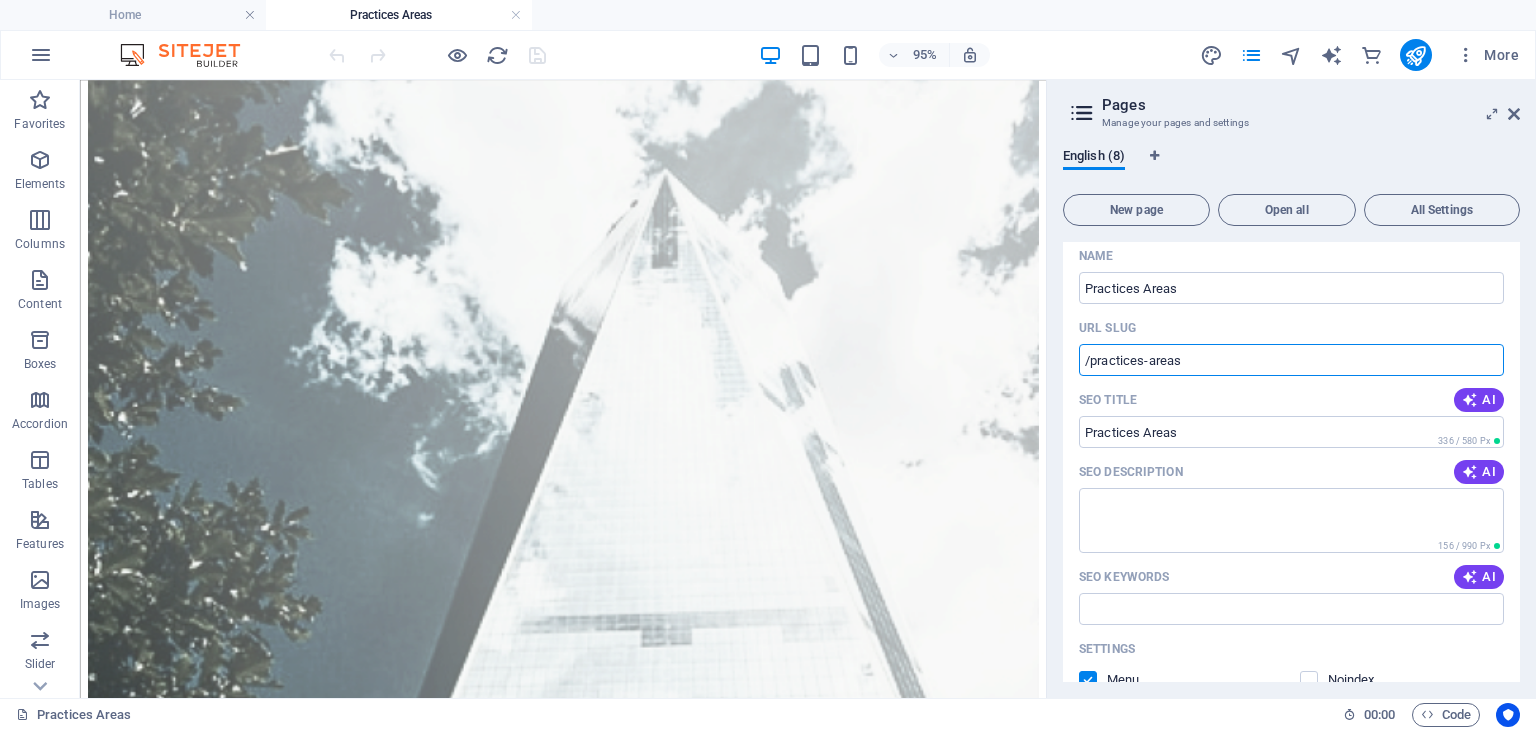 drag, startPoint x: 1181, startPoint y: 361, endPoint x: 1086, endPoint y: 363, distance: 95.02105 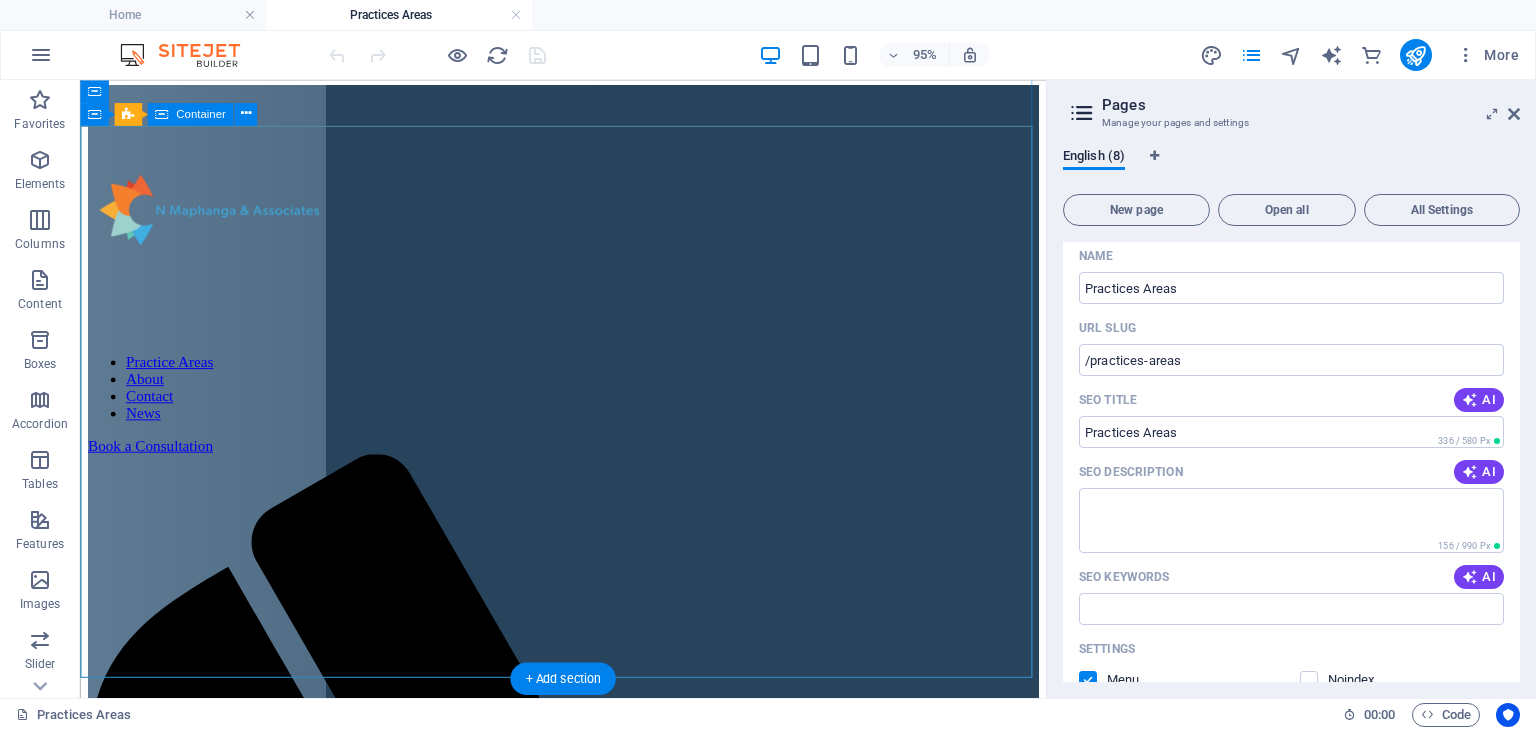 scroll, scrollTop: 0, scrollLeft: 0, axis: both 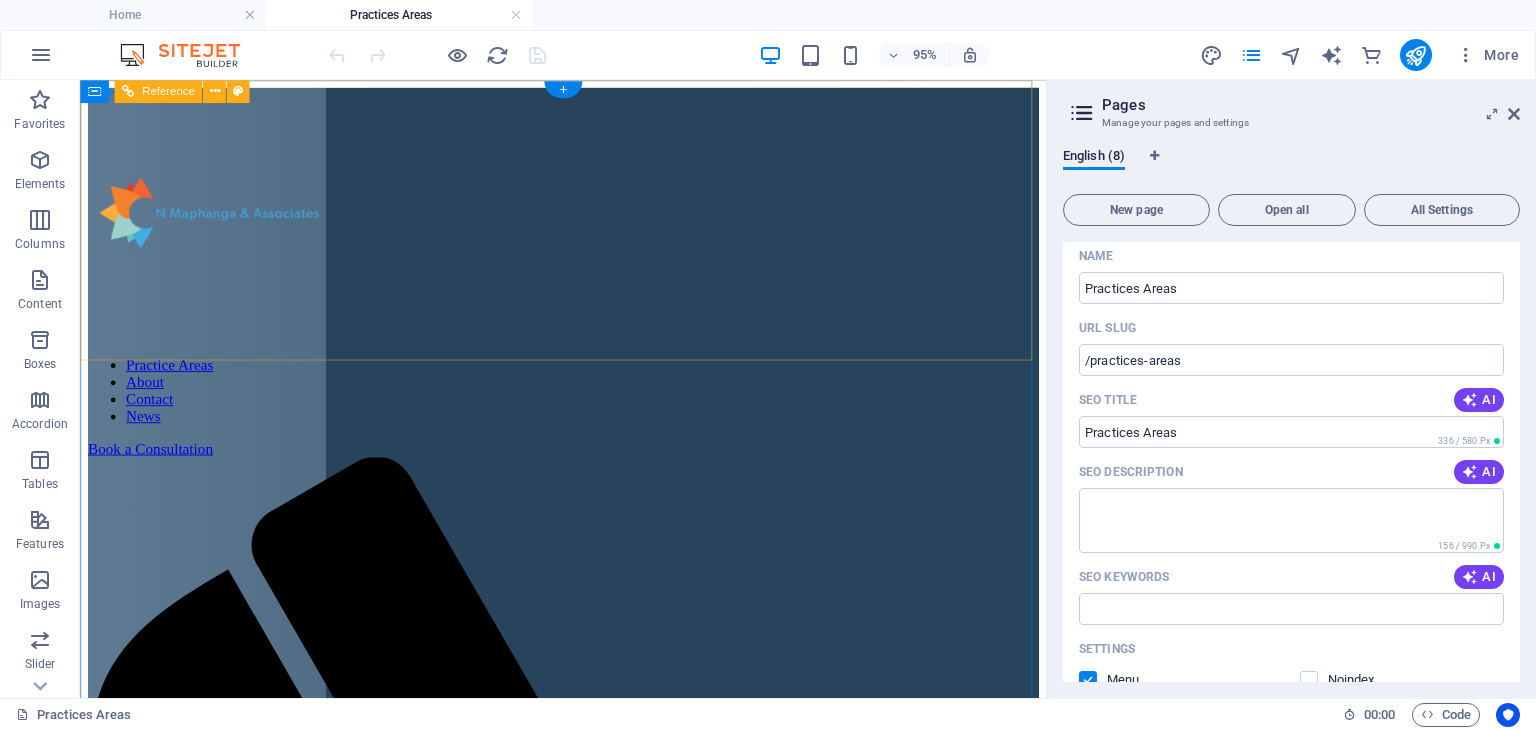 click on "Practice Areas About Contact News" at bounding box center (588, 407) 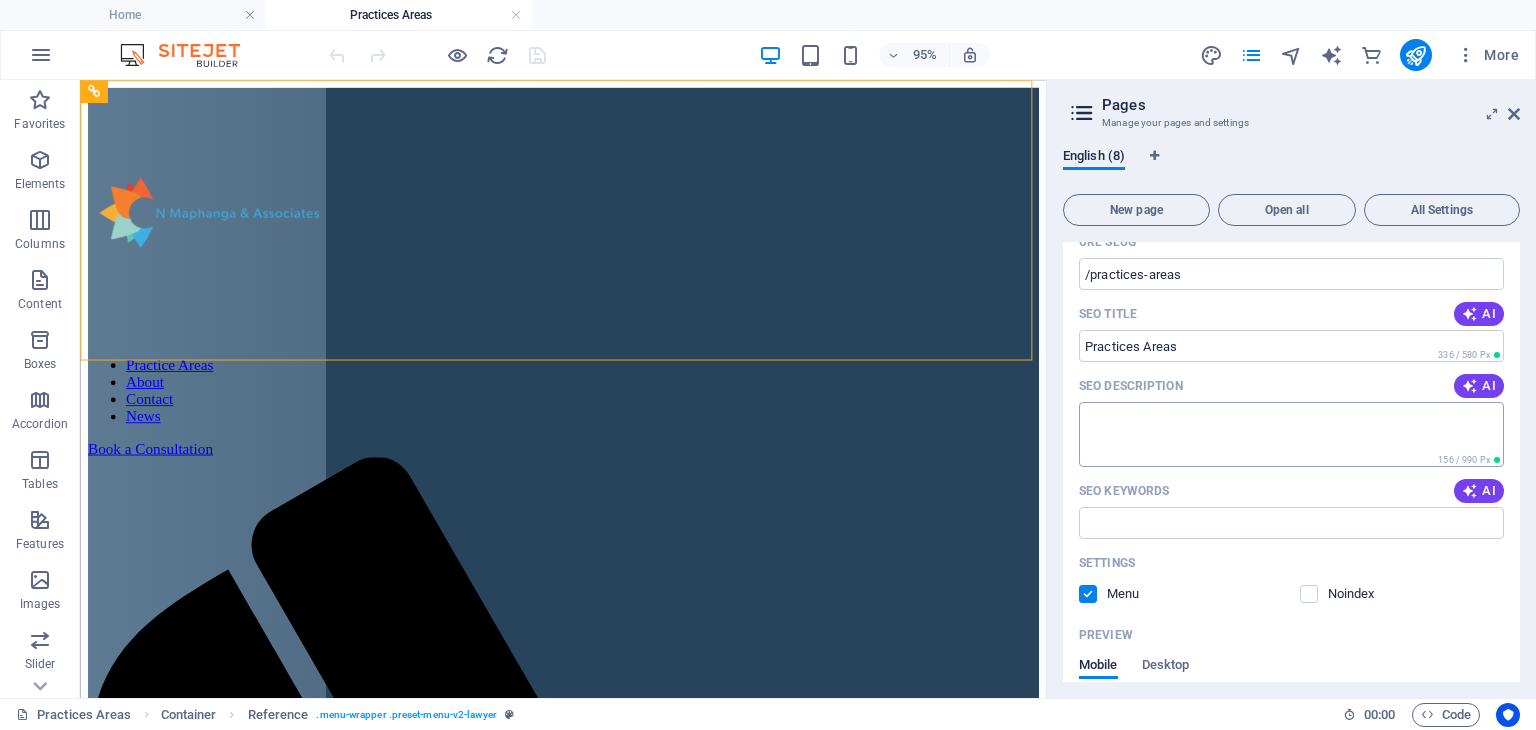 scroll, scrollTop: 0, scrollLeft: 0, axis: both 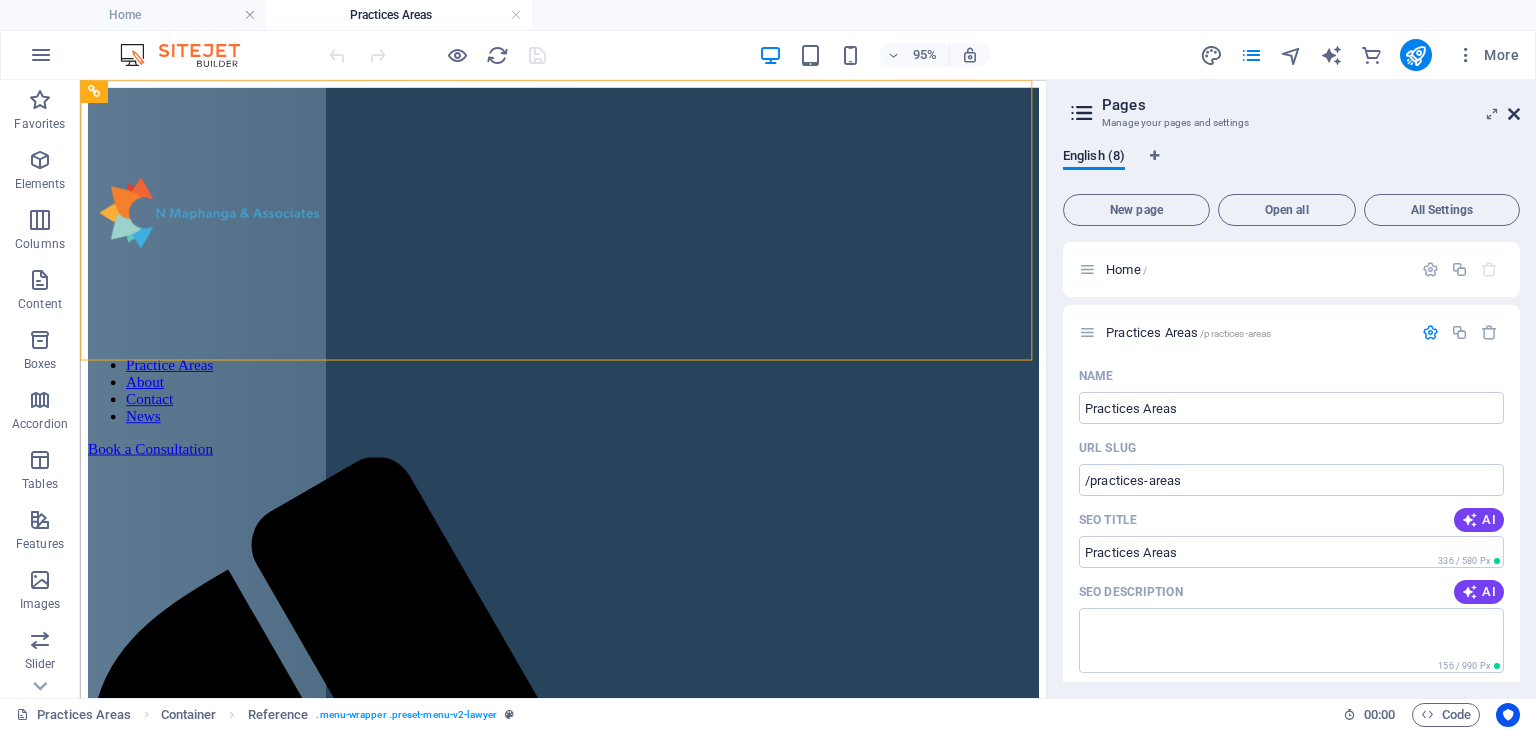 click at bounding box center [1514, 114] 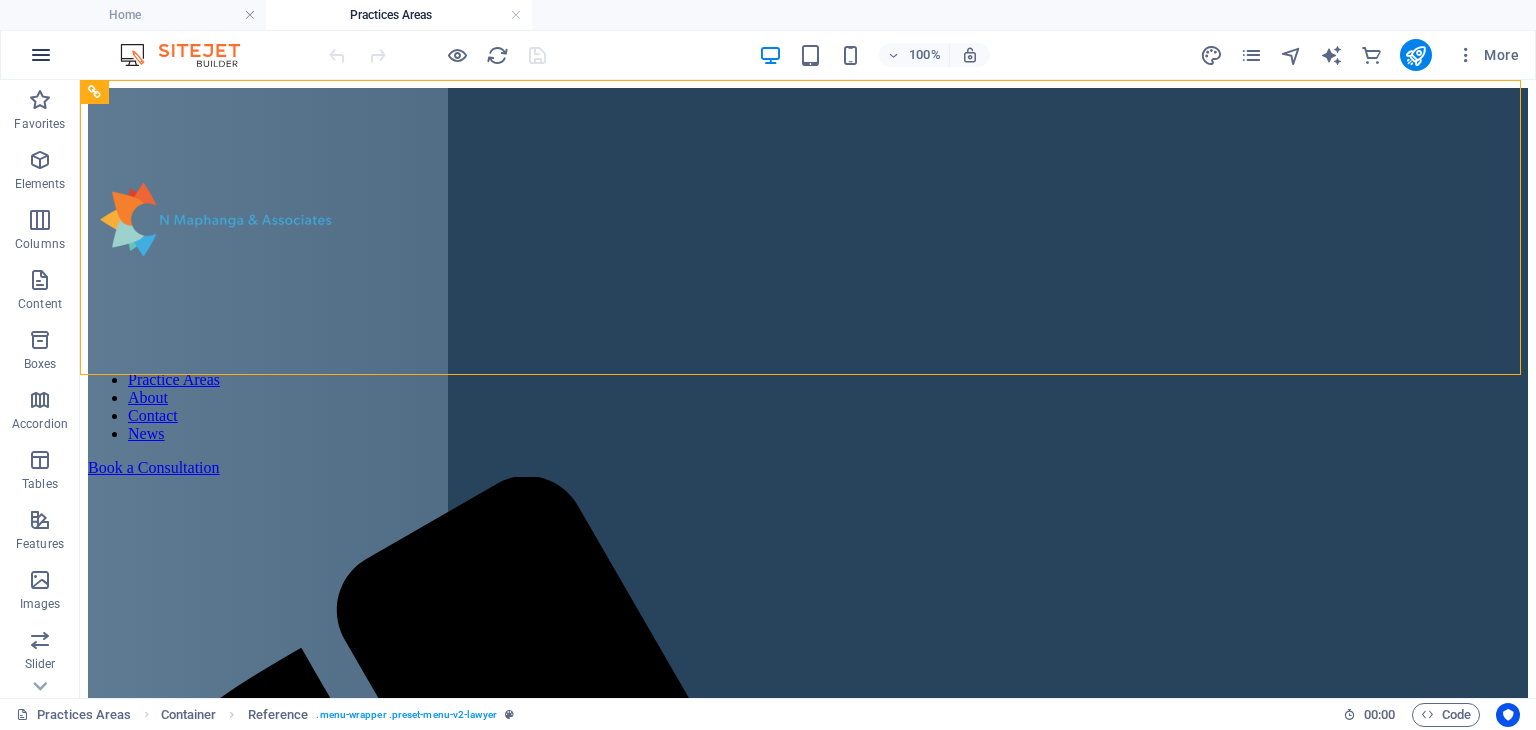 click at bounding box center (41, 55) 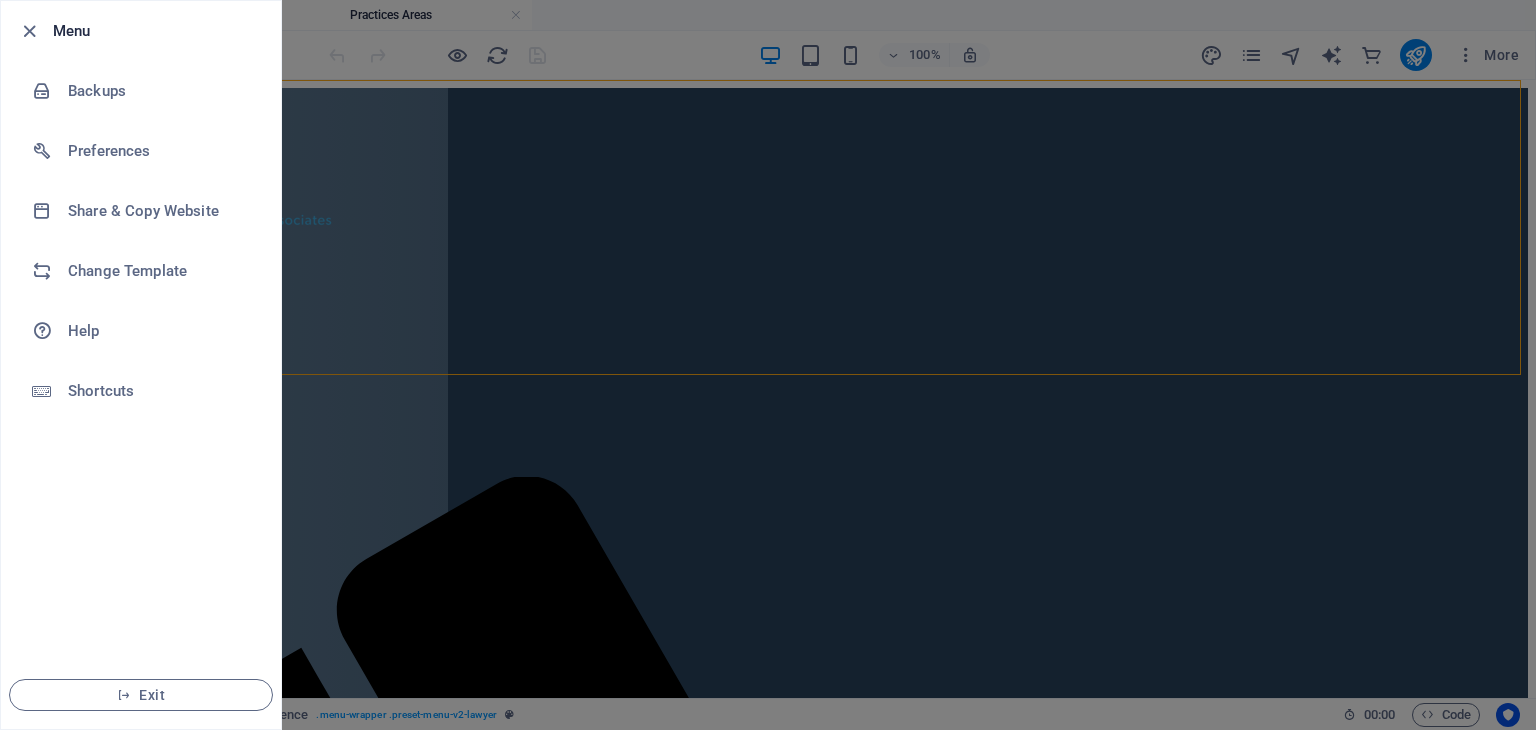 click at bounding box center [768, 365] 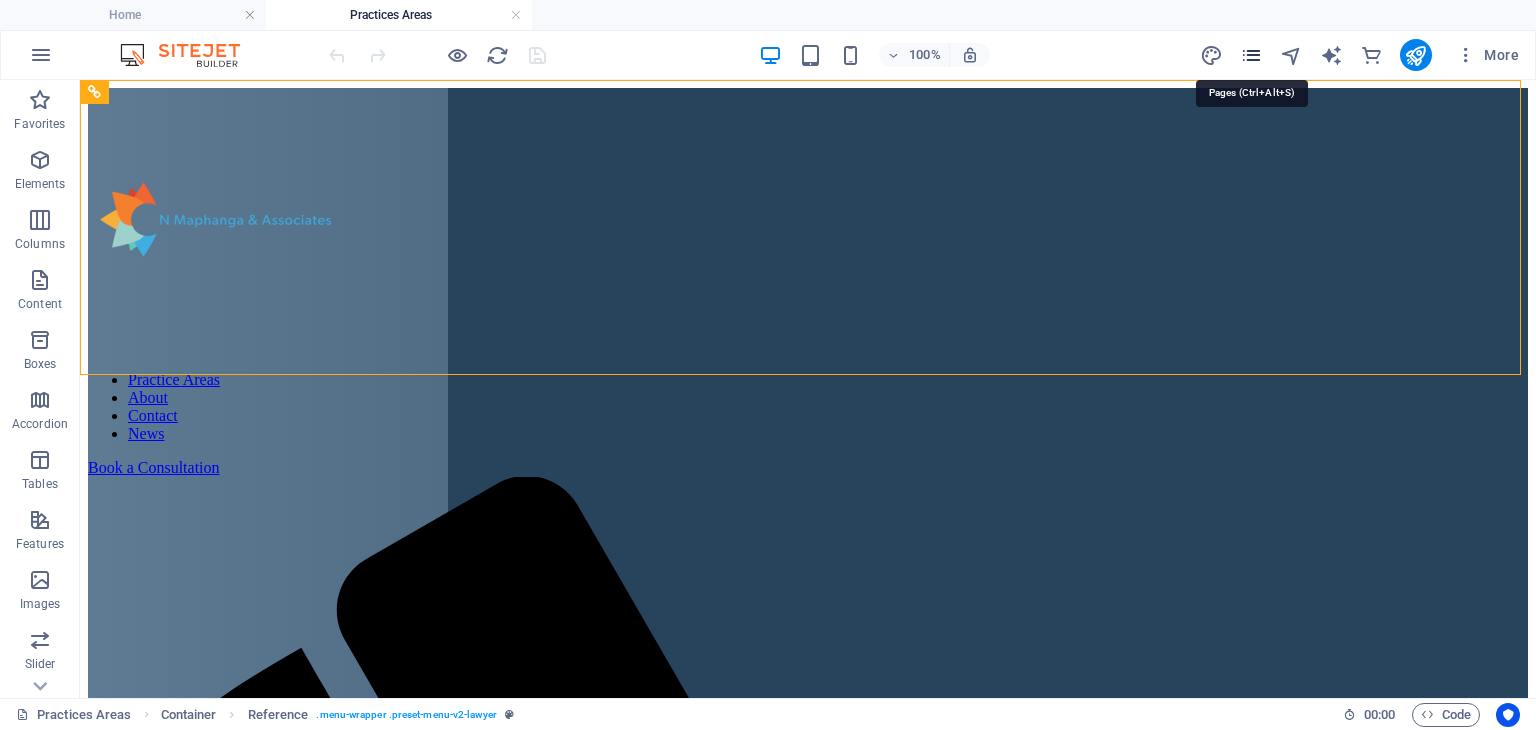 click at bounding box center [1251, 55] 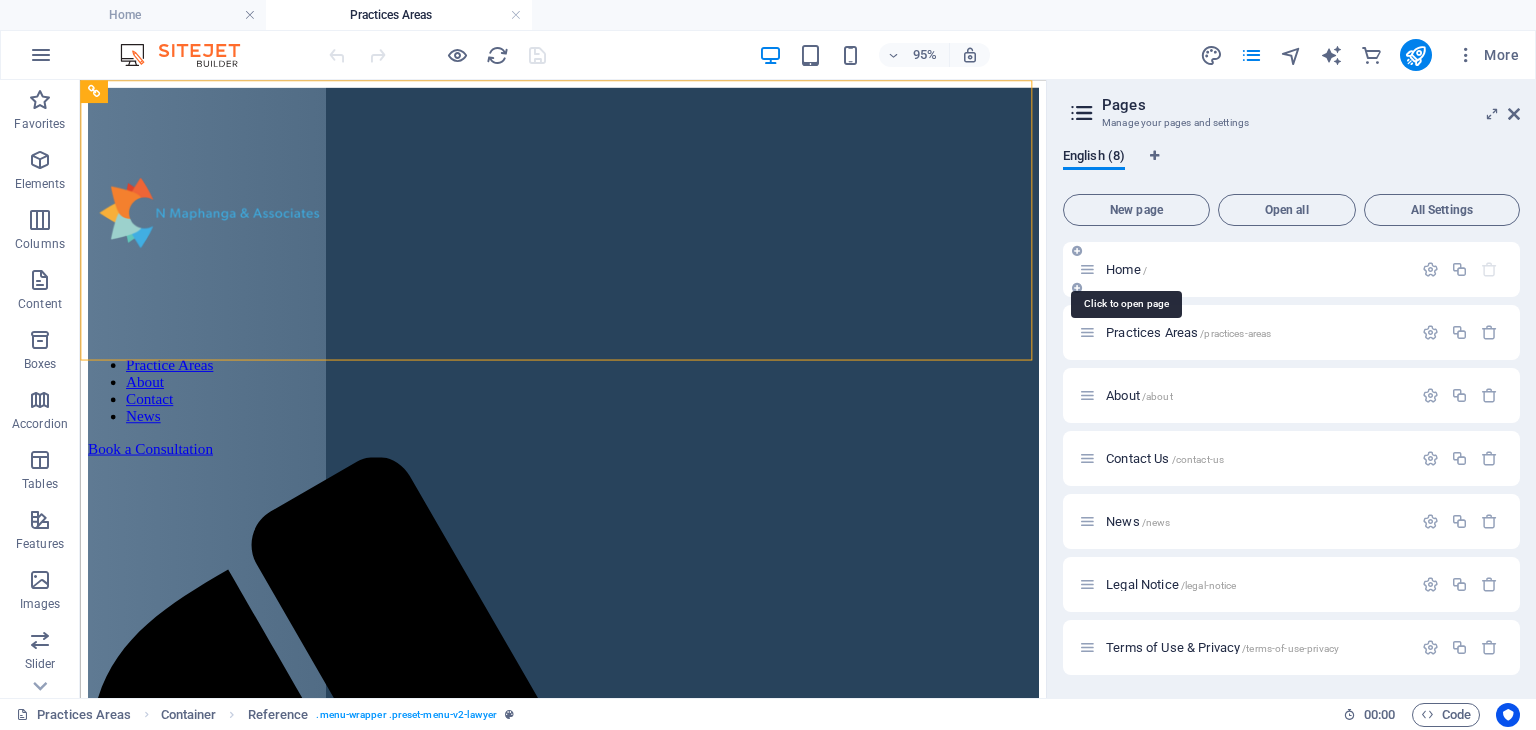 click on "Home /" at bounding box center [1126, 269] 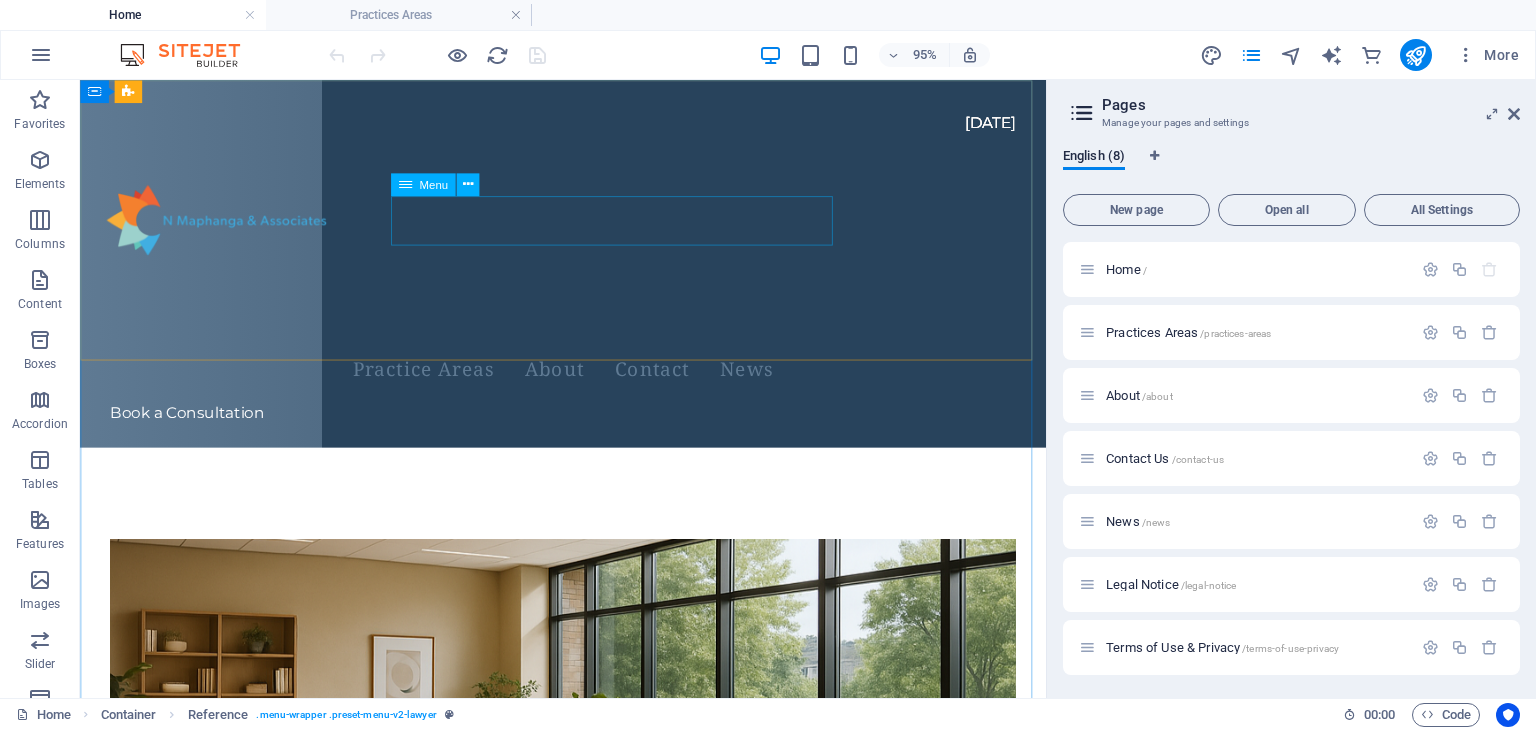 click on "Menu" at bounding box center [433, 183] 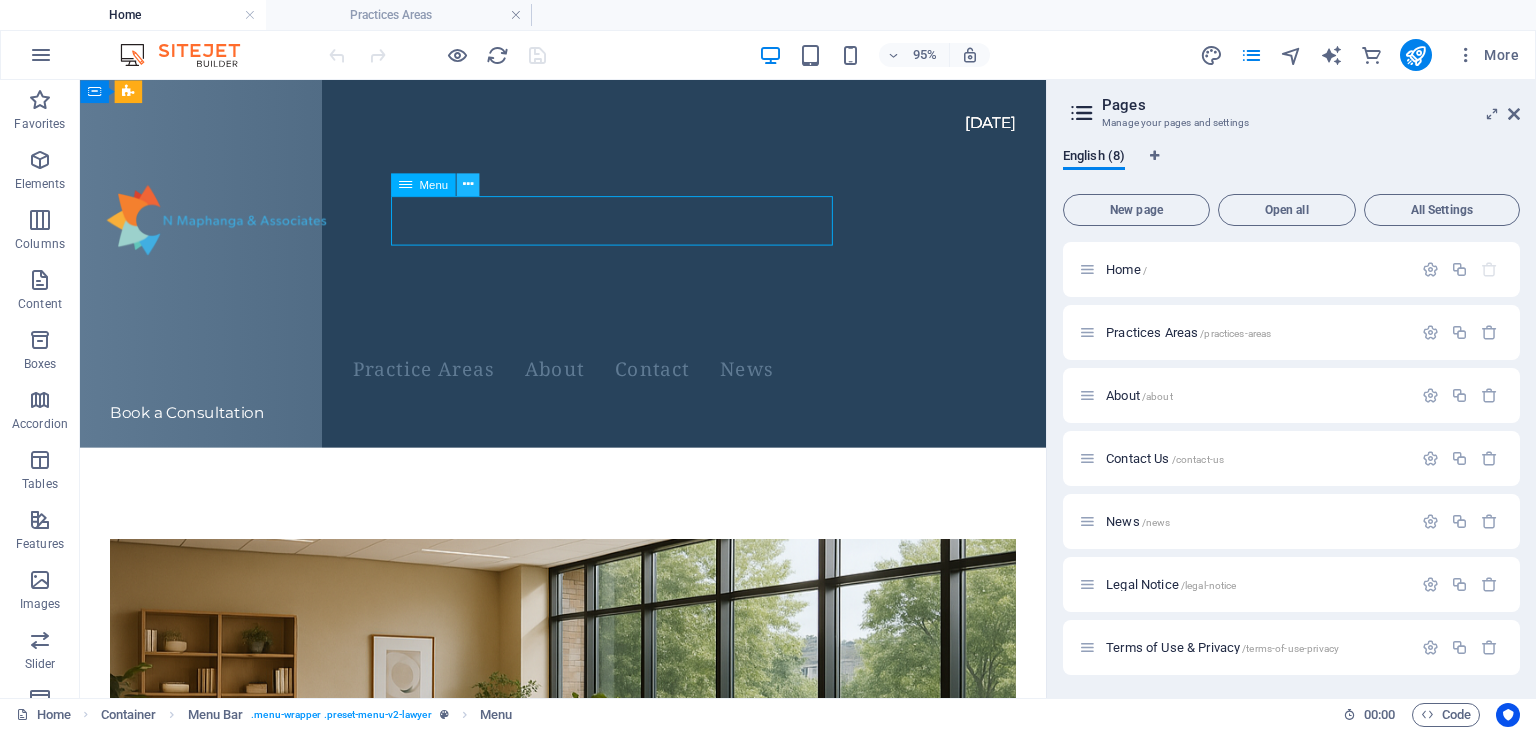 click at bounding box center [467, 184] 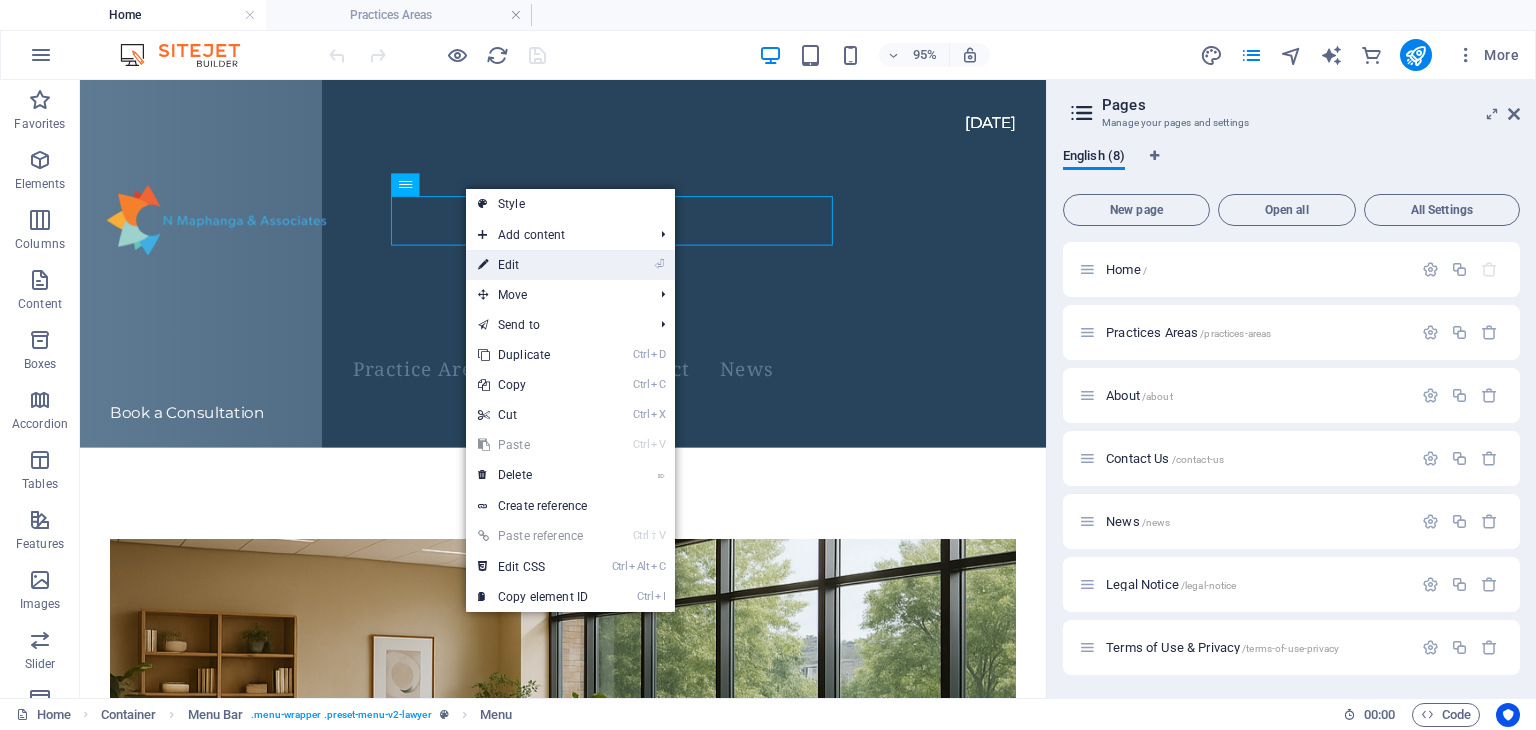 click at bounding box center (483, 265) 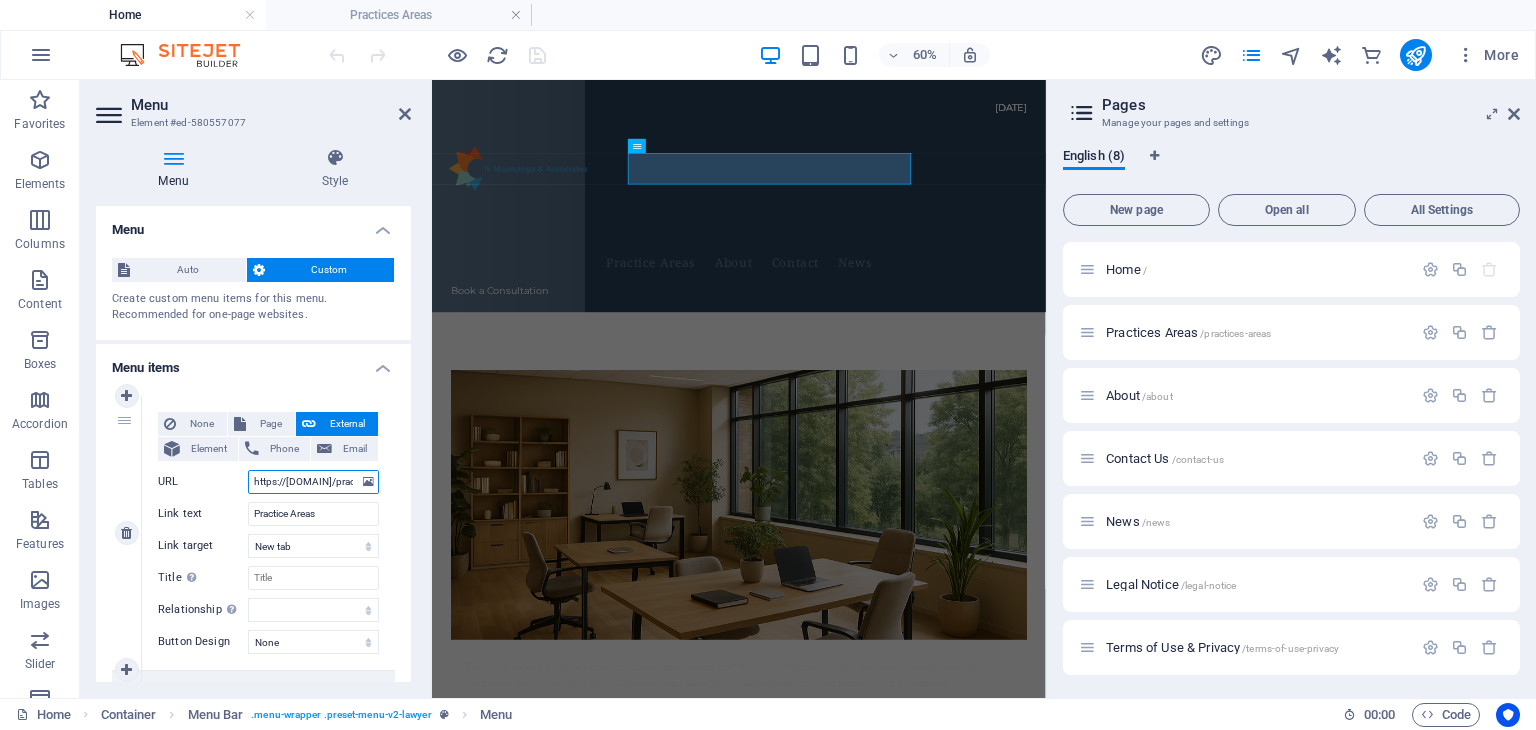 click on "https://[DOMAIN]/practice-areas/" at bounding box center (313, 482) 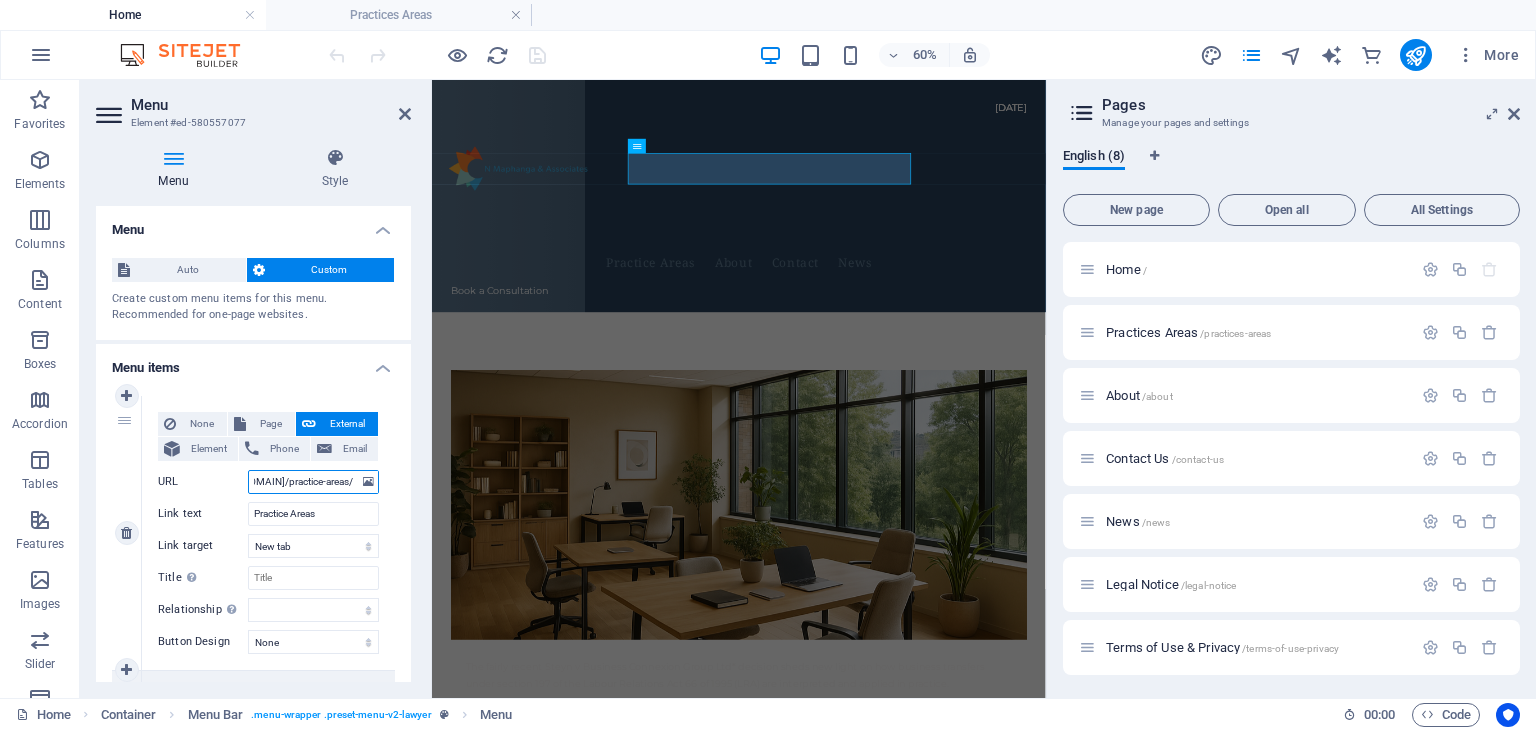 scroll, scrollTop: 0, scrollLeft: 117, axis: horizontal 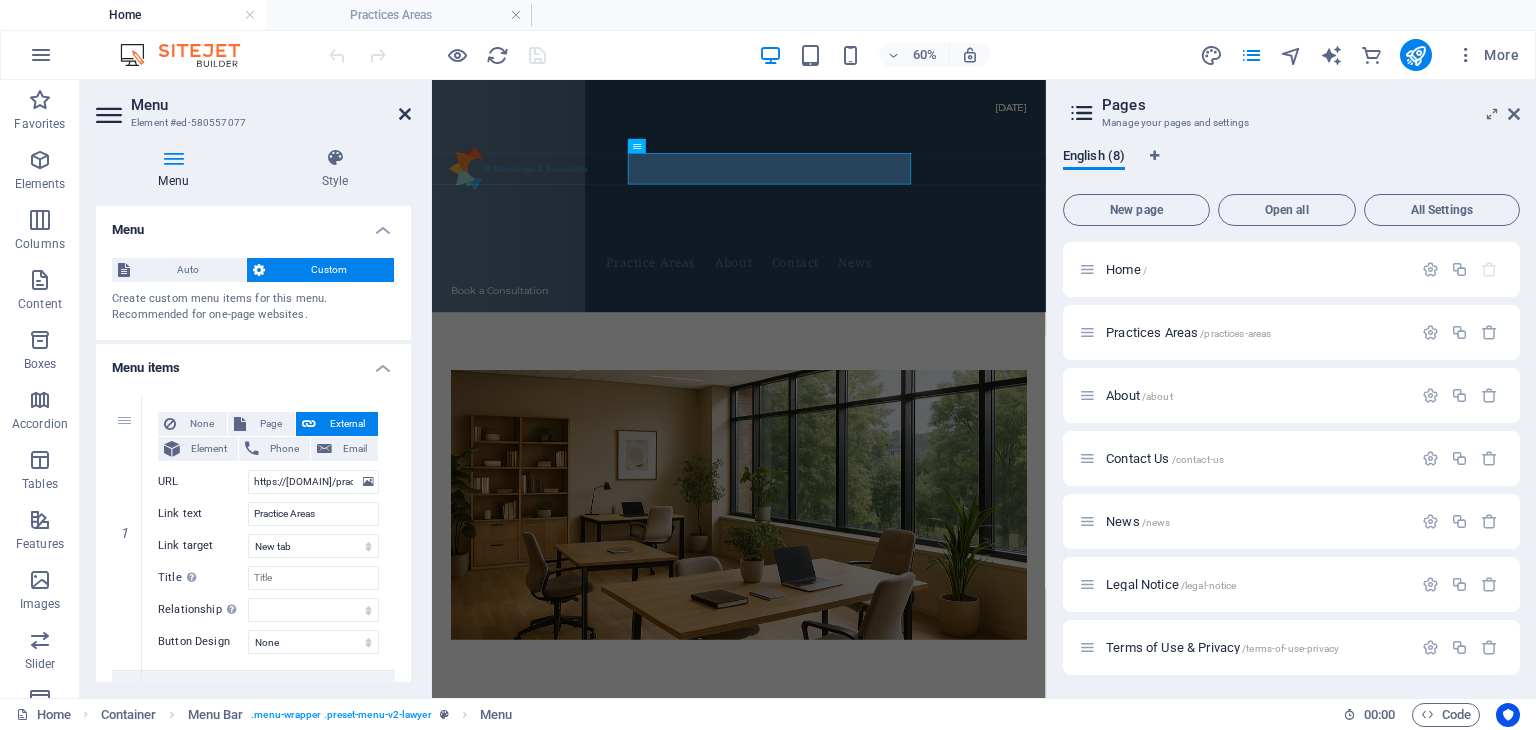 click at bounding box center [405, 114] 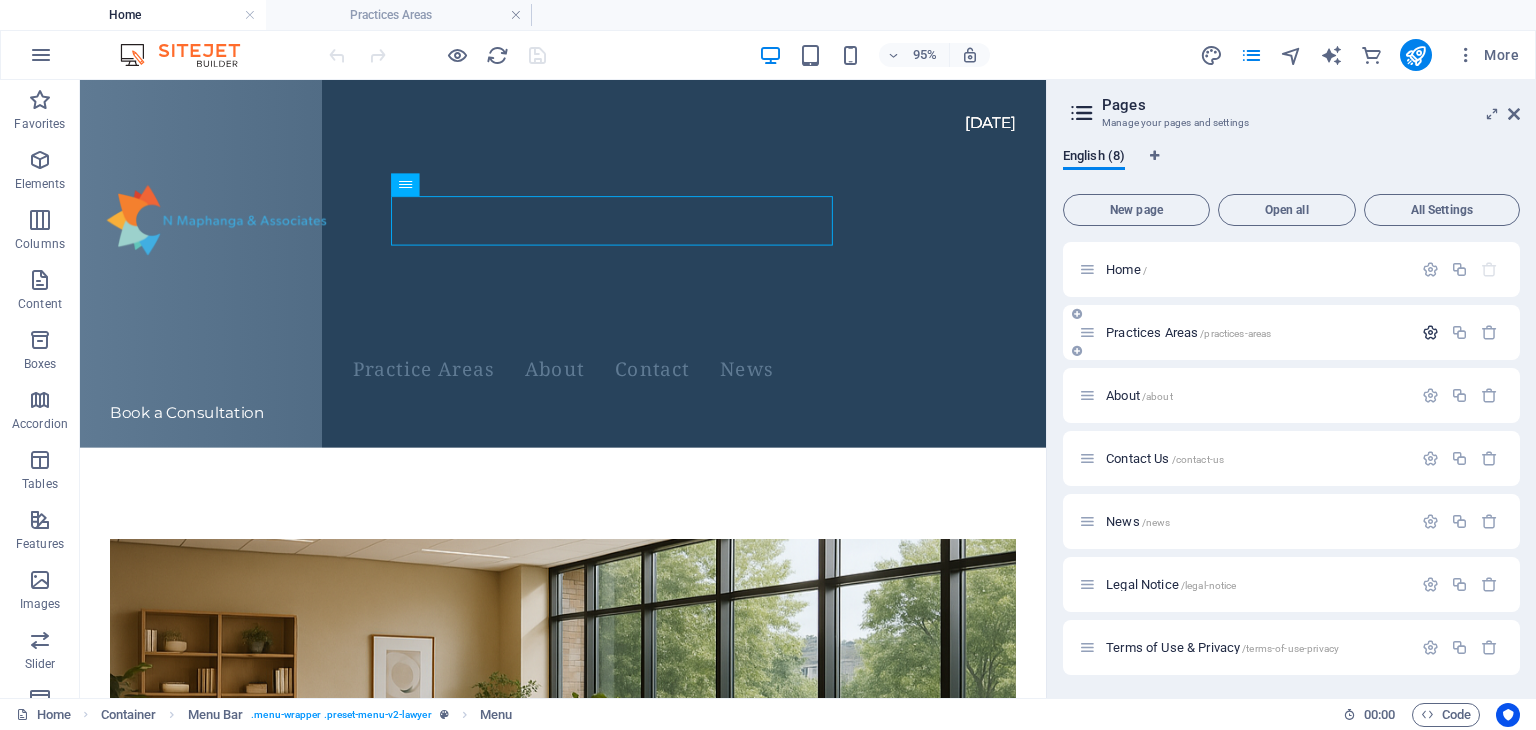 click at bounding box center (1430, 332) 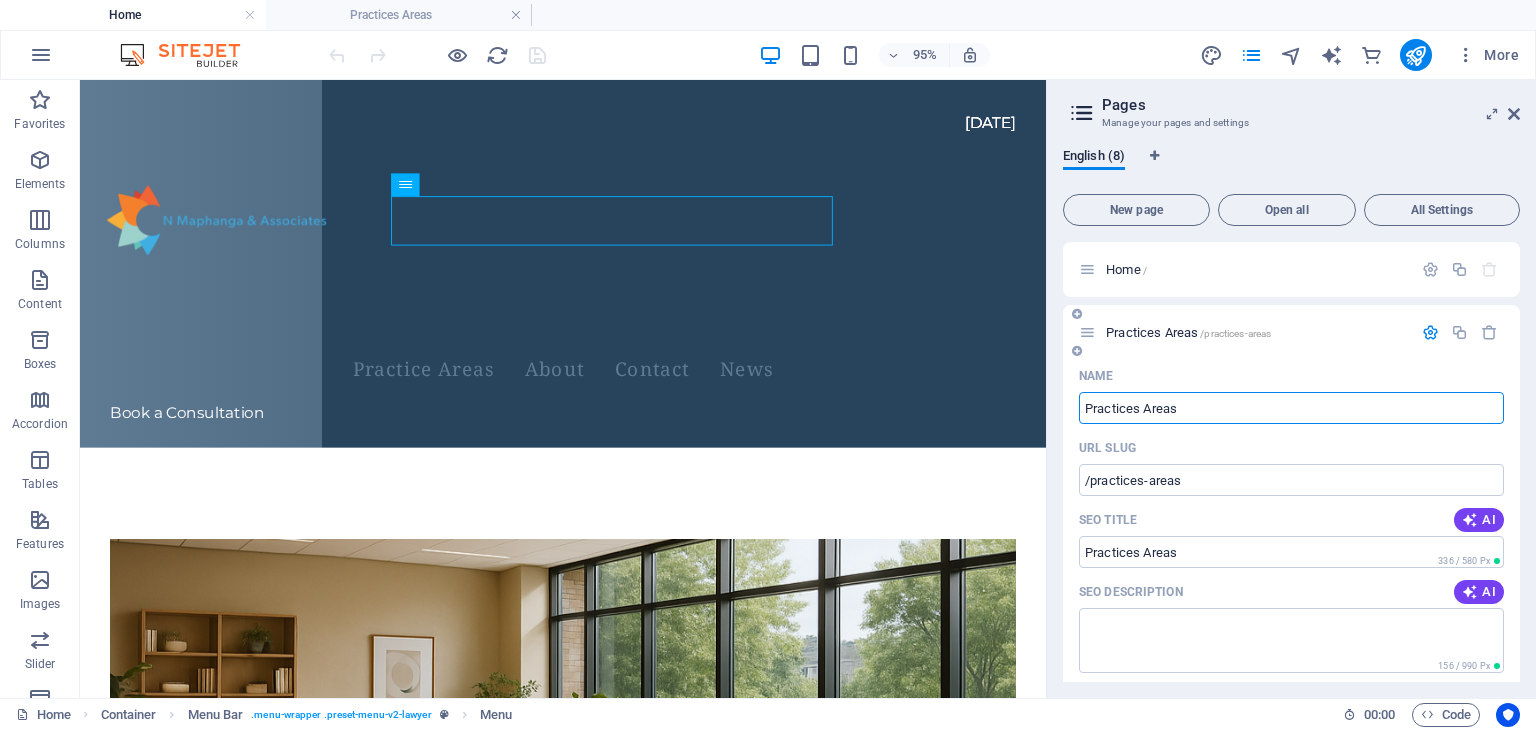 click on "Practices Areas" at bounding box center [1291, 408] 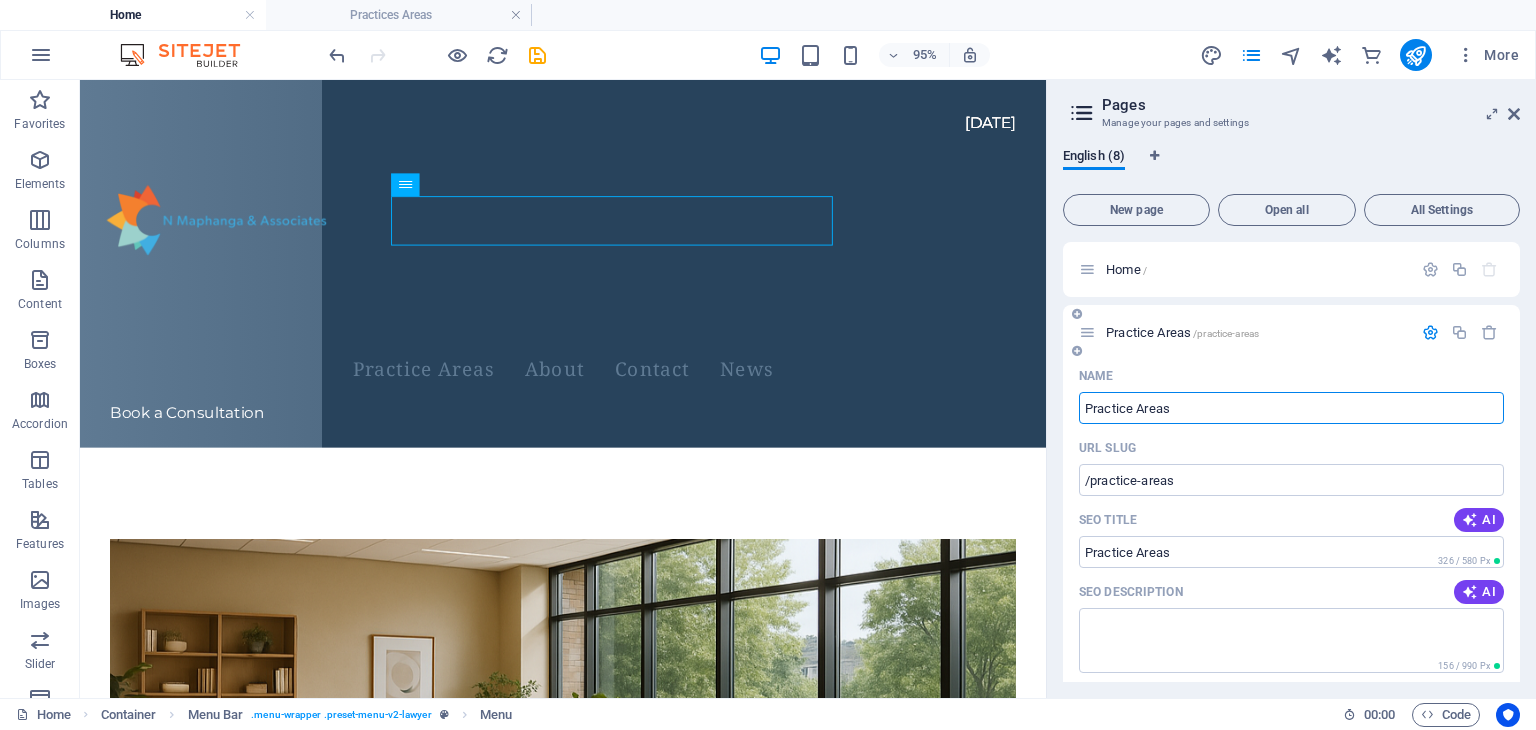 type on "Practice Areas" 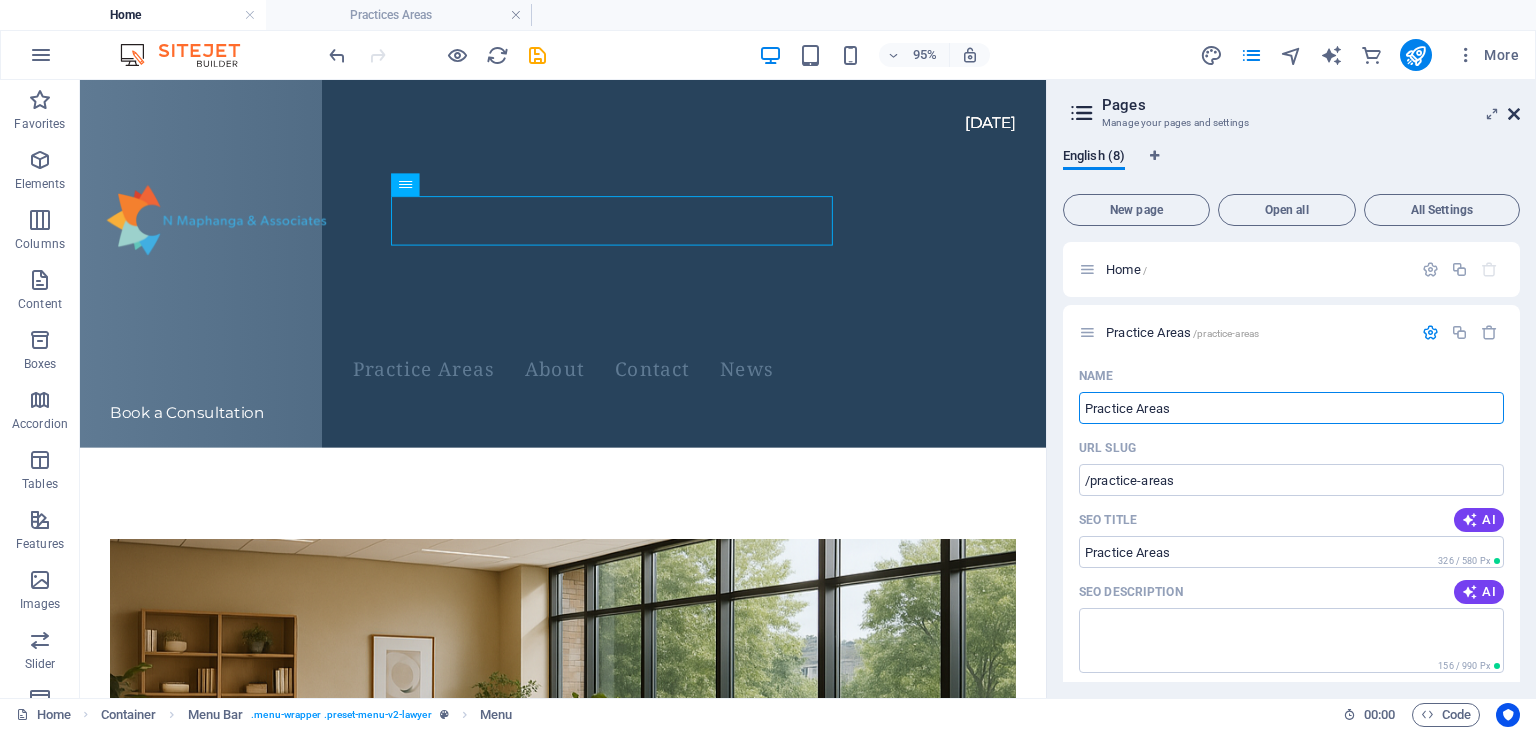 type on "Practice Areas" 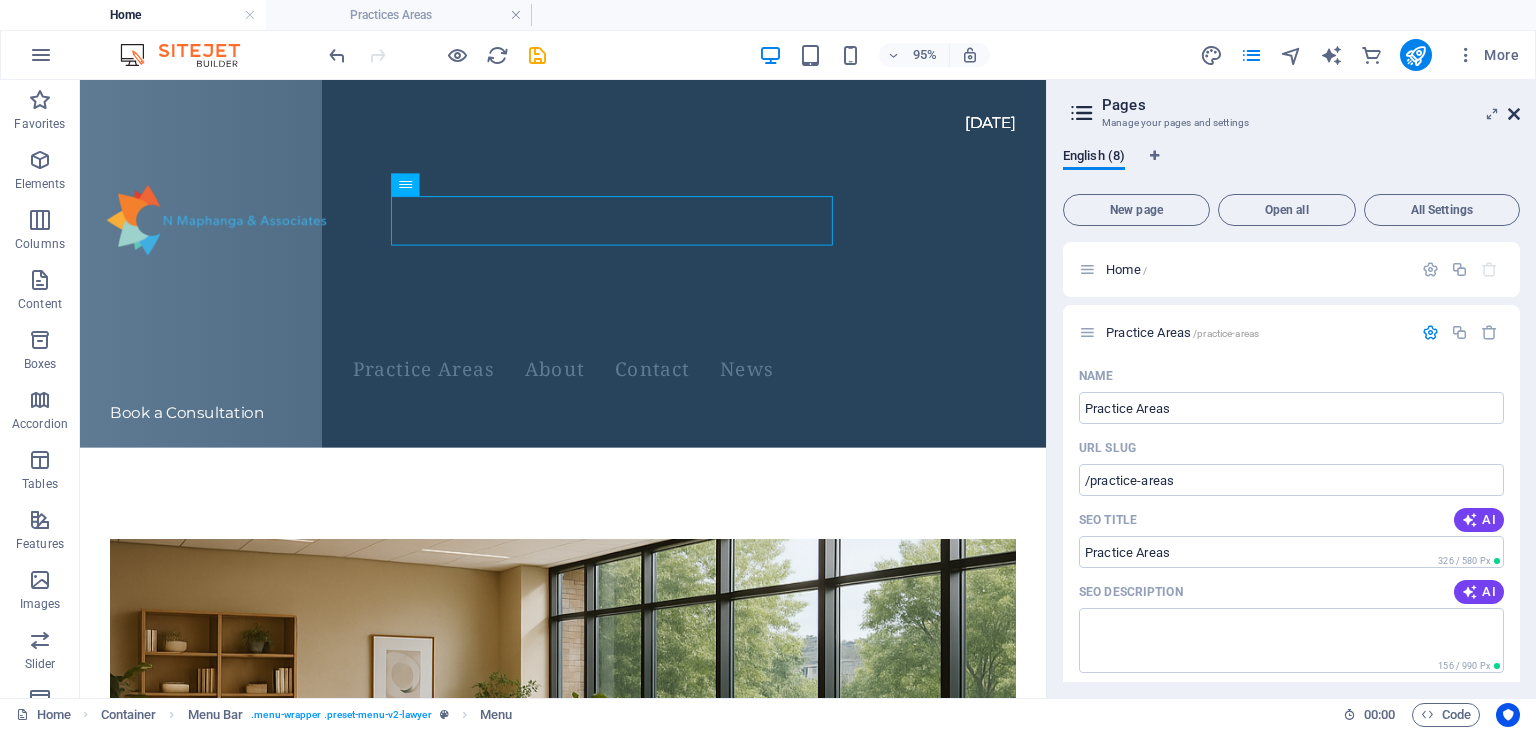 click at bounding box center [1514, 114] 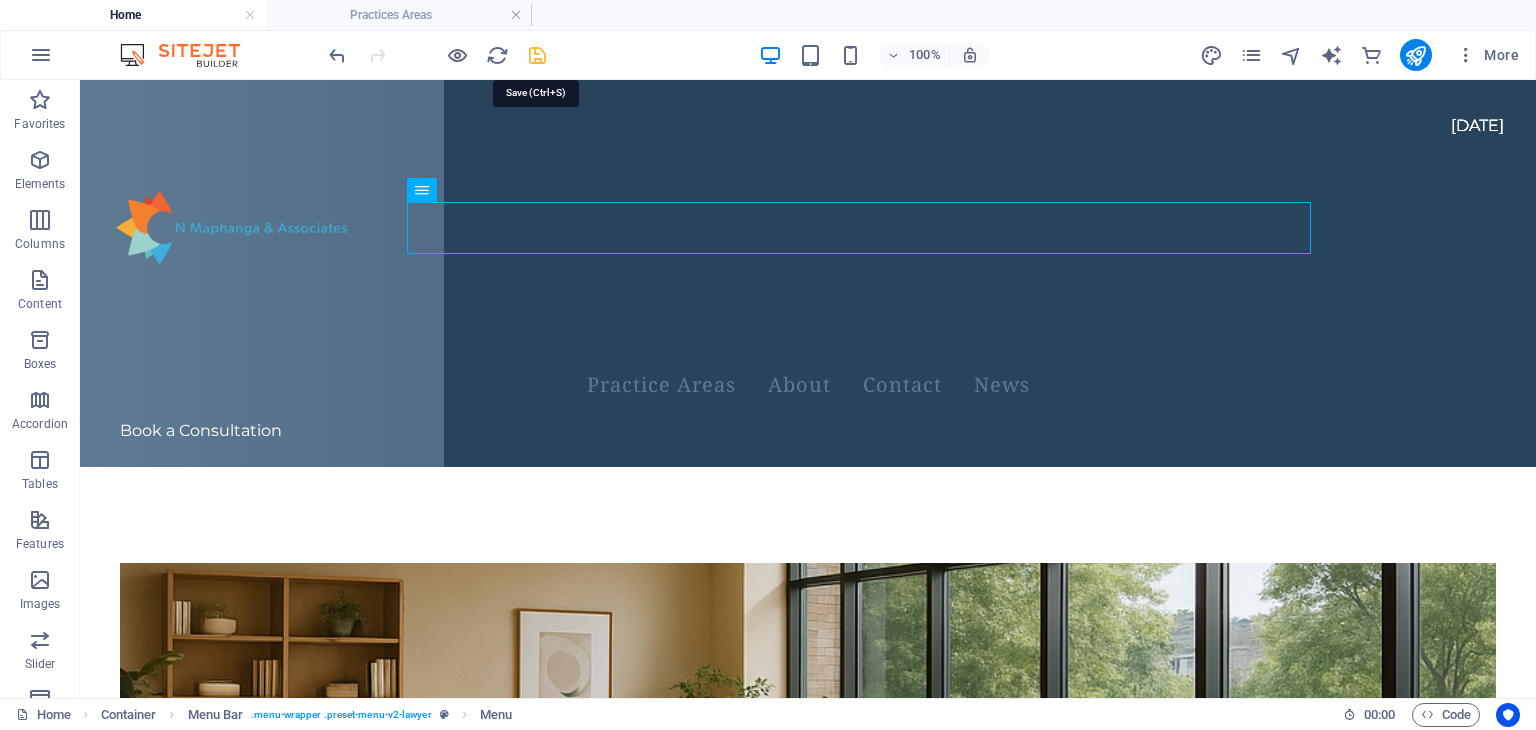click at bounding box center (537, 55) 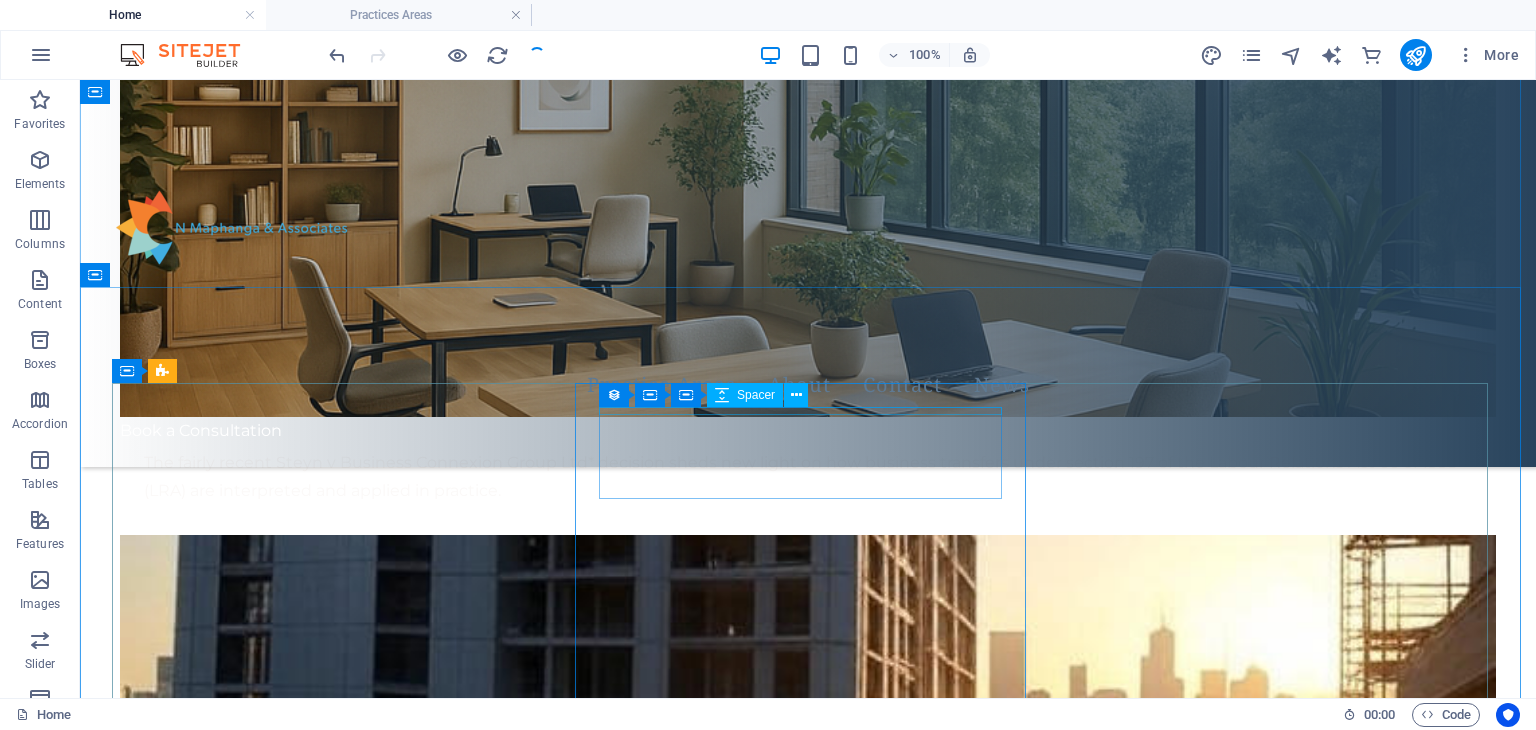 scroll, scrollTop: 0, scrollLeft: 0, axis: both 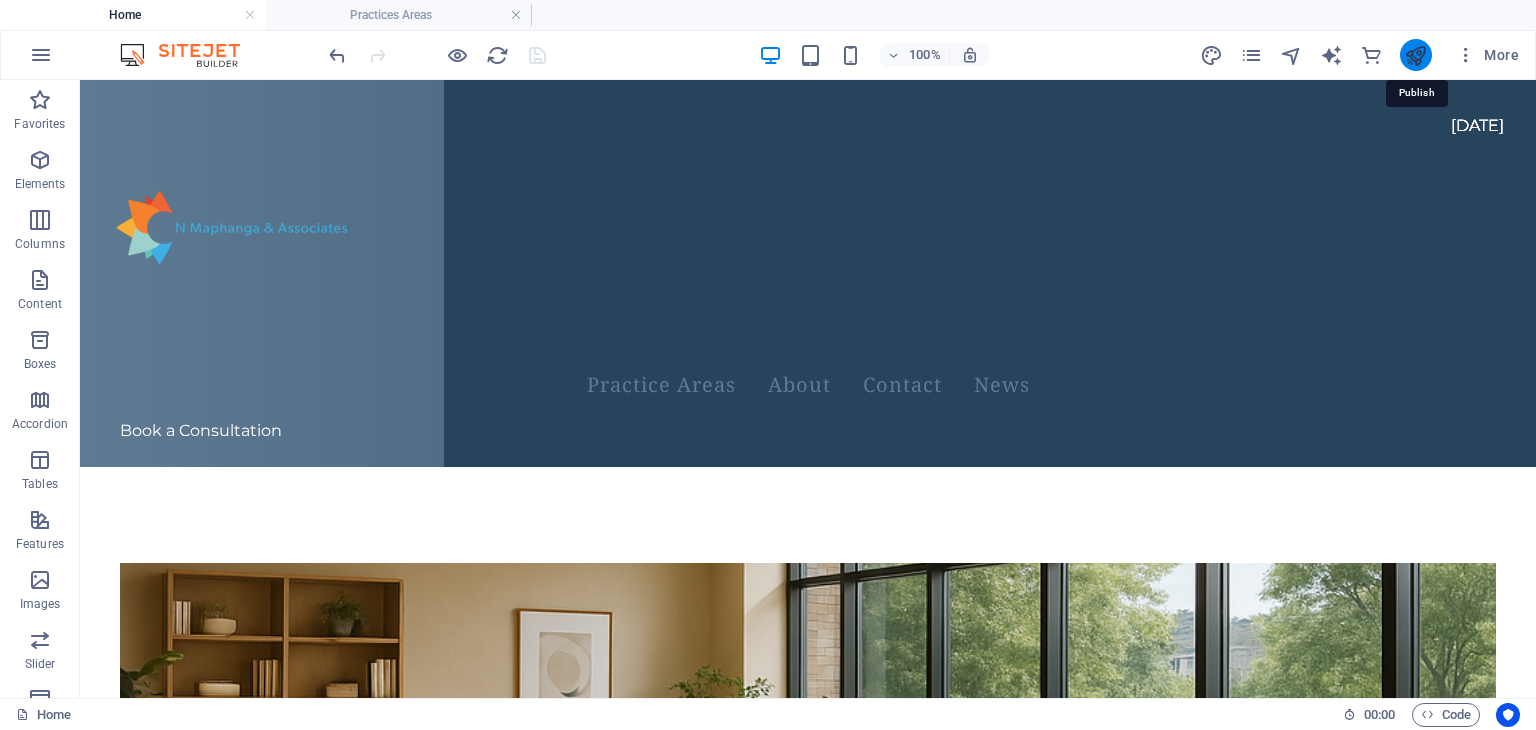 click at bounding box center (1415, 55) 